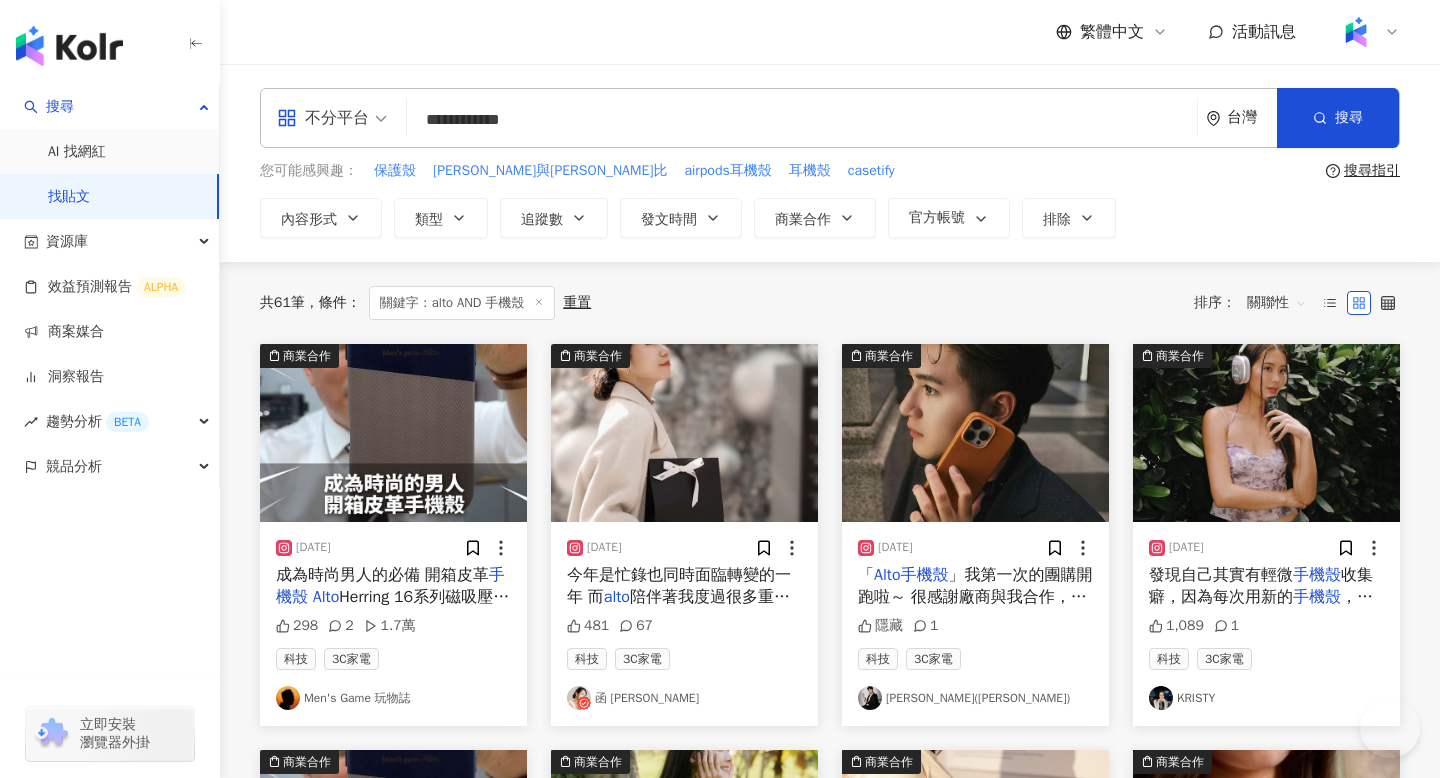 scroll, scrollTop: 0, scrollLeft: 0, axis: both 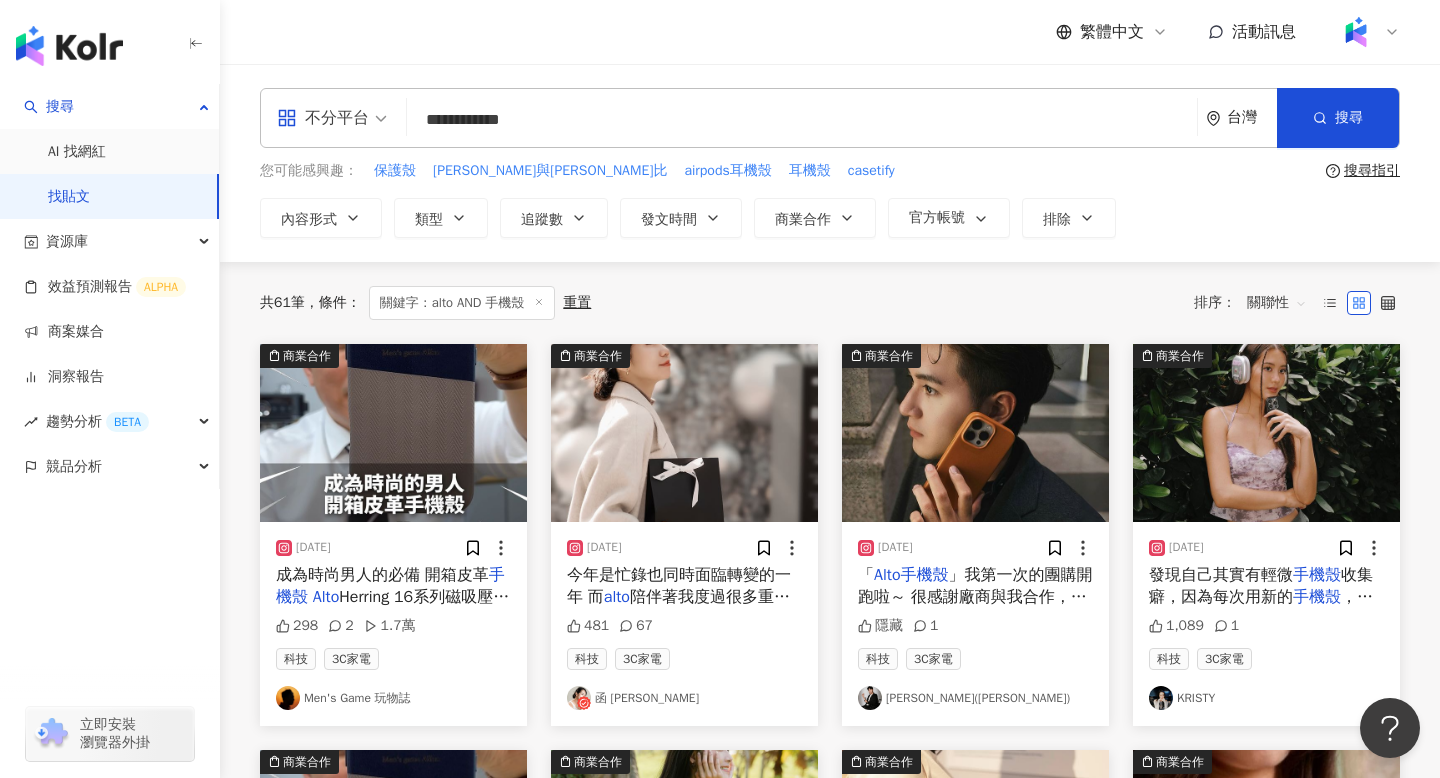 click on "繁體中文 活動訊息" at bounding box center [830, 32] 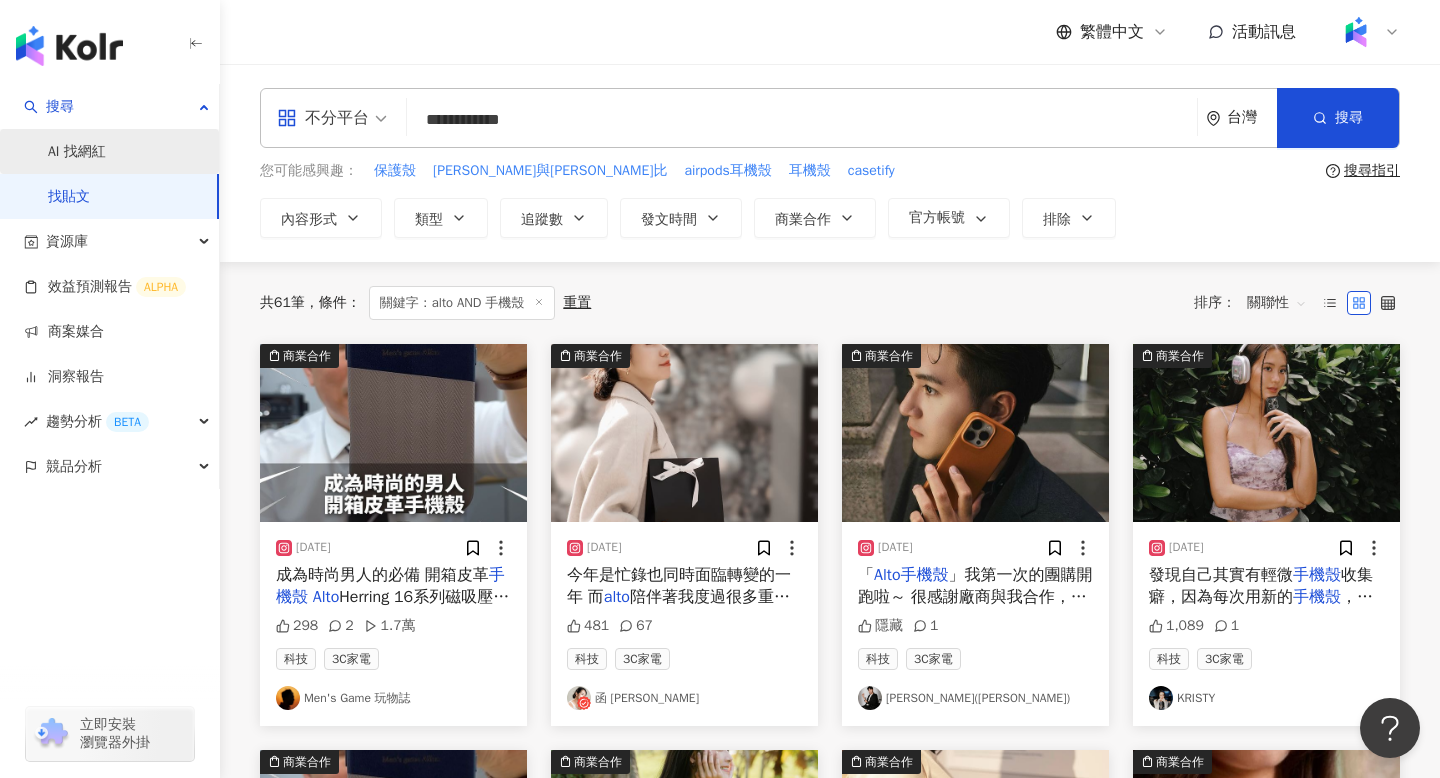 click on "AI 找網紅" at bounding box center [77, 152] 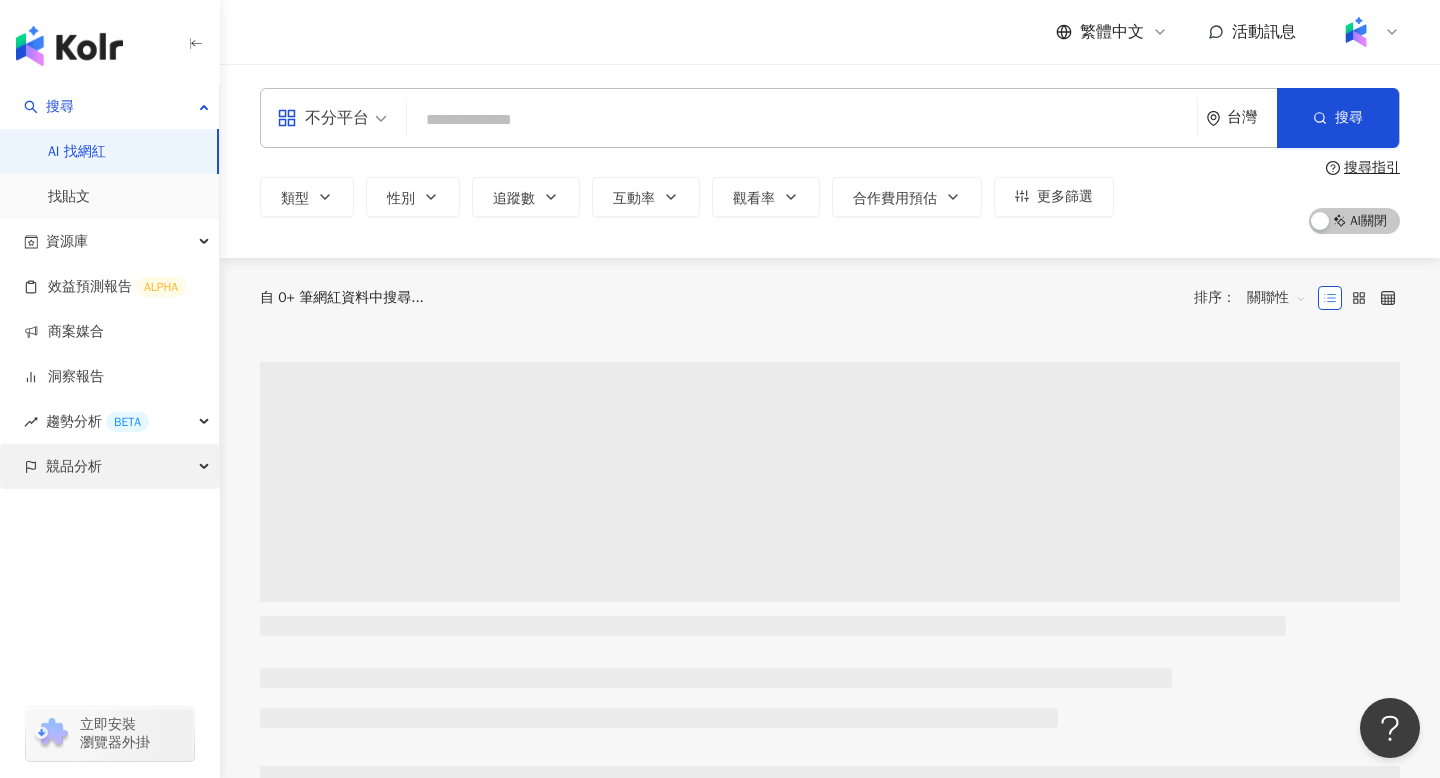 click on "競品分析" at bounding box center [109, 466] 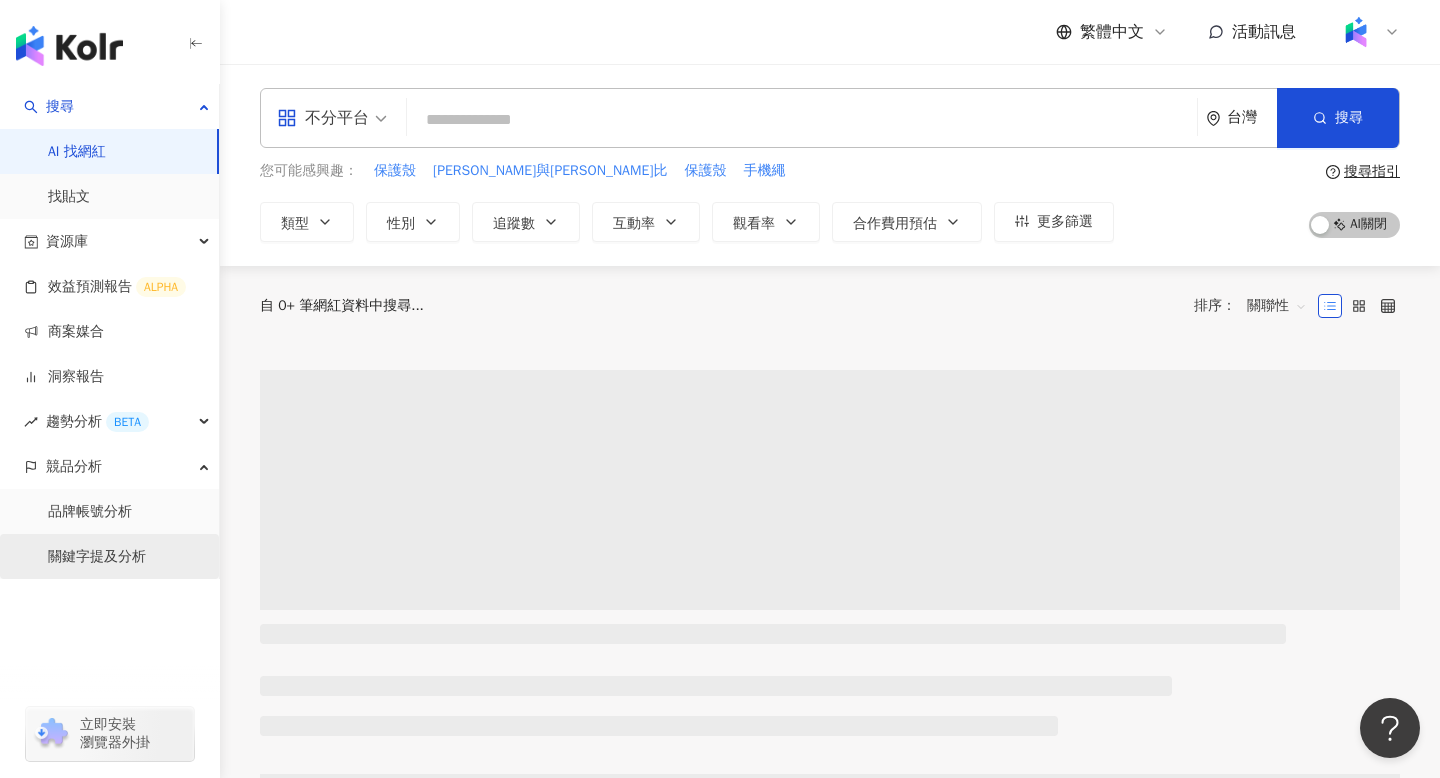 click on "關鍵字提及分析" at bounding box center [97, 557] 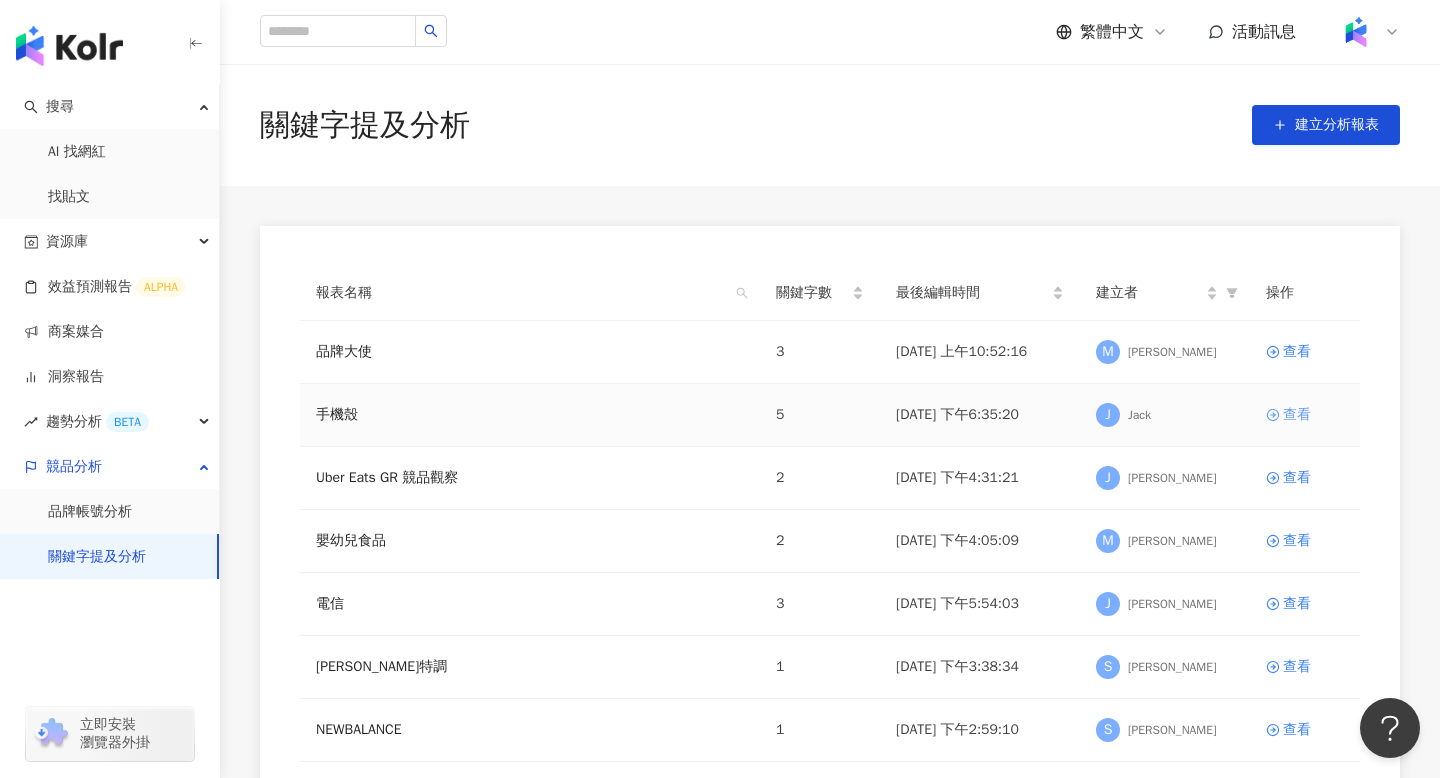 click on "查看" at bounding box center [1305, 415] 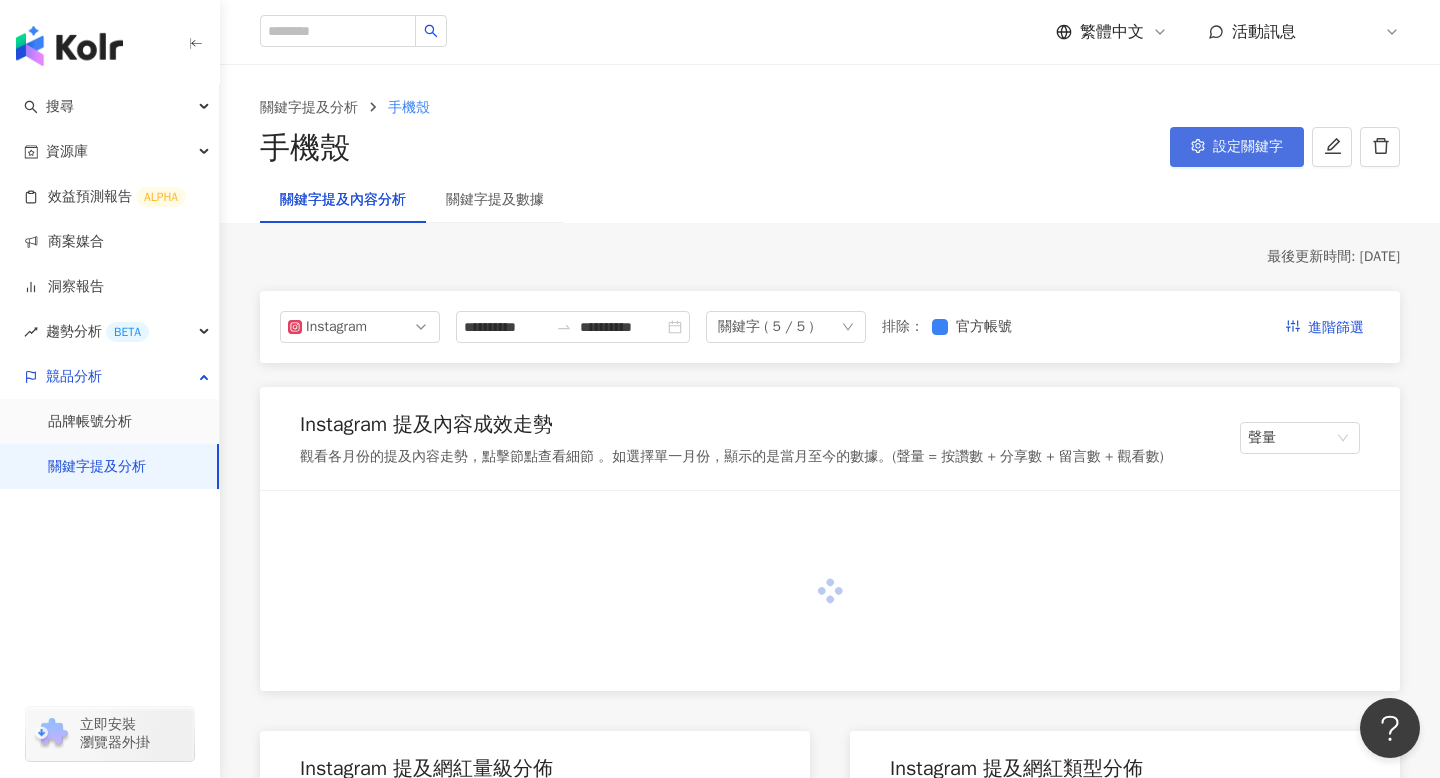 click on "設定關鍵字" at bounding box center [1237, 147] 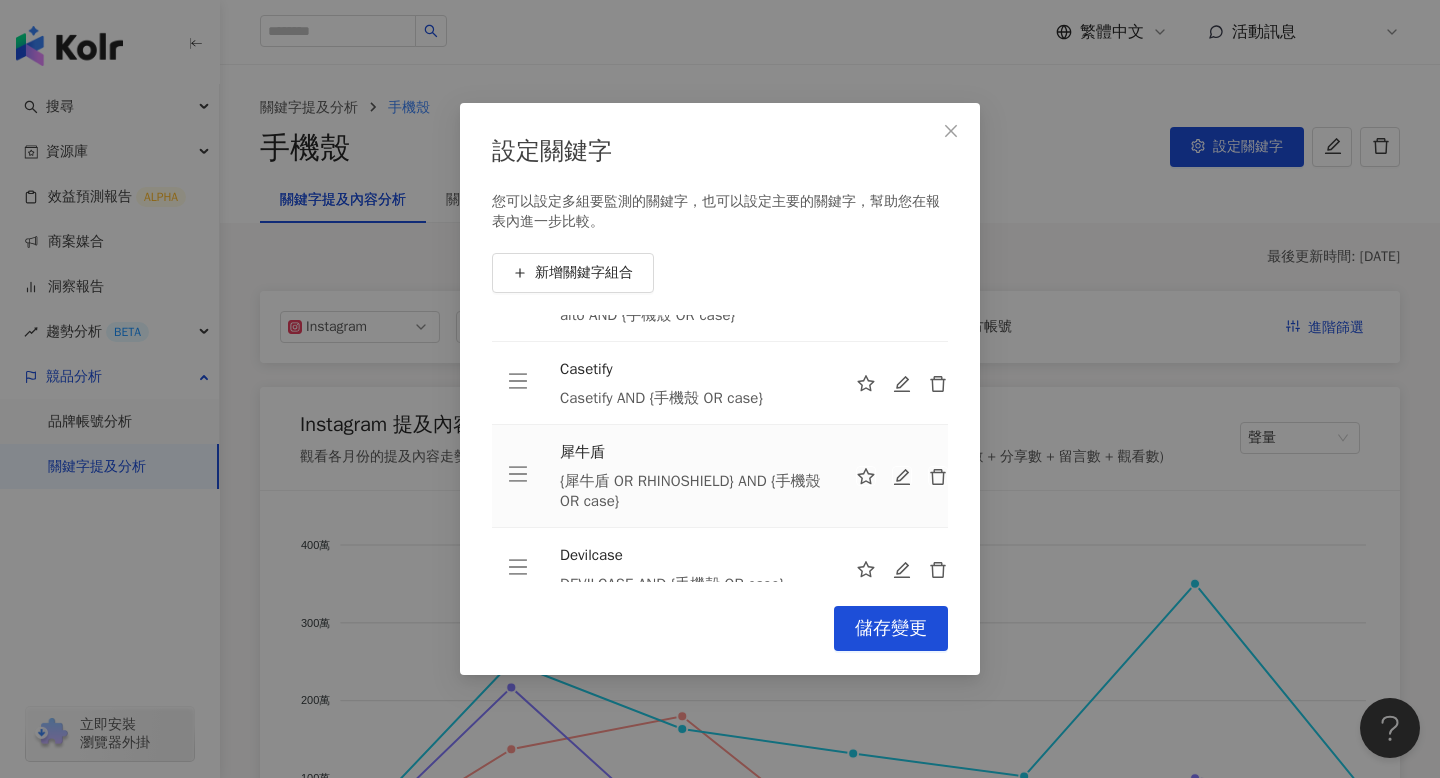 scroll, scrollTop: 0, scrollLeft: 0, axis: both 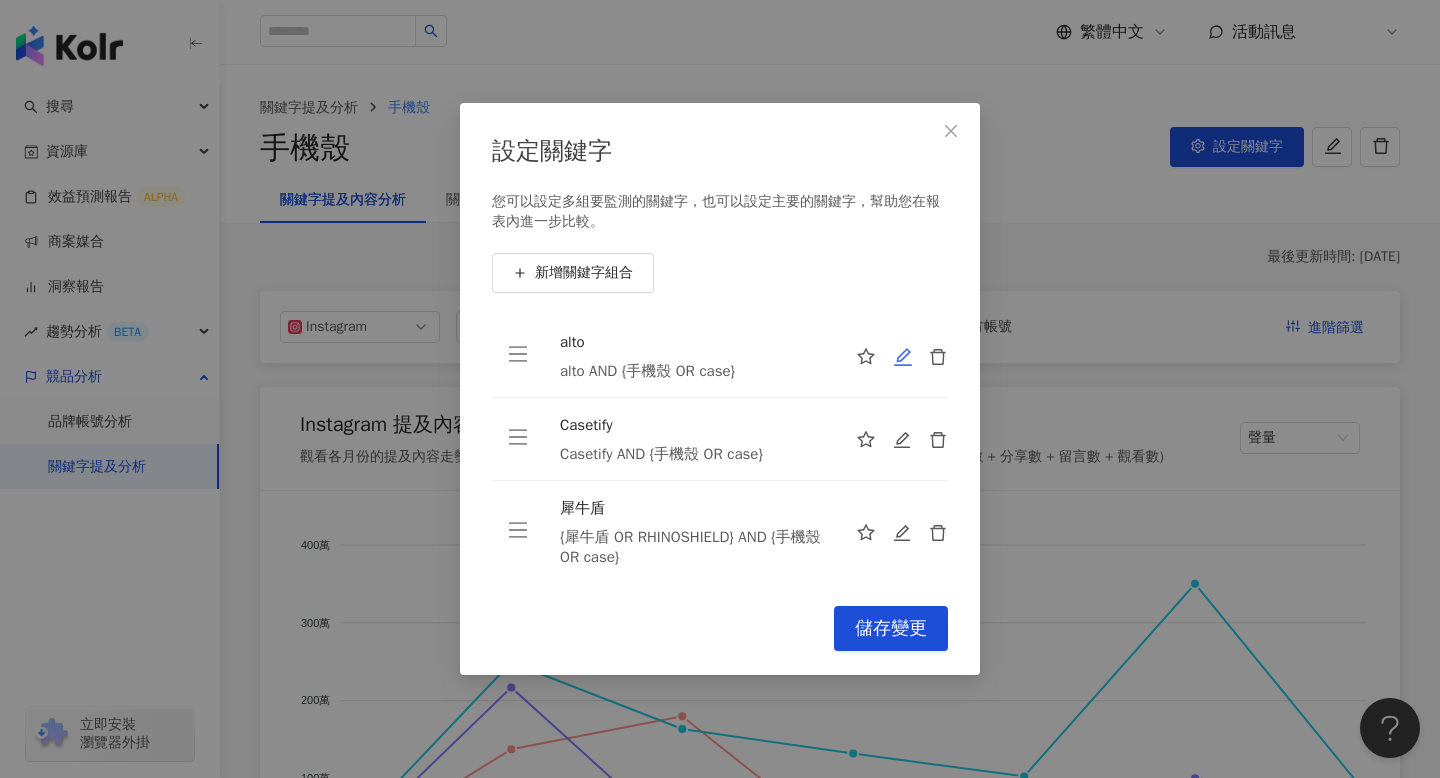 click 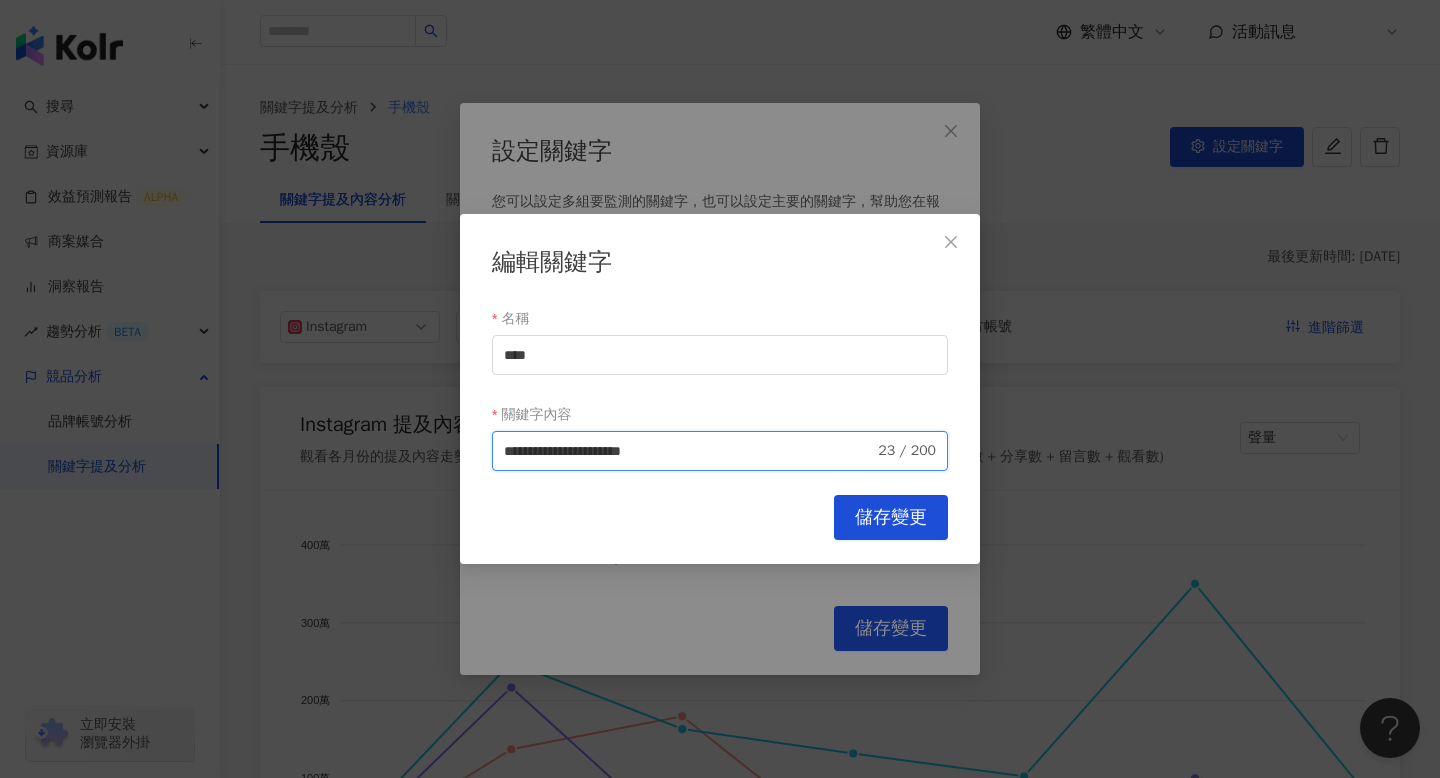 click on "**********" at bounding box center [689, 451] 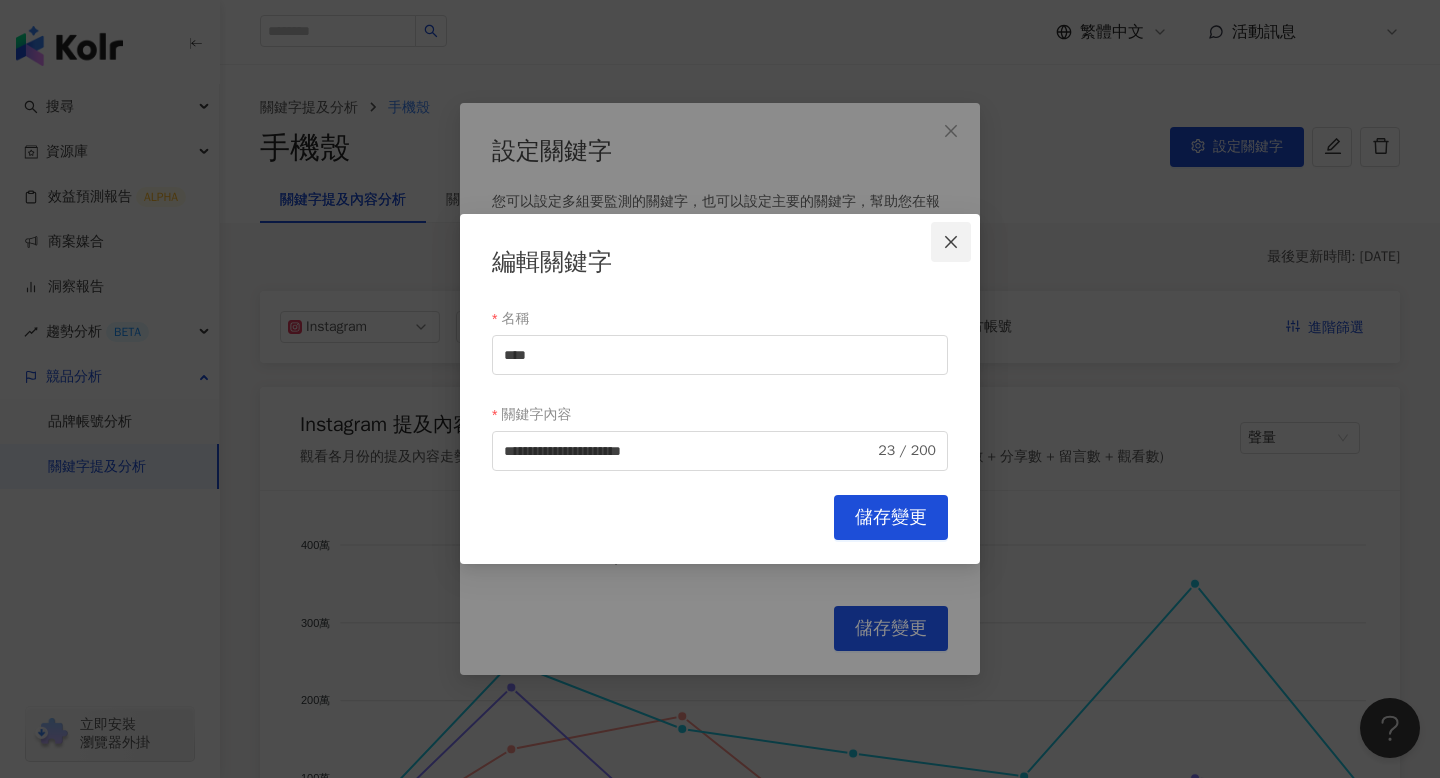 click 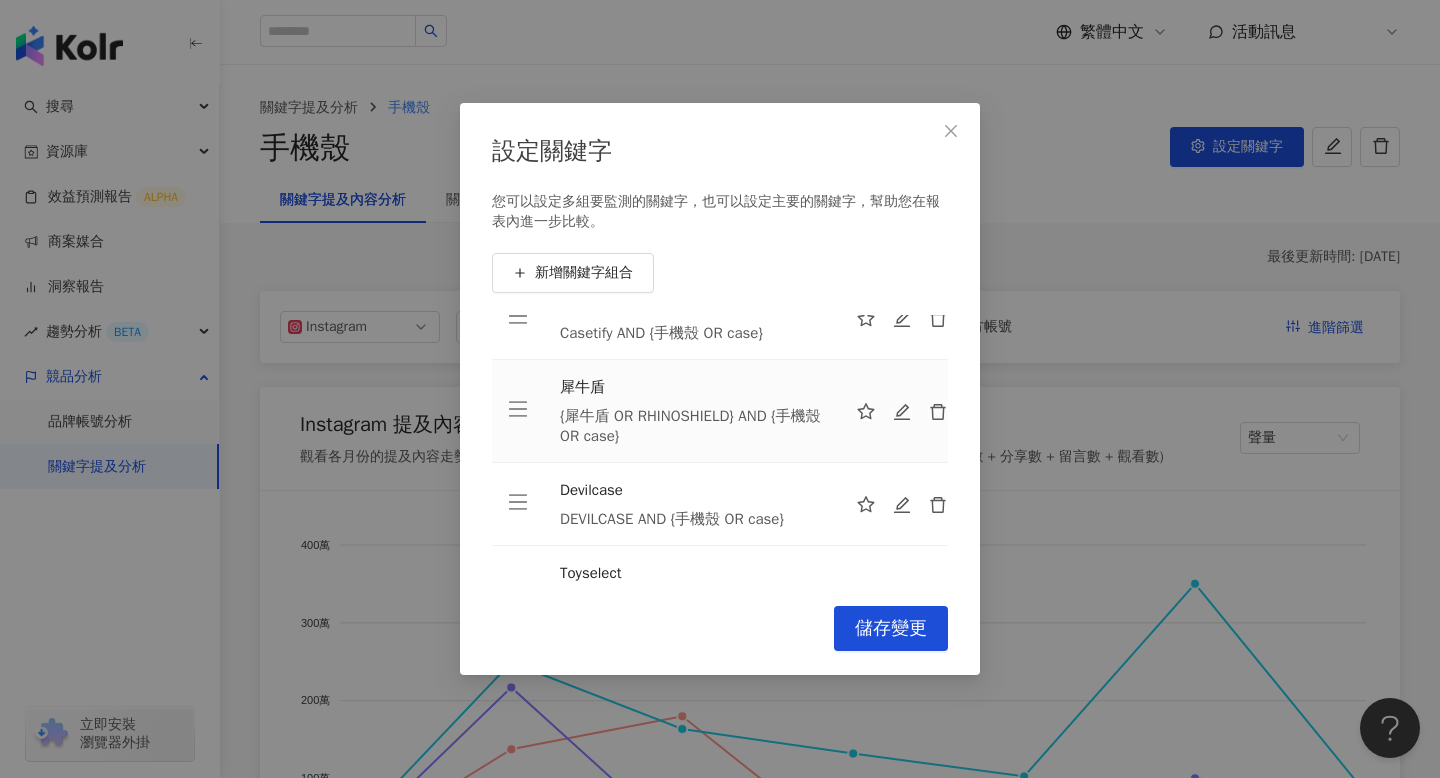 scroll, scrollTop: 188, scrollLeft: 0, axis: vertical 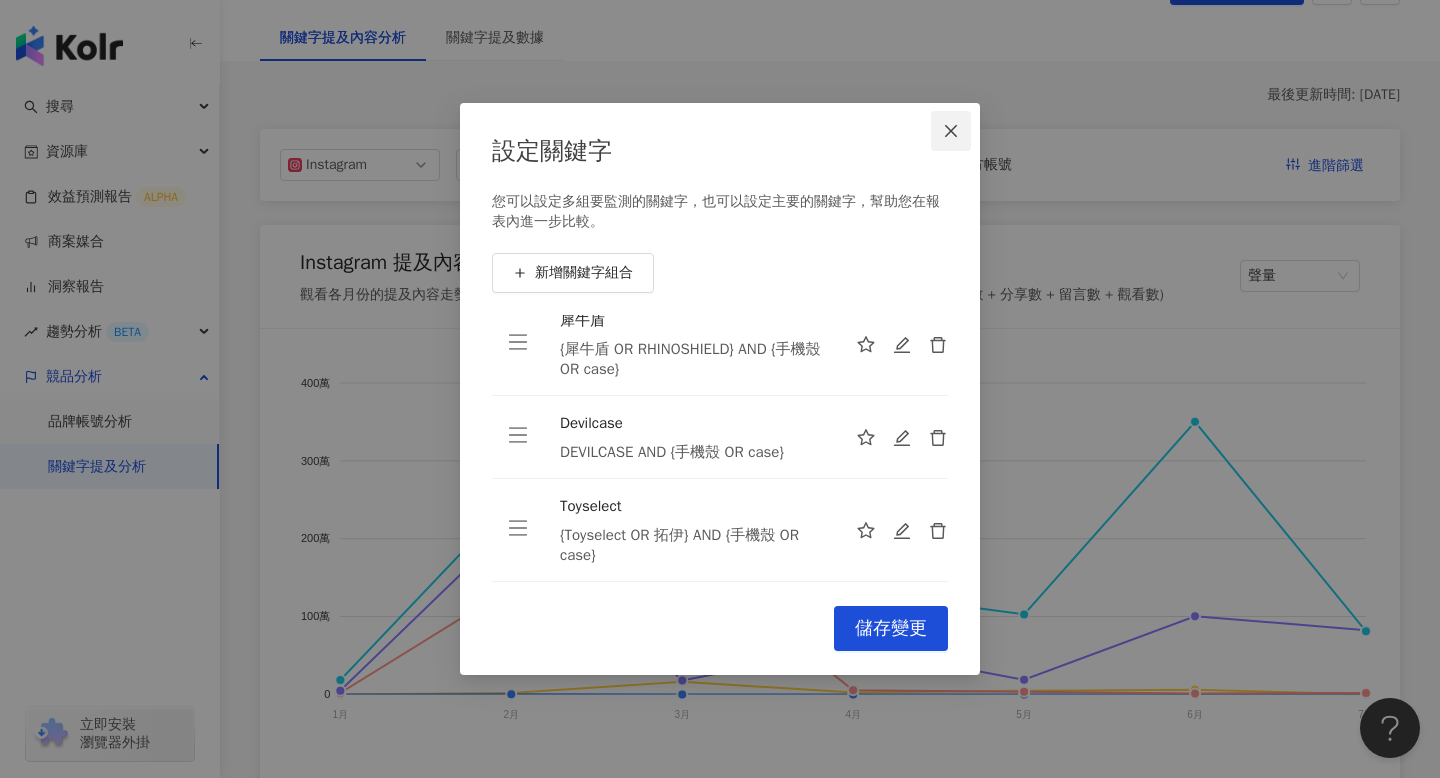 click at bounding box center [951, 131] 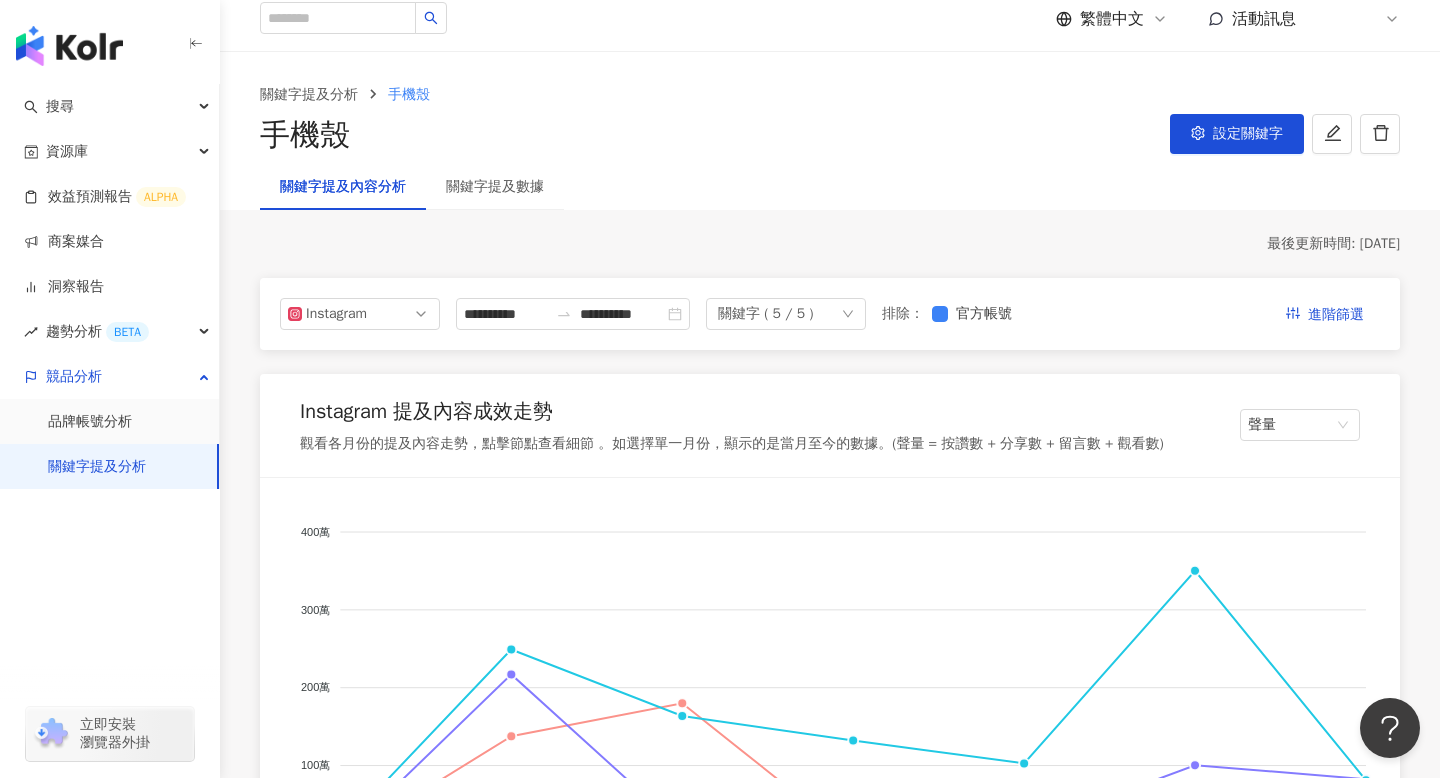 scroll, scrollTop: 0, scrollLeft: 0, axis: both 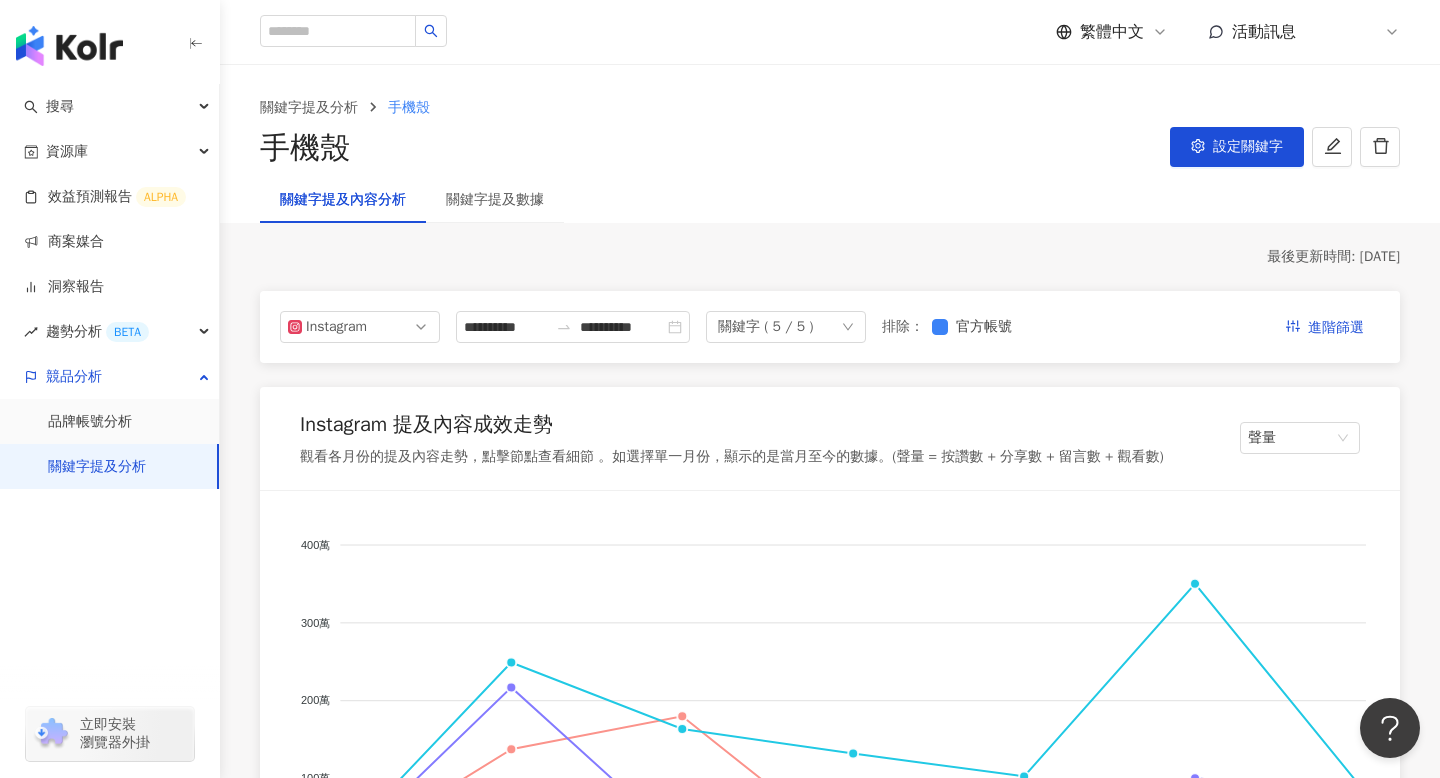 click on "關鍵字提及數據" at bounding box center [495, 200] 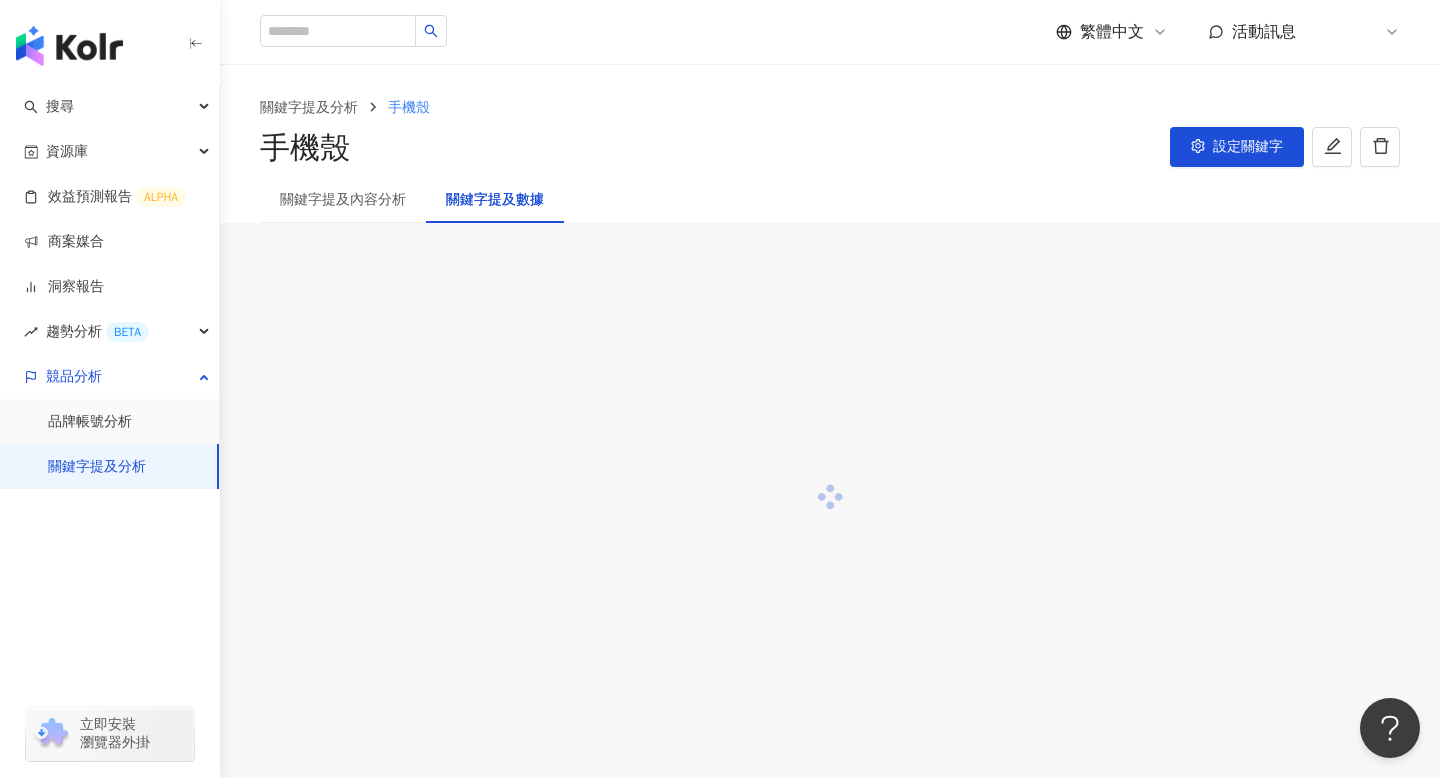 click on "手機殼 設定關鍵字" at bounding box center (830, 148) 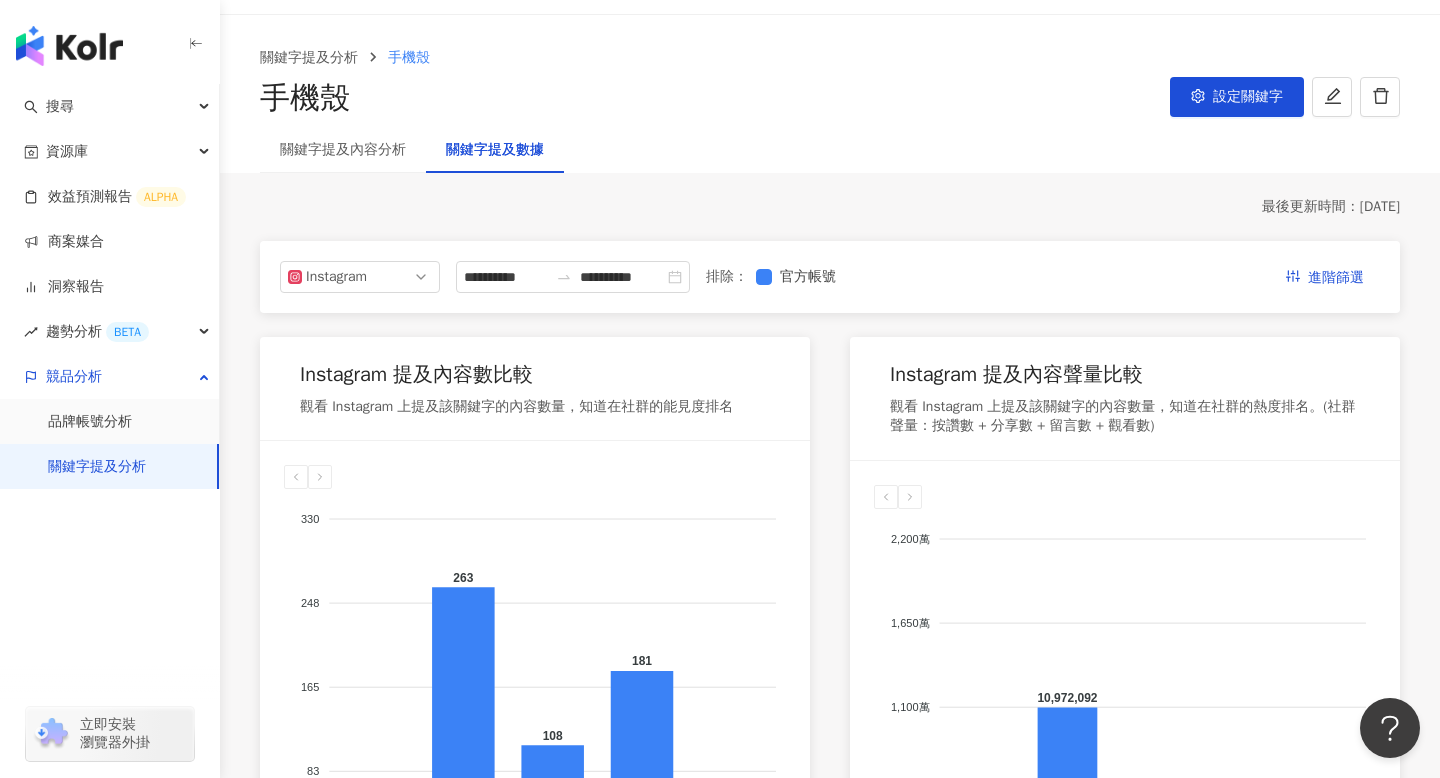 scroll, scrollTop: 56, scrollLeft: 0, axis: vertical 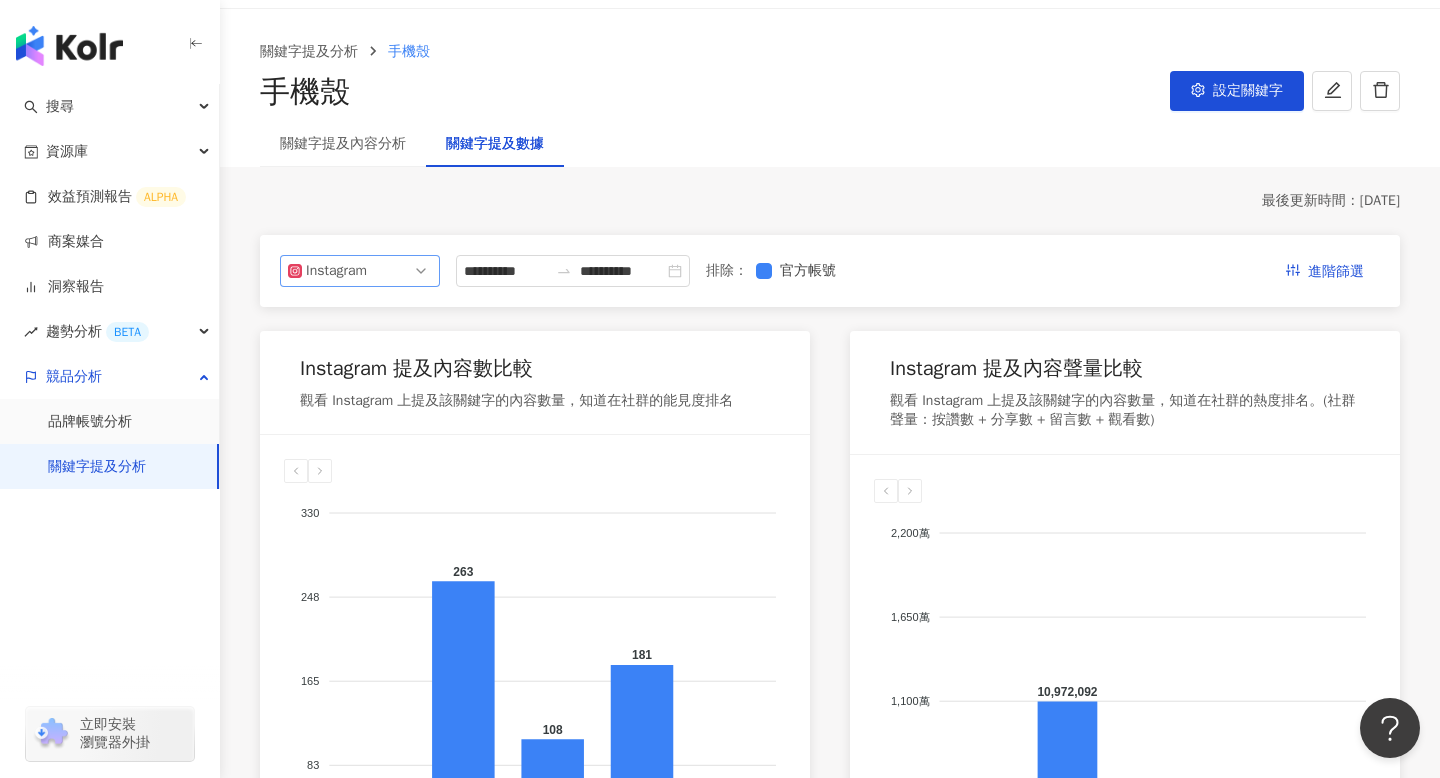 click on "Instagram" at bounding box center (360, 271) 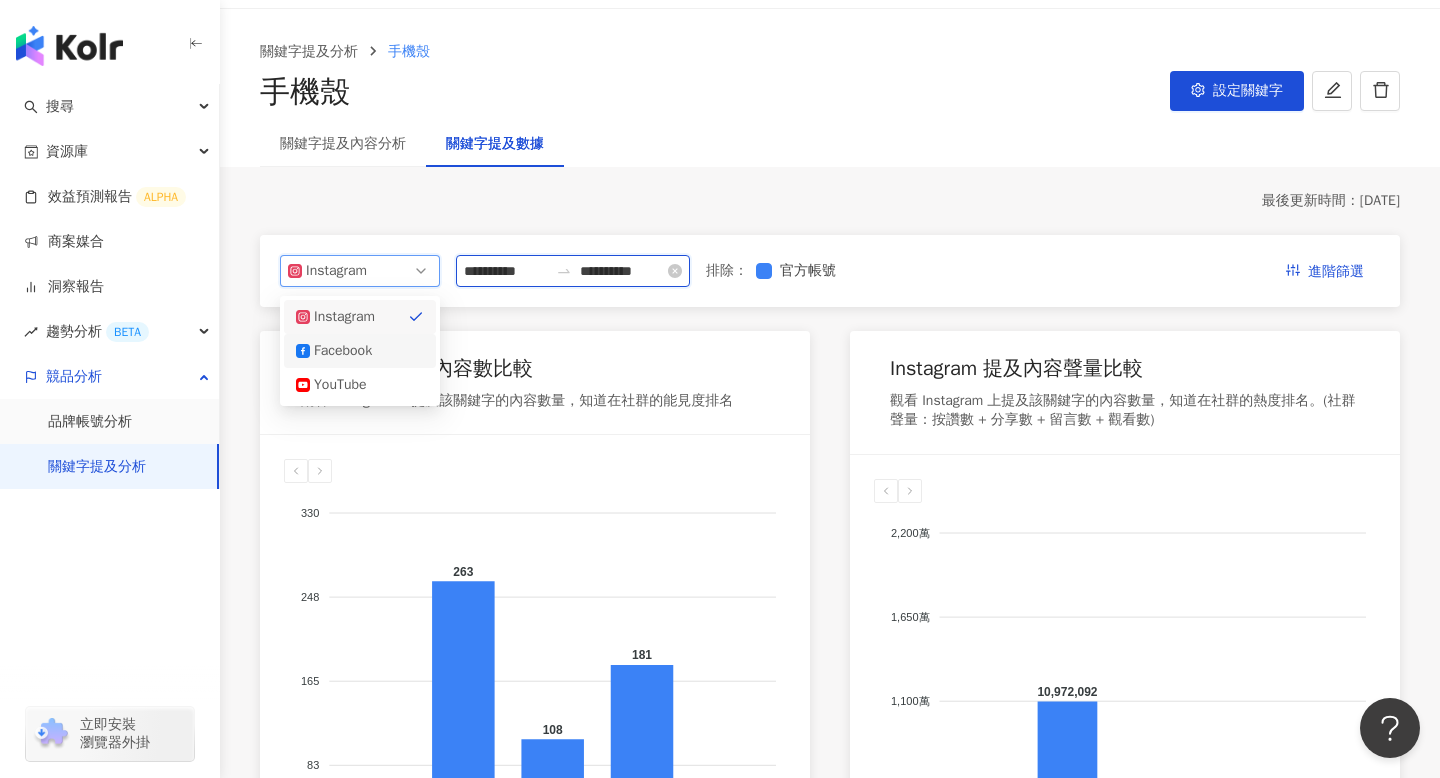 click on "**********" at bounding box center (506, 271) 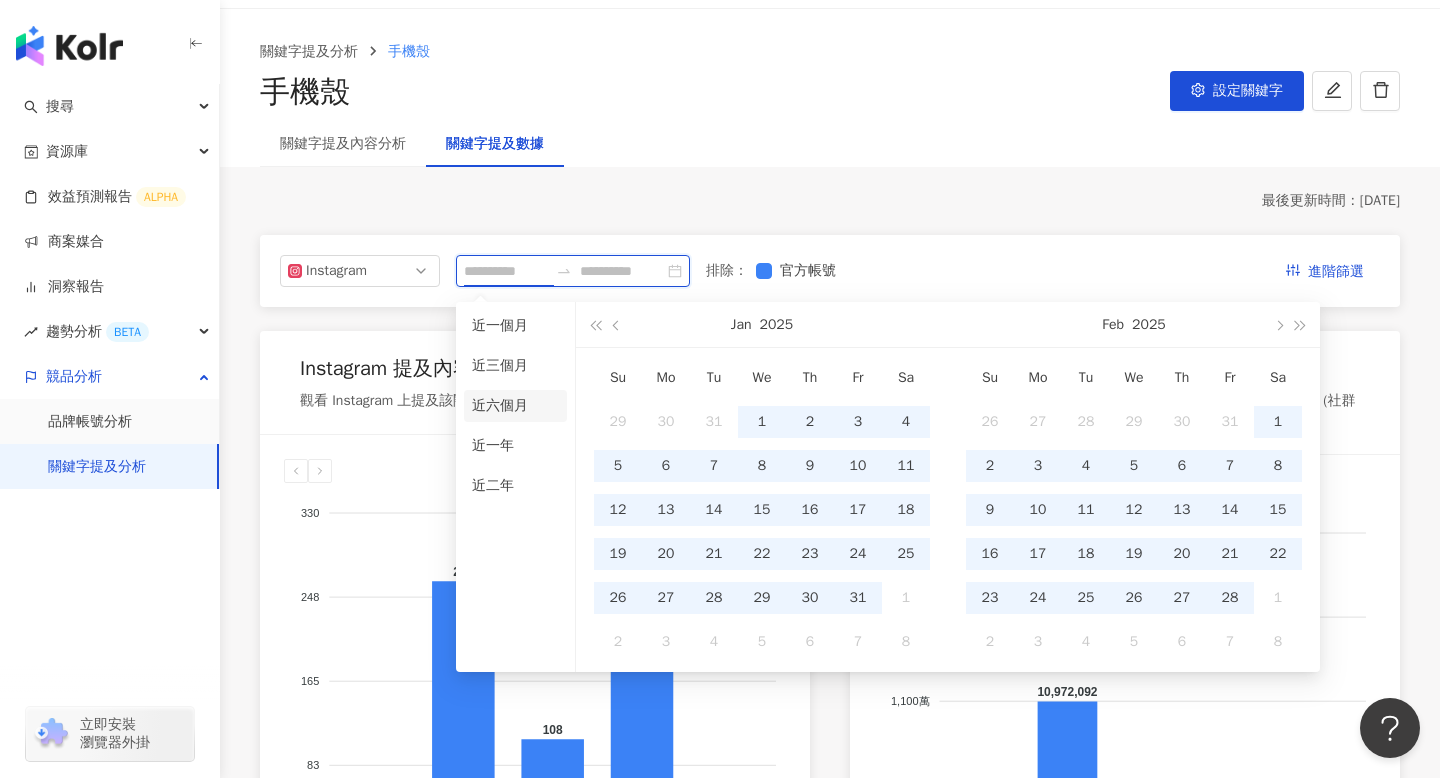 type on "**********" 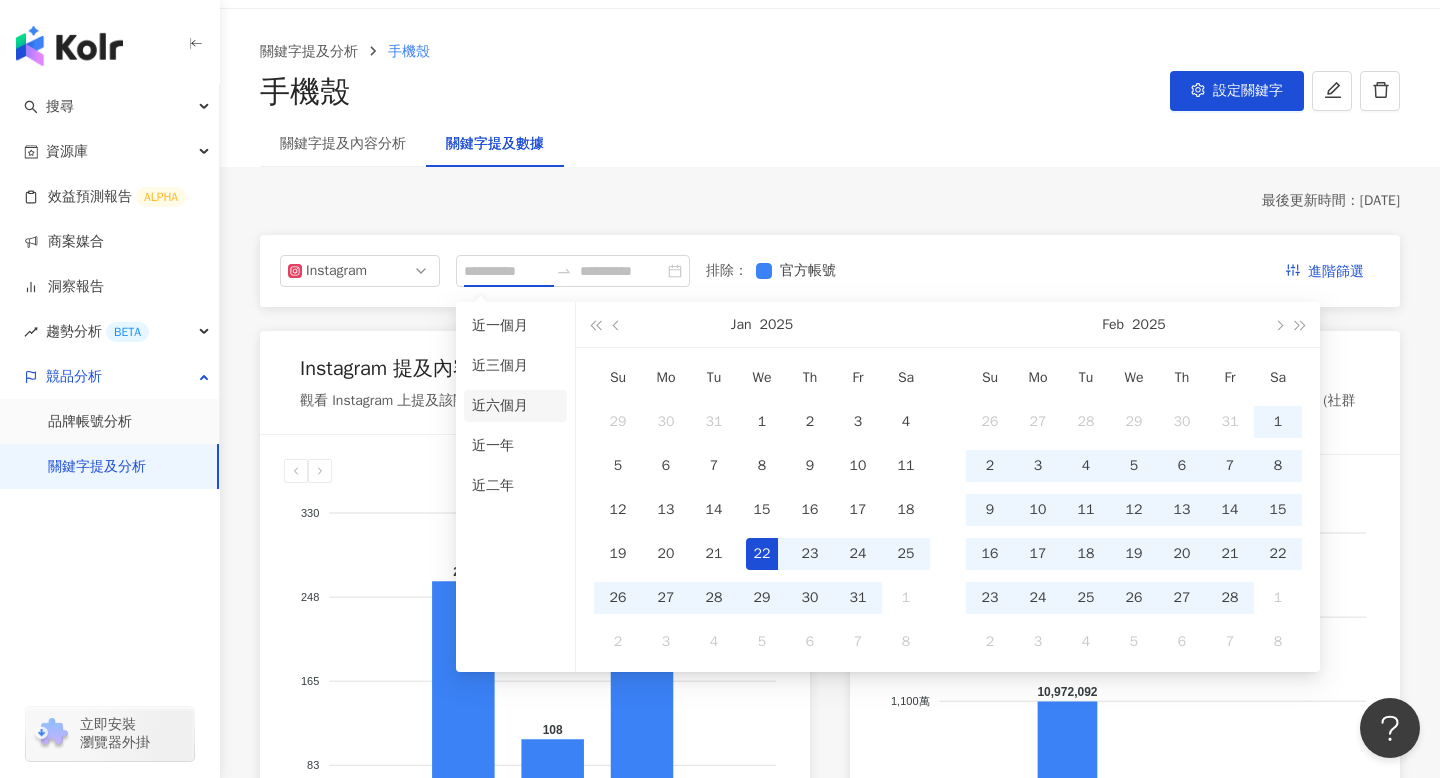 click on "近六個月" at bounding box center [515, 406] 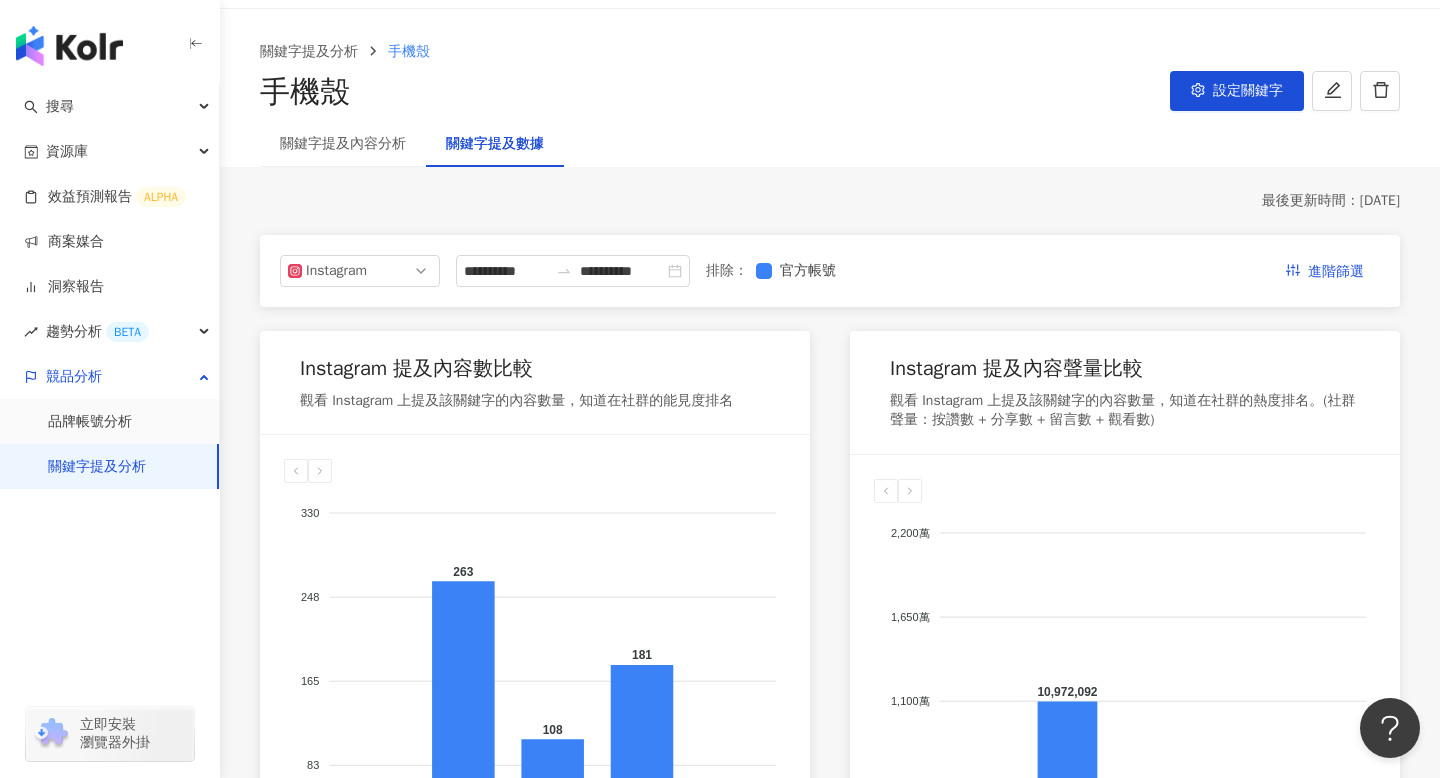 click on "**********" at bounding box center (830, 869) 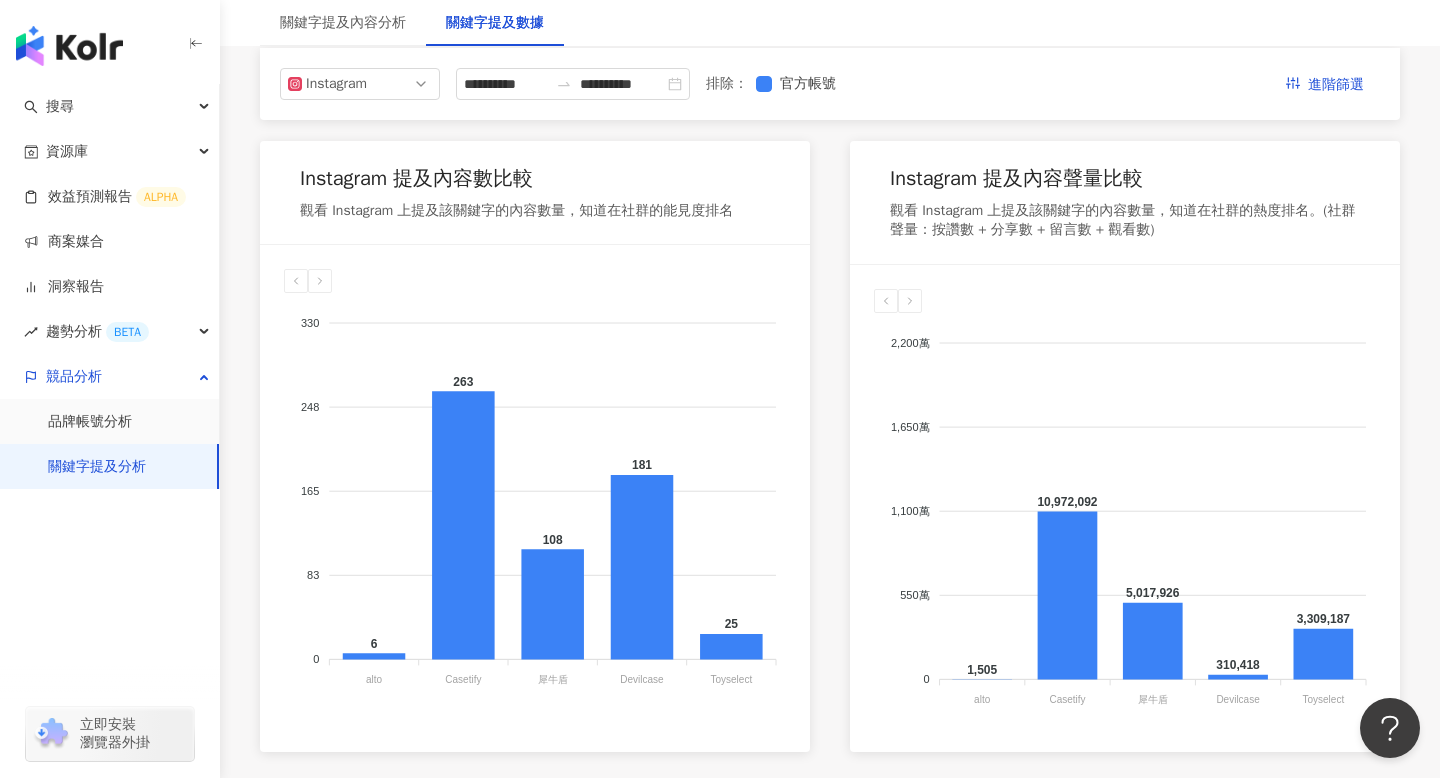 scroll, scrollTop: 237, scrollLeft: 0, axis: vertical 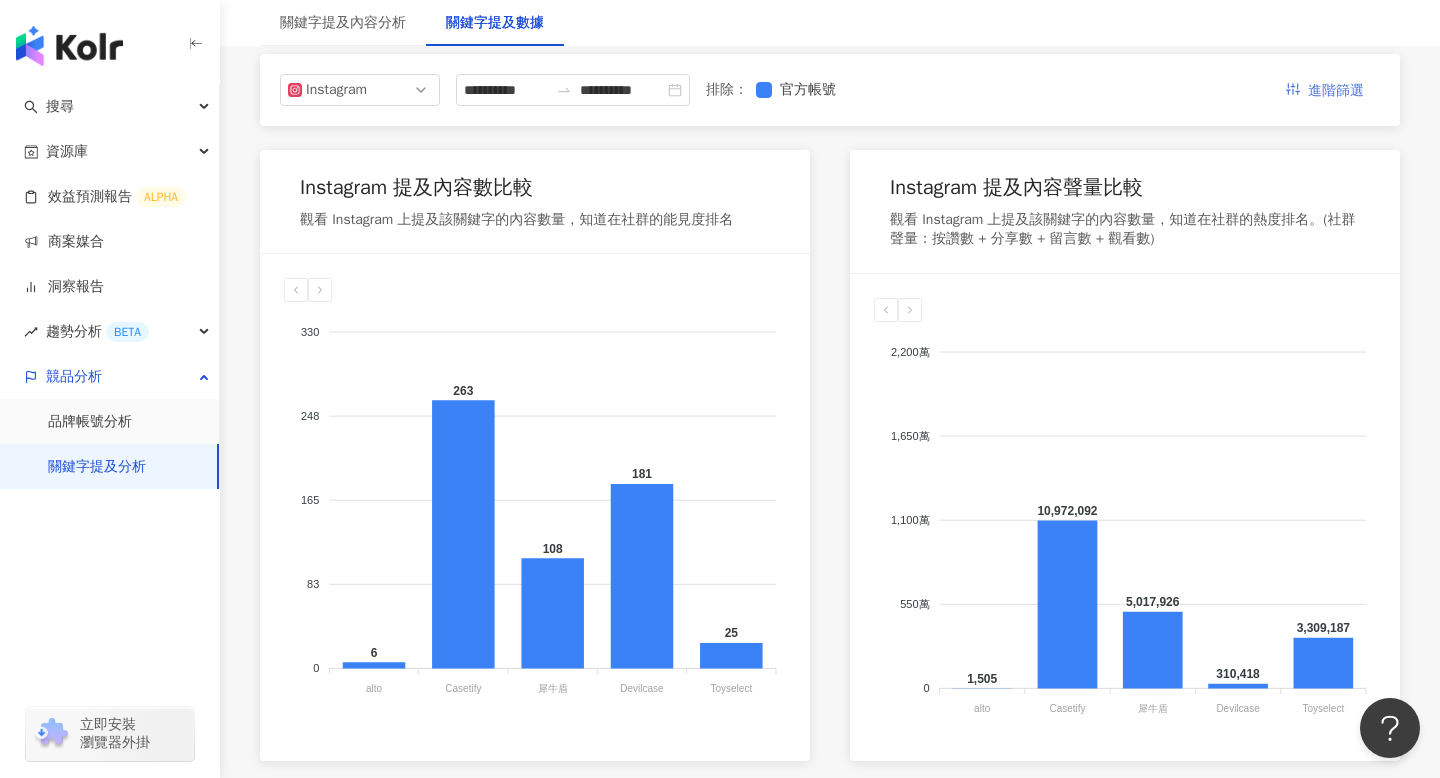 click on "進階篩選" at bounding box center (1336, 91) 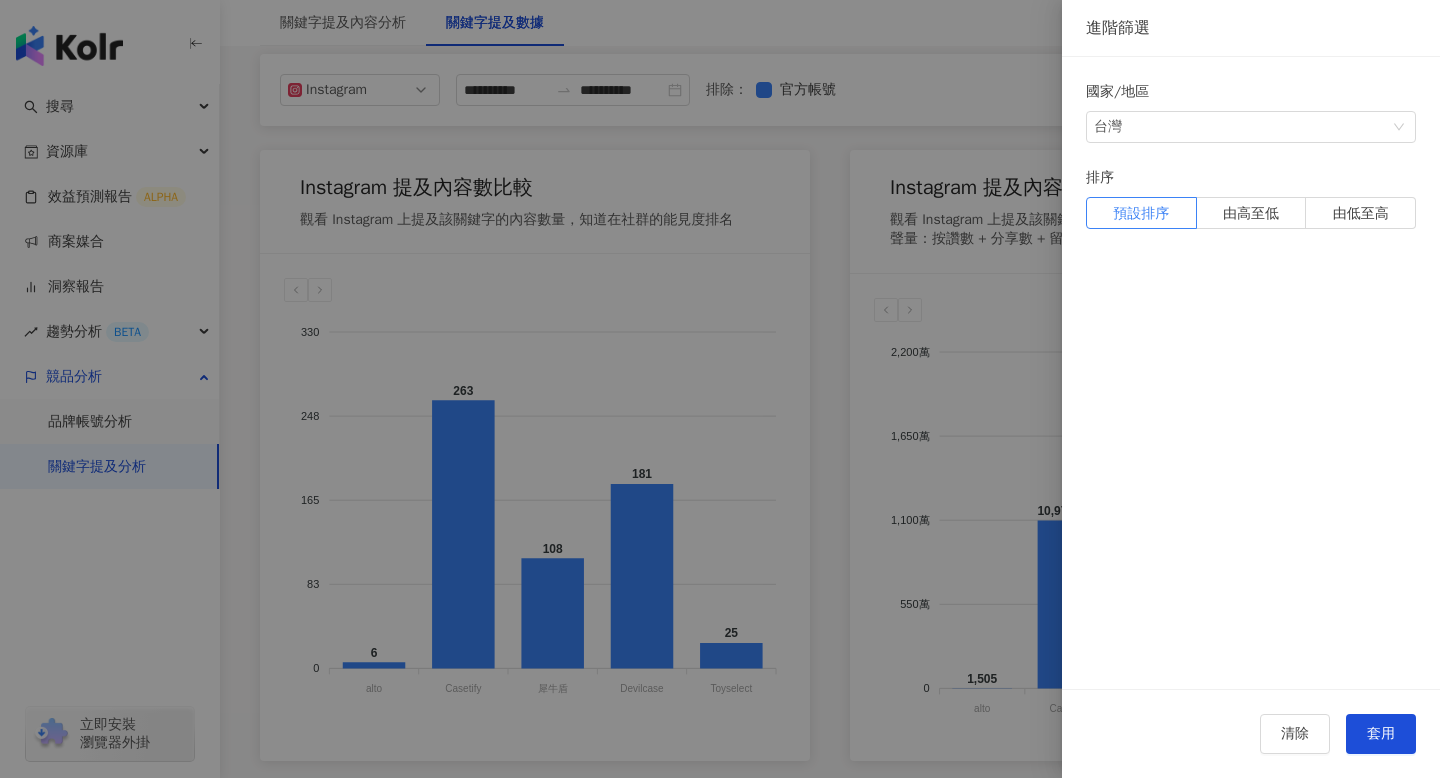 click at bounding box center [720, 389] 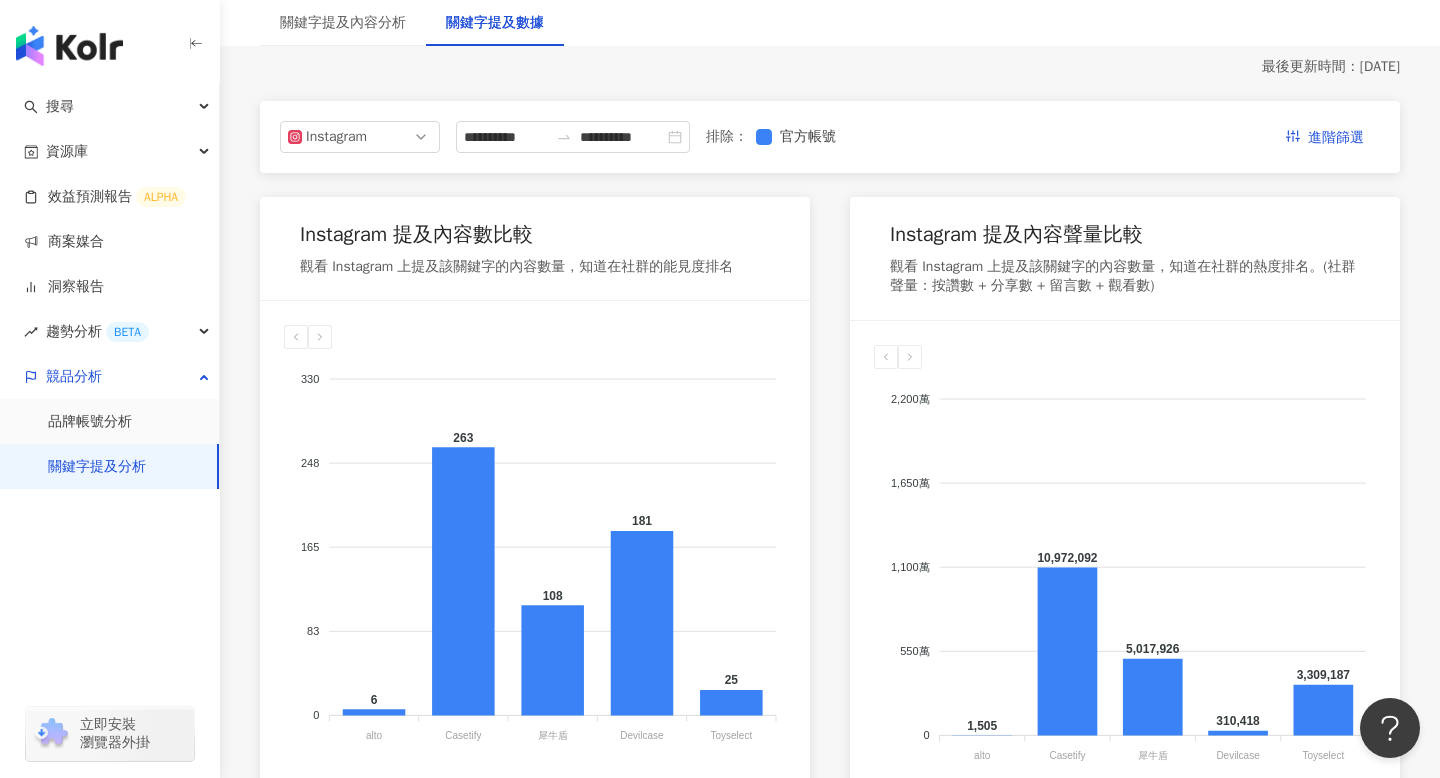 scroll, scrollTop: 166, scrollLeft: 0, axis: vertical 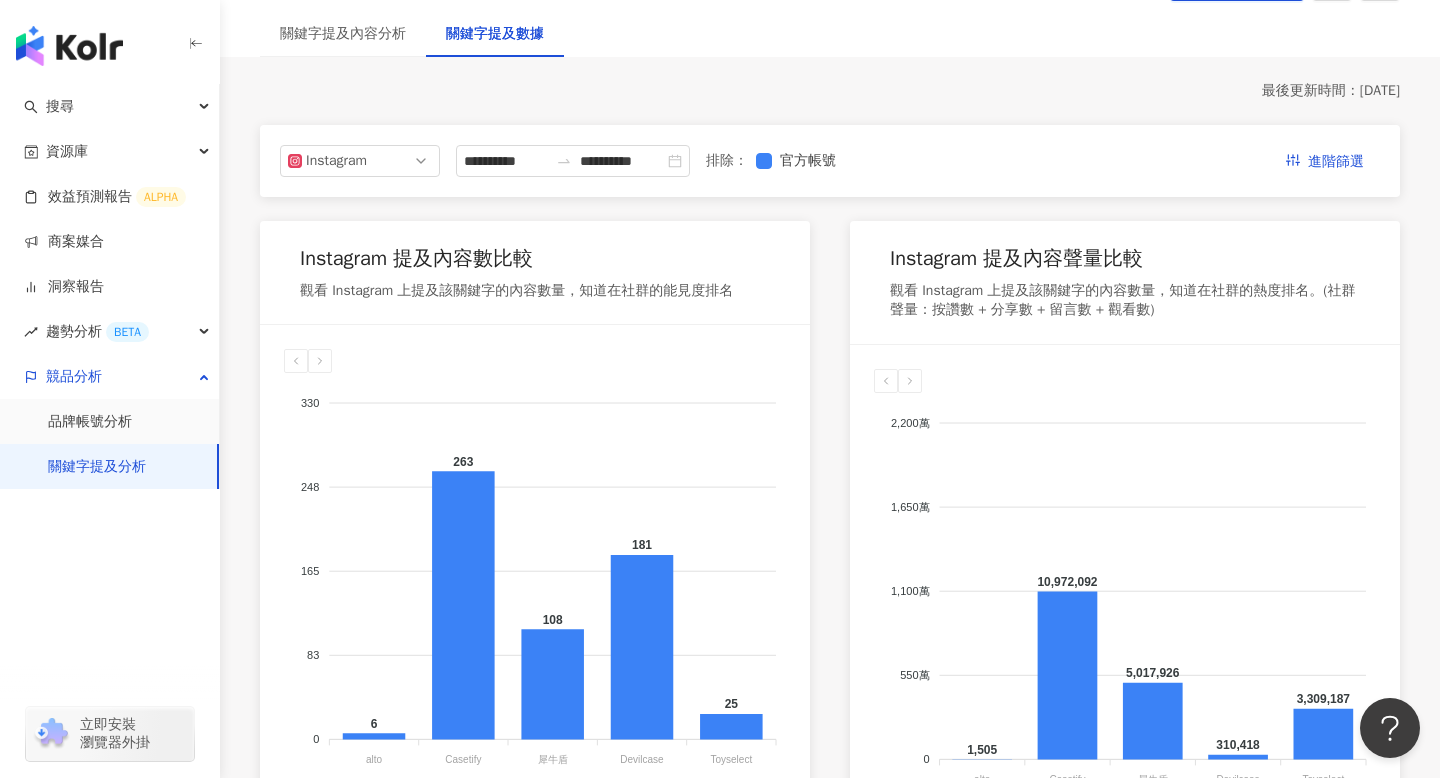 click on "關鍵字提及內容分析" at bounding box center [343, 34] 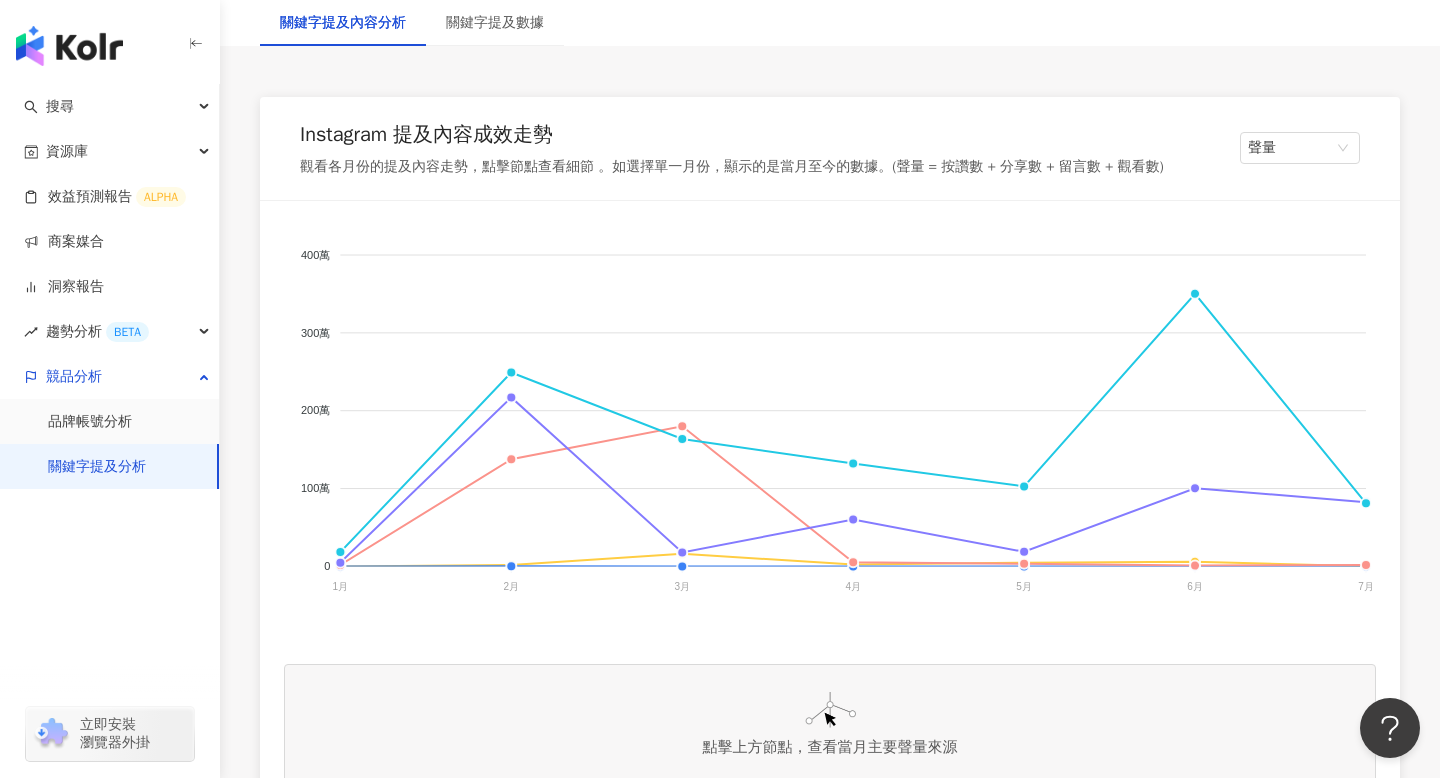 scroll, scrollTop: 296, scrollLeft: 0, axis: vertical 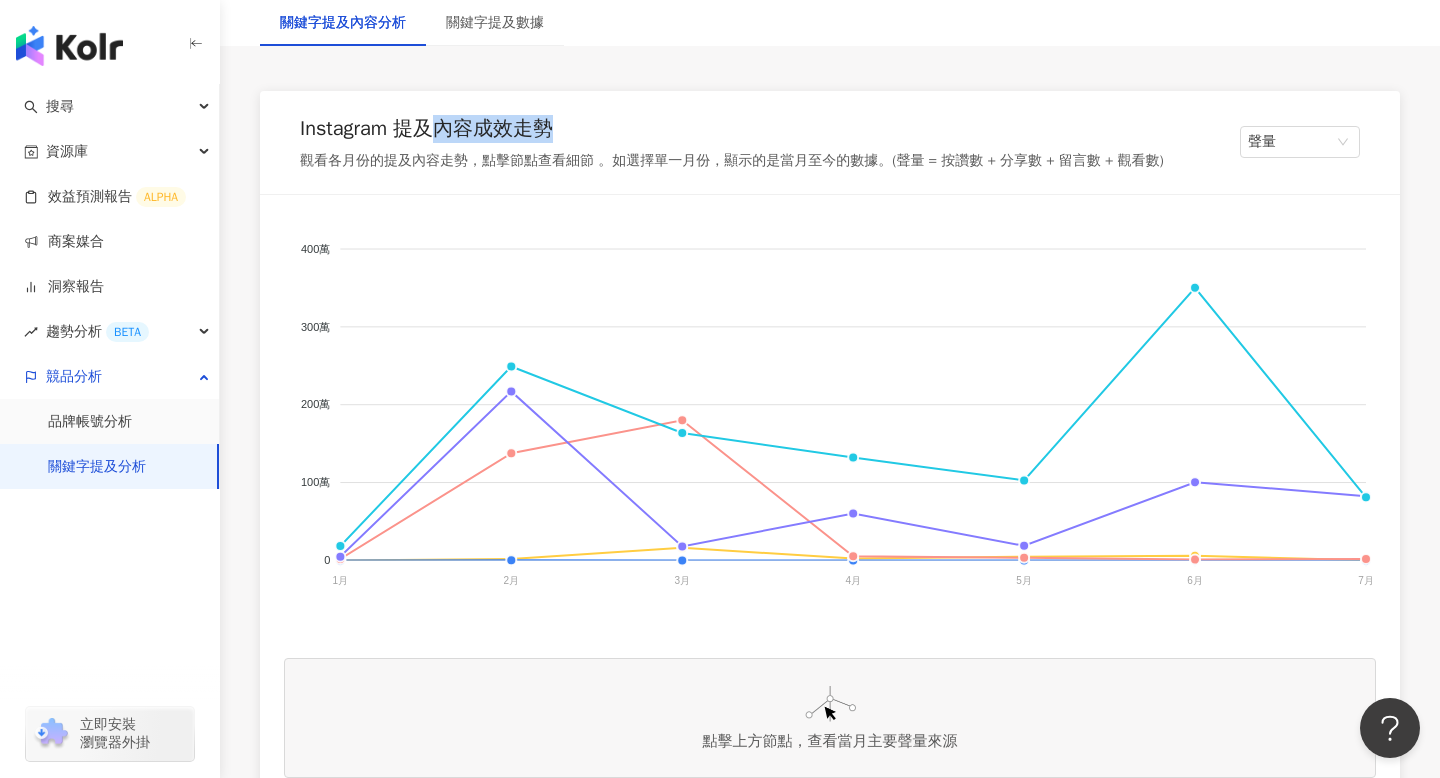 drag, startPoint x: 440, startPoint y: 120, endPoint x: 566, endPoint y: 129, distance: 126.32102 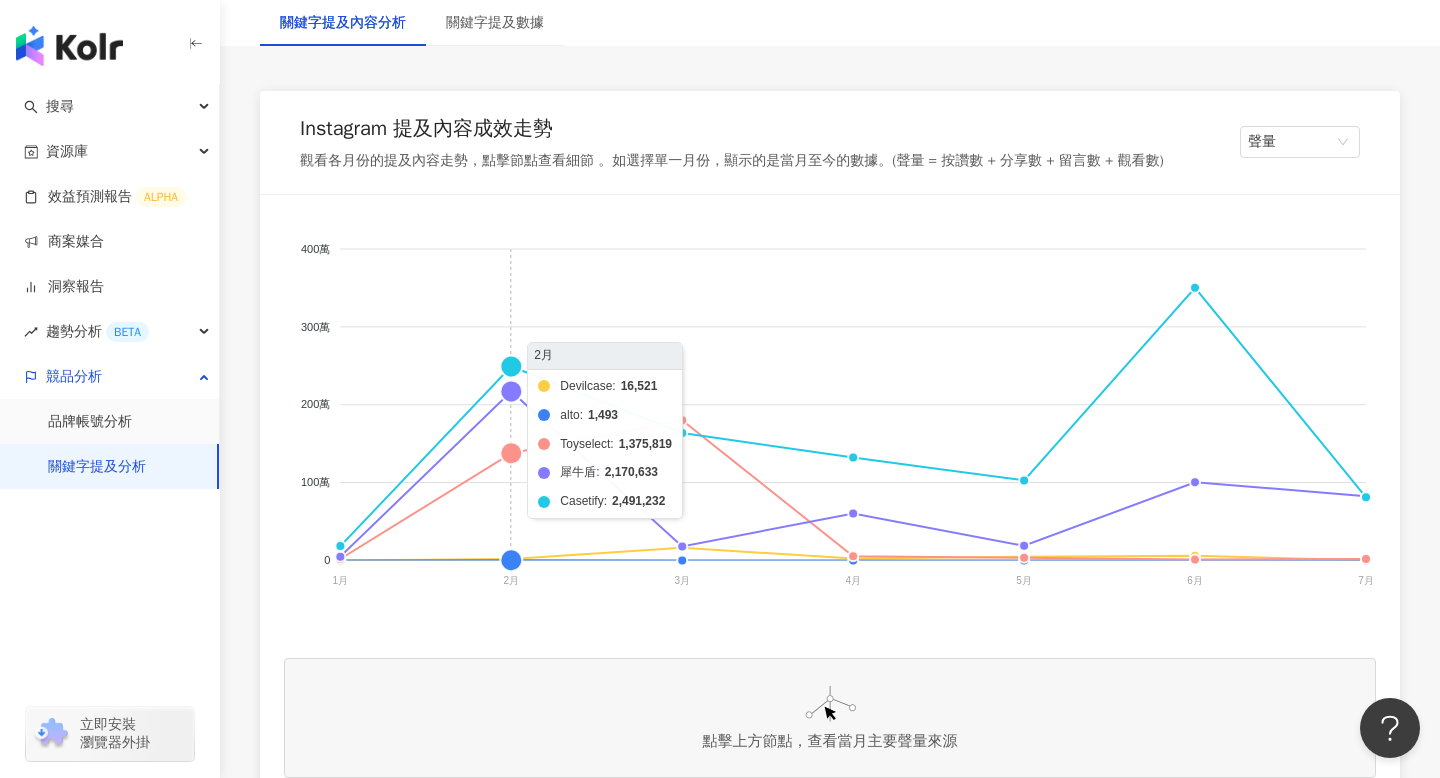 click on "Devilcase alto Toyselect 犀牛盾 Casetify" 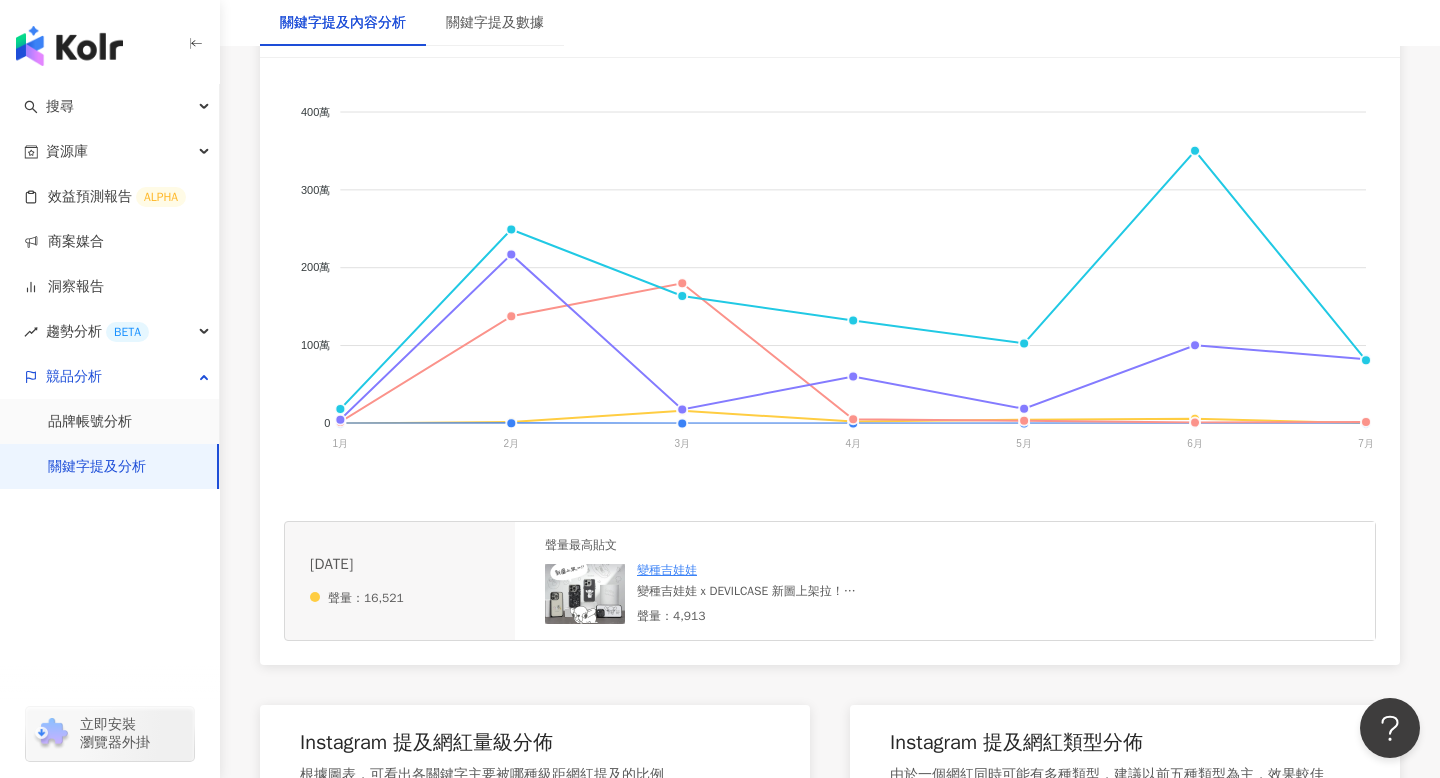 scroll, scrollTop: 452, scrollLeft: 0, axis: vertical 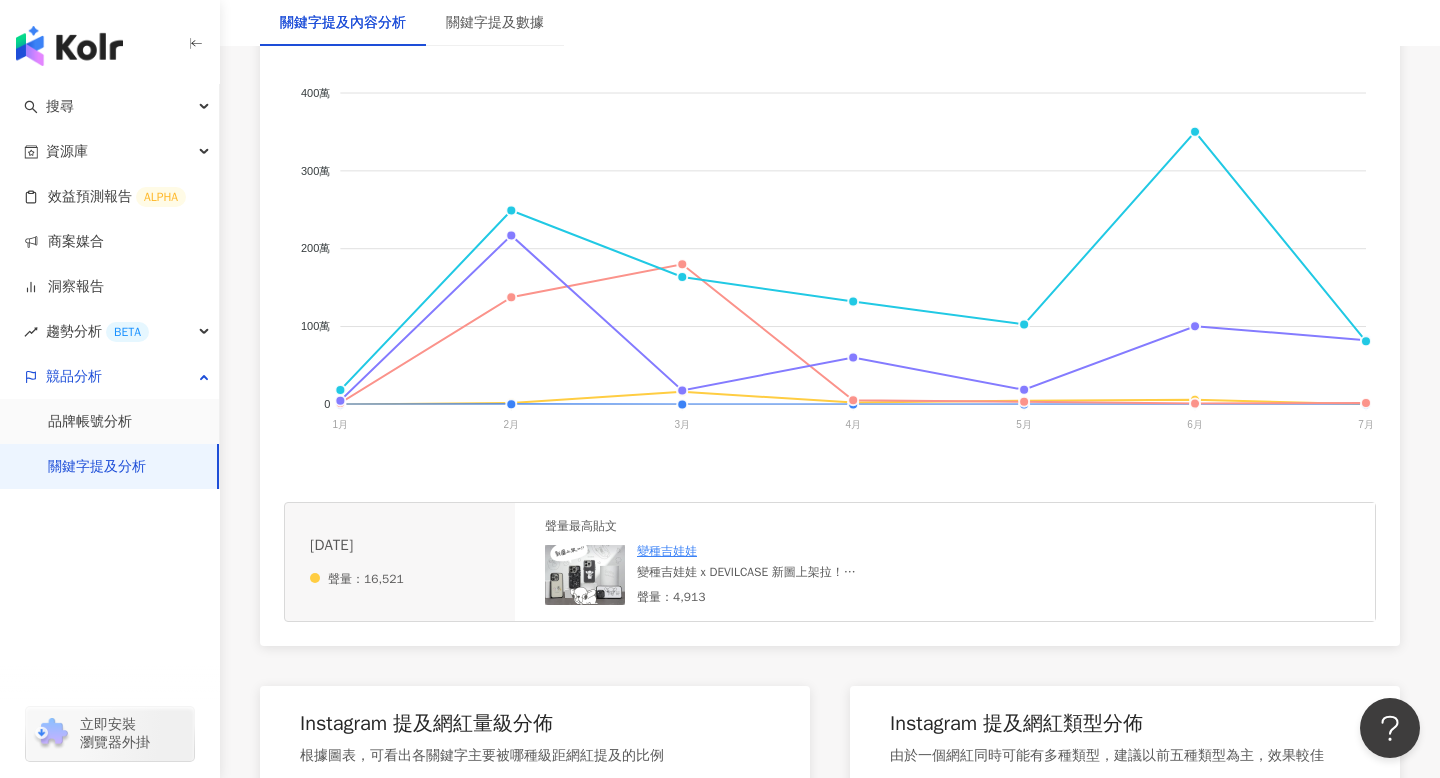 click on "Devilcase alto Toyselect 犀牛盾 Casetify" 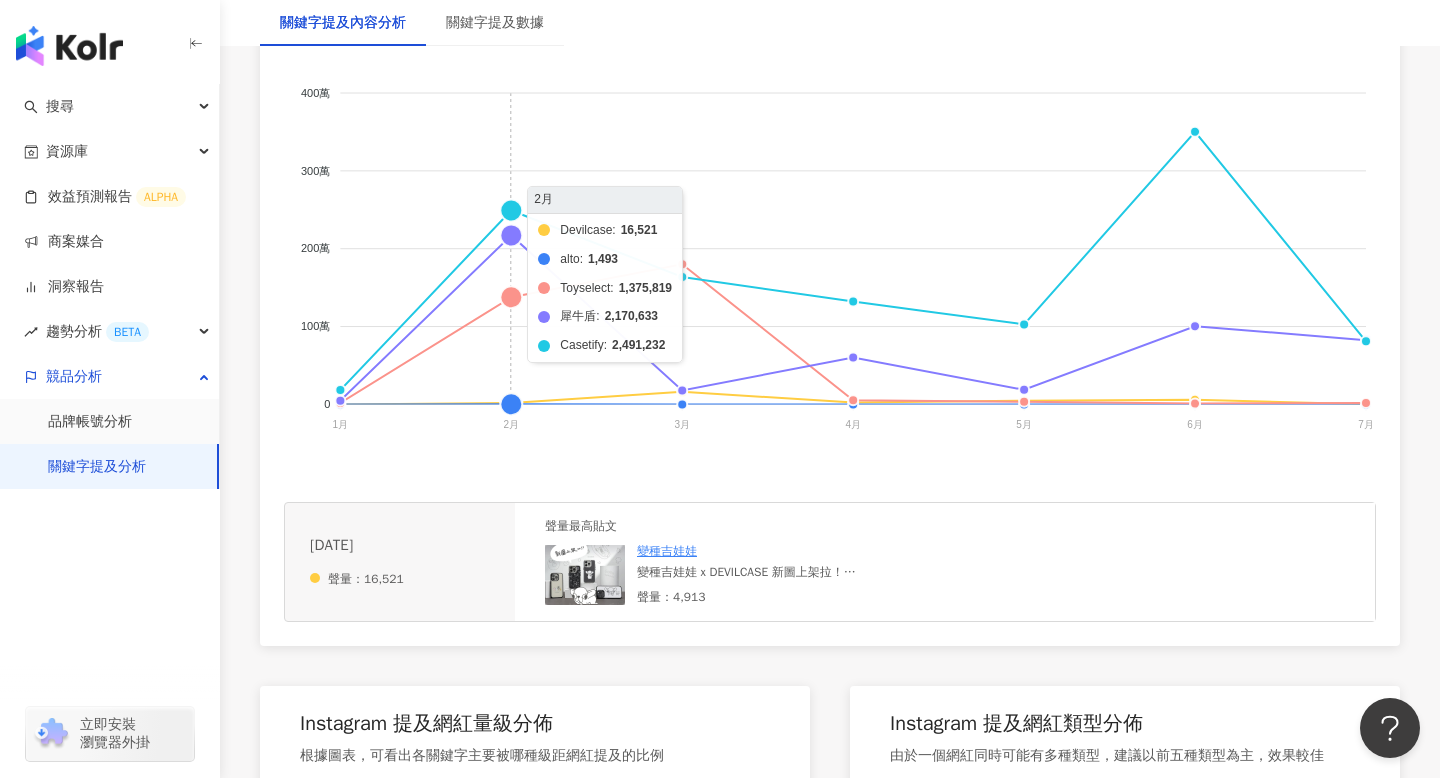 click on "Devilcase alto Toyselect 犀牛盾 Casetify" 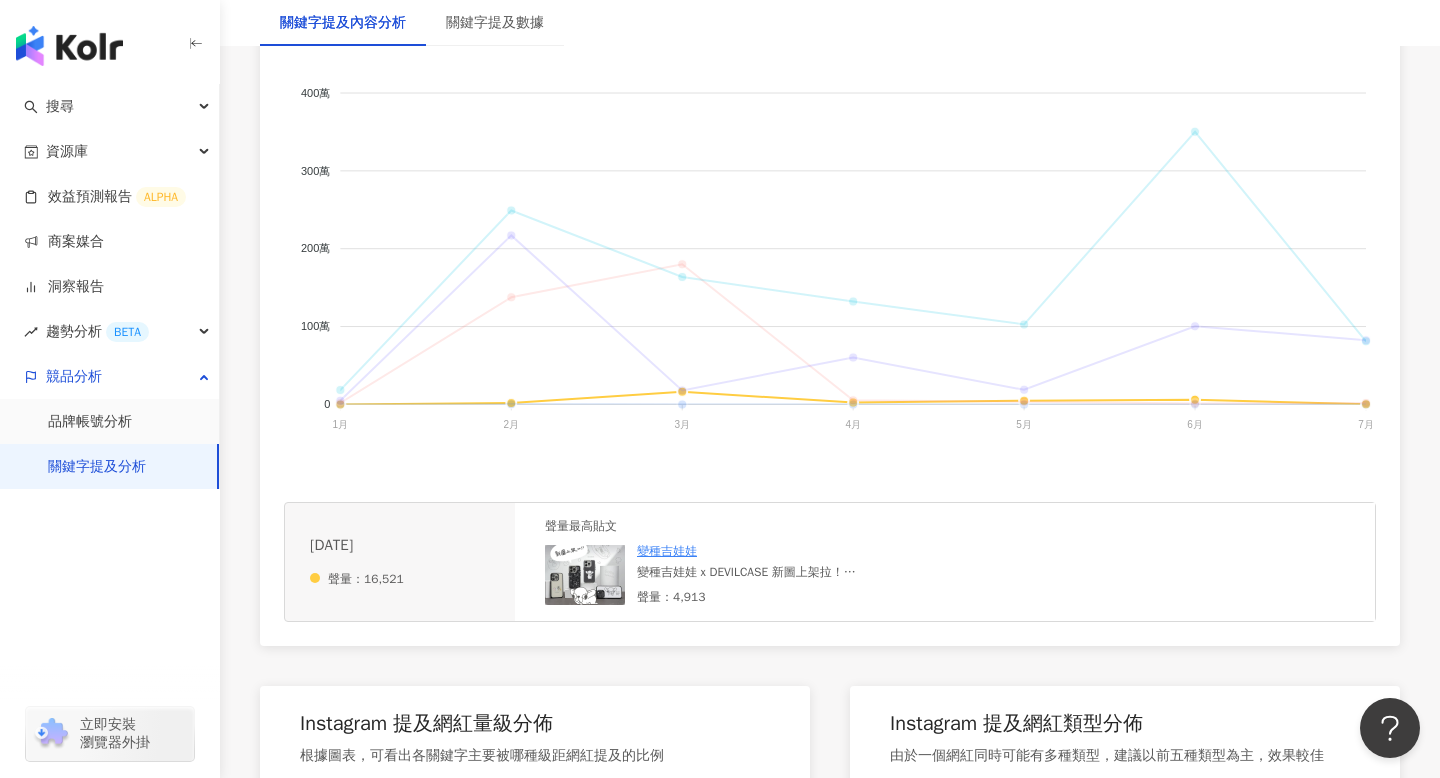 click on "Devilcase" 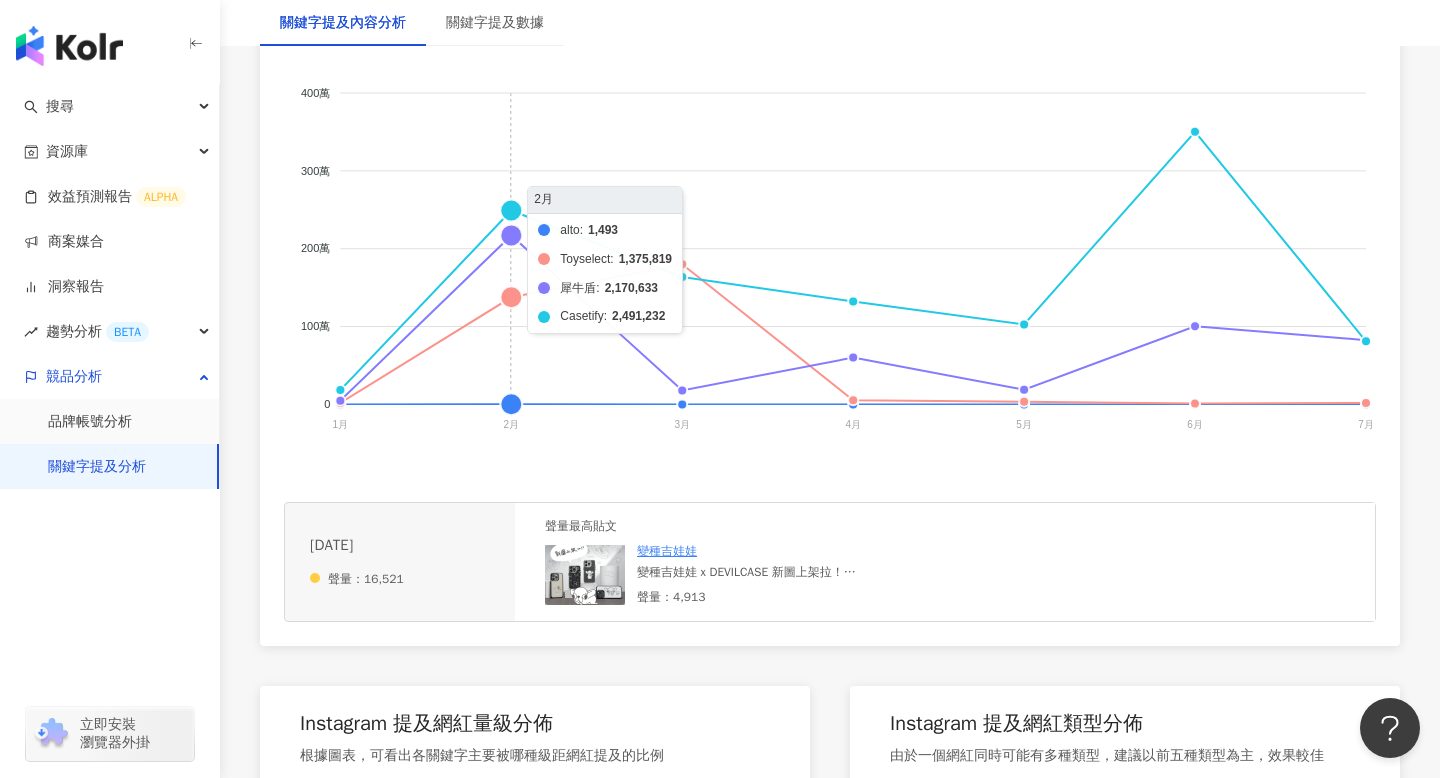 click on "Devilcase alto Toyselect 犀牛盾 Casetify" 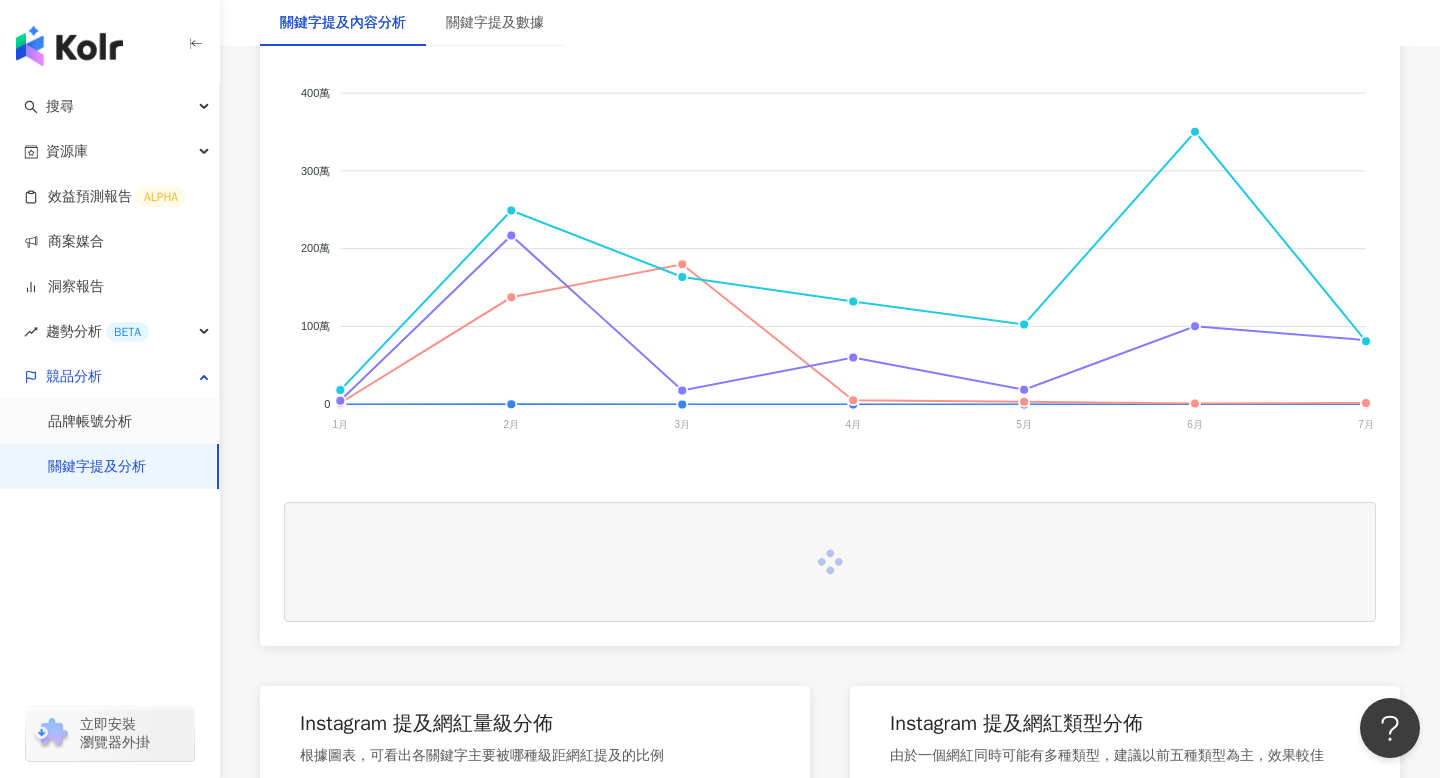 click on "Devilcase alto Toyselect 犀牛盾 Casetify 400萬 400萬 300萬 300萬 200萬 200萬 100萬 100萬 0 0 1月 1月 2月 2月 3月 3月 4月 4月 5月 5月 6月 6月 7月 7月 2月 Devilcase:  無資料 alto:  1,493 Toyselect:  1,375,819 犀牛盾:  2,170,633 Casetify:  2,491,232" at bounding box center (830, 270) 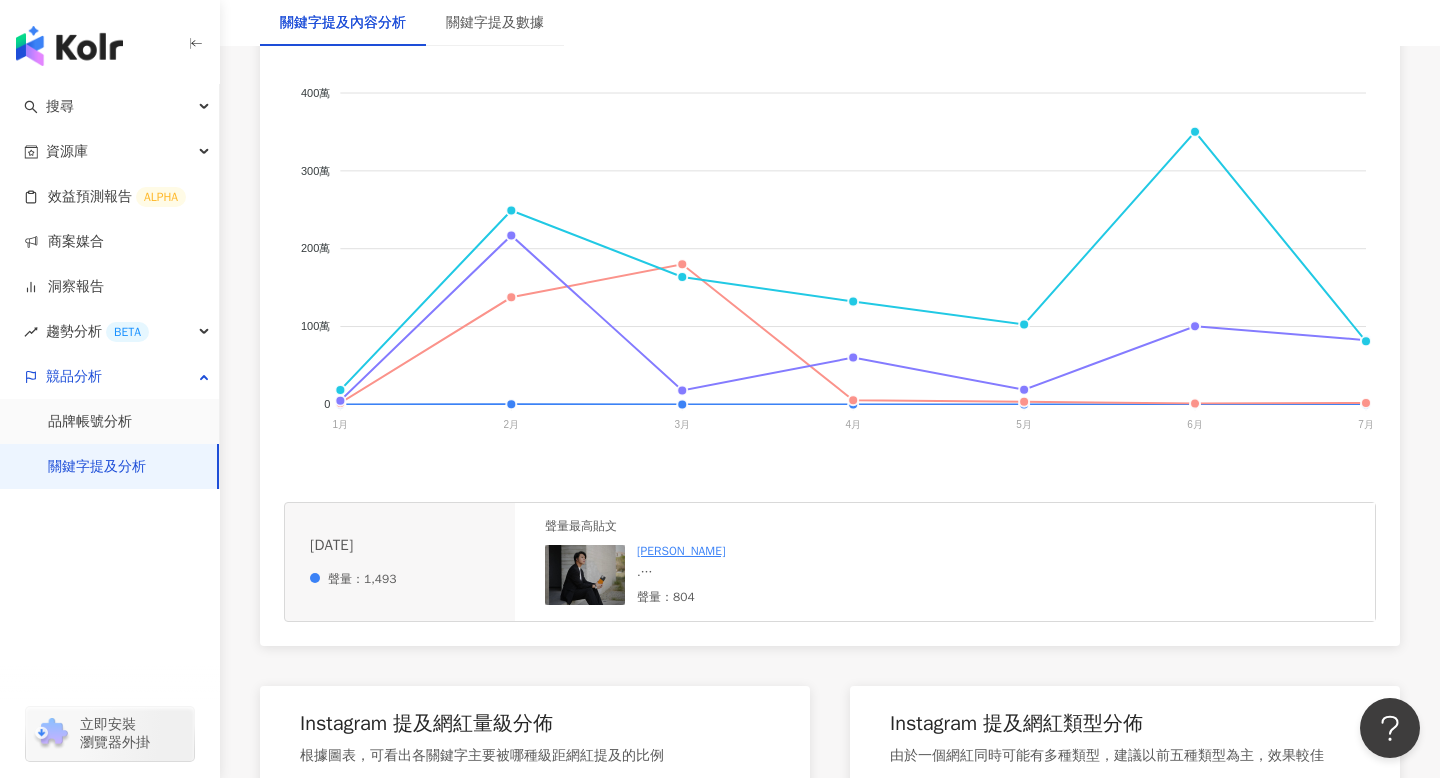 click at bounding box center (585, 575) 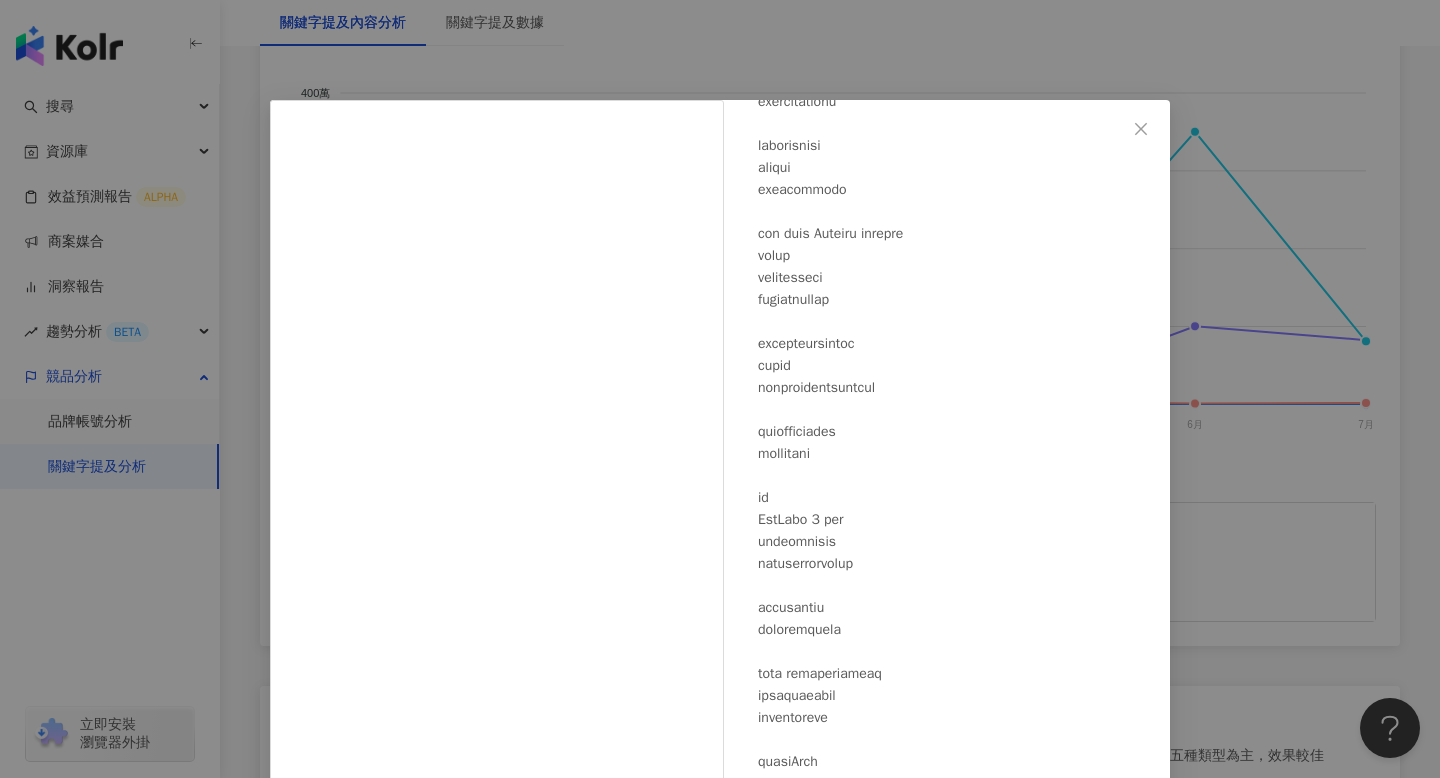 scroll, scrollTop: 587, scrollLeft: 0, axis: vertical 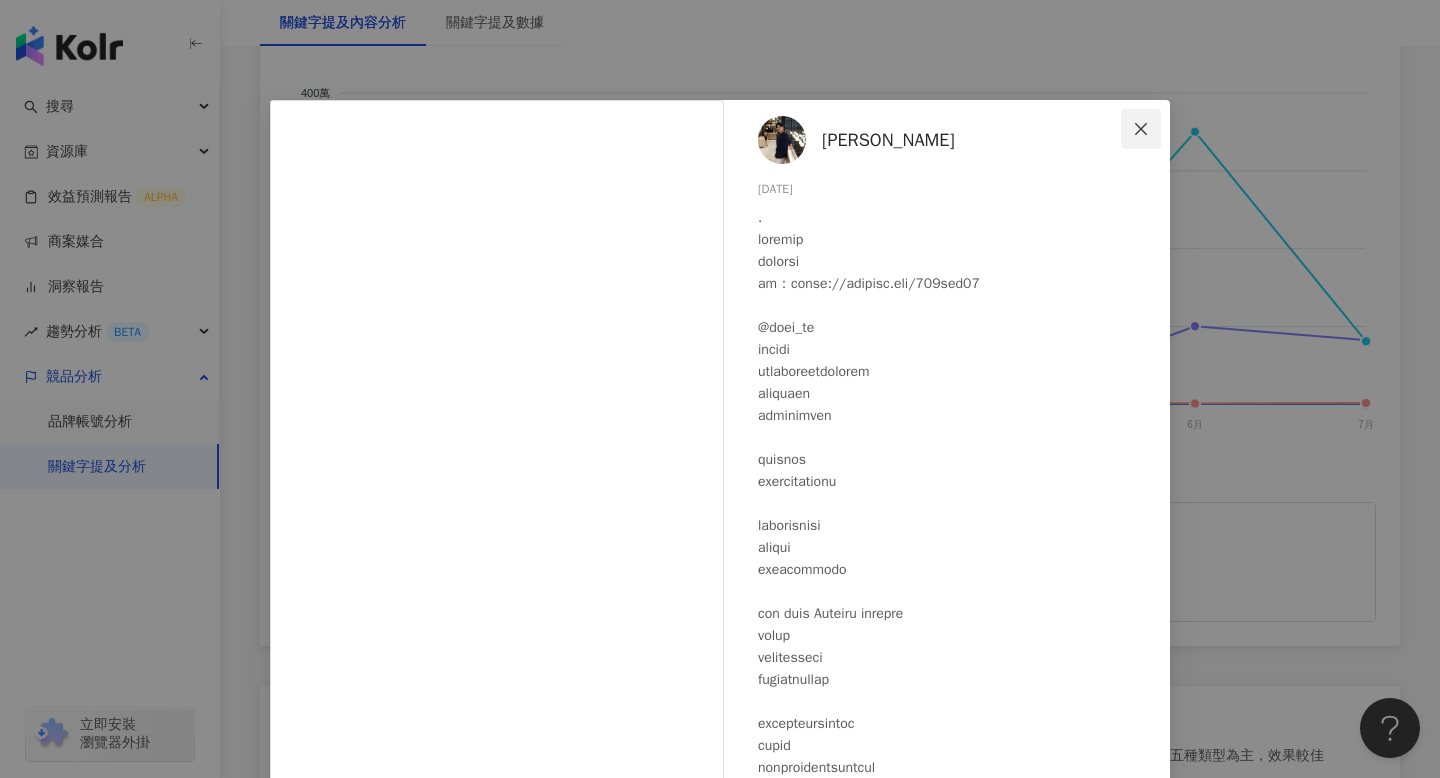 click 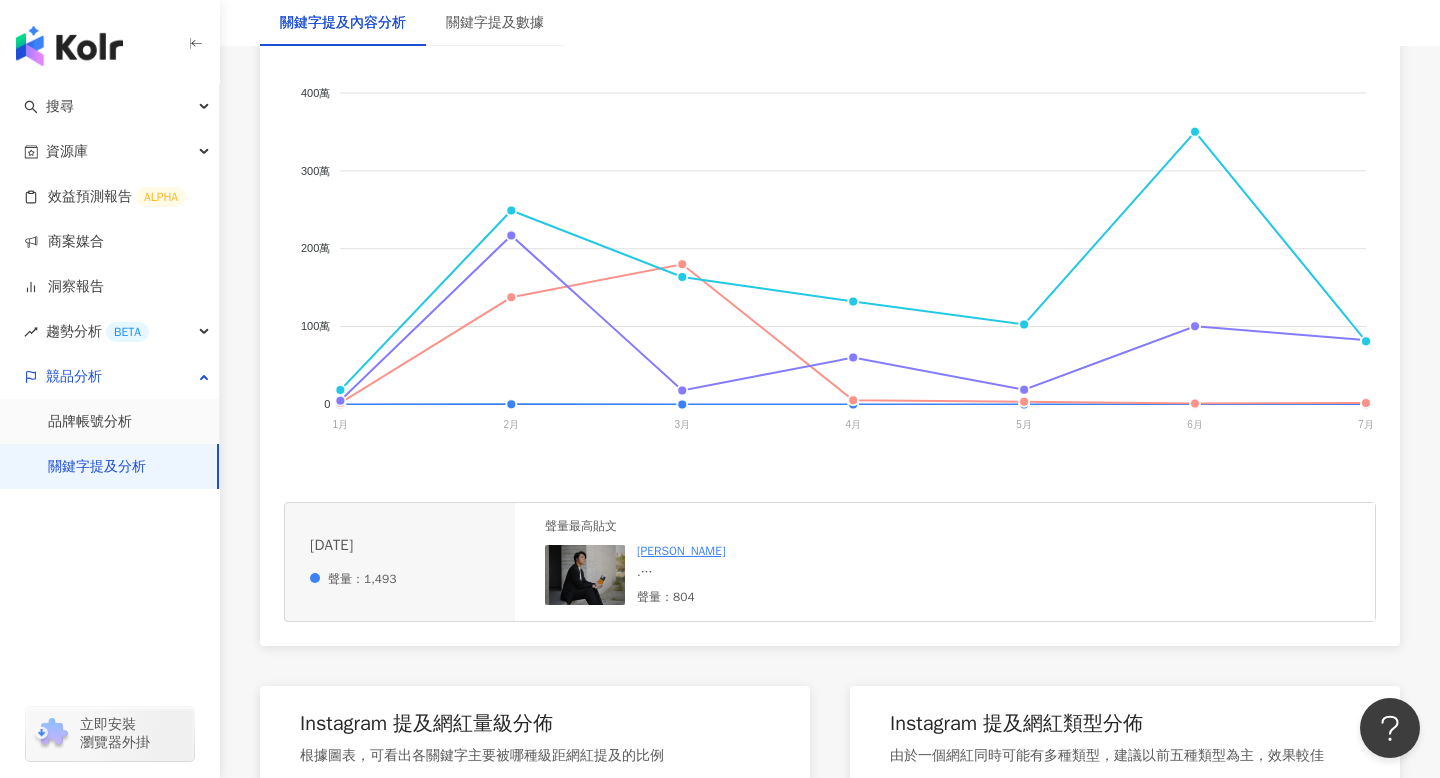 click on "Devilcase alto Toyselect 犀牛盾 Casetify 400萬 400萬 300萬 300萬 200萬 200萬 100萬 100萬 0 0 1月 1月 2月 2月 3月 3月 4月 4月 5月 5月 6月 6月 7月 7月 4月 Devilcase:  無資料 alto:  0 Toyselect:  53,336 犀牛盾:  601,526 Casetify:  1,320,368" at bounding box center [830, 270] 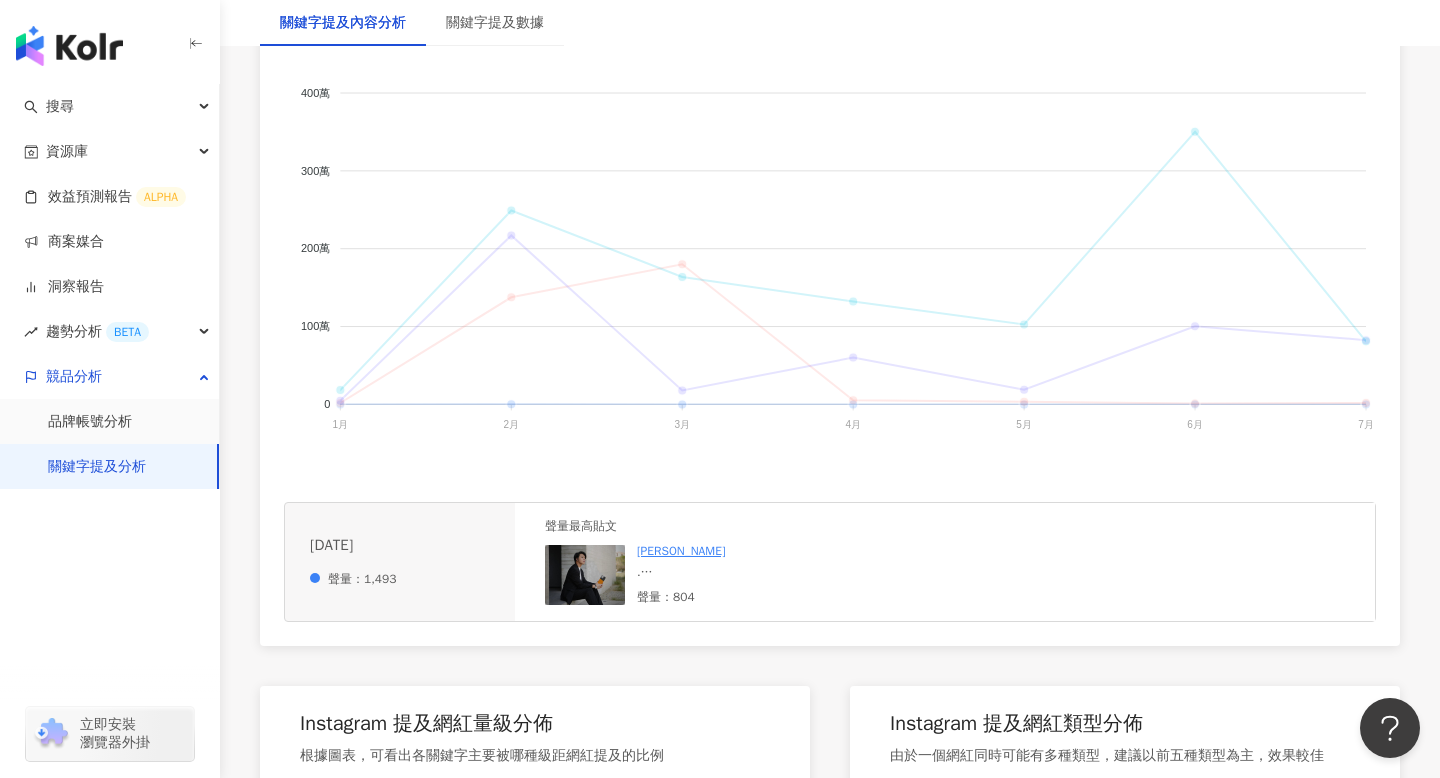 click on "Devilcase" 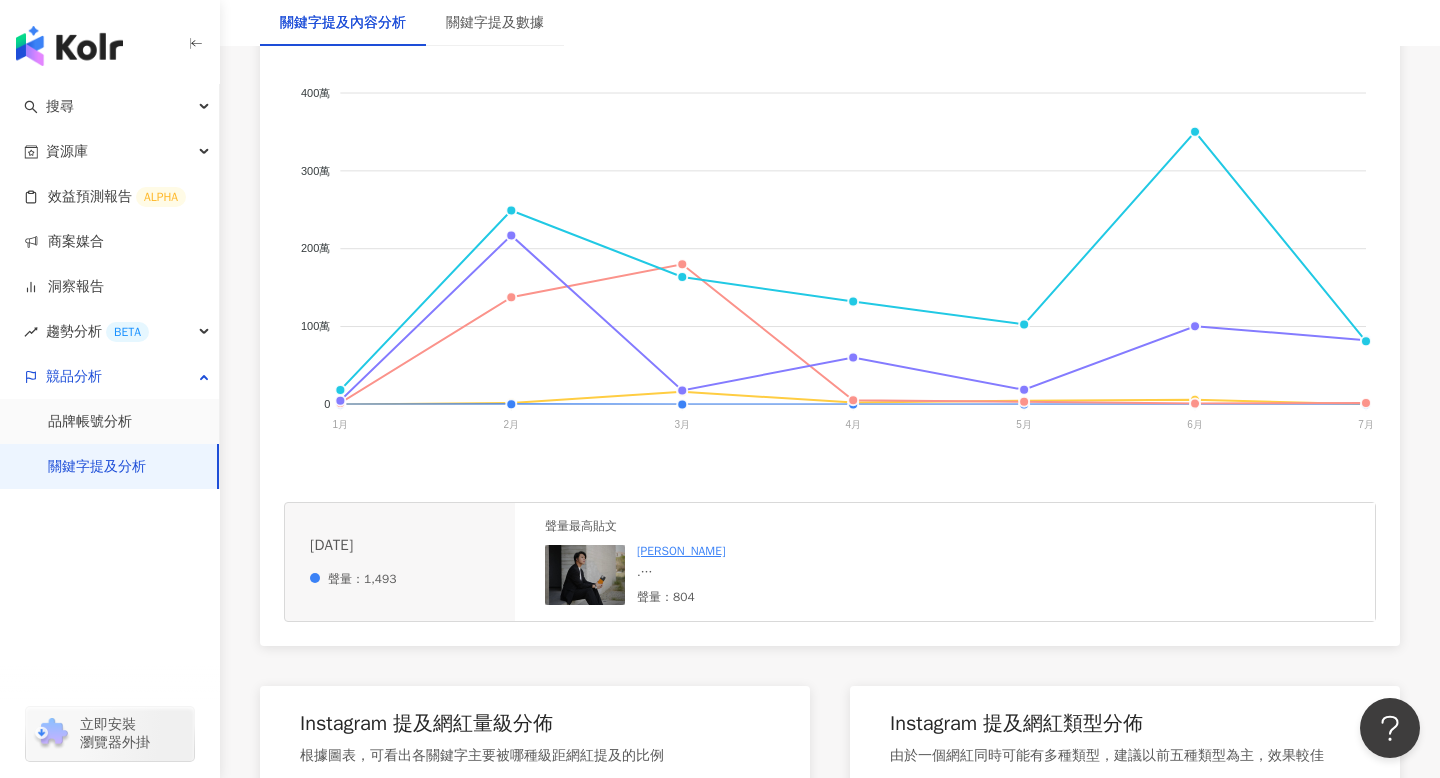 click on "Devilcase alto Toyselect 犀牛盾 Casetify 400萬 400萬 300萬 300萬 200萬 200萬 100萬 100萬 0 0 1月 1月 2月 2月 3月 3月 4月 4月 5月 5月 6月 6月 7月 7月" at bounding box center (830, 270) 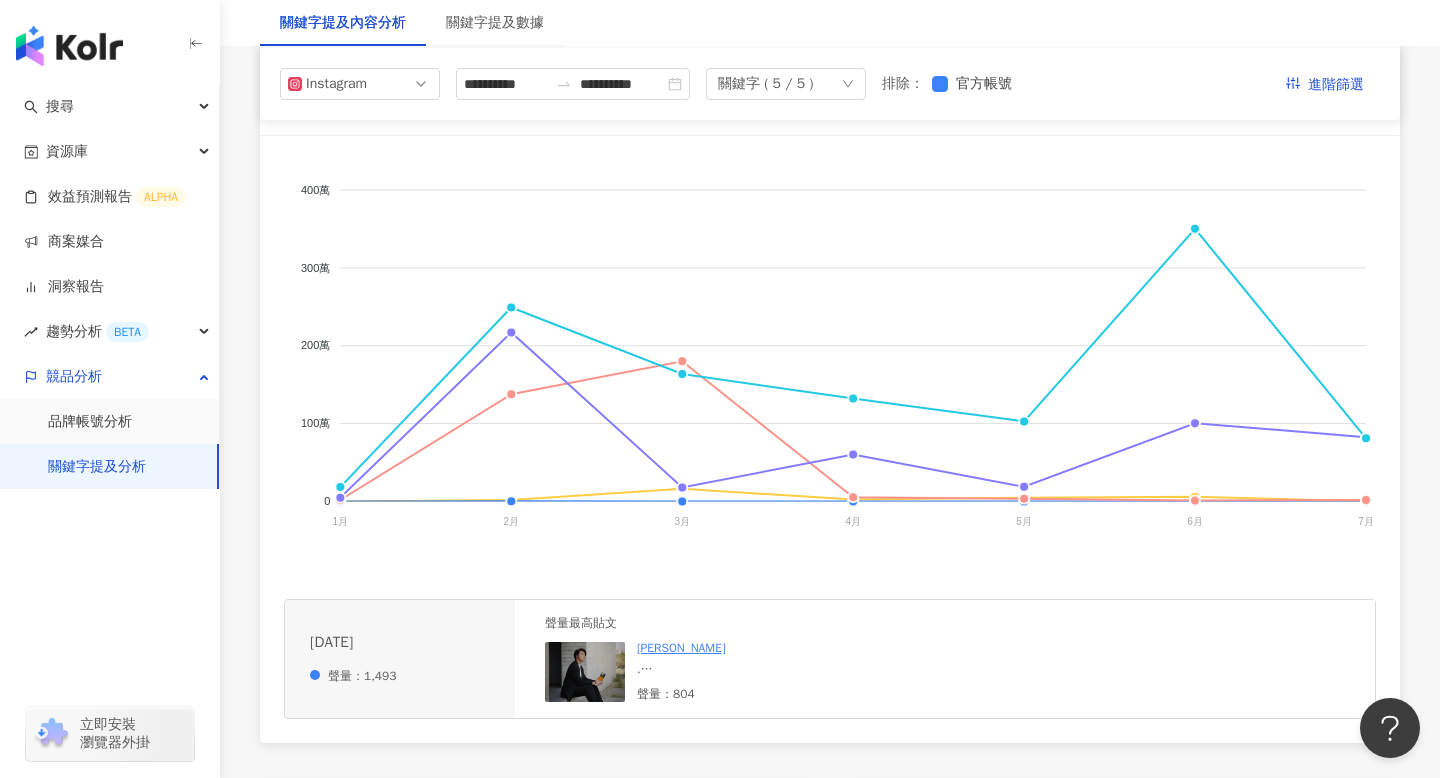 scroll, scrollTop: 349, scrollLeft: 0, axis: vertical 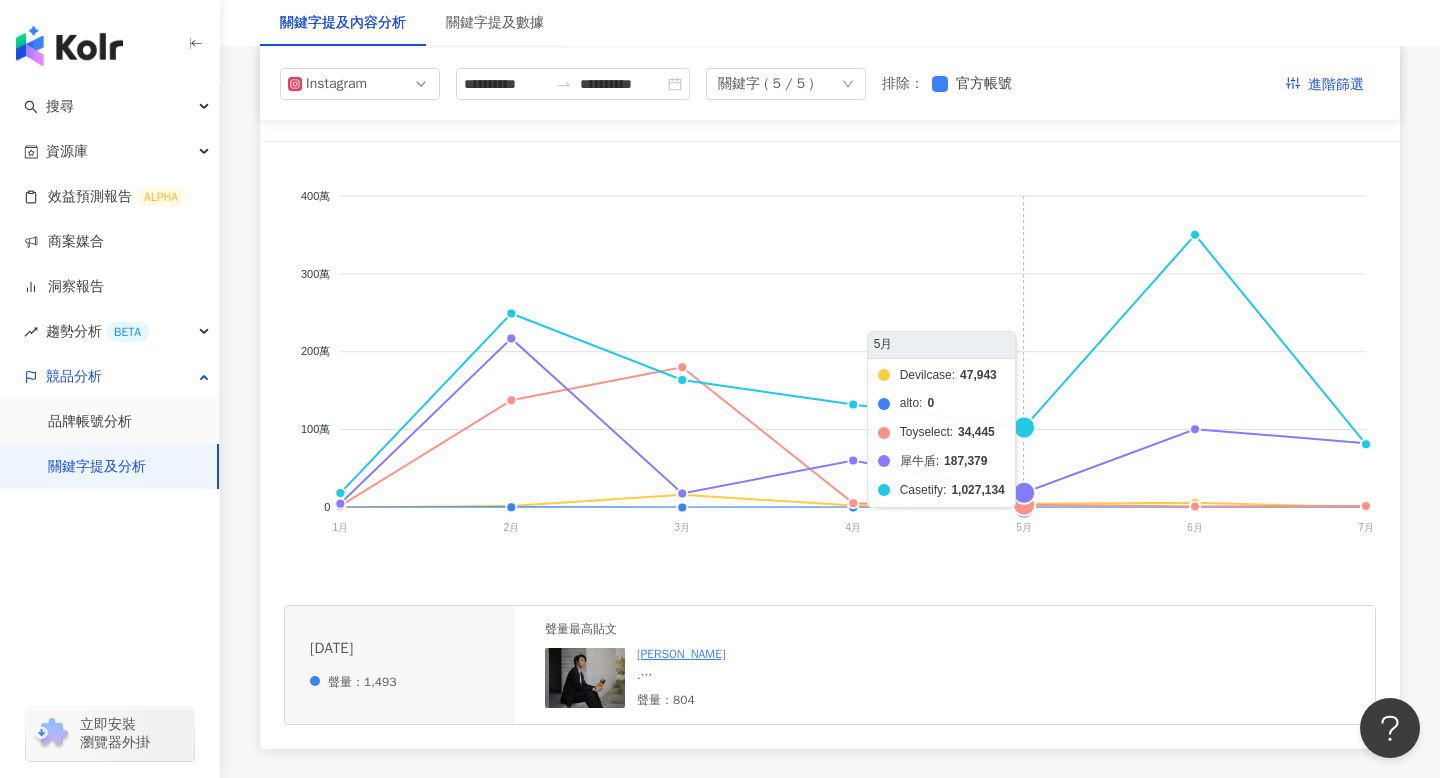 click on "Devilcase alto Toyselect 犀牛盾 Casetify" 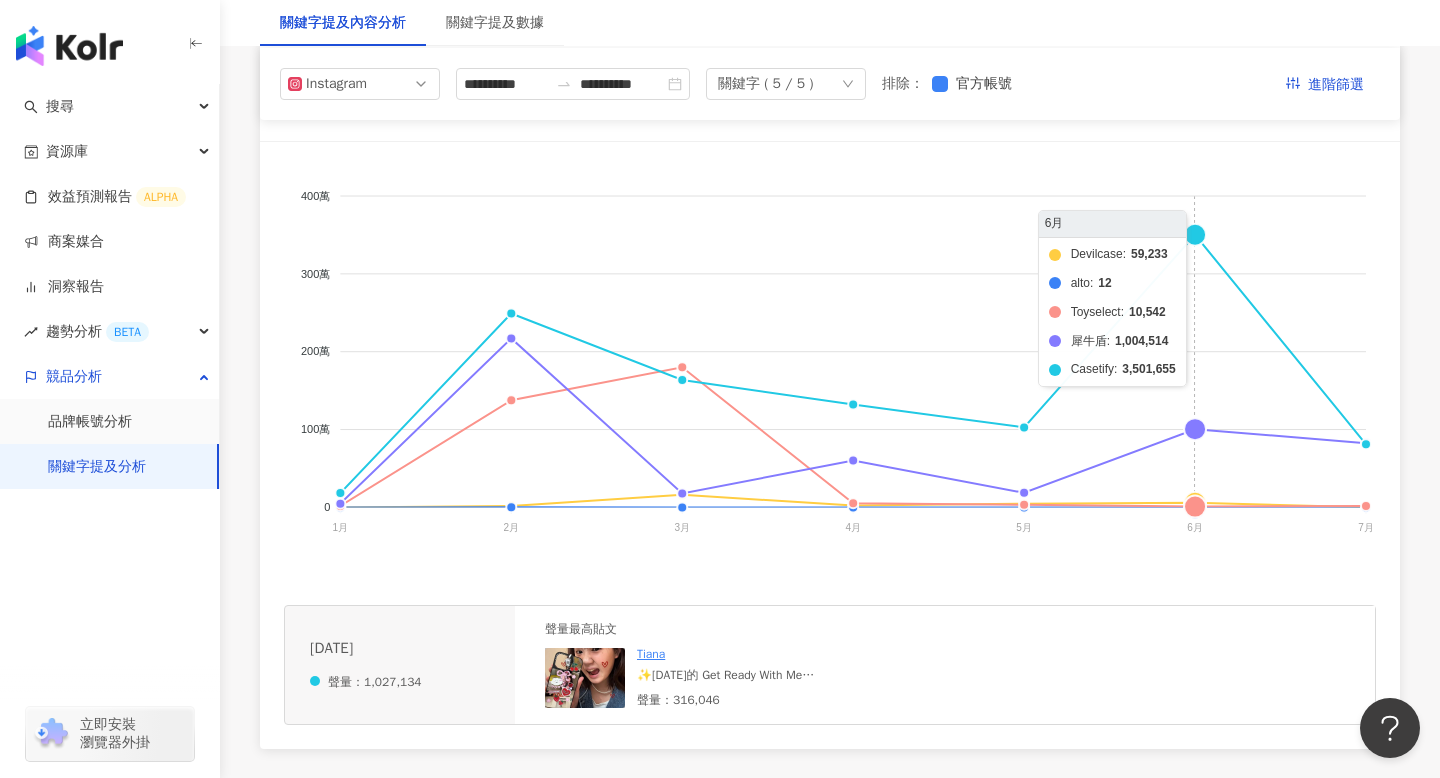 click on "Devilcase alto Toyselect 犀牛盾 Casetify" 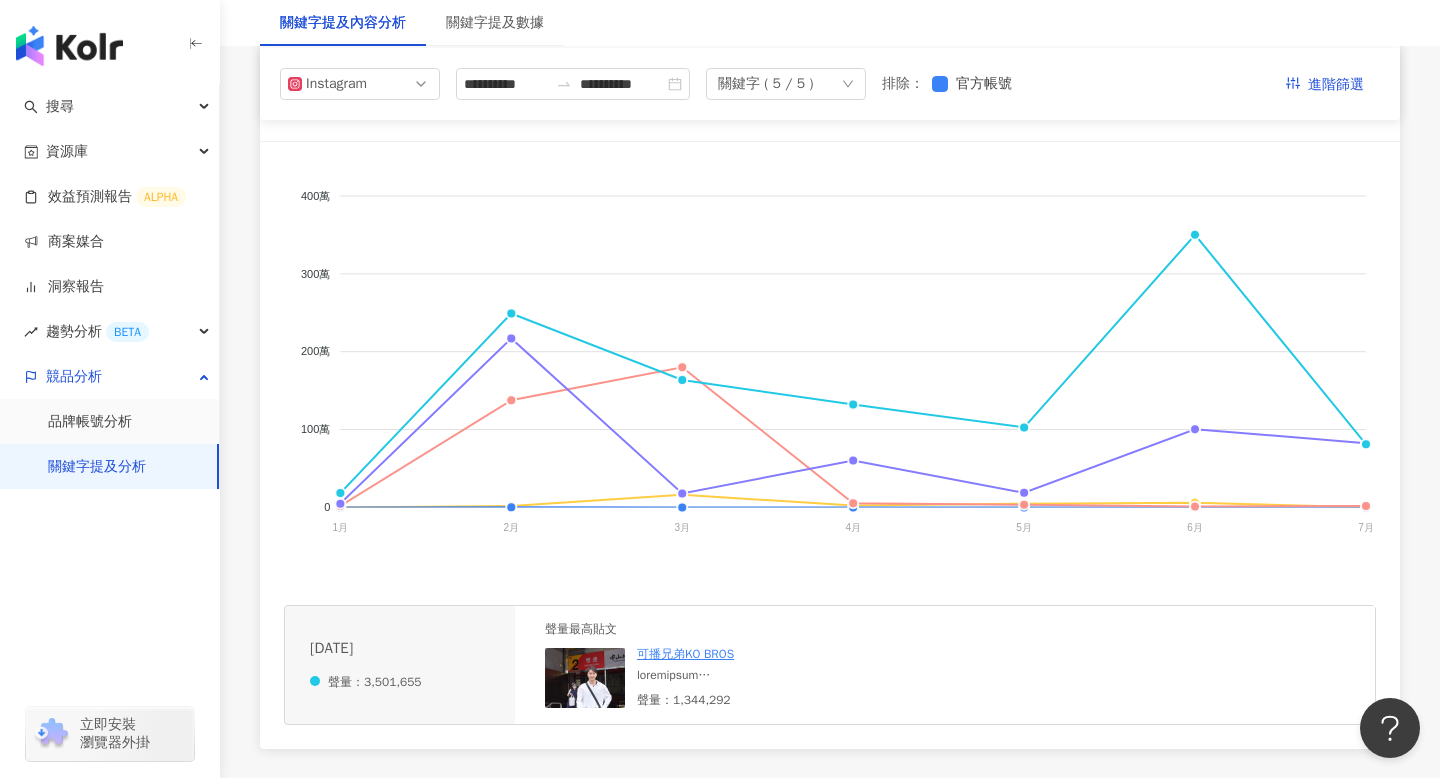 click at bounding box center (725, 675) 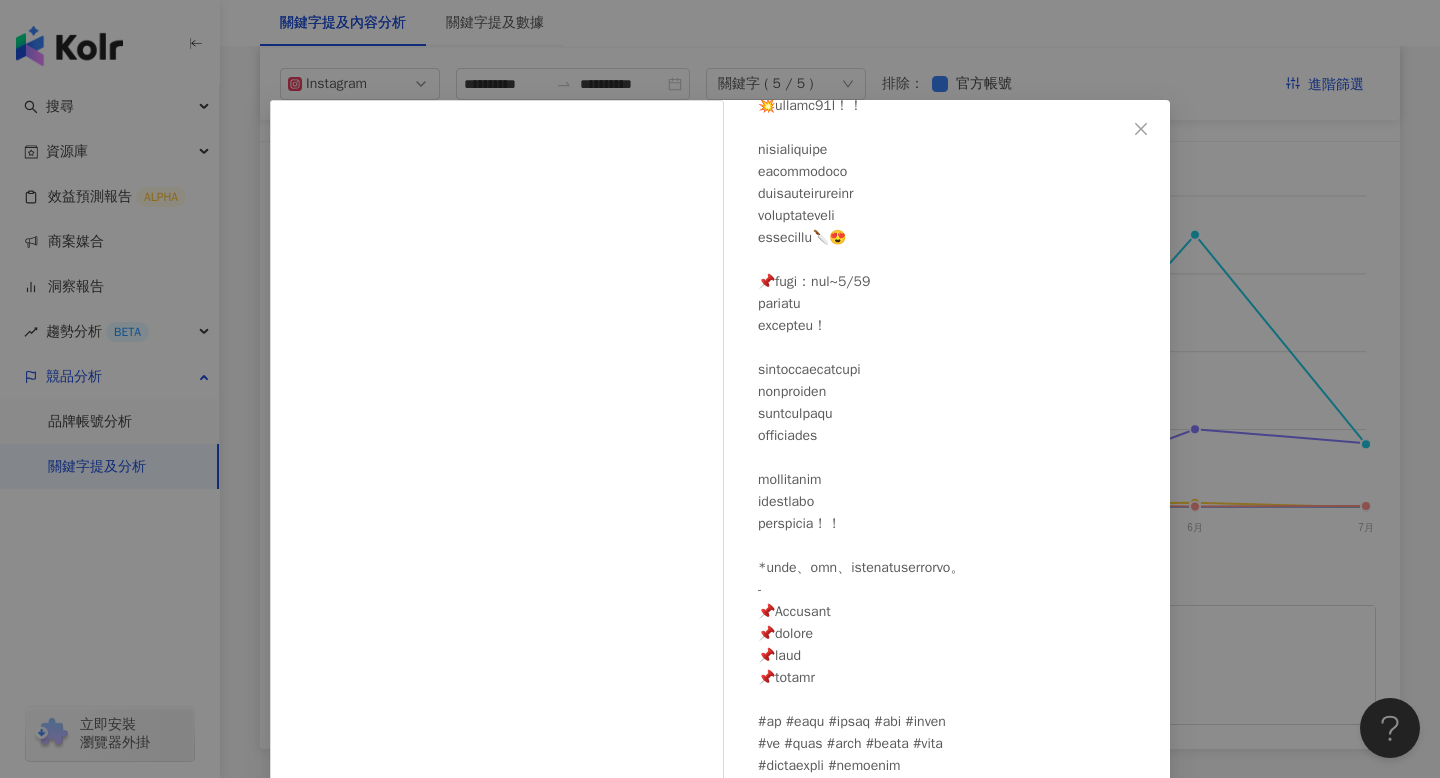 scroll, scrollTop: 345, scrollLeft: 0, axis: vertical 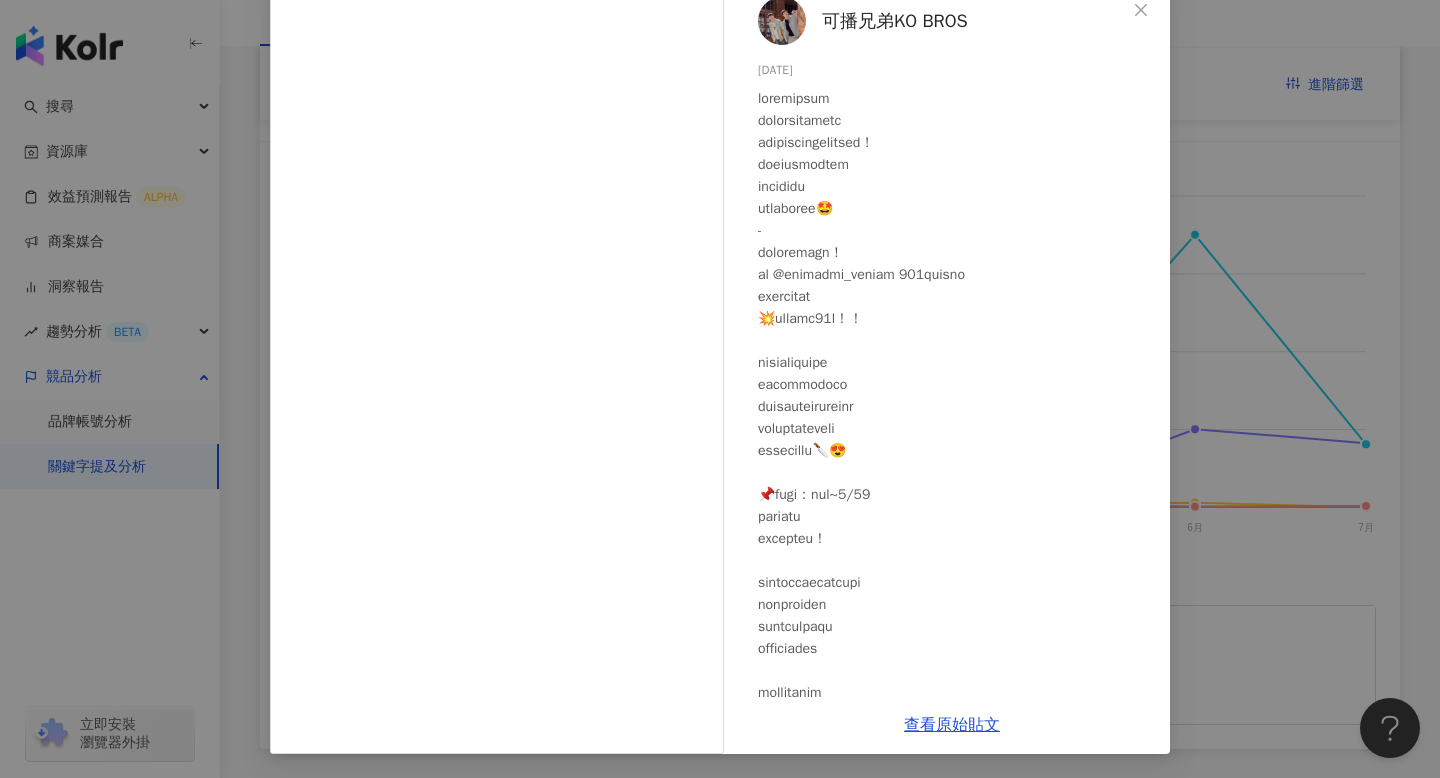 click at bounding box center [782, 21] 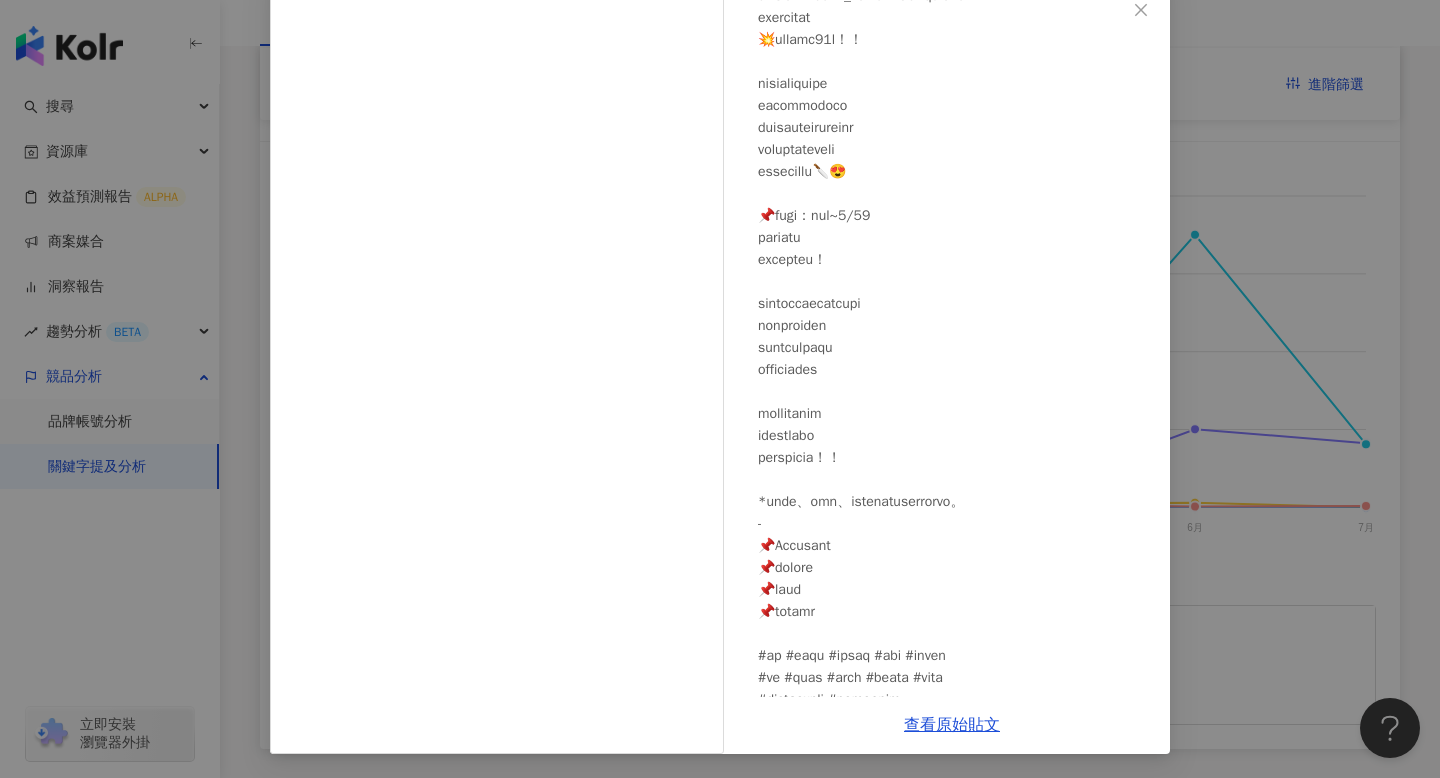 scroll, scrollTop: 345, scrollLeft: 0, axis: vertical 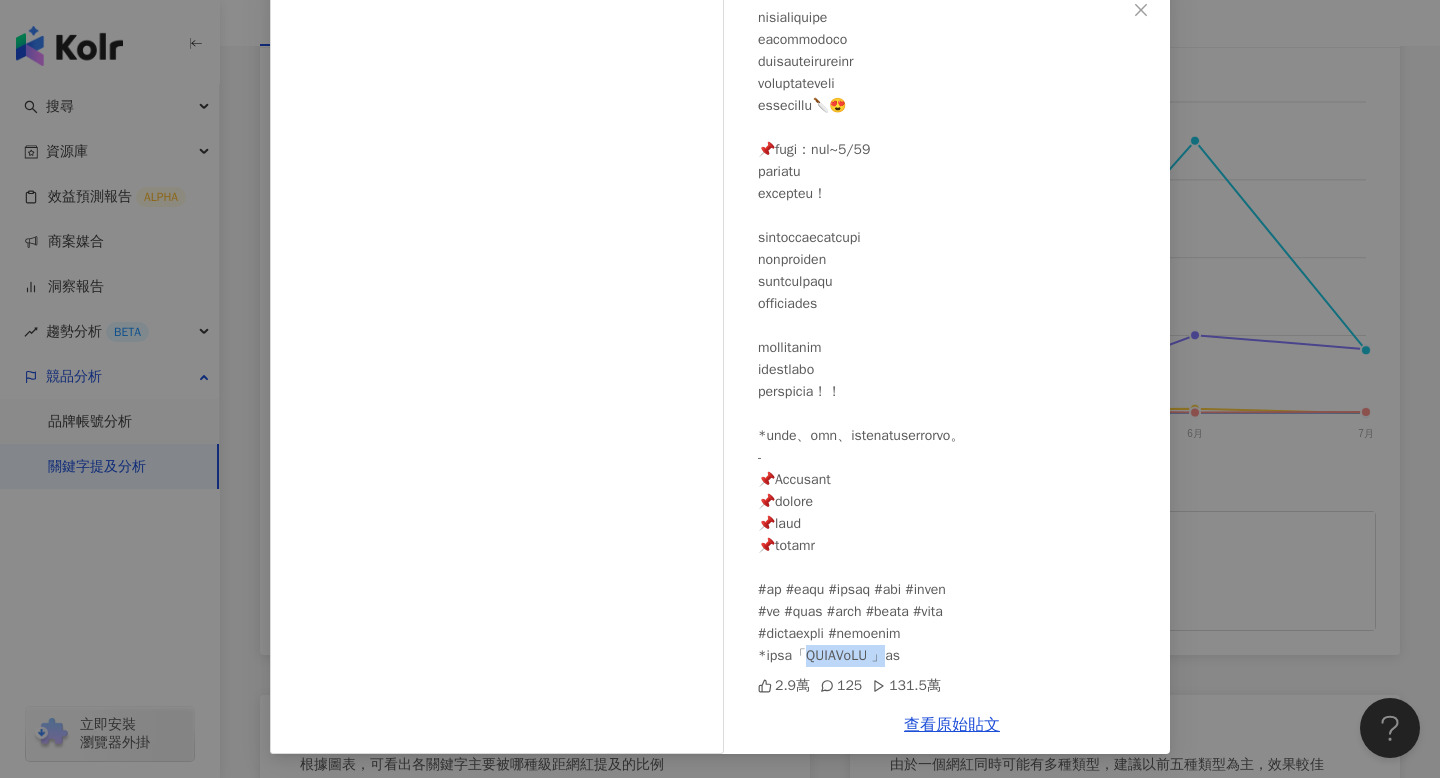drag, startPoint x: 829, startPoint y: 649, endPoint x: 915, endPoint y: 649, distance: 86 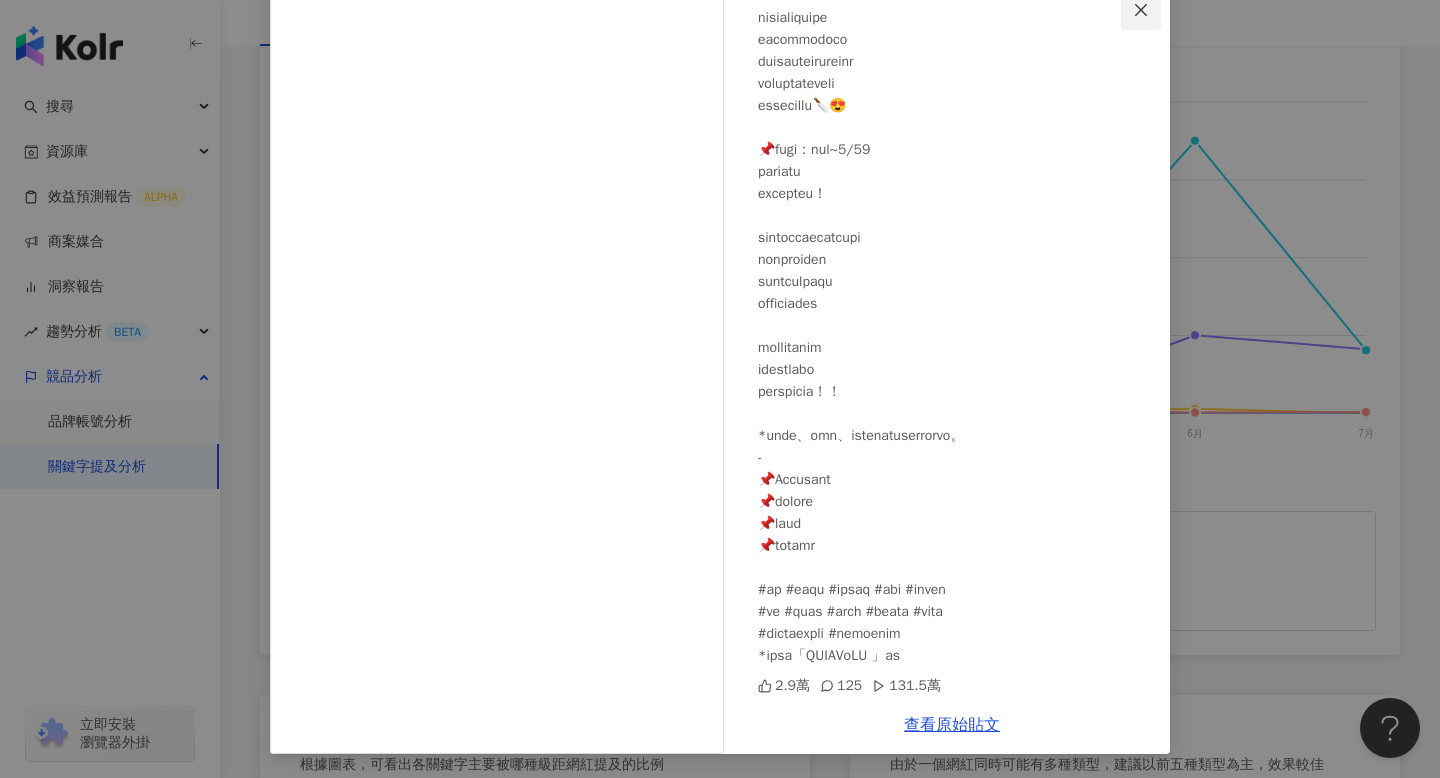 click 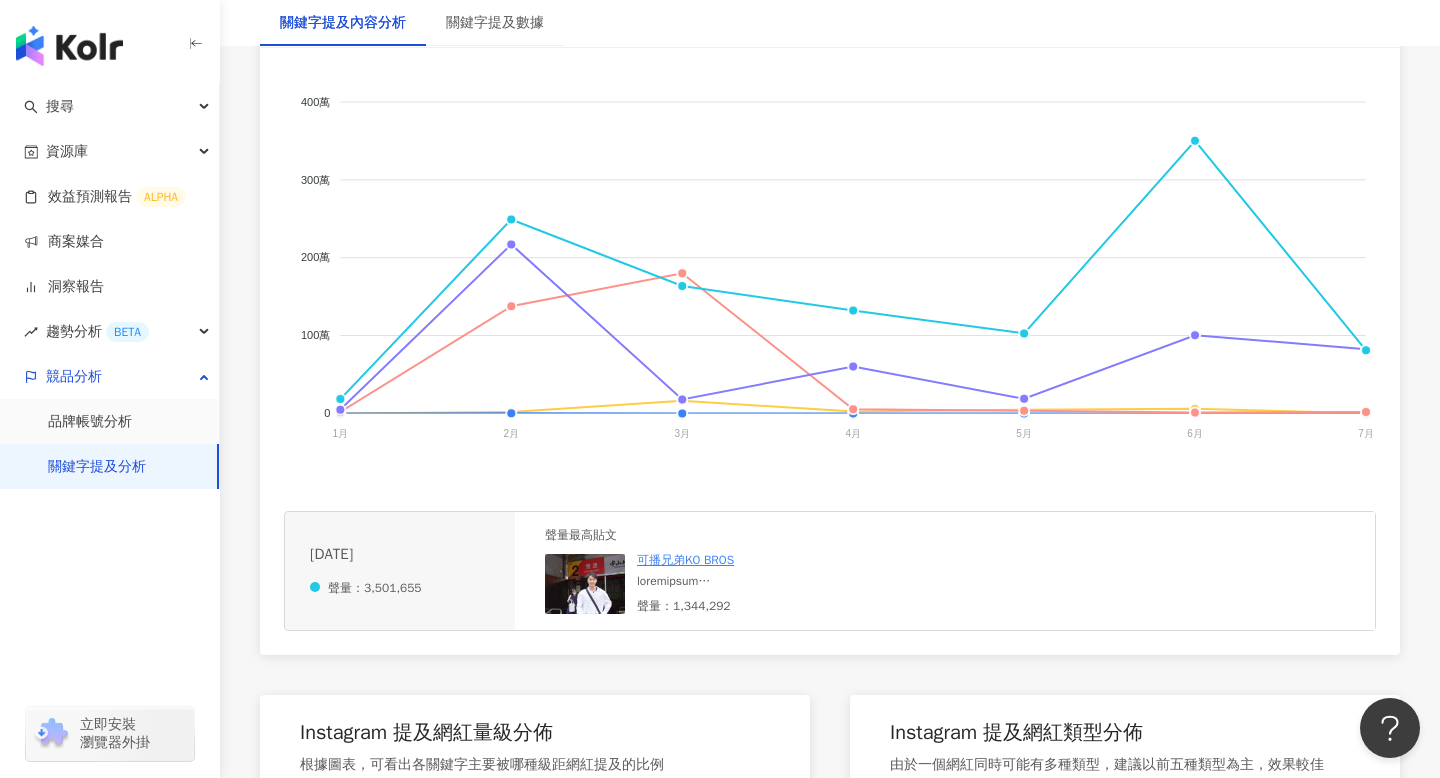 click on "可播兄弟KO BROS" at bounding box center (725, 571) 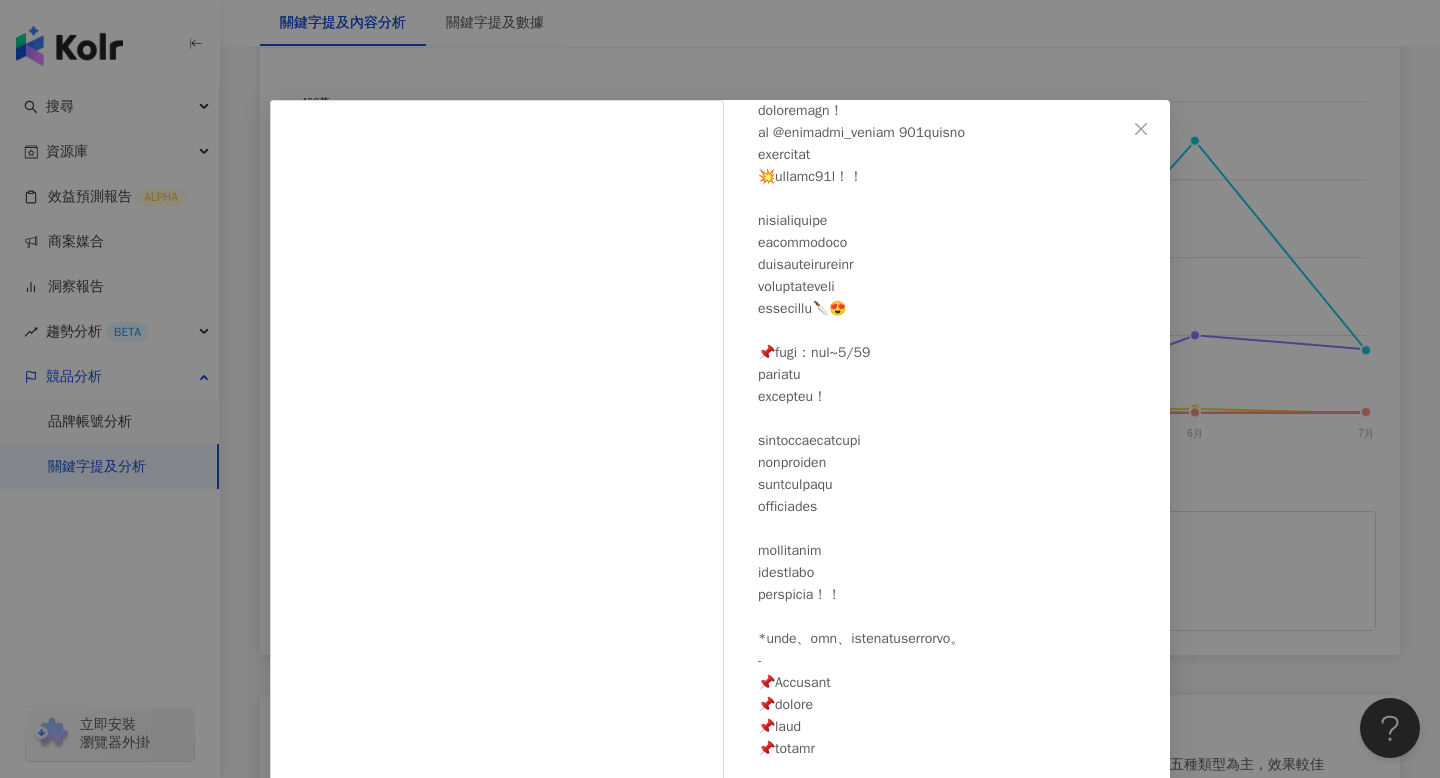 scroll, scrollTop: 345, scrollLeft: 0, axis: vertical 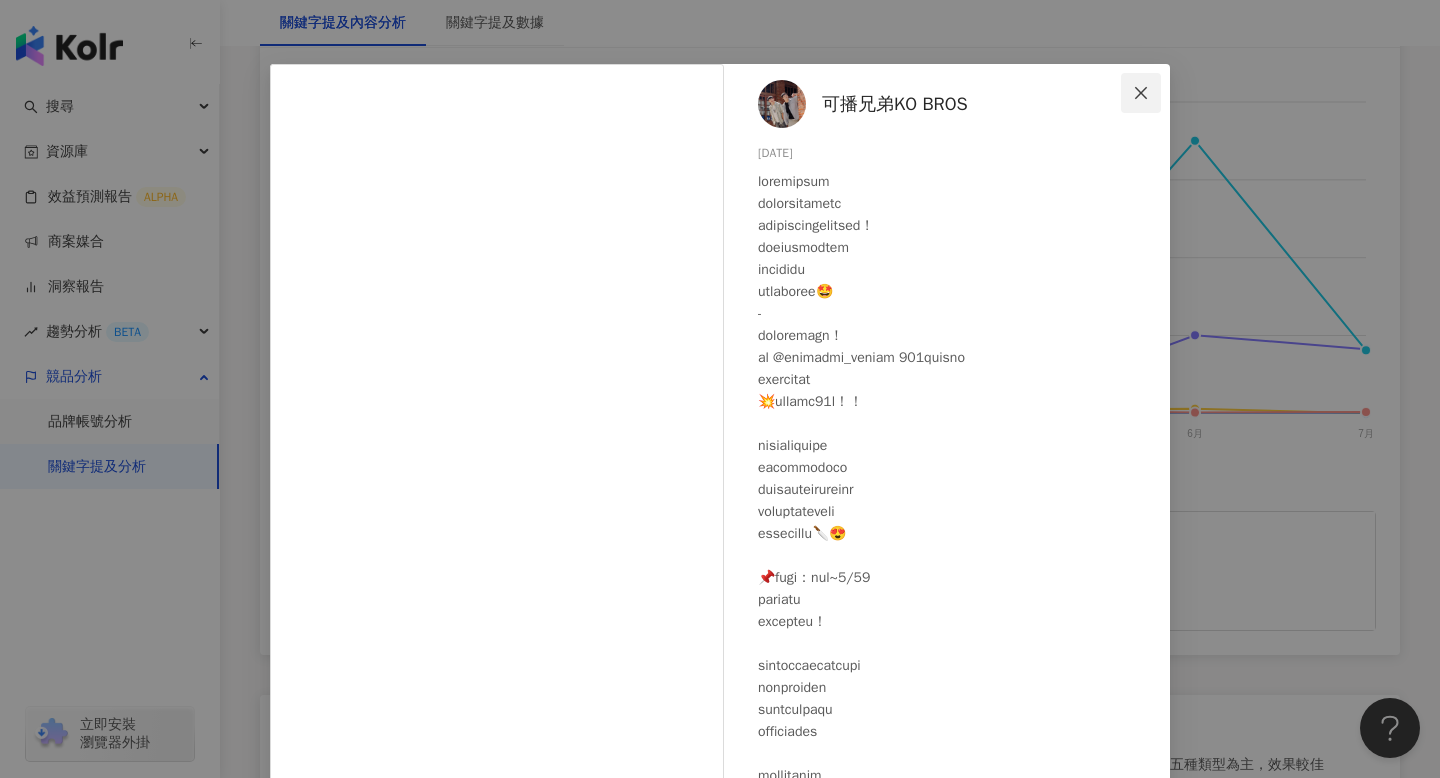 click at bounding box center (1141, 93) 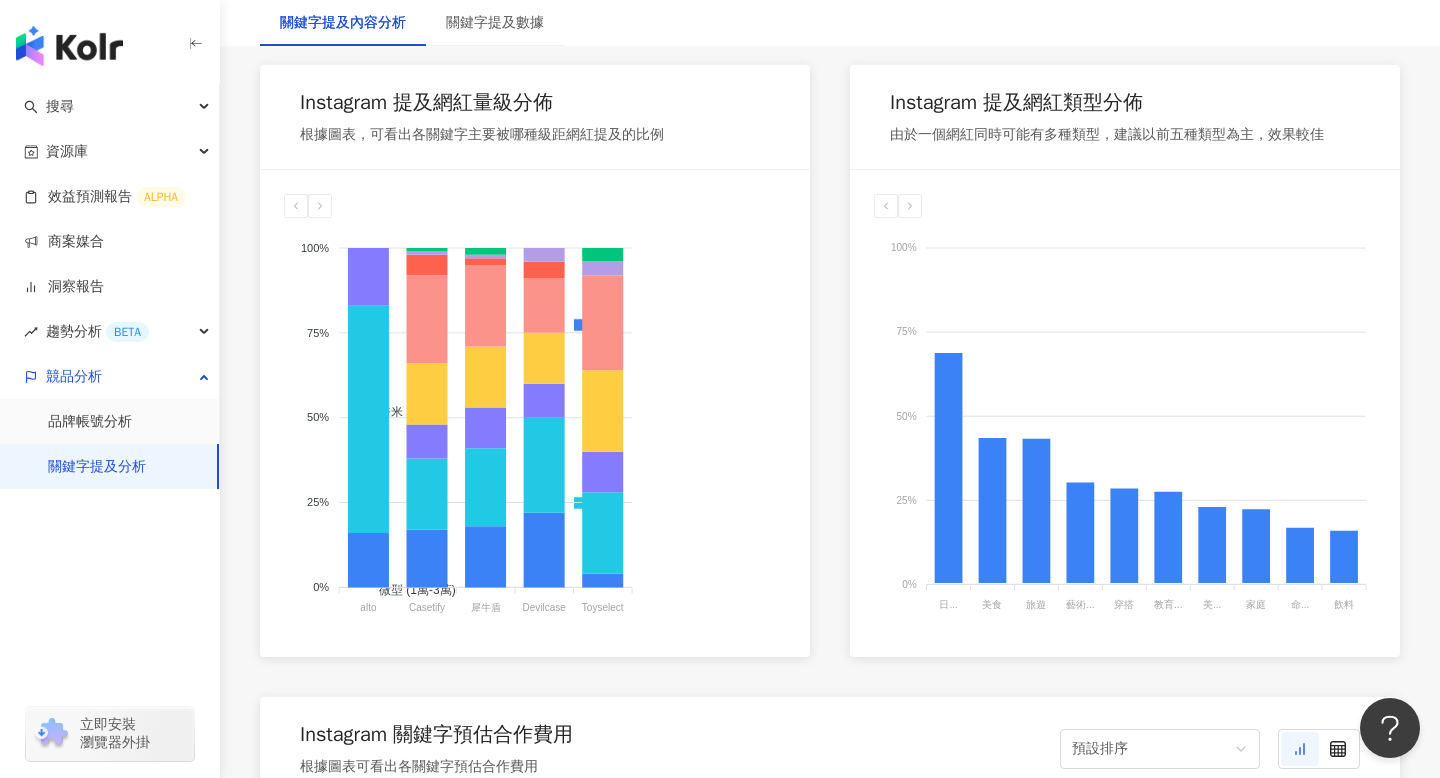 scroll, scrollTop: 1074, scrollLeft: 0, axis: vertical 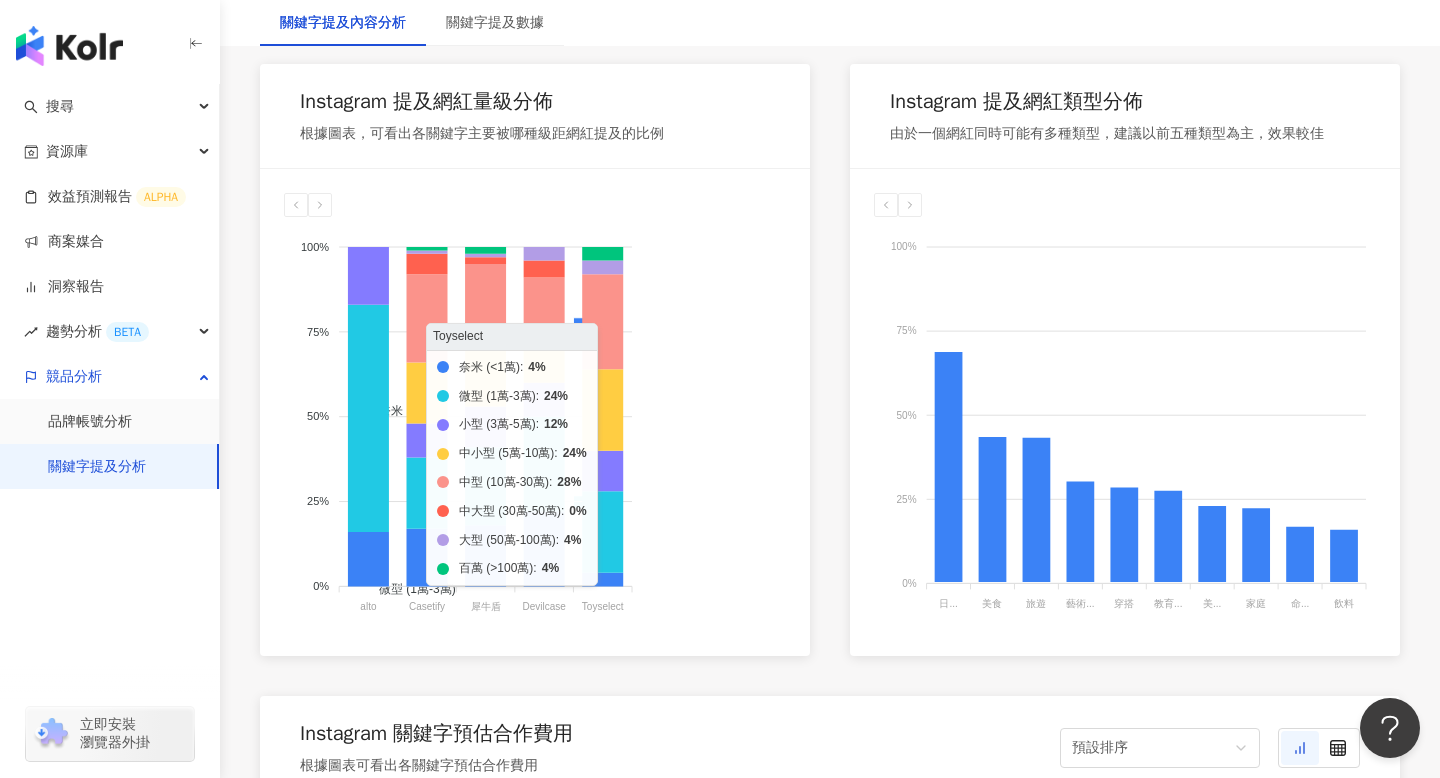click on "奈米 (<1萬) 微型 (1萬-3萬) 小型 (3萬-5萬) 中小型 (5萬-10萬) 中型 (10萬-30萬) 中大型 (30萬-50萬) 大型 (50萬-100萬) 百萬  (>100萬)" 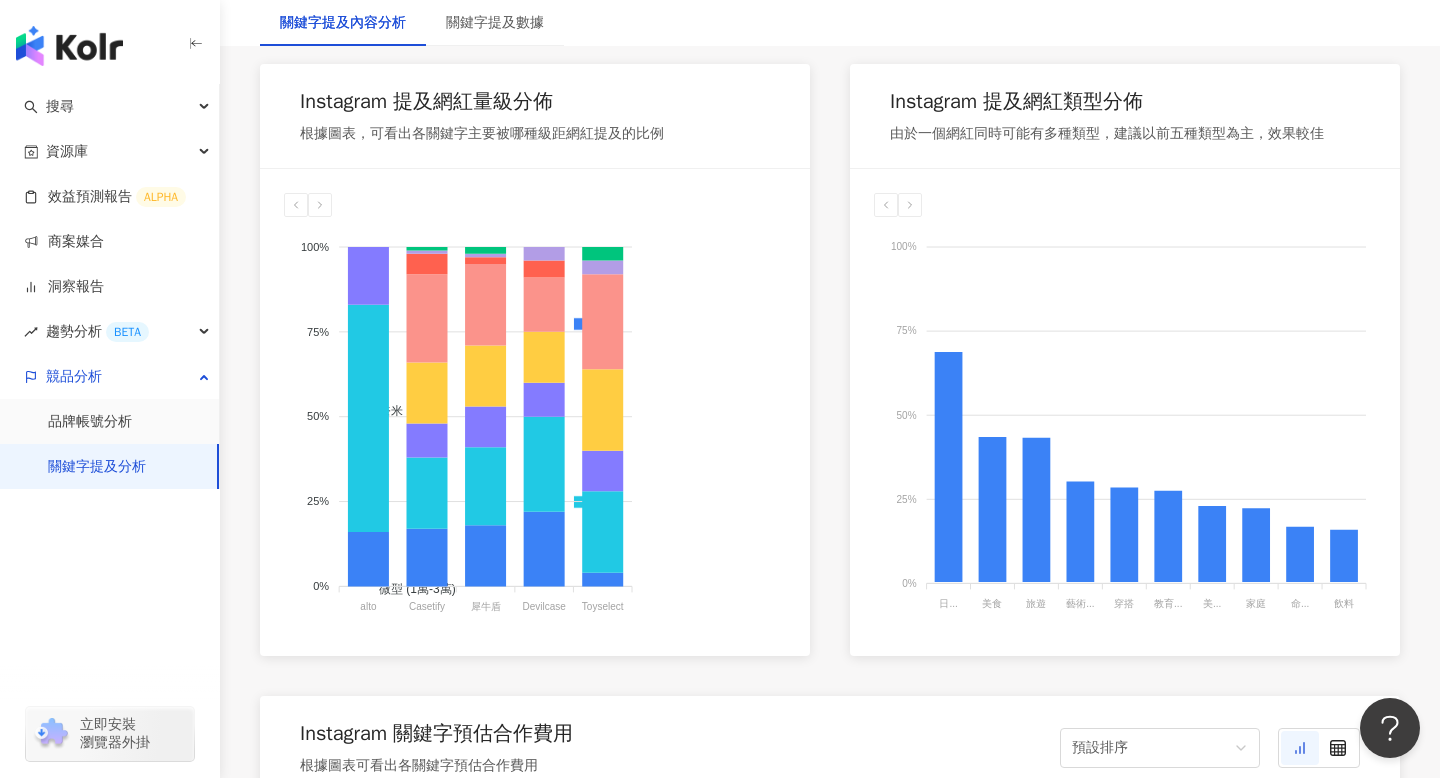 click on "奈米 (<1萬) 微型 (1萬-3萬) 小型 (3萬-5萬) 中小型 (5萬-10萬) 中型 (10萬-30萬) 中大型 (30萬-50萬) 大型 (50萬-100萬) 百萬  (>100萬) 100% 100% 75% 75% 50% 50% 25% 25% 0% 0% alto alto Casetify Casetify 犀牛盾 犀牛盾 Devilcase Devilcase Toyselect Toyselect Toyselect 奈米 (<1萬): 4% 微型 (1萬-3萬): 24% 小型 (3萬-5萬): 12% 中小型 (5萬-10萬): 24% 中型 (10萬-30萬): 28% 中大型 (30萬-50萬): 0% 大型 (50萬-100萬): 4% 百萬  (>100萬): 4%" at bounding box center [535, 412] 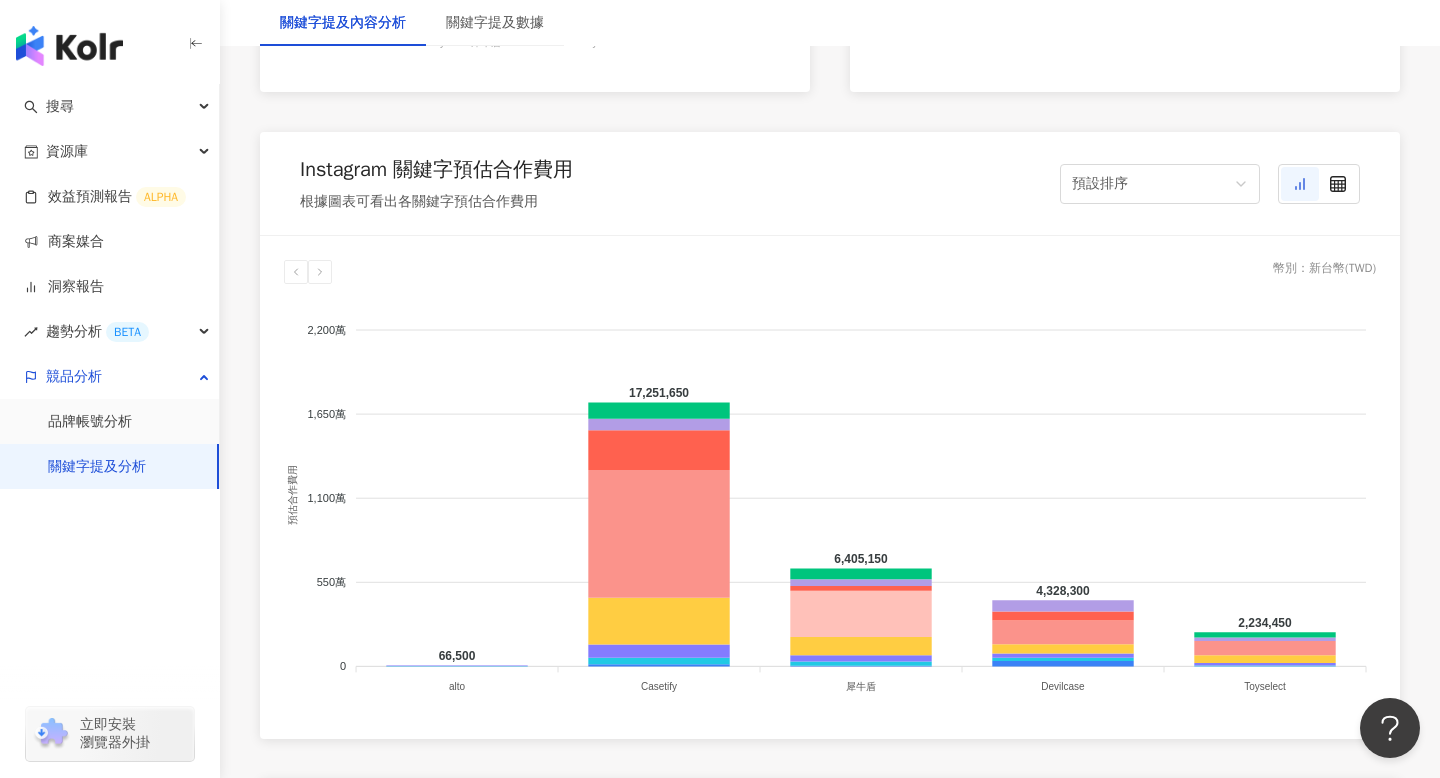 scroll, scrollTop: 1647, scrollLeft: 0, axis: vertical 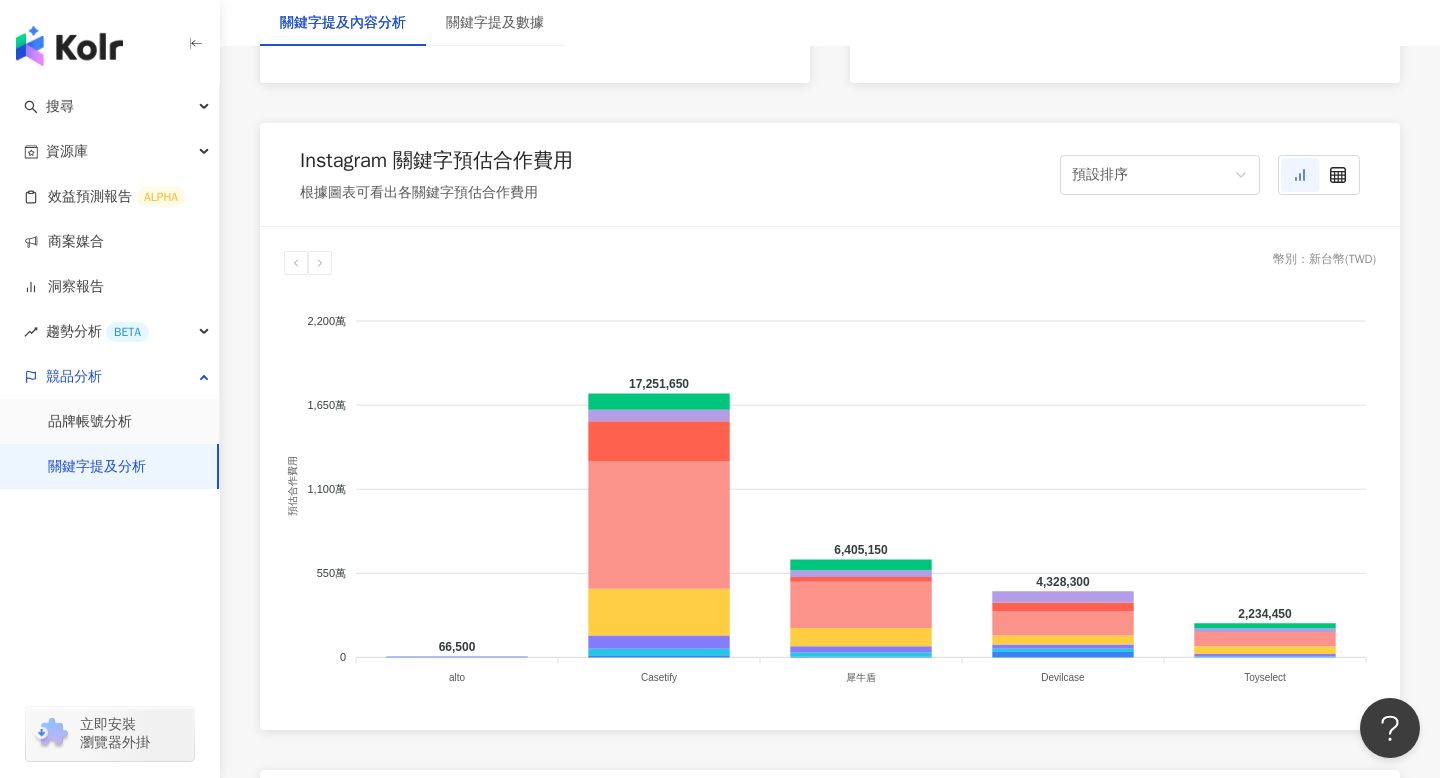 click 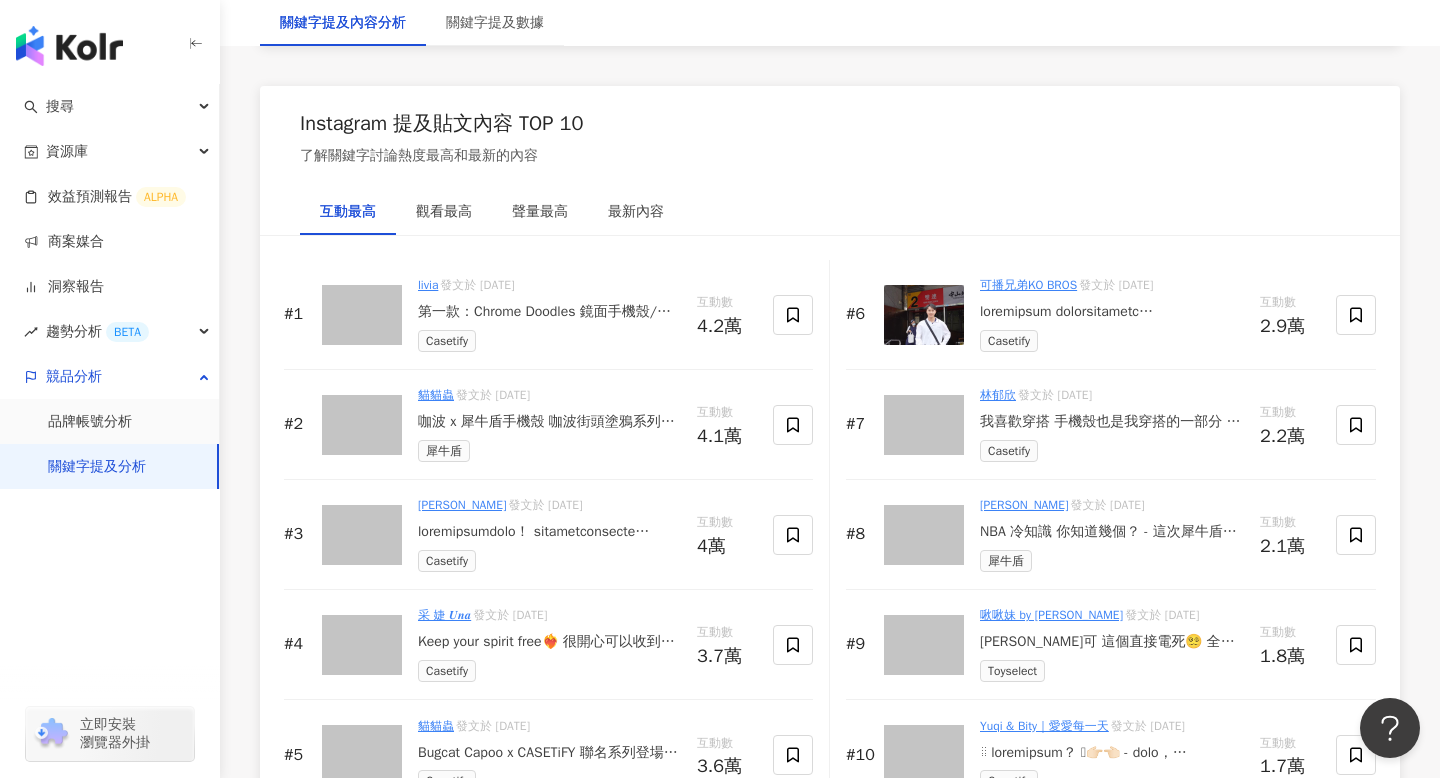 scroll, scrollTop: 3003, scrollLeft: 0, axis: vertical 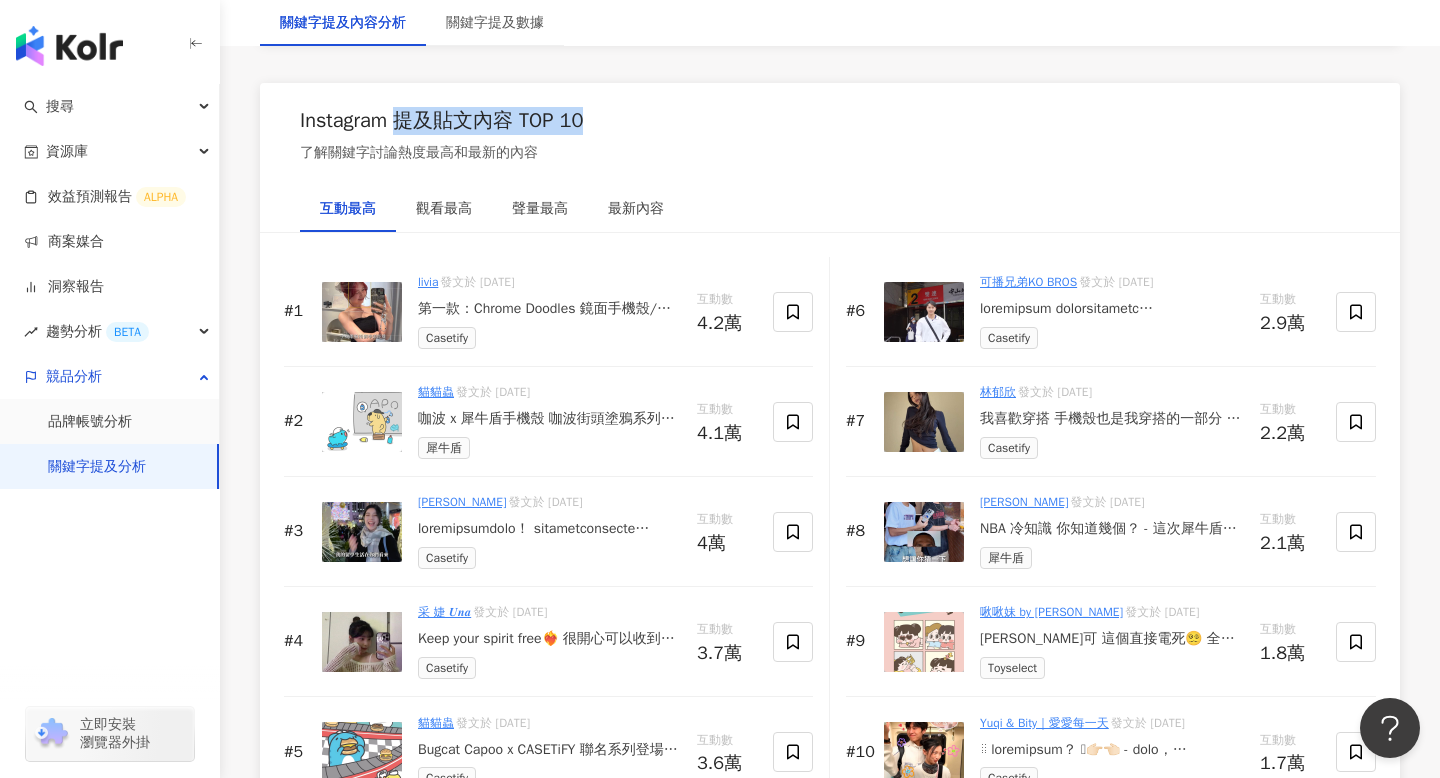 drag, startPoint x: 405, startPoint y: 118, endPoint x: 635, endPoint y: 112, distance: 230.07825 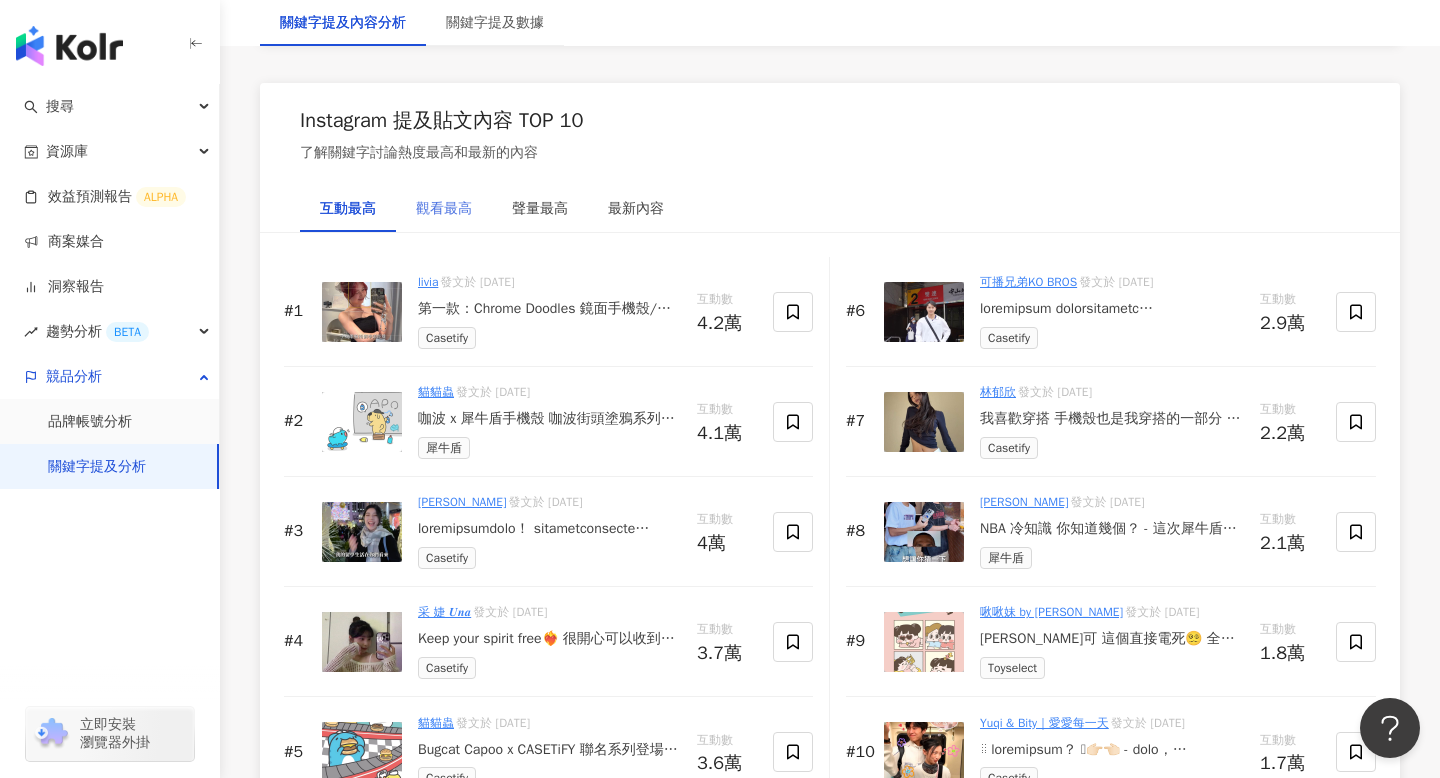 click on "觀看最高" at bounding box center (444, 209) 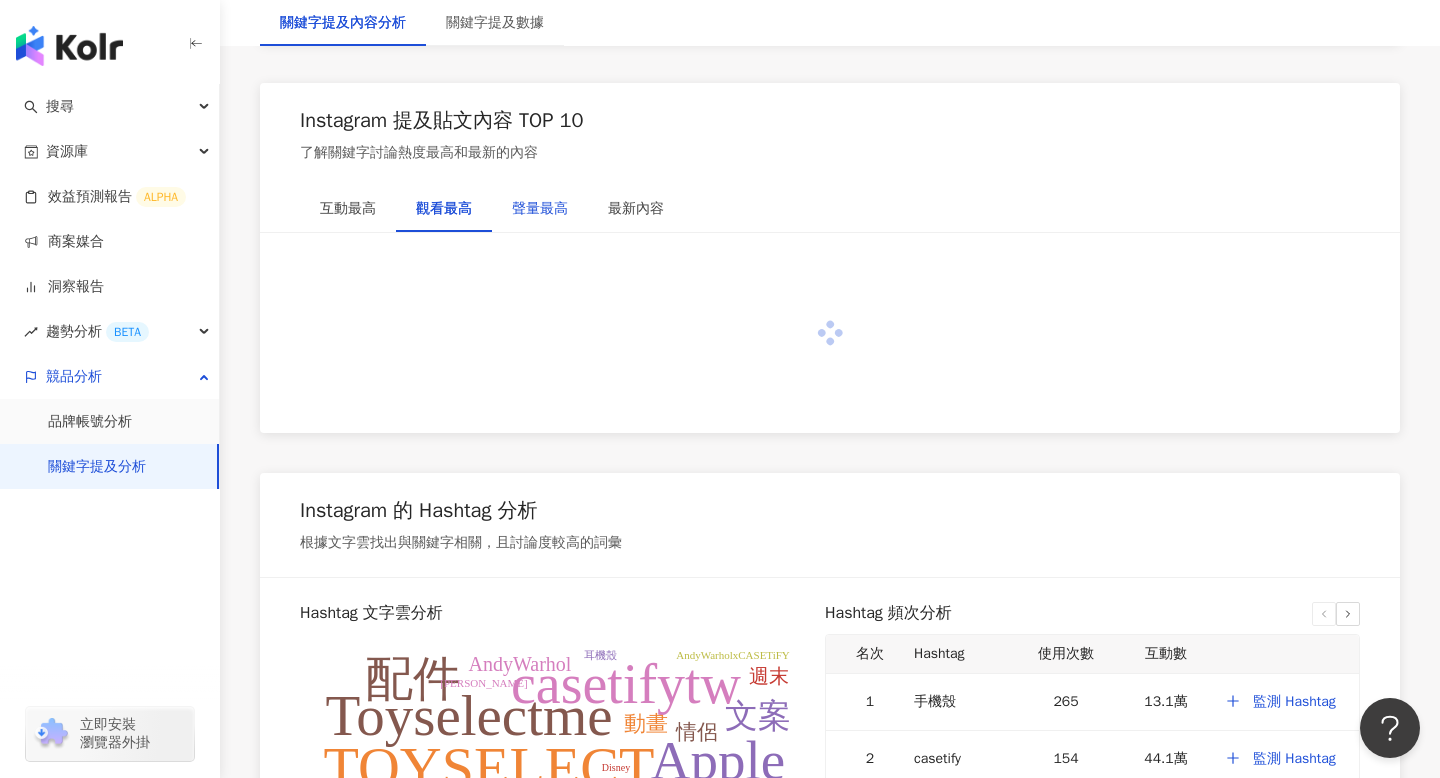 click on "聲量最高" at bounding box center (540, 209) 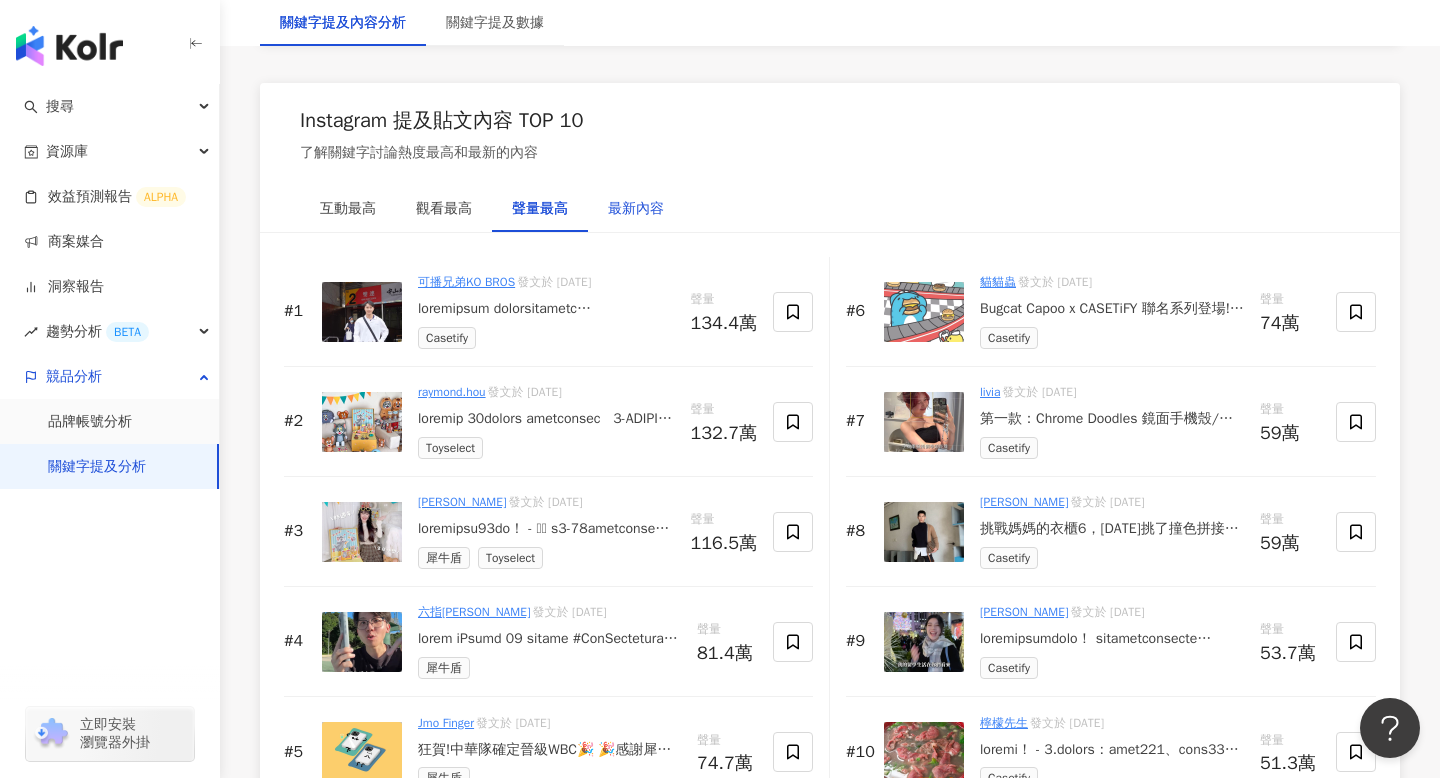 click on "最新內容" at bounding box center (636, 209) 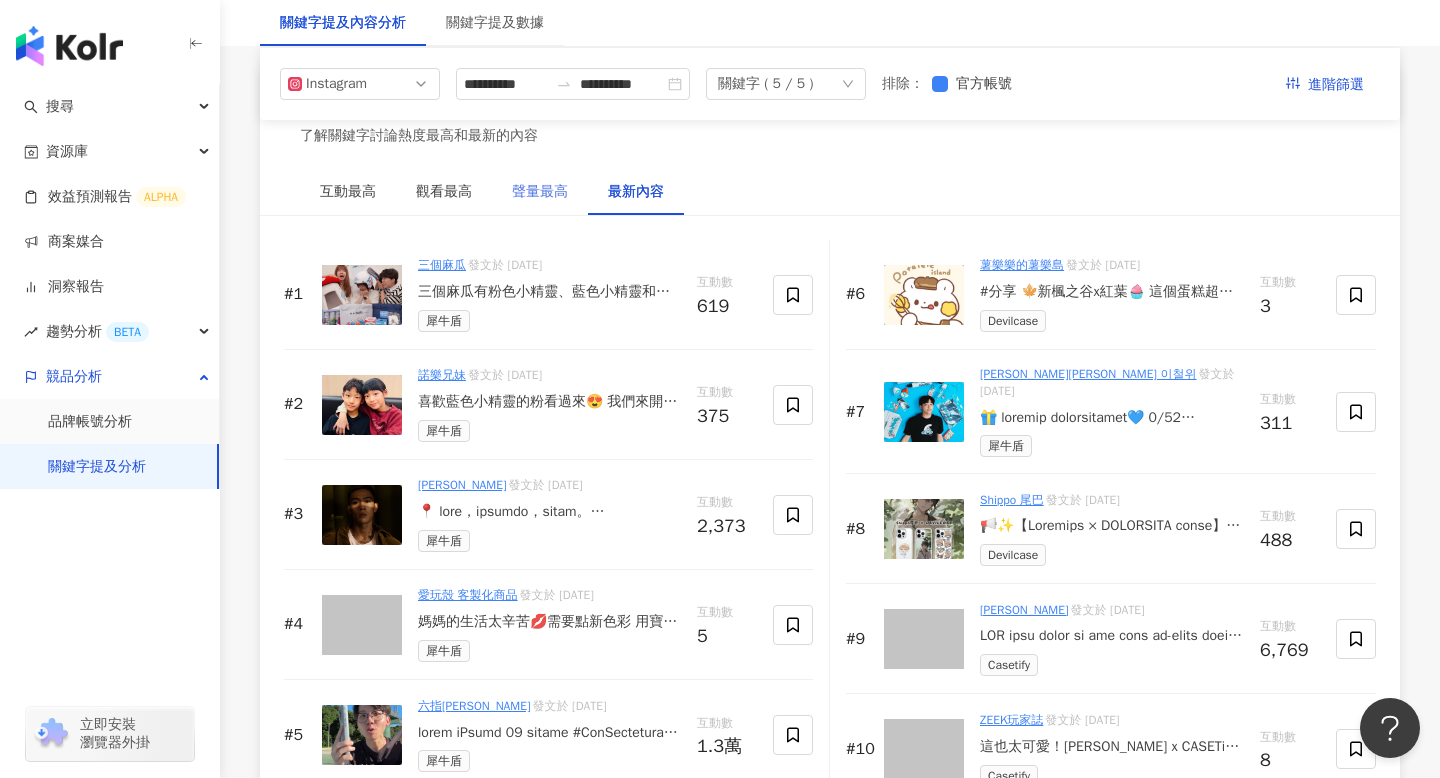 scroll, scrollTop: 3014, scrollLeft: 0, axis: vertical 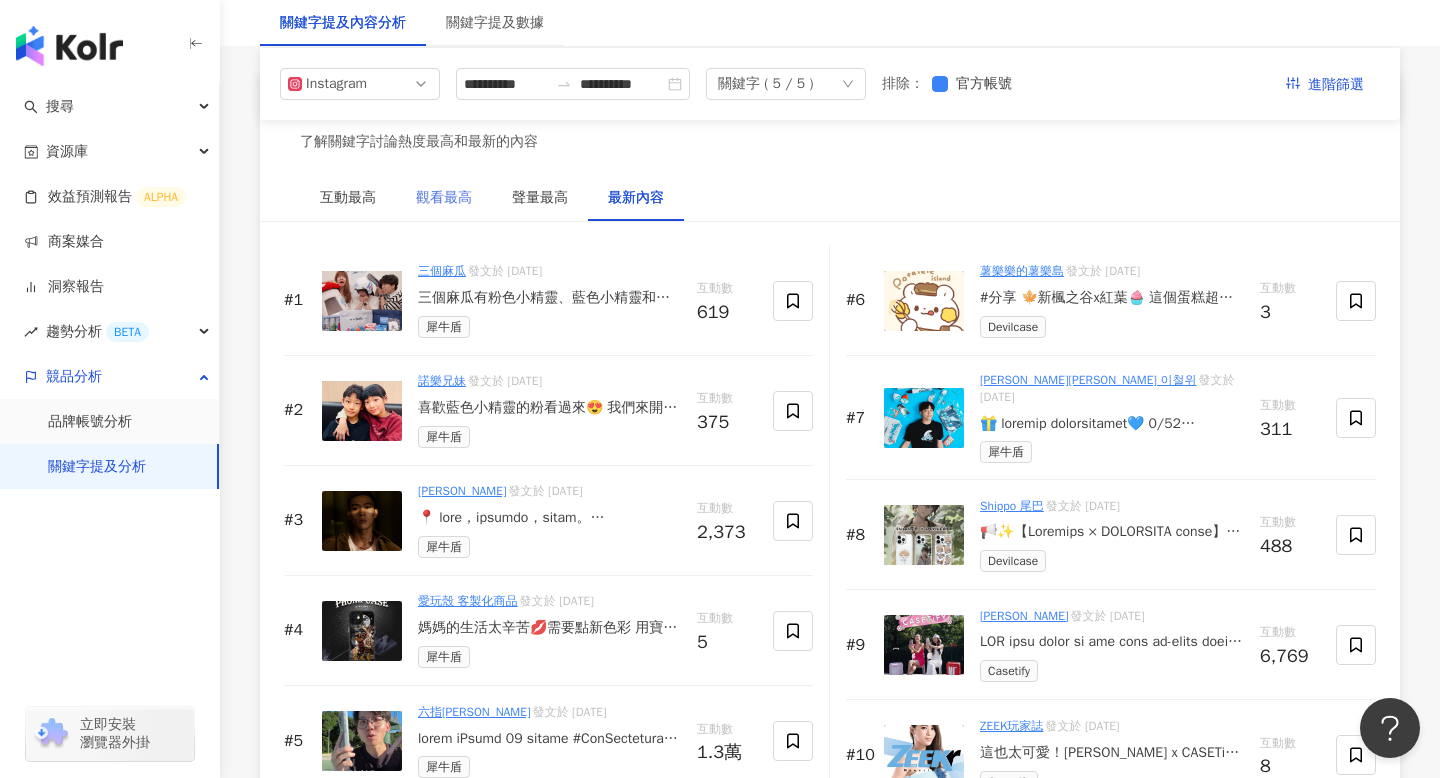 click on "觀看最高" at bounding box center [444, 198] 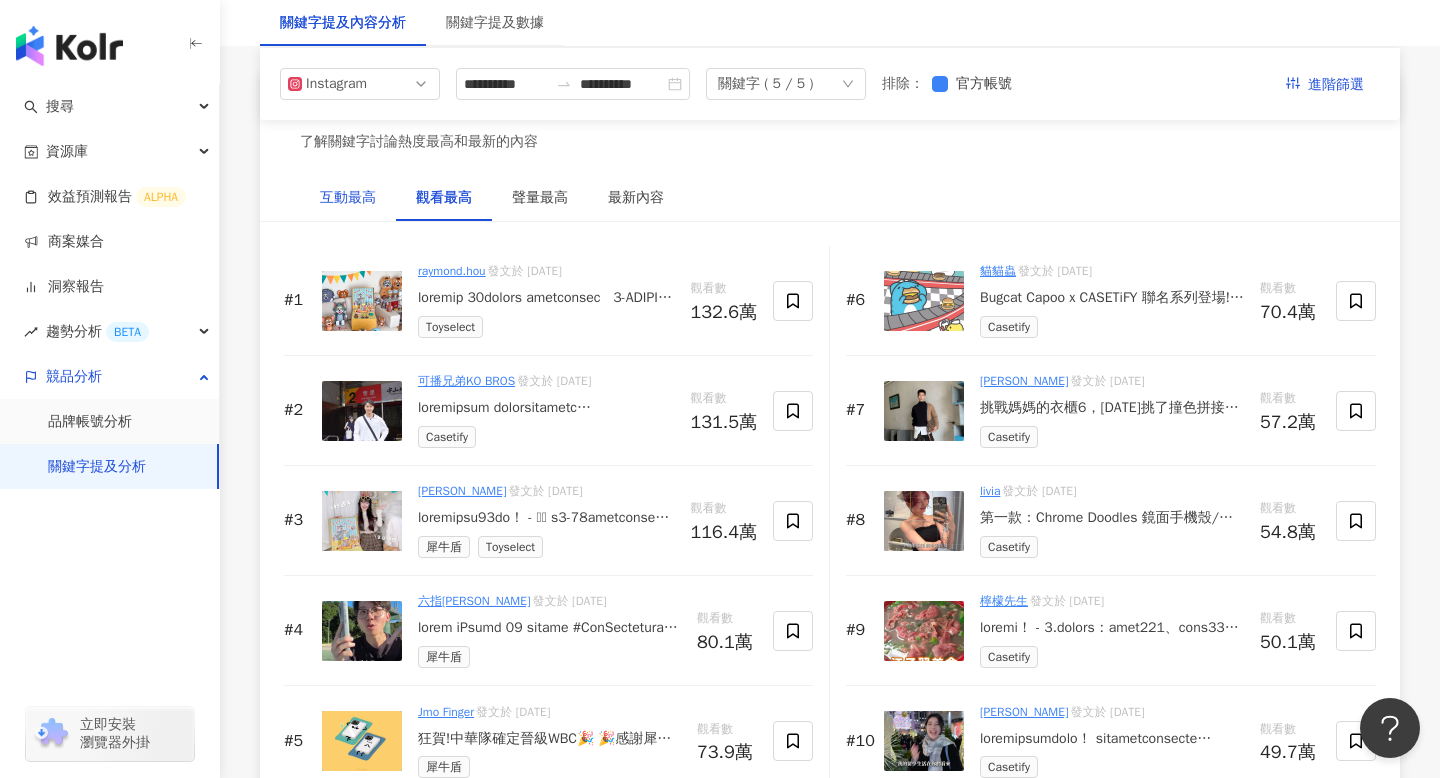 click on "互動最高" at bounding box center [348, 198] 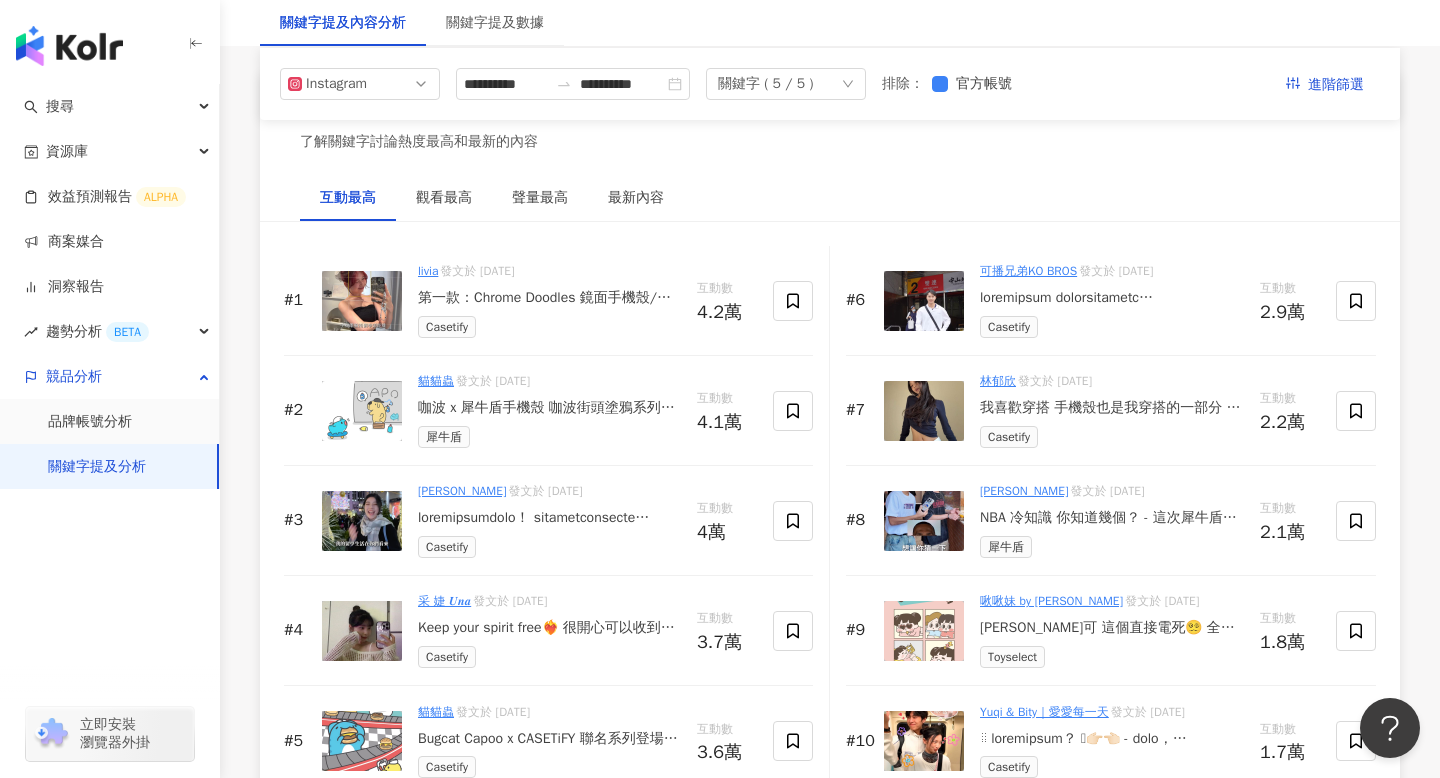 click on "第一款：Chrome Doodles 鏡面手機殼/星星手機吊飾
第二款：丹寧宣言系列 鏡面手機殼/愛心手機吊飾
.
即日起至 6 月 18 日
@casetify_taiwan 618 激安殿堂優惠
官網與門市同步最低兩件 75 折
*聯名系列、新產品、限定精選系列恕不適用於任何折扣優惠。
#casetifytw #casetify" at bounding box center (549, 298) 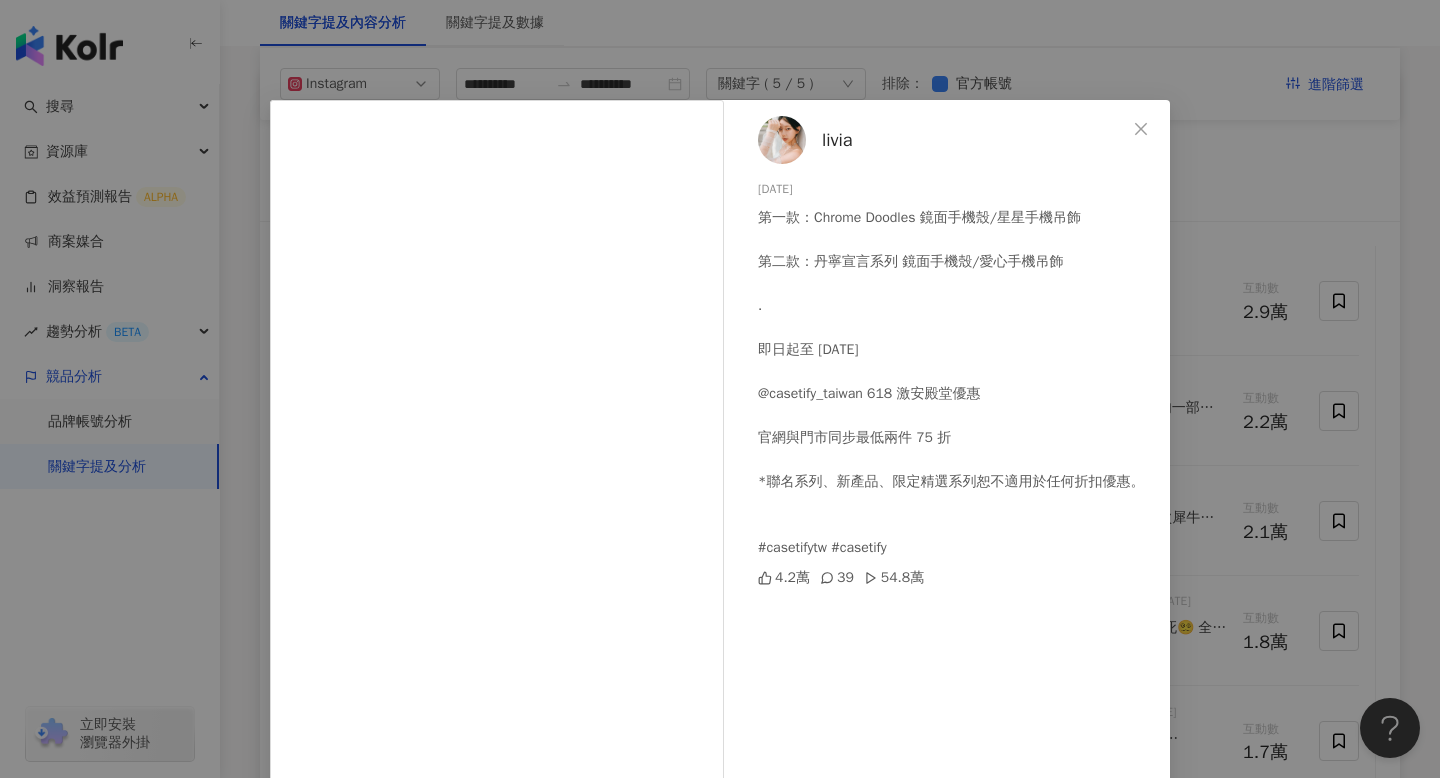 click on "livia 2025/6/12 第一款：Chrome Doodles 鏡面手機殼/星星手機吊飾
第二款：丹寧宣言系列 鏡面手機殼/愛心手機吊飾
.
即日起至 6 月 18 日
@casetify_taiwan 618 激安殿堂優惠
官網與門市同步最低兩件 75 折
*聯名系列、新產品、限定精選系列恕不適用於任何折扣優惠。
#casetifytw #casetify 4.2萬 39 54.8萬 查看原始貼文" at bounding box center (720, 389) 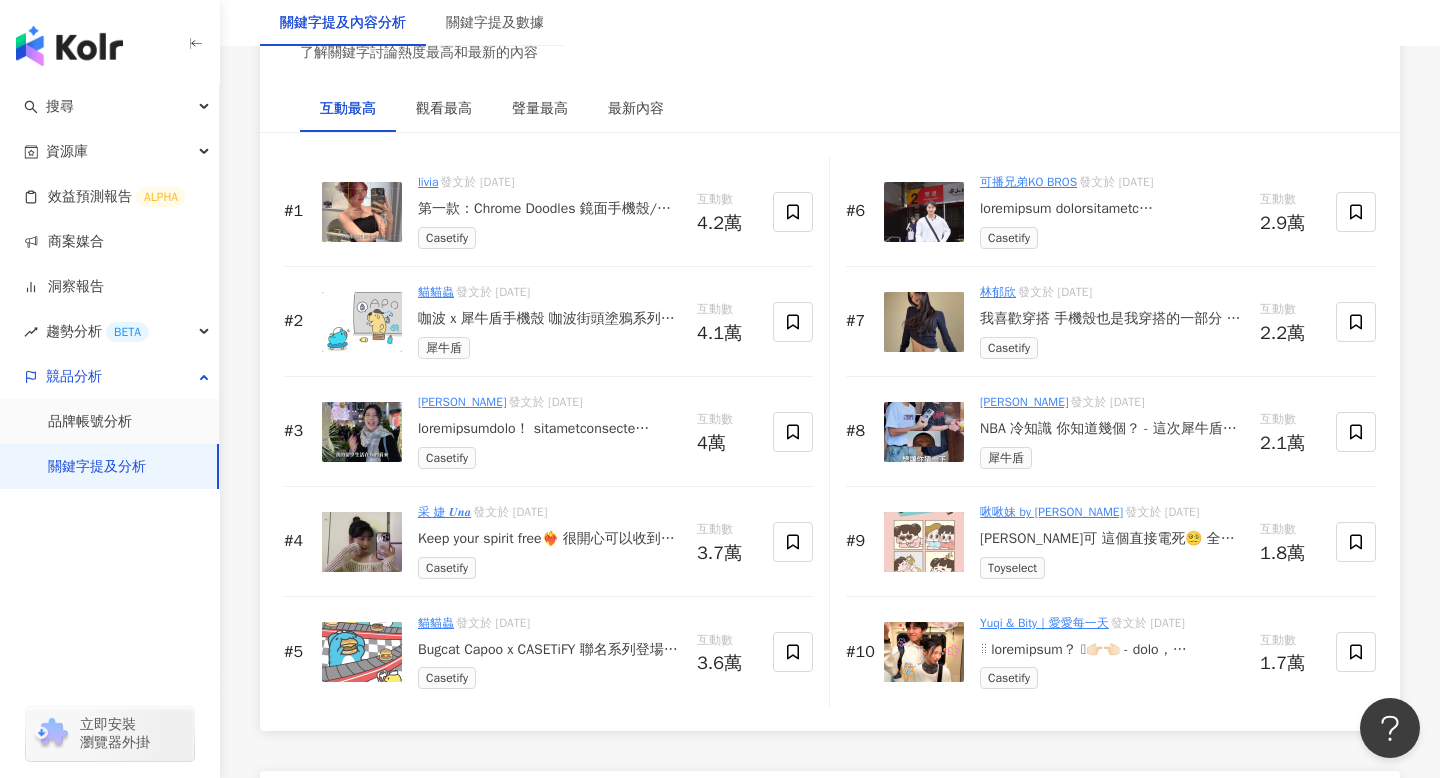 scroll, scrollTop: 3117, scrollLeft: 0, axis: vertical 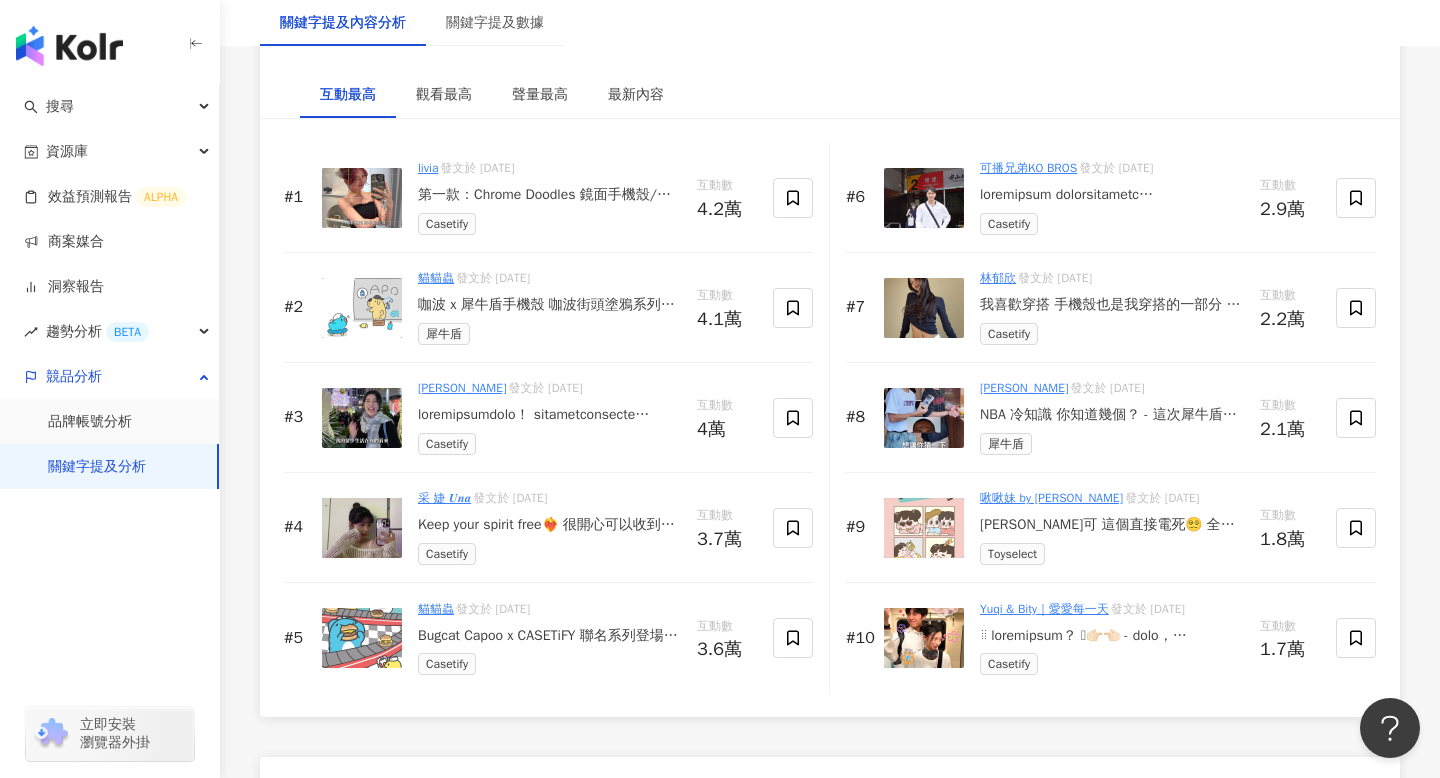 click at bounding box center [549, 415] 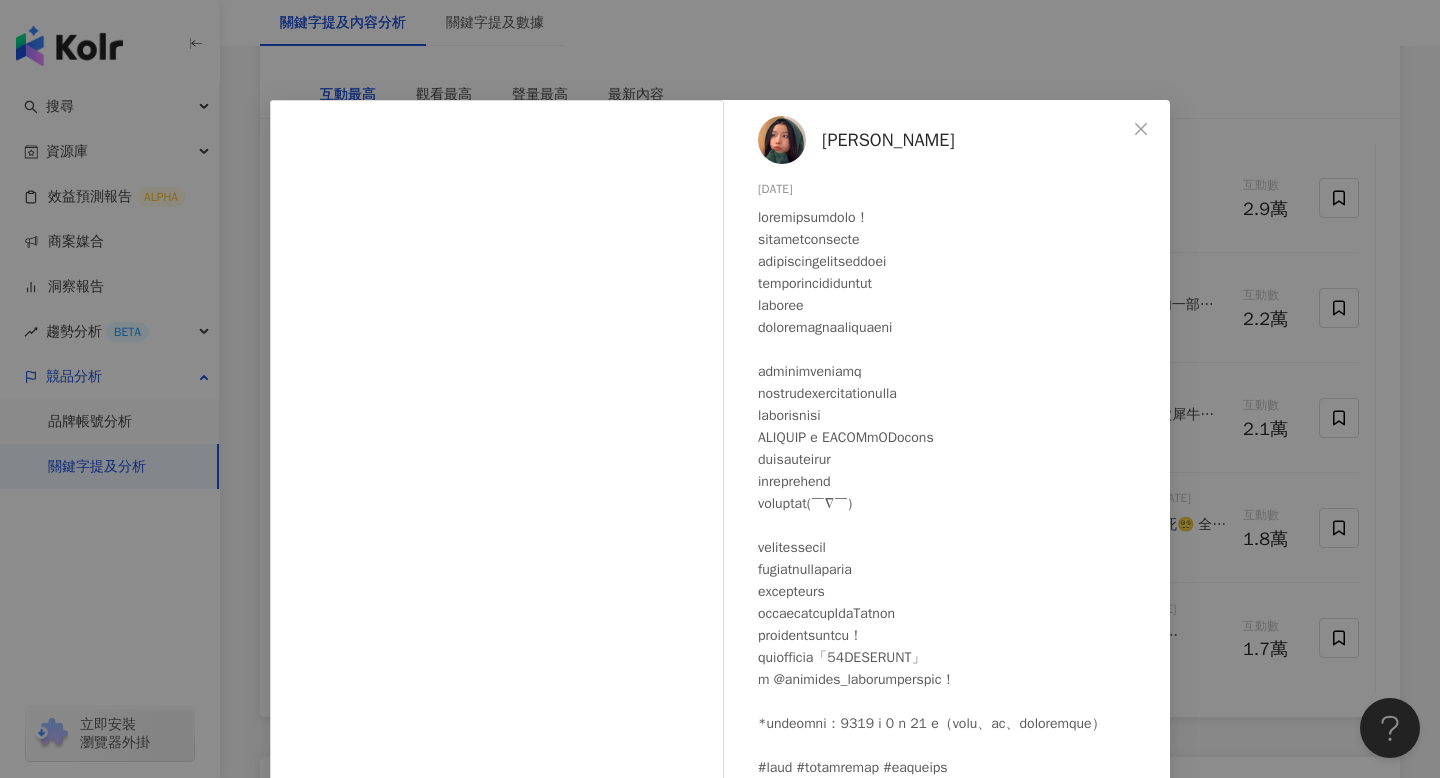 scroll, scrollTop: 15, scrollLeft: 0, axis: vertical 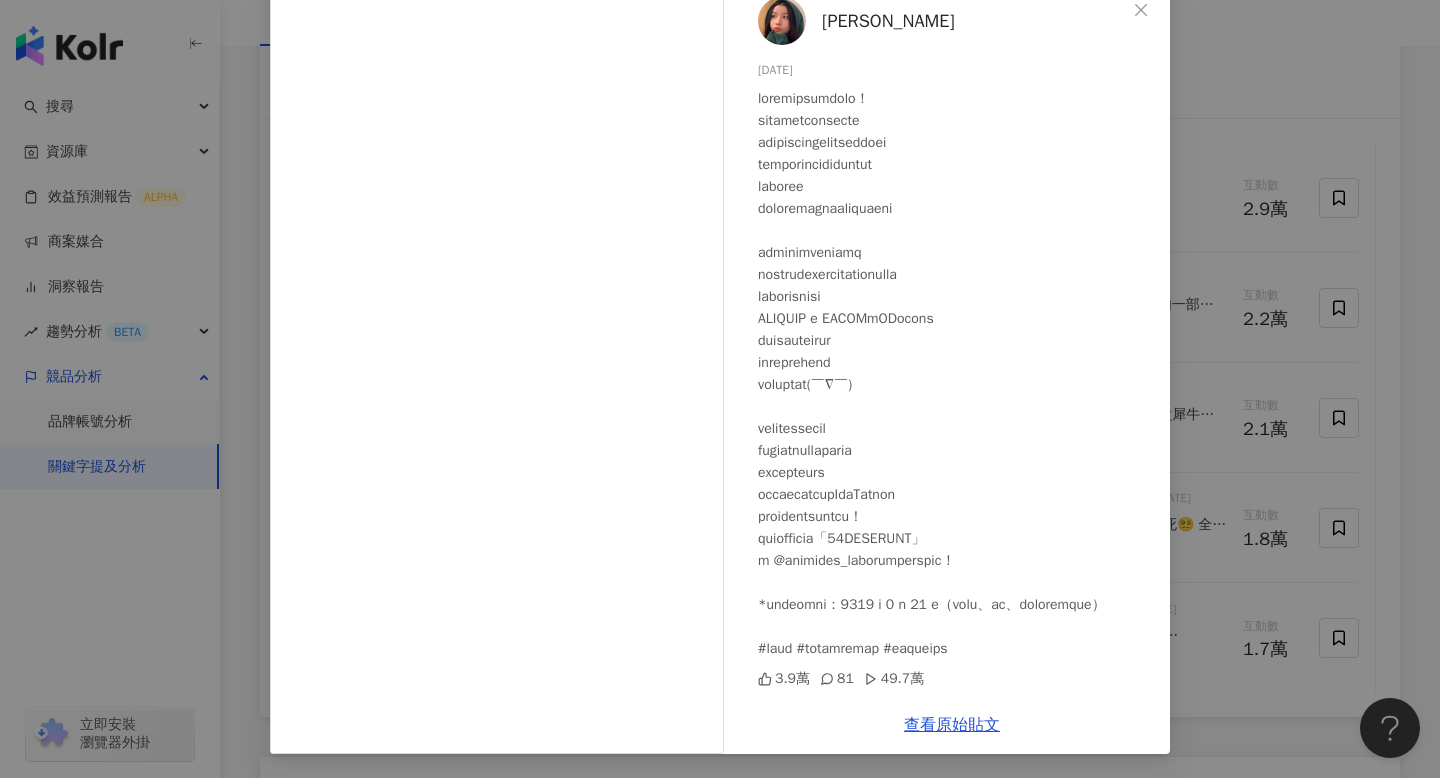 click on "Joanne Lin 2025/3/20 3.9萬 81 49.7萬 查看原始貼文" at bounding box center [720, 389] 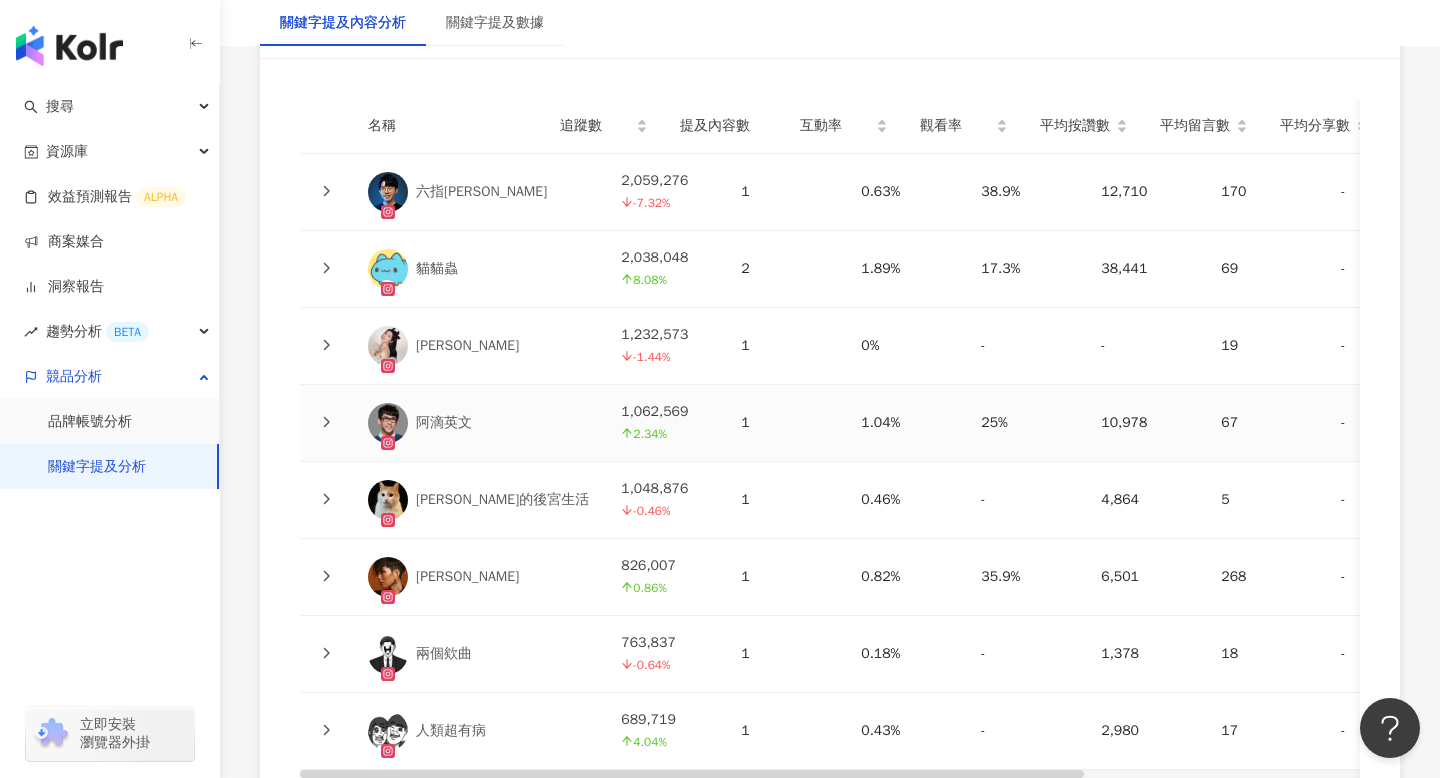 scroll, scrollTop: 4563, scrollLeft: 0, axis: vertical 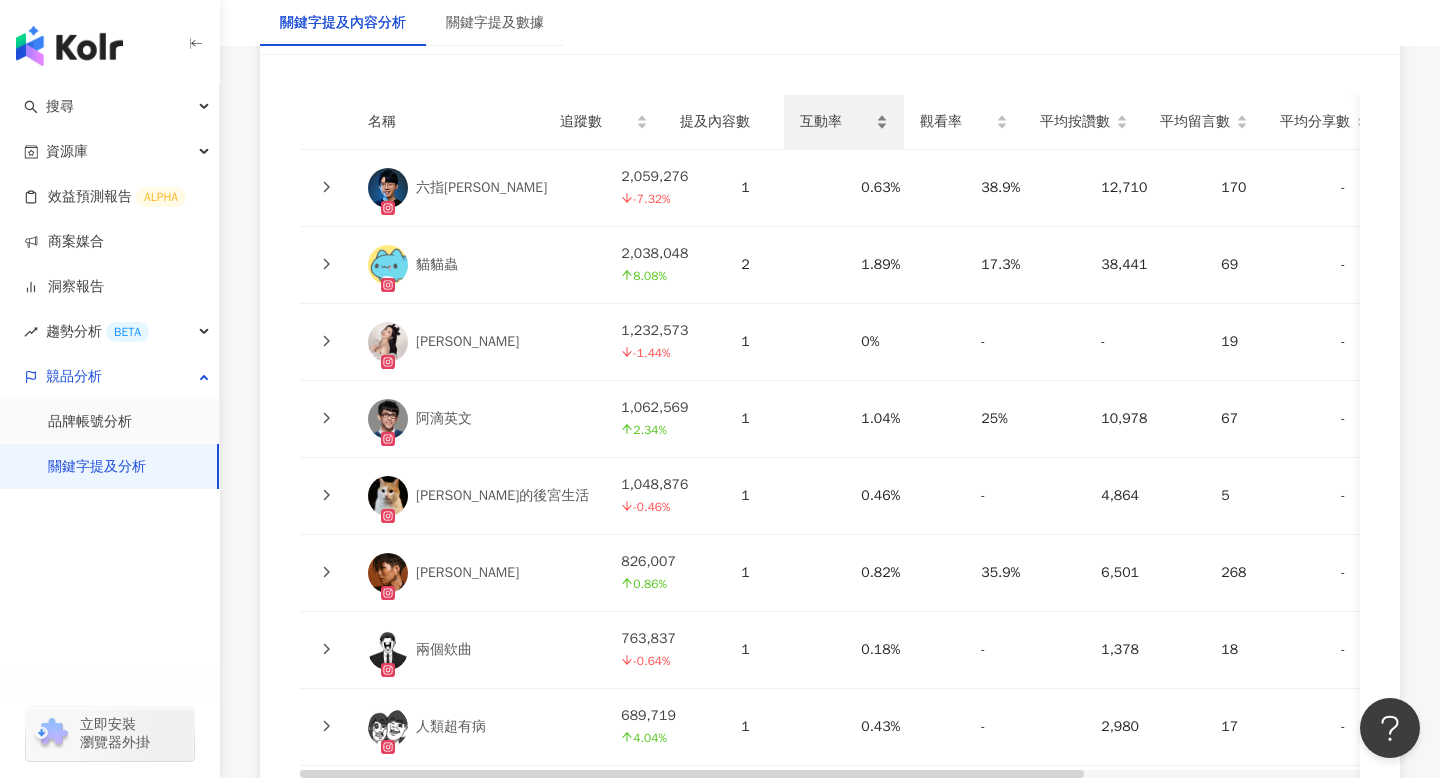click on "互動率" at bounding box center (836, 122) 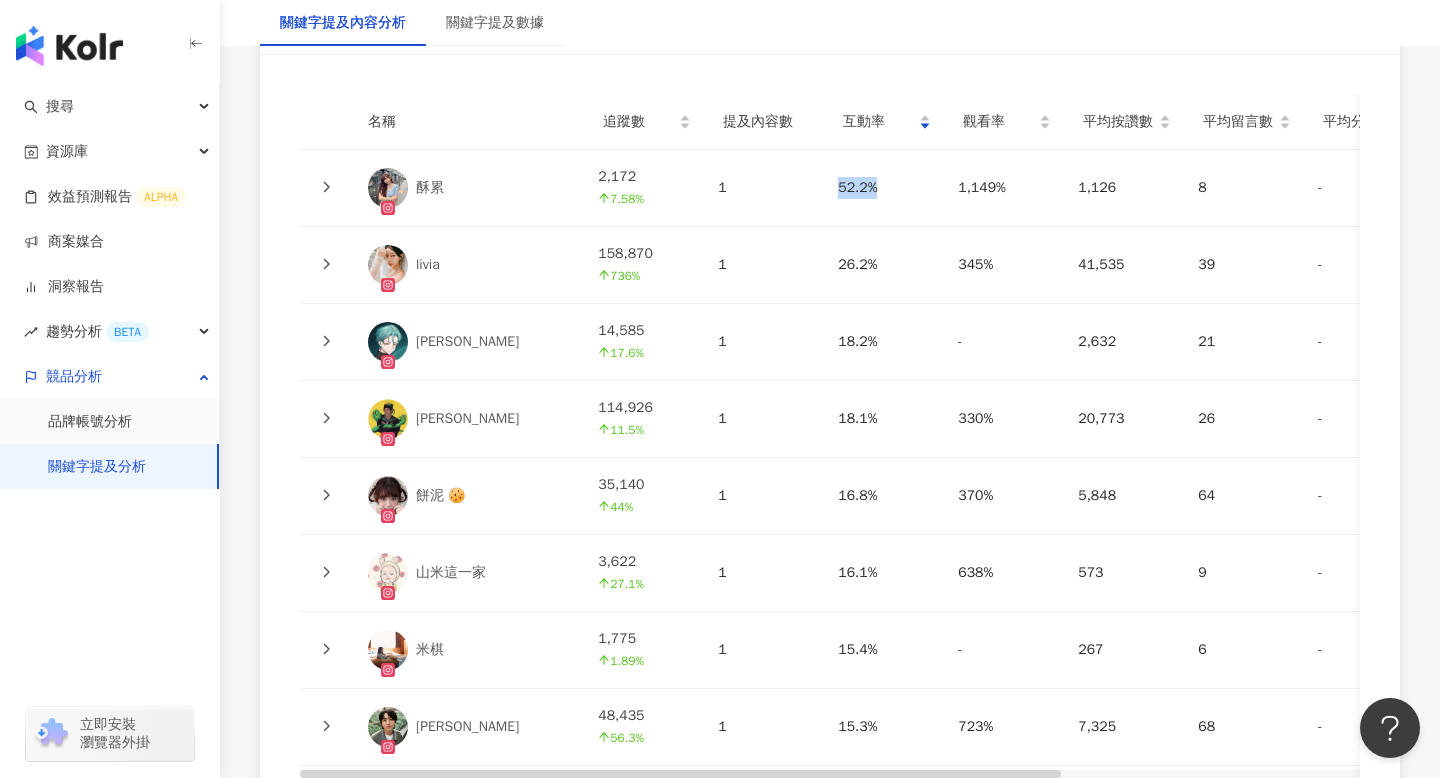 drag, startPoint x: 842, startPoint y: 189, endPoint x: 915, endPoint y: 177, distance: 73.97973 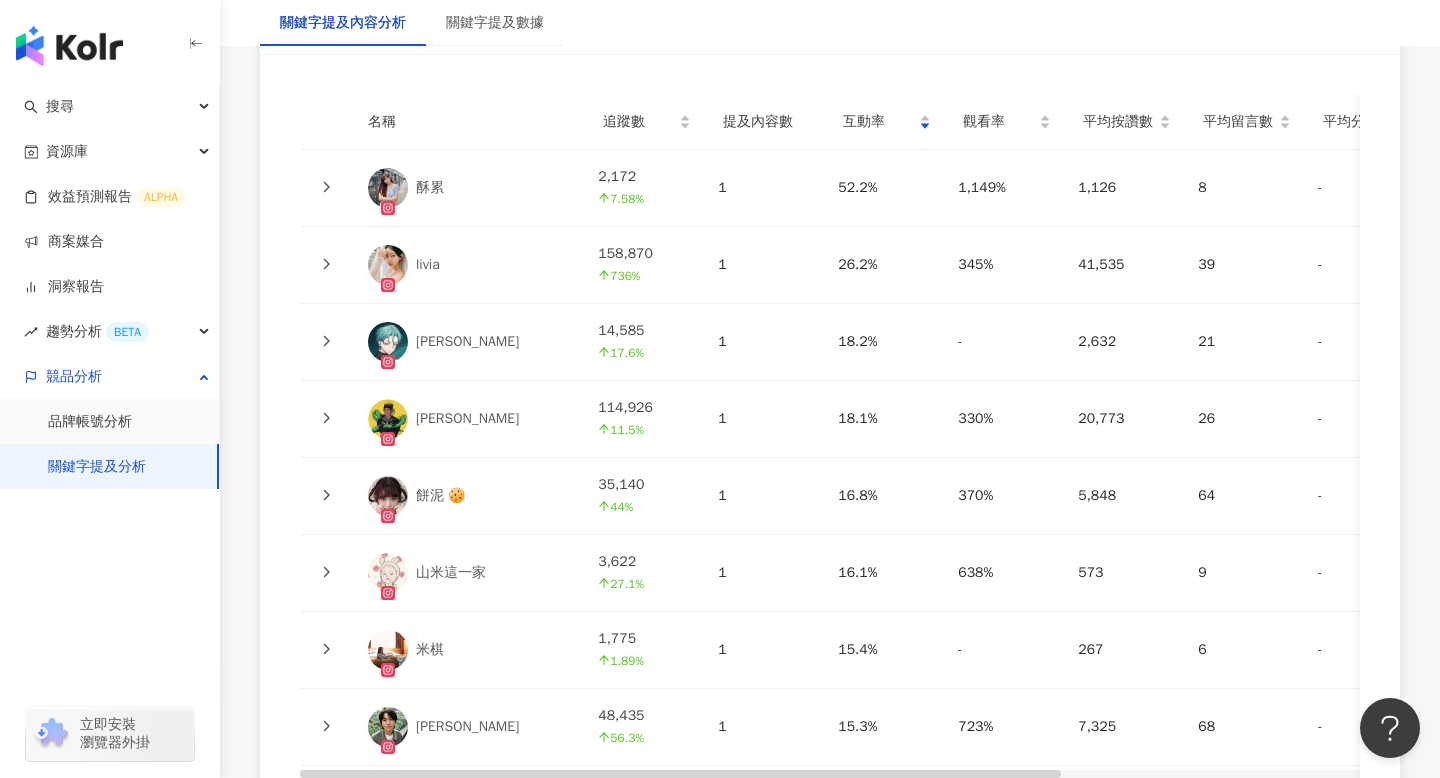 click on "2,172 7.58%" at bounding box center (642, 188) 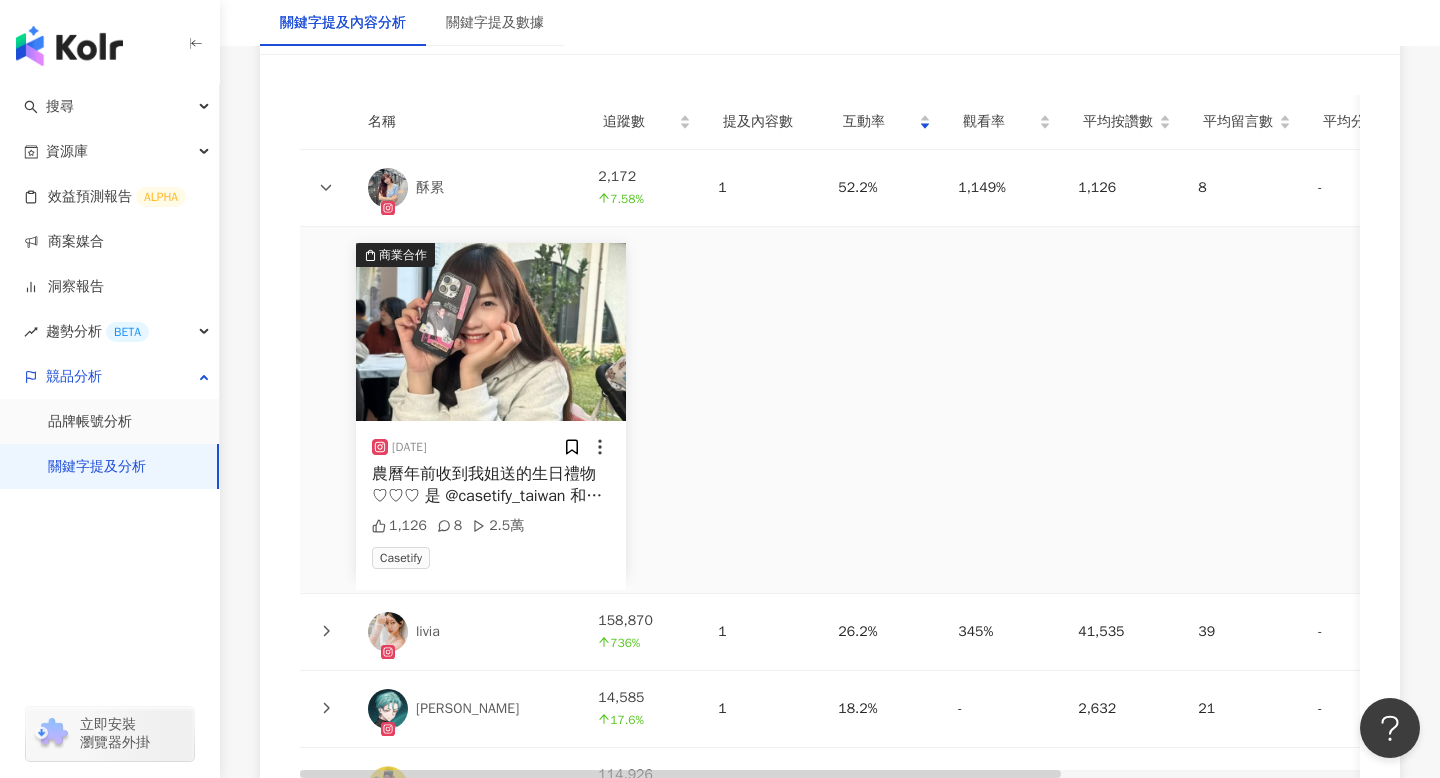 click on "2,172 7.58%" at bounding box center (642, 188) 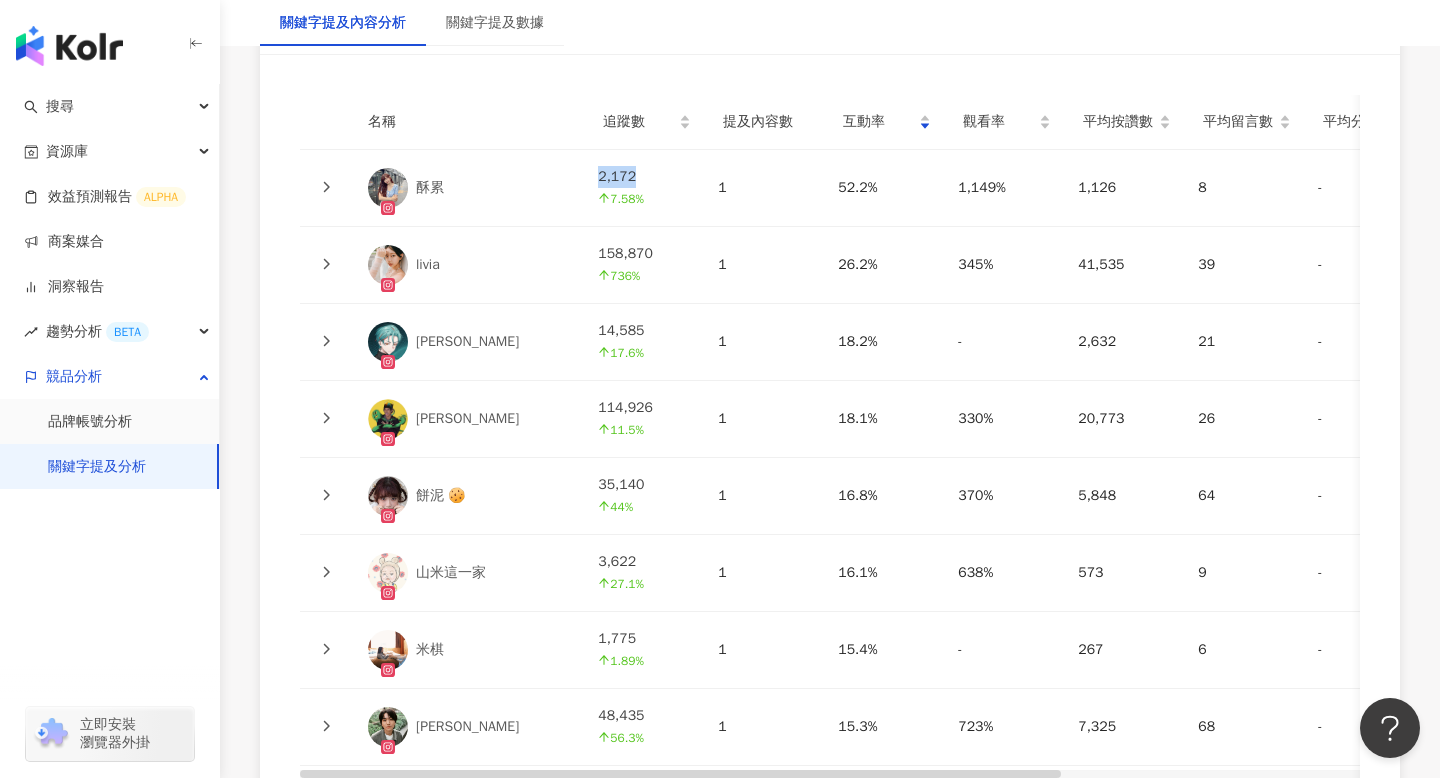 click on "2,172 7.58%" at bounding box center (642, 188) 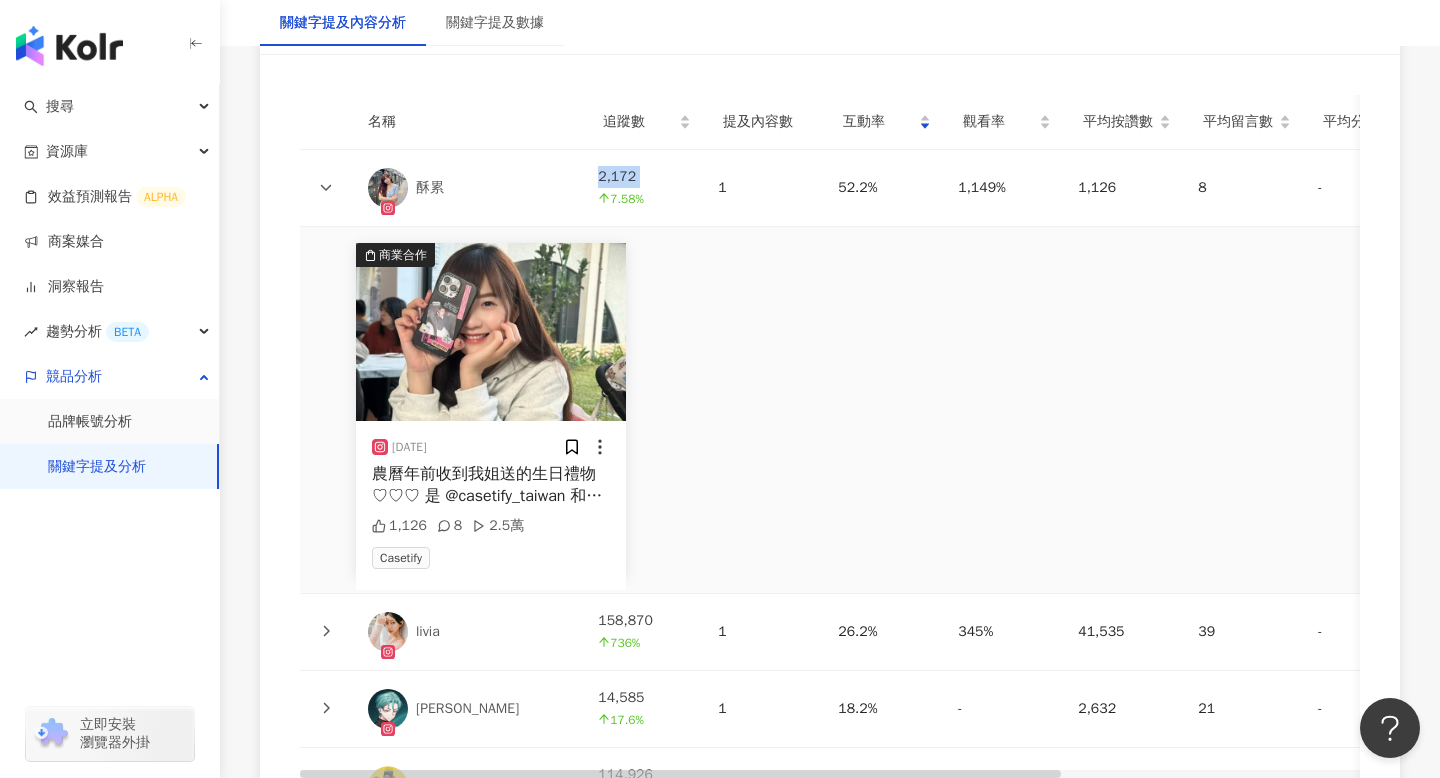 click on "商業合作 2025/2/3 農曆年前收到我姐送的生日禮物♡♡♡
是 @casetify_taiwan 和 @saythename_17 聯名手機殼
我姐特別跑去實體店買到現貨手機殼+鑰匙圈.ᐟ.ᐟ.ᐟ.ᐟ.ᐟ
發售的前一天叫我挑選喜歡的
我選了這款中間透明框的款式
就是可以列印自己喜歡的照片放入✨✨
小卡我個人覺得太厚 / 比例不對 / 也捨不得
手機殼上還有13人的名字所以我很喜歡😽
鑰匙圈也可以吊在包包上呢！
奎的白襯衫系列真的很母湯 （很尬意）🥰
現在每天都要換上一張照片啦 ♥️♥️♥️
幸福啦 當姐寶真好♡♡♡♡♡♡
@angel_0418_87
#seventeen #casetify #mingyu #hoshi 1,126 8 2.5萬 Casetify" at bounding box center (1038, 410) 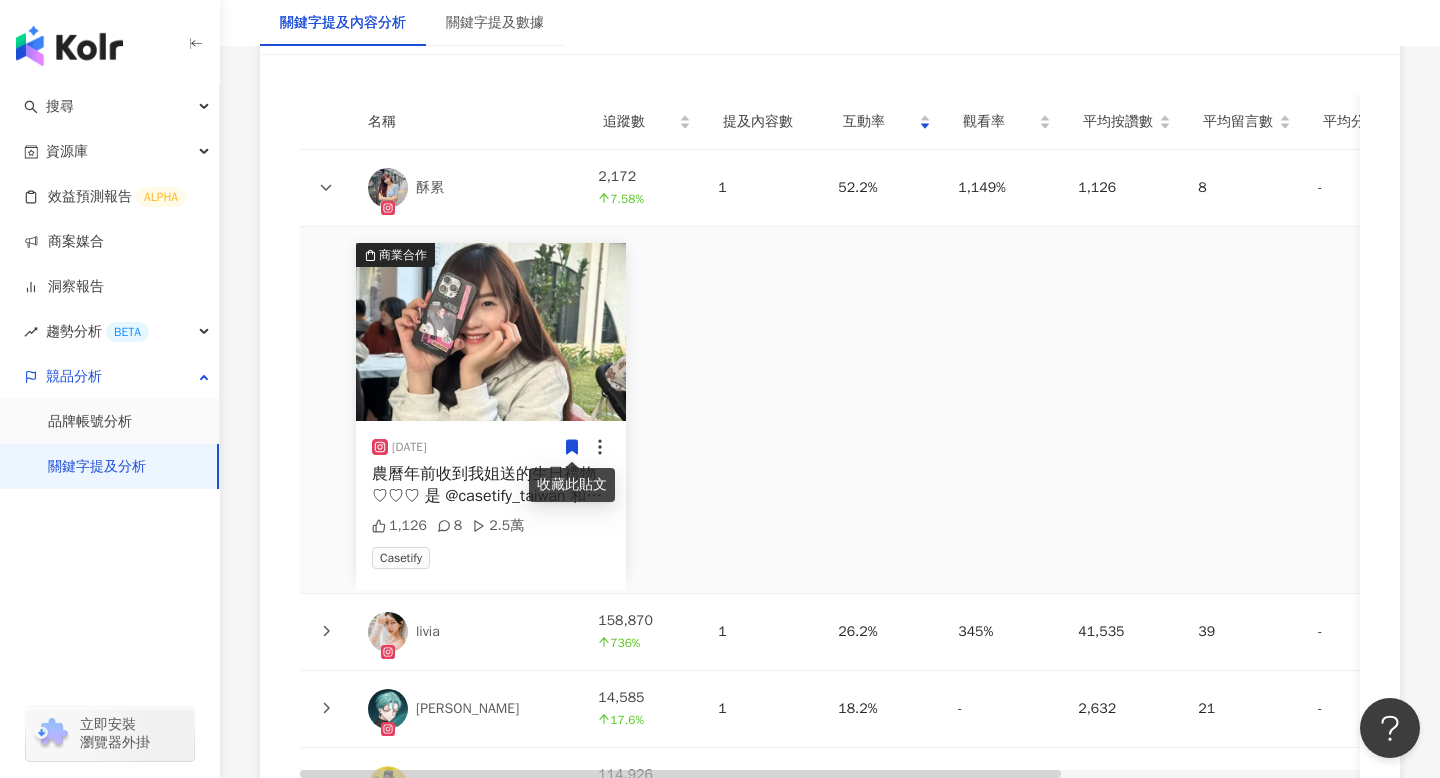 click on "2,172 7.58%" at bounding box center (642, 188) 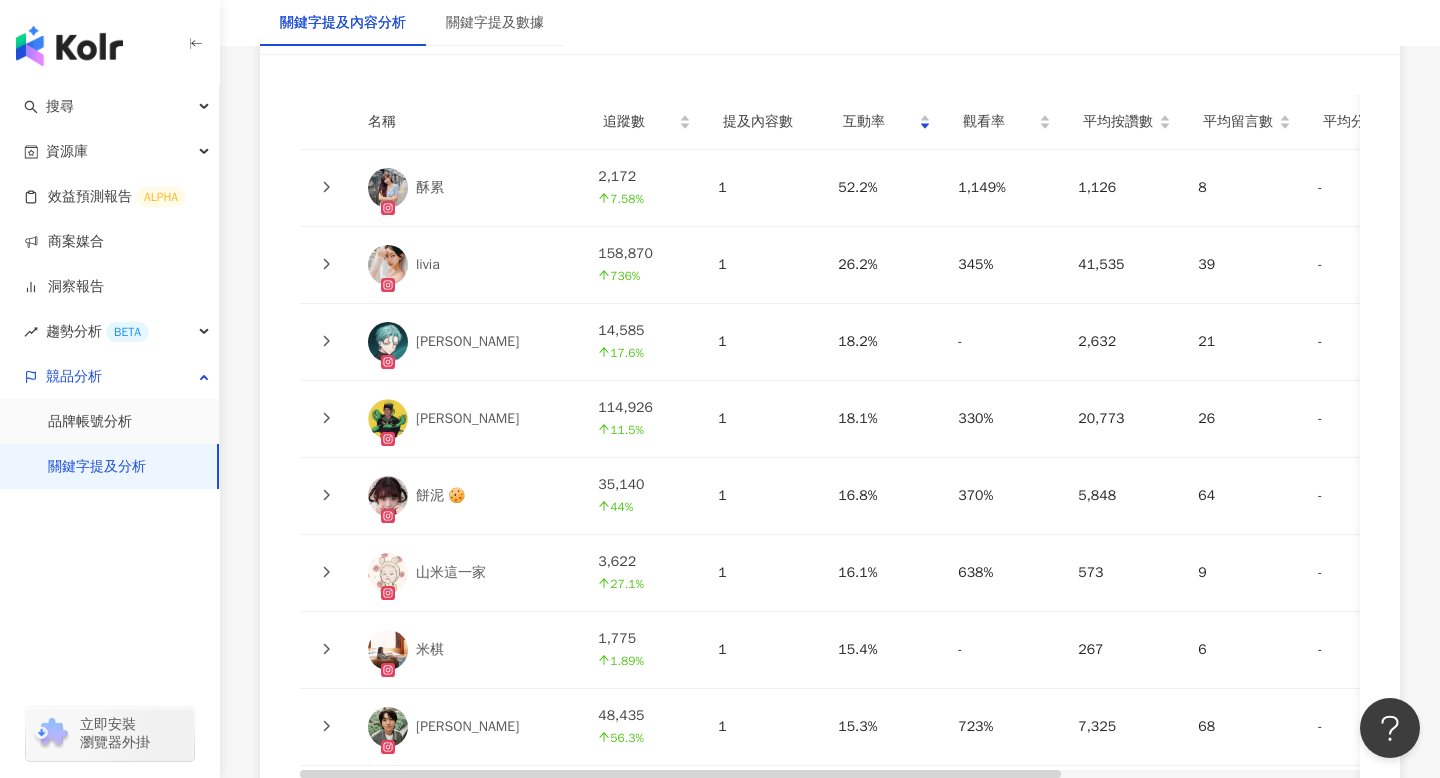 click on "52.2%" at bounding box center [882, 188] 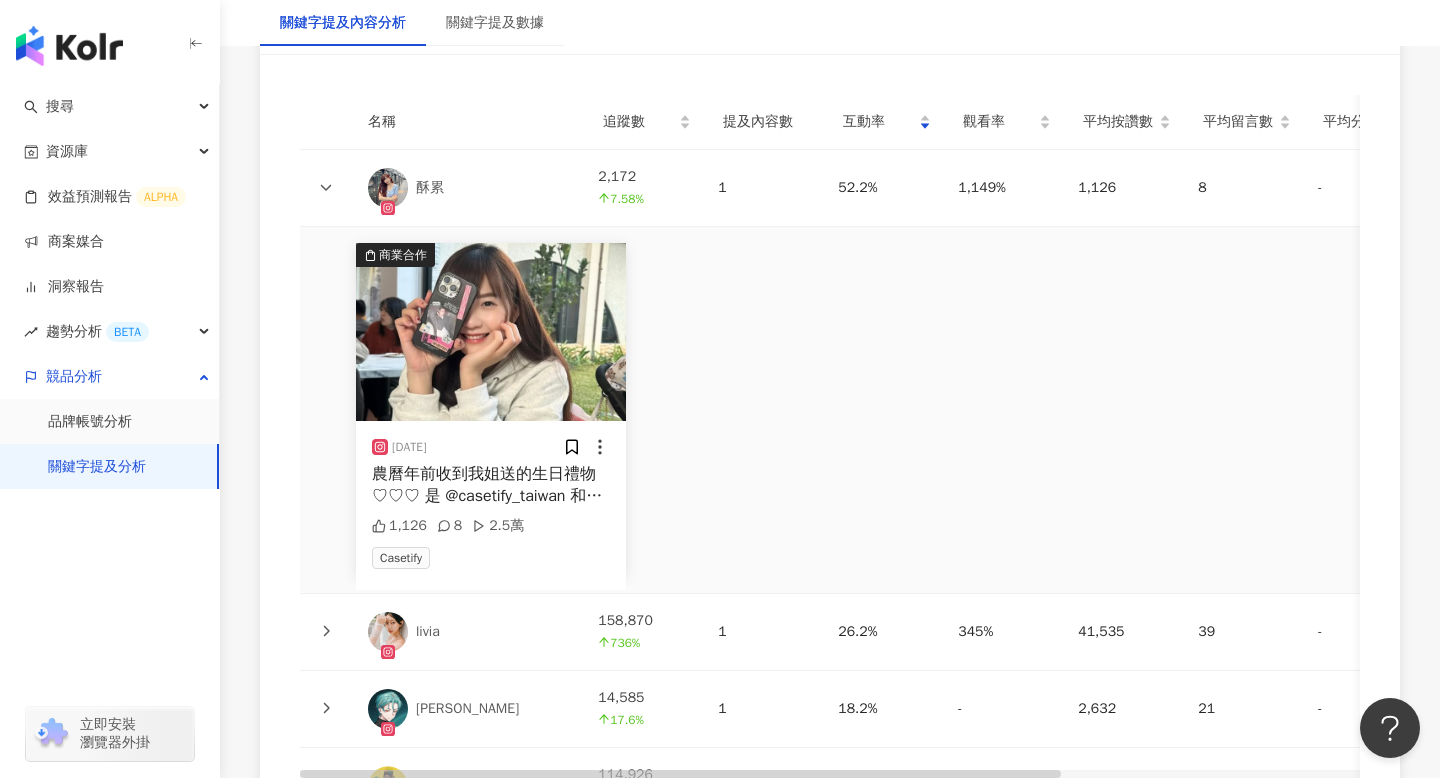 click on "農曆年前收到我姐送的生日禮物♡♡♡
是 @casetify_taiwan 和 @saythename_17 聯名手機殼
我姐特別跑去實體店買到現貨手機殼+鑰匙圈.ᐟ.ᐟ.ᐟ.ᐟ.ᐟ
發售的前一天叫我挑選喜歡的
我選了這款中間透明框的款式
就是可以列印自己喜歡的照片放入✨✨
小卡我個人覺得太厚 / 比例不對 / 也捨不得
手機殼上還有13人的名字所以我很喜歡😽
鑰匙圈也可以吊在包包上呢！
奎的白襯衫系列真的很母湯 （很尬意）🥰
現在每天都要換上一張照片啦 ♥️♥️♥️
幸福啦 當姐寶真好♡♡♡♡♡♡
@angel_0418_87
#seventeen #casetify #mingyu #hoshi" at bounding box center [491, 485] 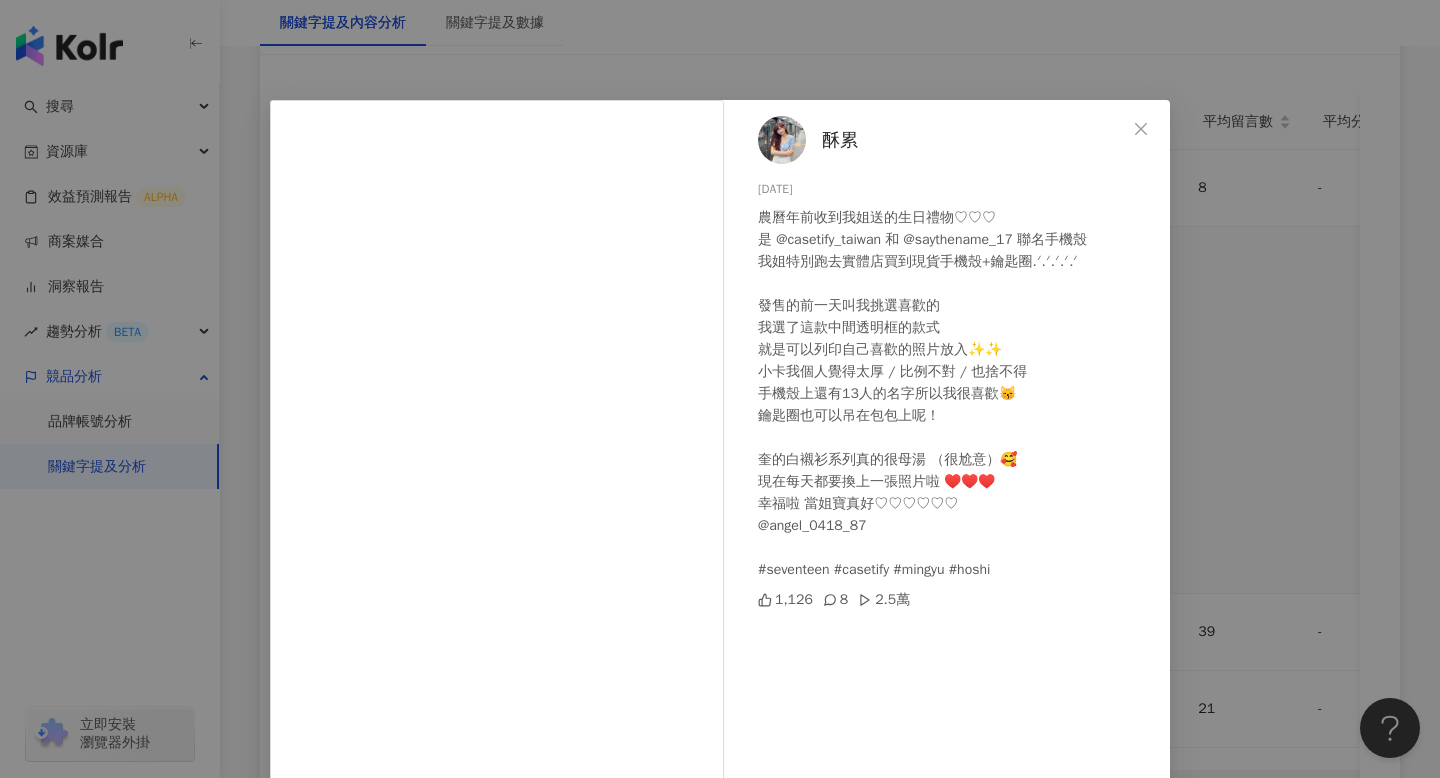 click at bounding box center [782, 140] 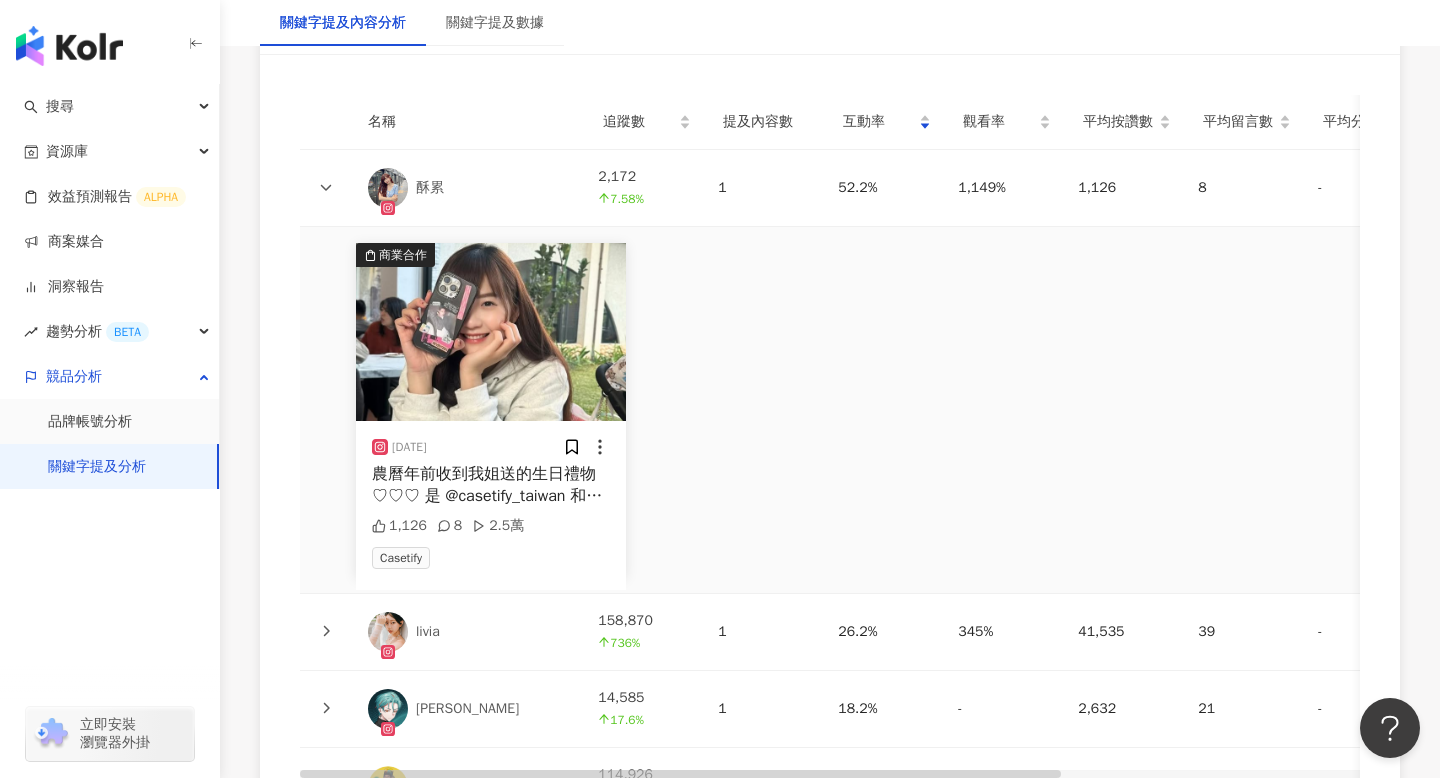 click on "商業合作 2025/2/3 農曆年前收到我姐送的生日禮物♡♡♡
是 @casetify_taiwan 和 @saythename_17 聯名手機殼
我姐特別跑去實體店買到現貨手機殼+鑰匙圈.ᐟ.ᐟ.ᐟ.ᐟ.ᐟ
發售的前一天叫我挑選喜歡的
我選了這款中間透明框的款式
就是可以列印自己喜歡的照片放入✨✨
小卡我個人覺得太厚 / 比例不對 / 也捨不得
手機殼上還有13人的名字所以我很喜歡😽
鑰匙圈也可以吊在包包上呢！
奎的白襯衫系列真的很母湯 （很尬意）🥰
現在每天都要換上一張照片啦 ♥️♥️♥️
幸福啦 當姐寶真好♡♡♡♡♡♡
@angel_0418_87
#seventeen #casetify #mingyu #hoshi 1,126 8 2.5萬 Casetify" at bounding box center [1038, 410] 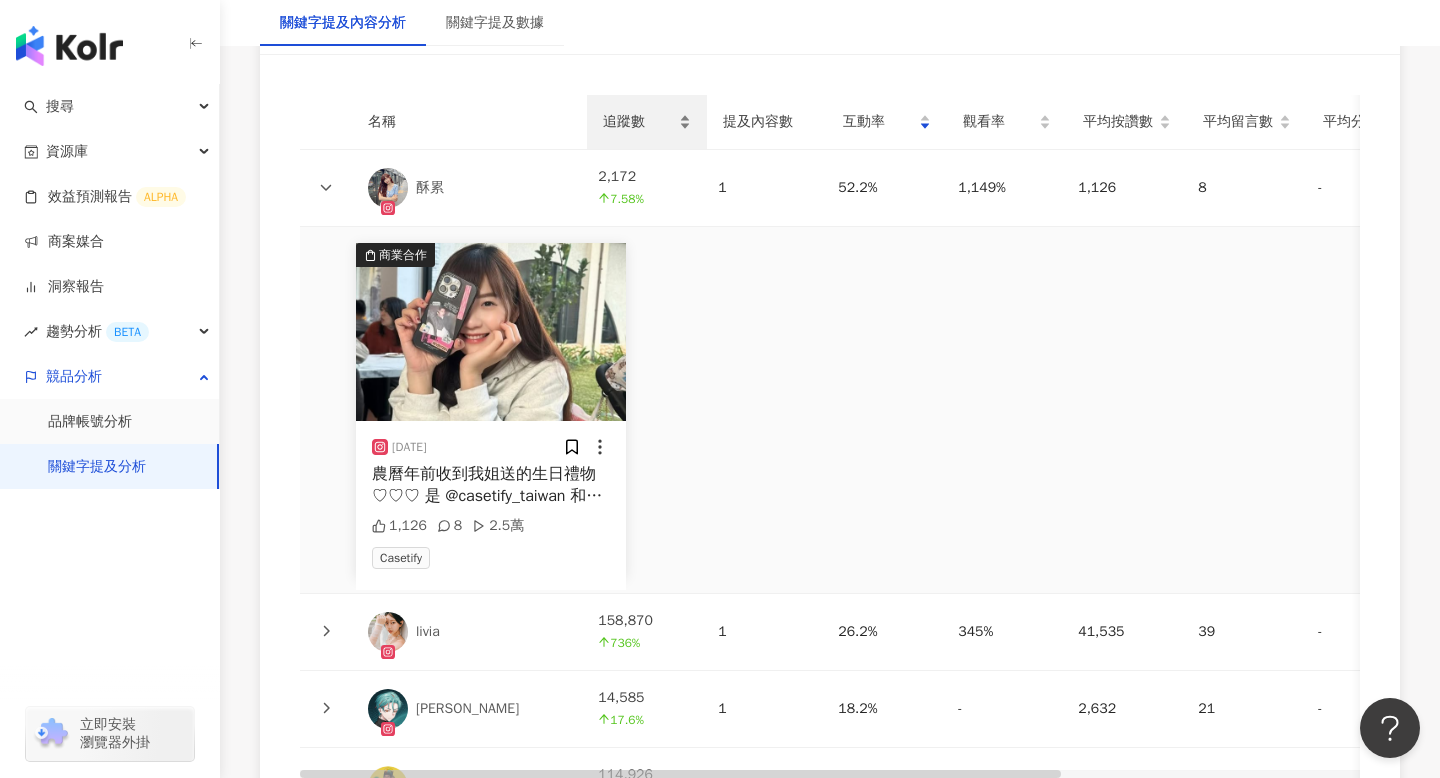 click on "追蹤數" at bounding box center [639, 122] 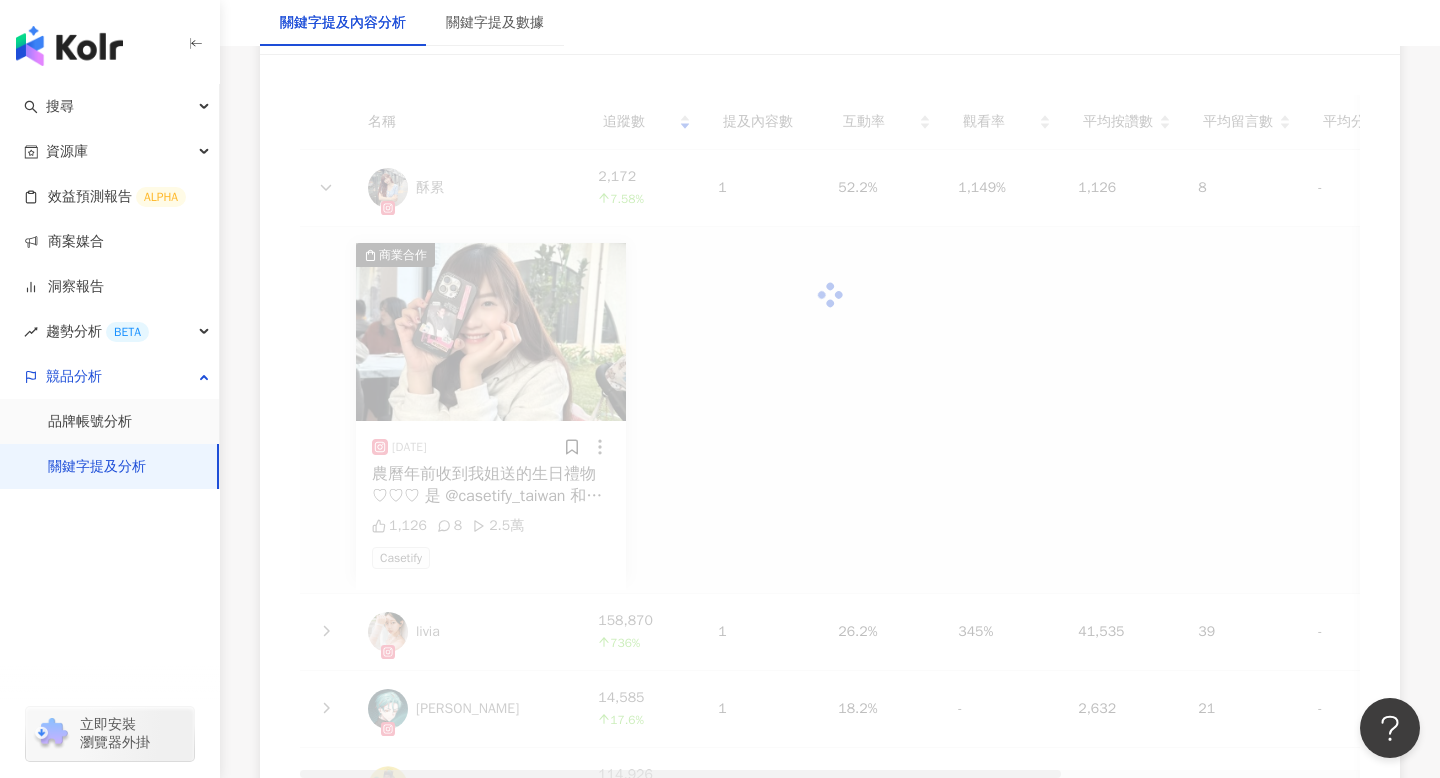 click at bounding box center (830, 295) 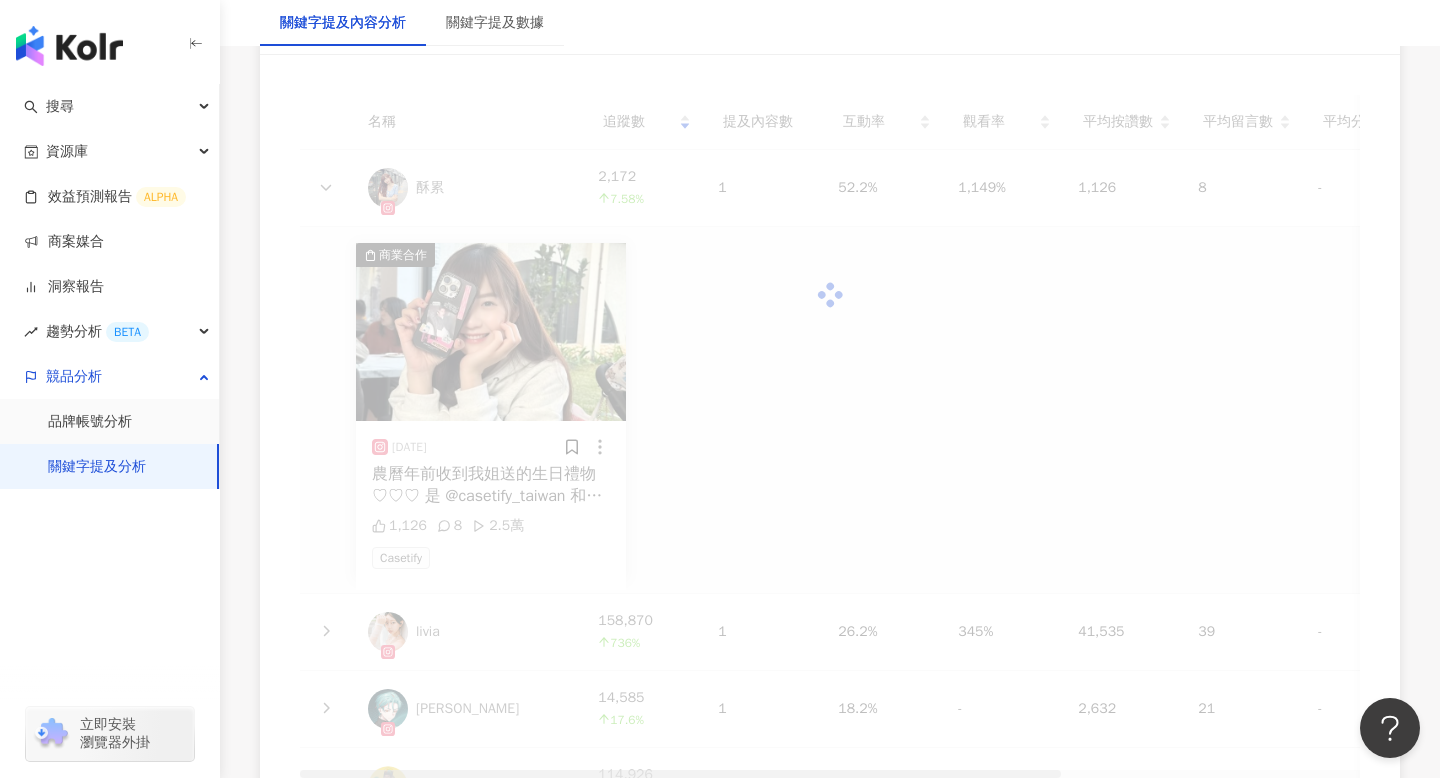 click at bounding box center (830, 295) 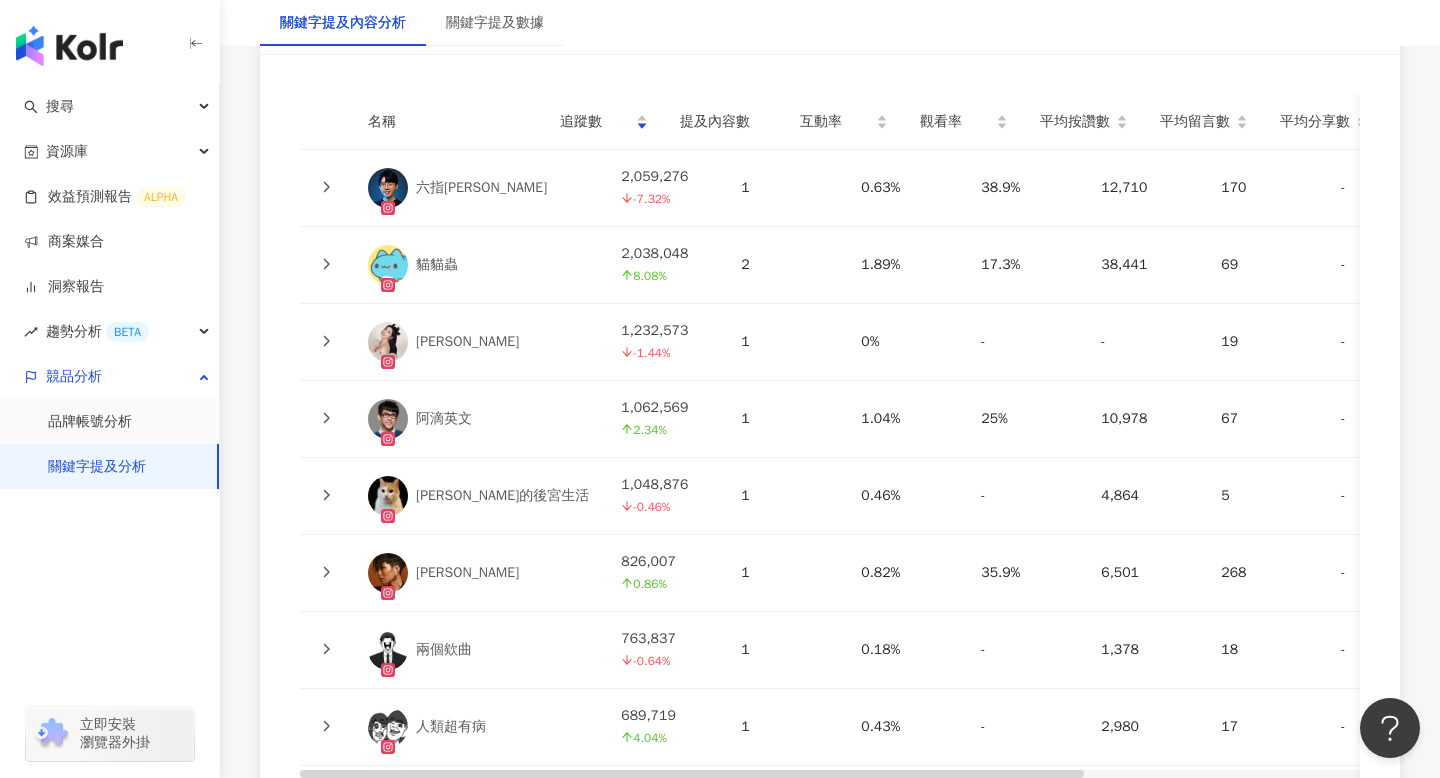 click on "觀看率" at bounding box center (956, 122) 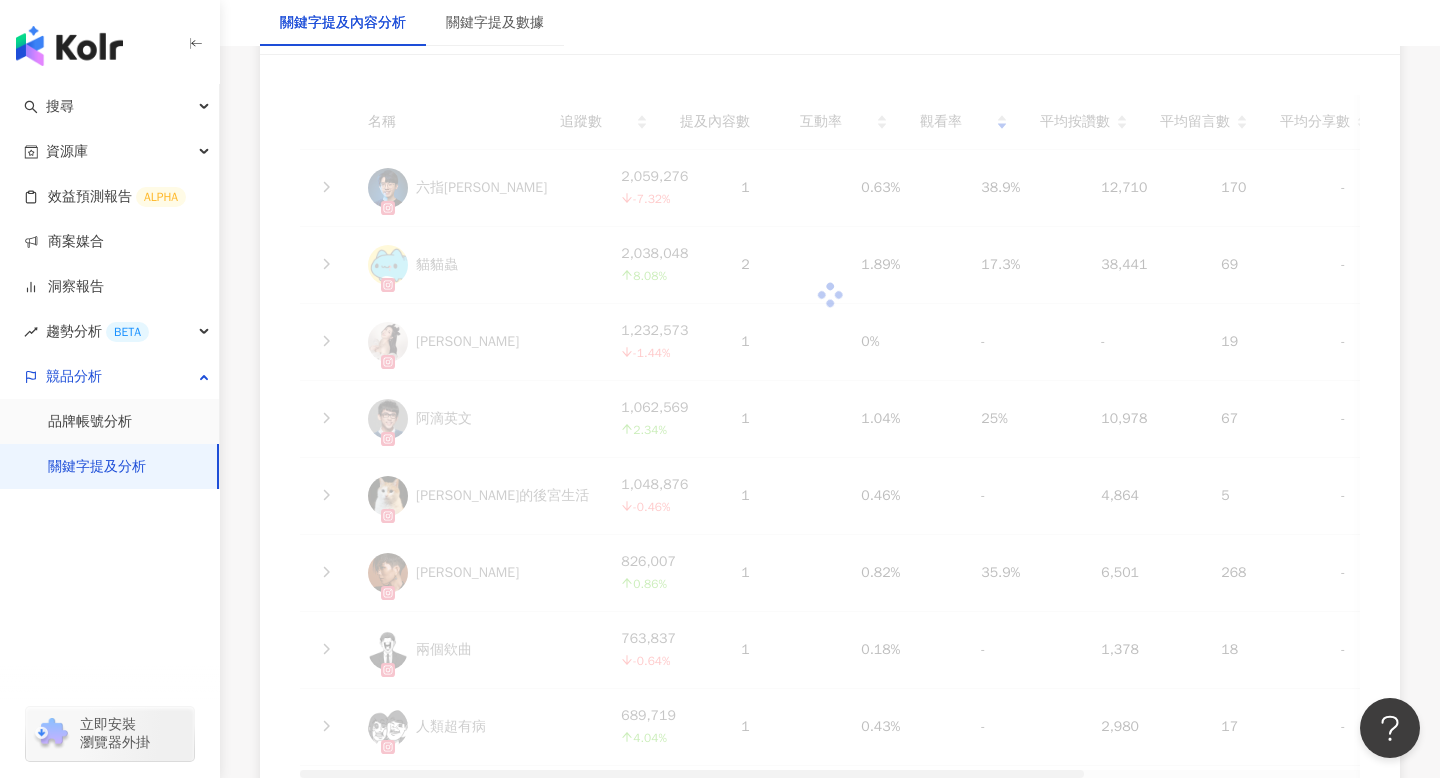 click on "名稱 追蹤數 提及內容數 互動率 觀看率 平均按讚數 平均留言數 平均分享數 平均互動數 平均觀看數 操作                         六指淵 Huber 2,059,276 -7.32% 1 0.63% 38.9% 12,710 170 - 12,880 800,840 貓貓蟲 2,038,048 8.08% 2 1.89% 17.3% 38,441 69 - 38,509 351,959 許薇安 1,232,573 -1.44% 1 0% - - 19 - 19 - 阿滴英文 1,062,569 2.34% 1 1.04% 25% 10,978 67 - 11,045 265,891 黃阿瑪的後宮生活 1,048,876 -0.46% 1 0.46% - 4,864 5 - 4,869 - 莫莉 826,007 0.86% 1 0.82% 35.9% 6,501 268 - 6,769 296,207 兩個欸曲 763,837 -0.64% 1 0.18% - 1,378 18 - 1,396 - 人類超有病 689,719 4.04% 1 0.43% - 2,980 17 - 2,997 - LuLu 648,486 -0.46% 1 0% - - 14 - 14 - 林郁欣 580,800 8.34% 1 3.87% 56.2% 22,405 50 - 22,455 326,486 上一頁 下一頁" at bounding box center [830, 543] 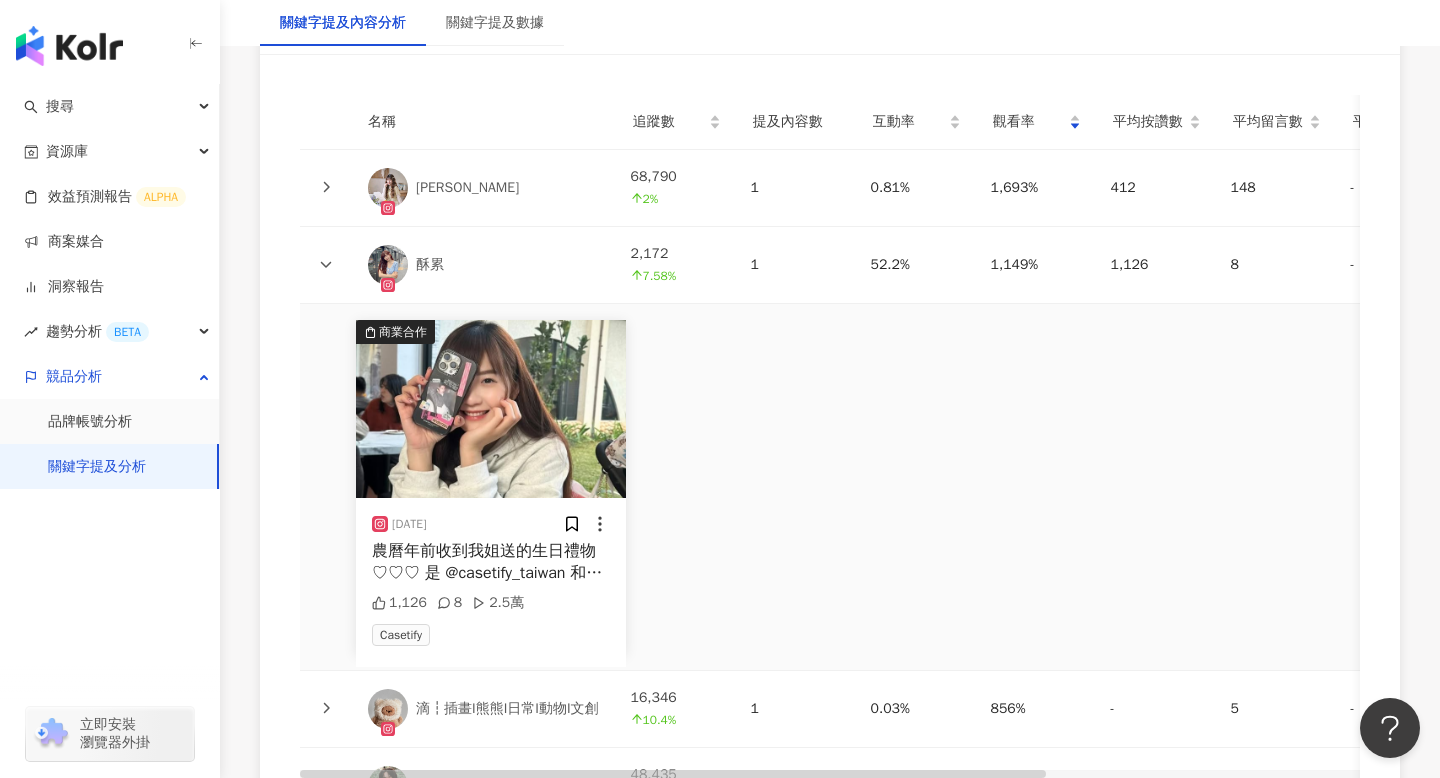click 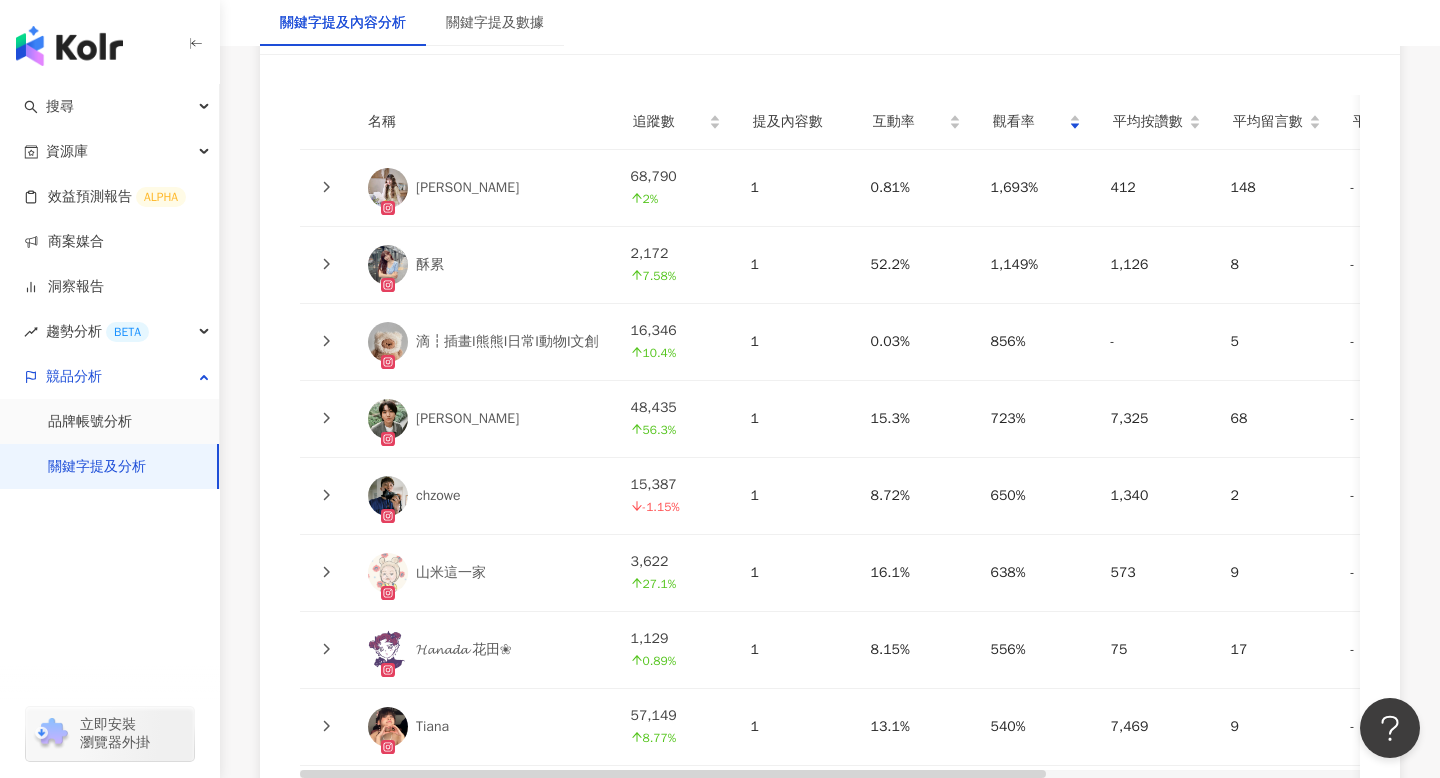 click 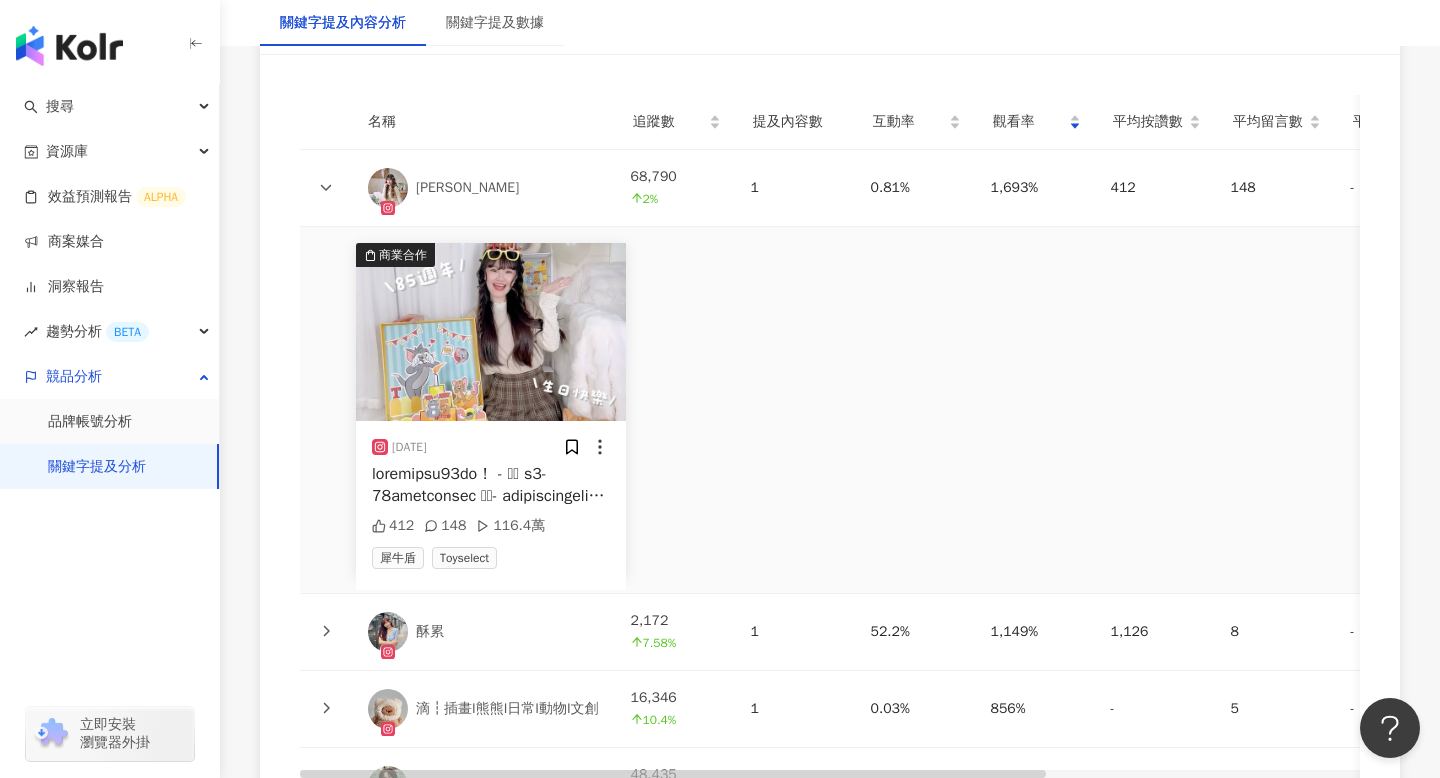 click at bounding box center (491, 485) 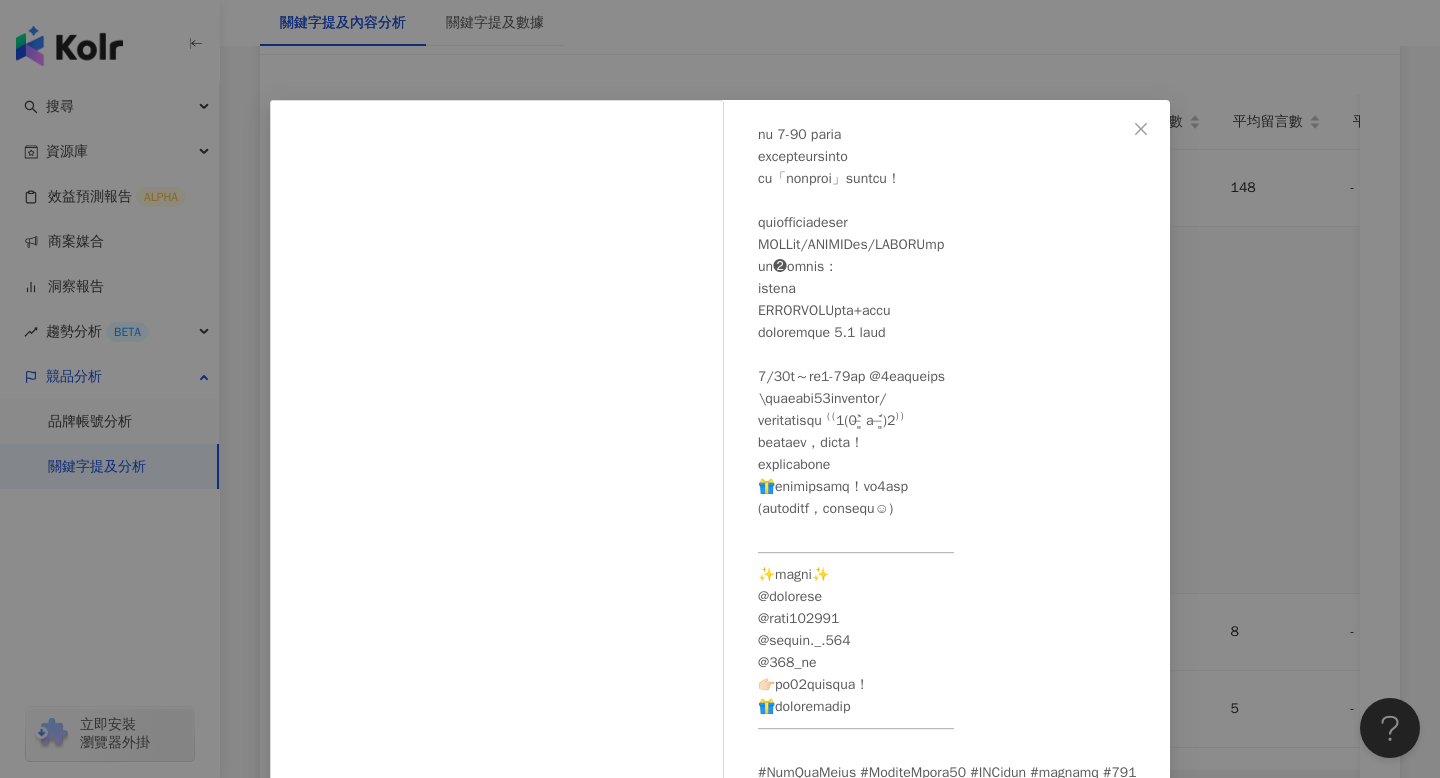 scroll, scrollTop: 543, scrollLeft: 0, axis: vertical 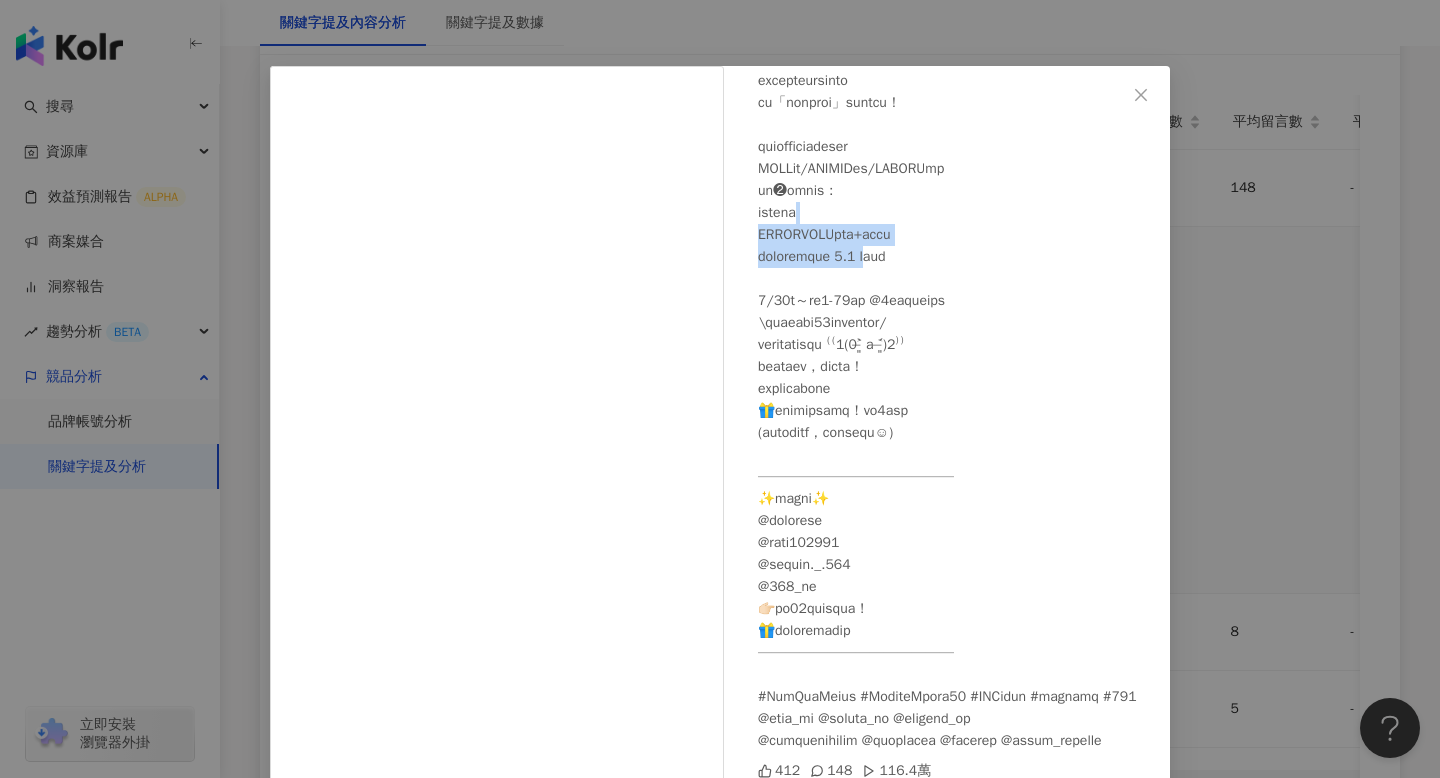 drag, startPoint x: 844, startPoint y: 199, endPoint x: 902, endPoint y: 224, distance: 63.15853 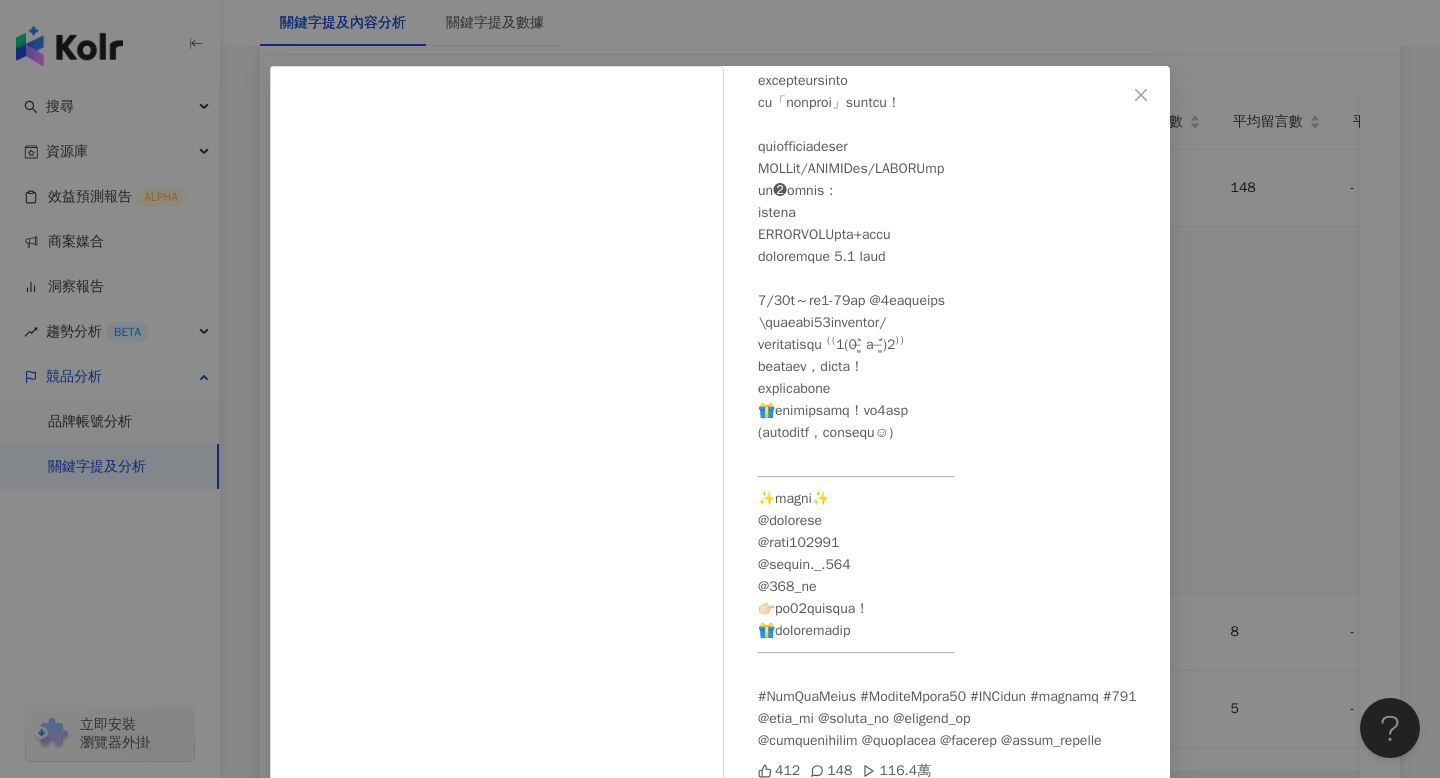 scroll, scrollTop: 119, scrollLeft: 0, axis: vertical 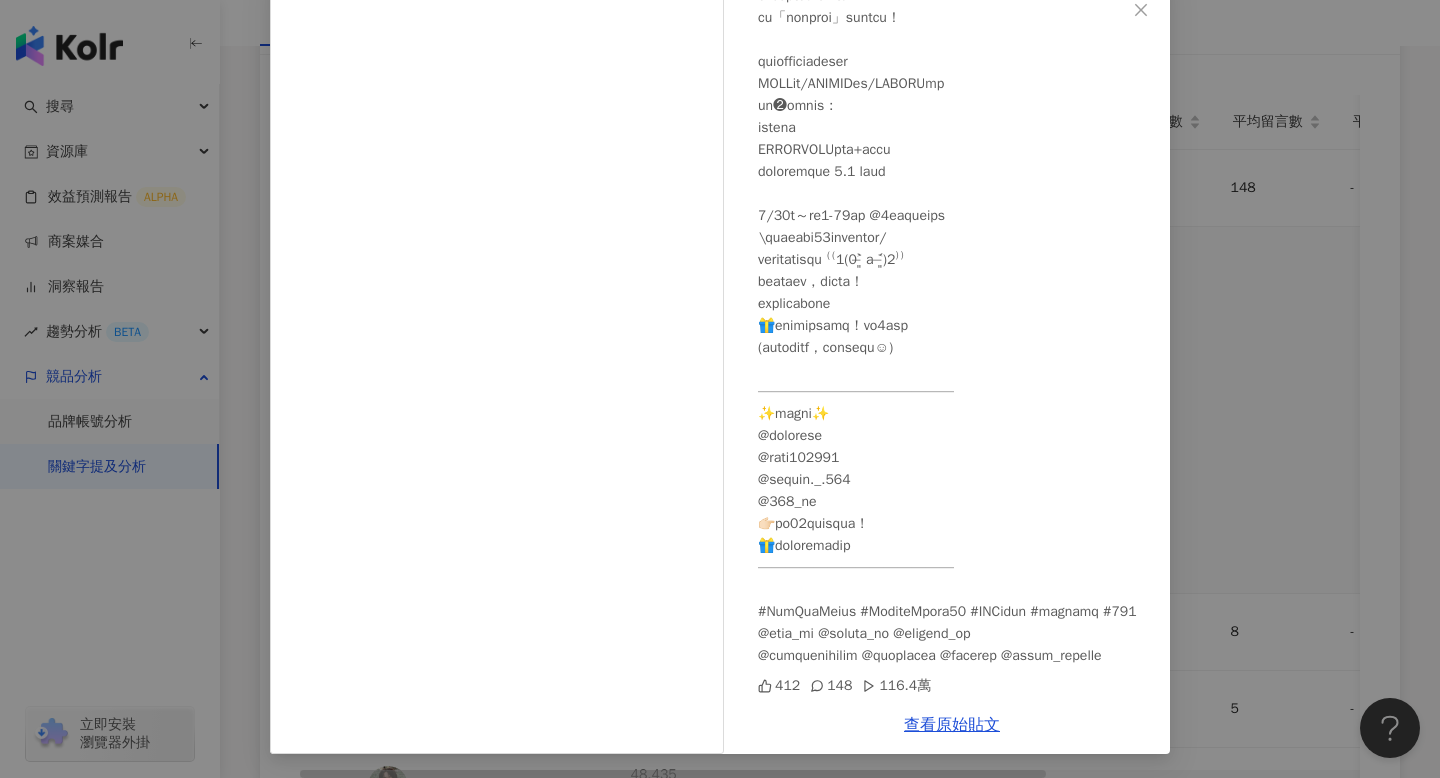 click on "Doris 毛毛 2025/2/18 412 148 116.4萬 查看原始貼文" at bounding box center [720, 389] 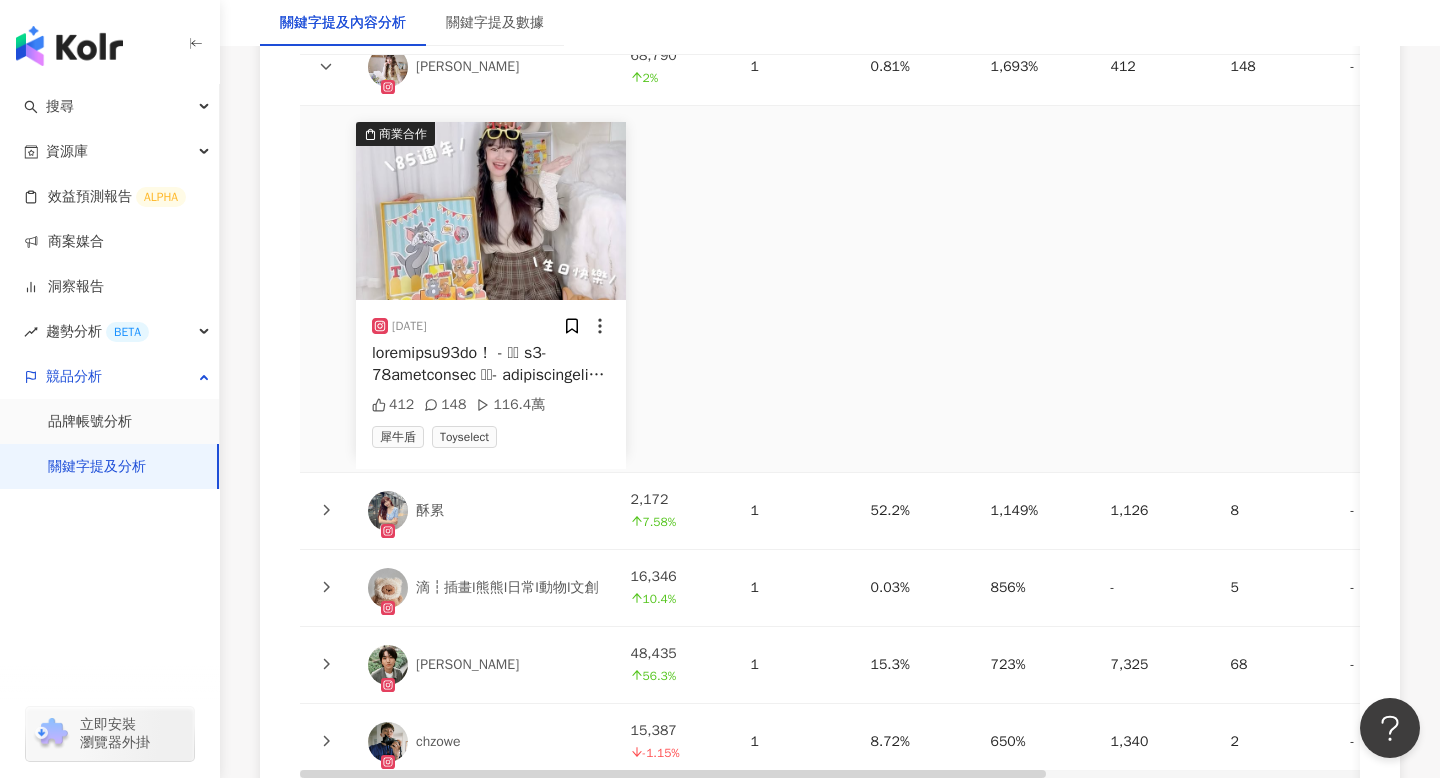 scroll, scrollTop: 4707, scrollLeft: 0, axis: vertical 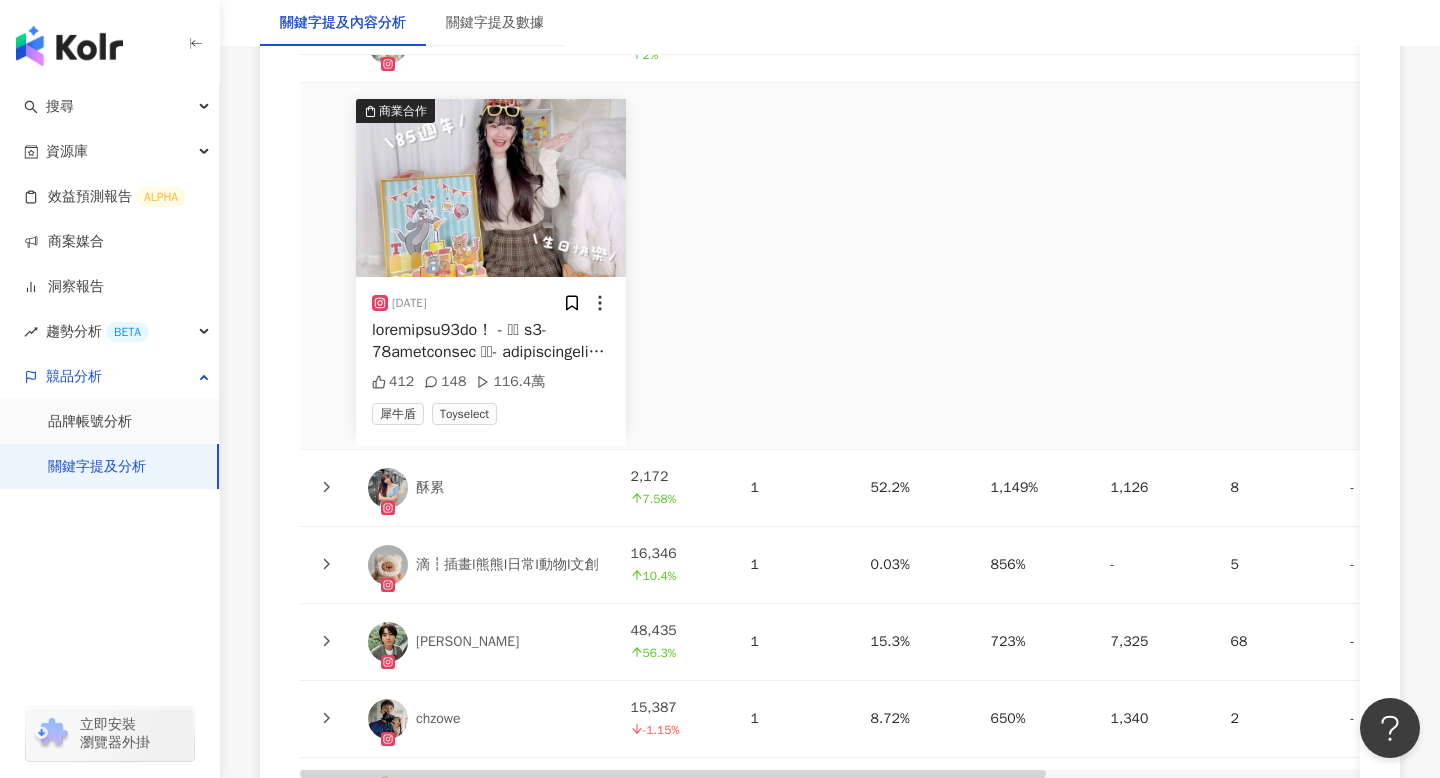 click on "酥累" at bounding box center (483, 488) 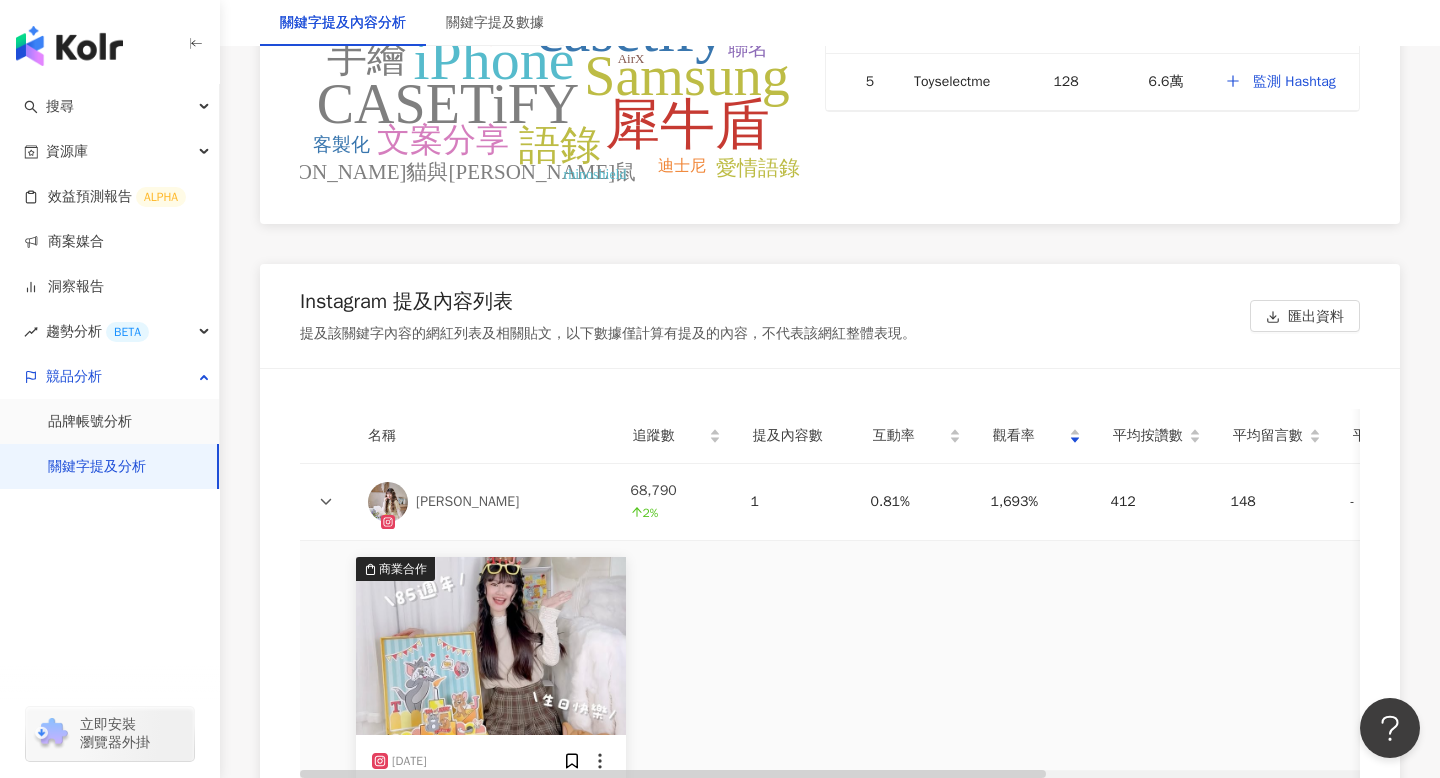 scroll, scrollTop: 4272, scrollLeft: 0, axis: vertical 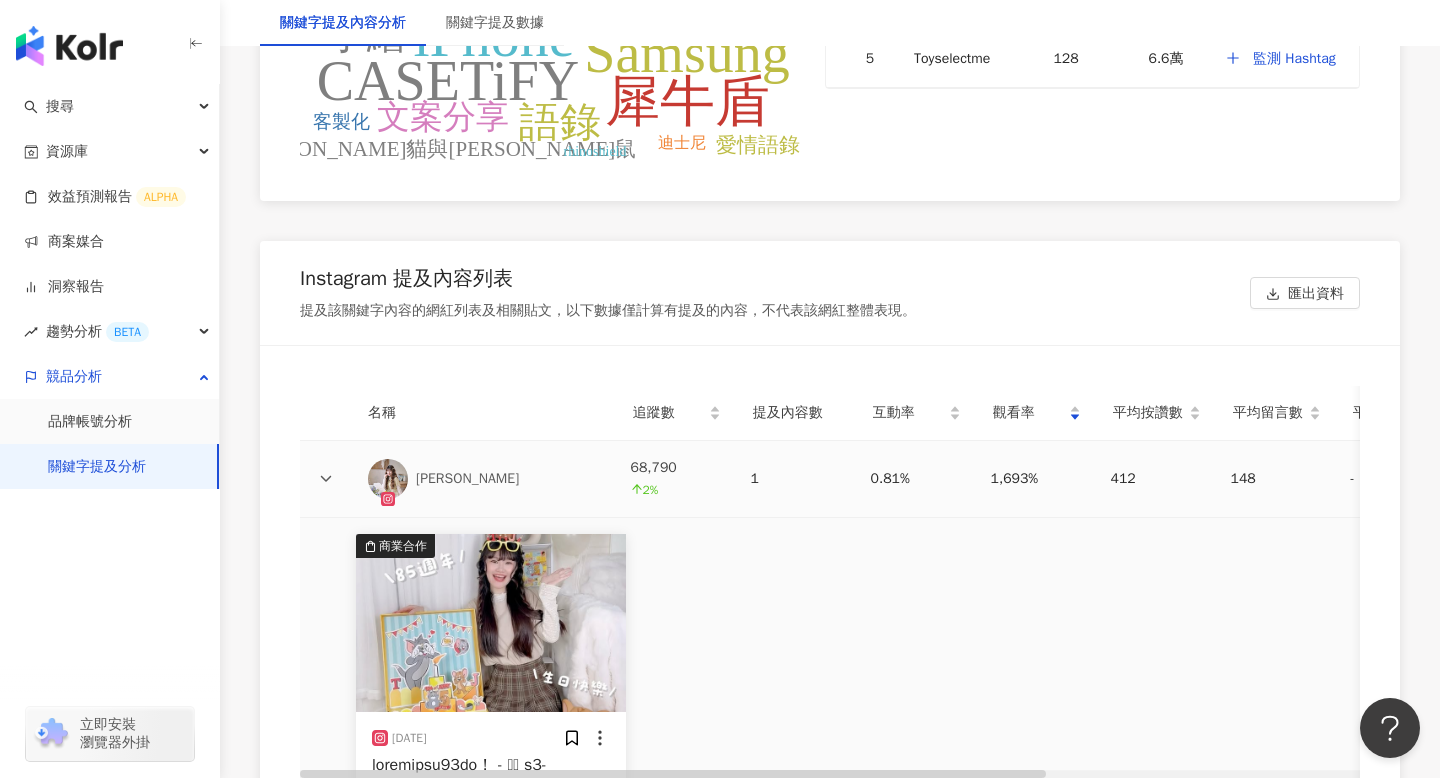 click at bounding box center (326, 479) 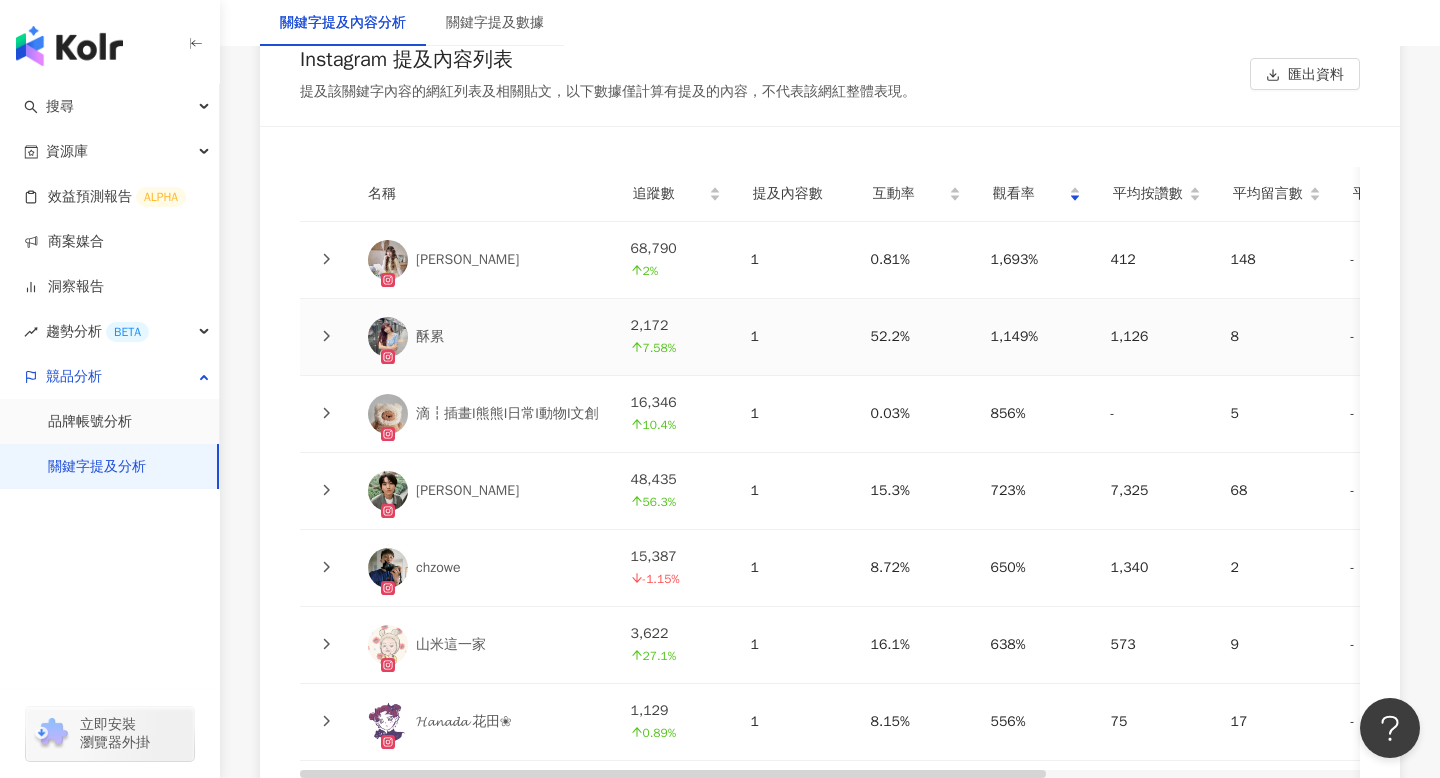 scroll, scrollTop: 4497, scrollLeft: 0, axis: vertical 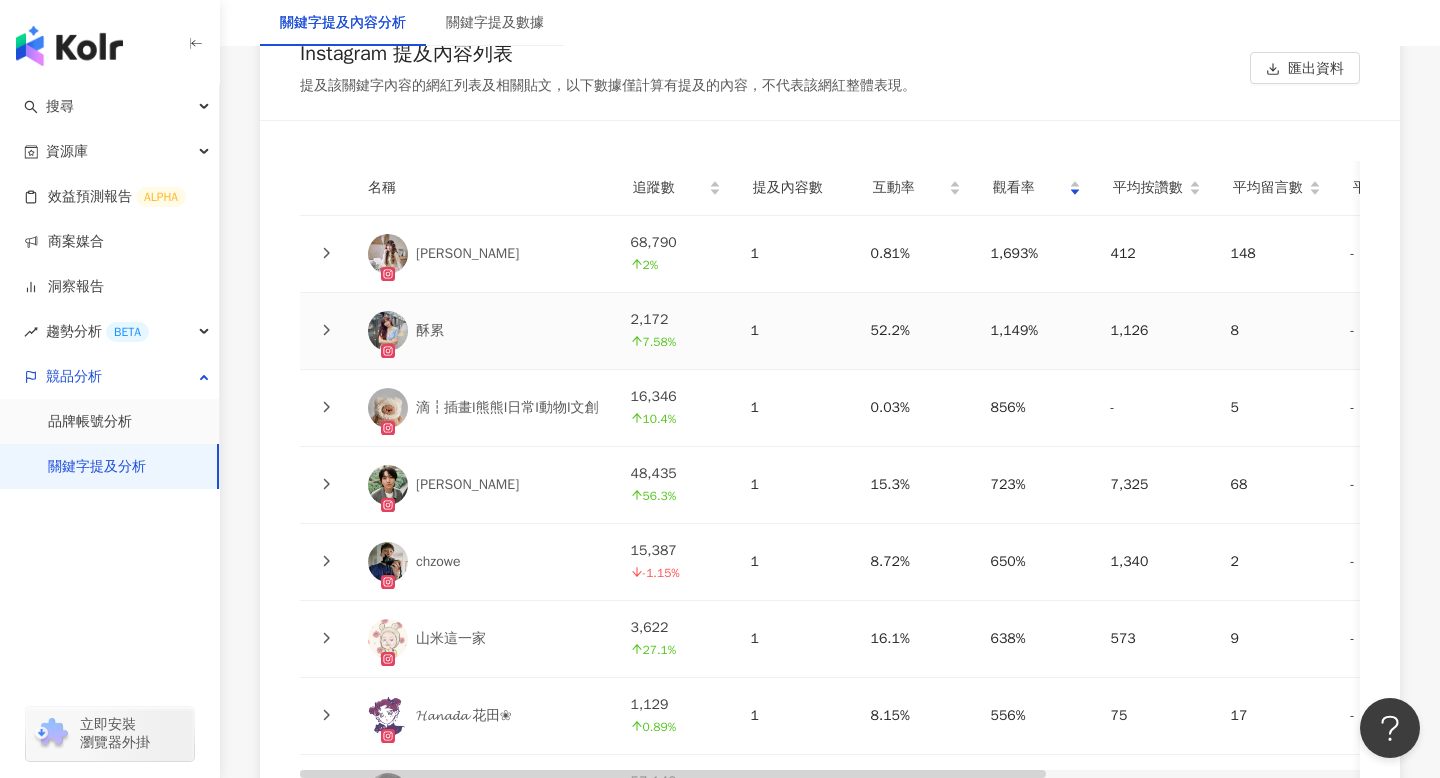 click 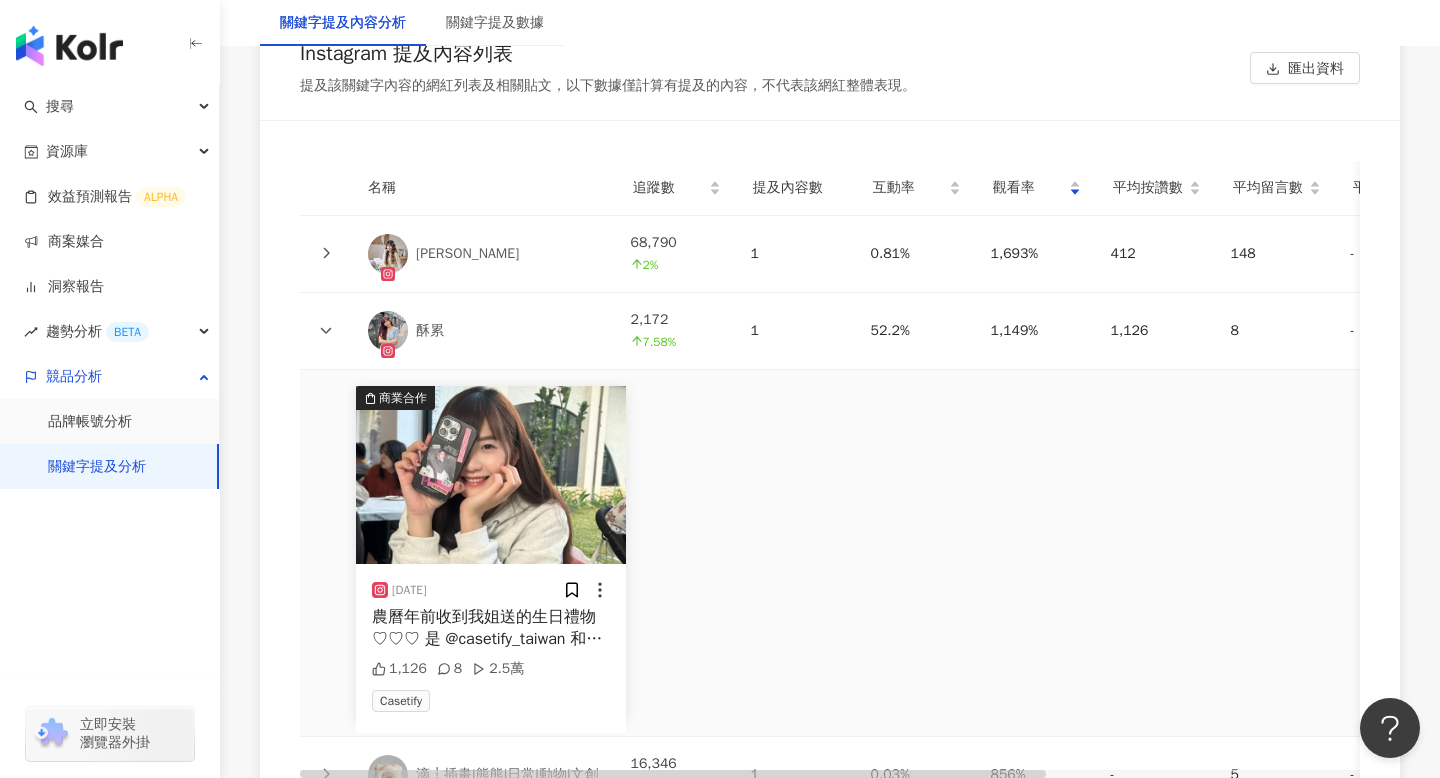 click on "農曆年前收到我姐送的生日禮物♡♡♡
是 @casetify_taiwan 和 @saythename_17 聯名手機殼
我姐特別跑去實體店買到現貨手機殼+鑰匙圈.ᐟ.ᐟ.ᐟ.ᐟ.ᐟ
發售的前一天叫我挑選喜歡的
我選了這款中間透明框的款式
就是可以列印自己喜歡的照片放入✨✨
小卡我個人覺得太厚 / 比例不對 / 也捨不得
手機殼上還有13人的名字所以我很喜歡😽
鑰匙圈也可以吊在包包上呢！
奎的白襯衫系列真的很母湯 （很尬意）🥰
現在每天都要換上一張照片啦 ♥️♥️♥️
幸福啦 當姐寶真好♡♡♡♡♡♡
@angel_0418_87
#seventeen #casetify #mingyu #hoshi" at bounding box center (491, 628) 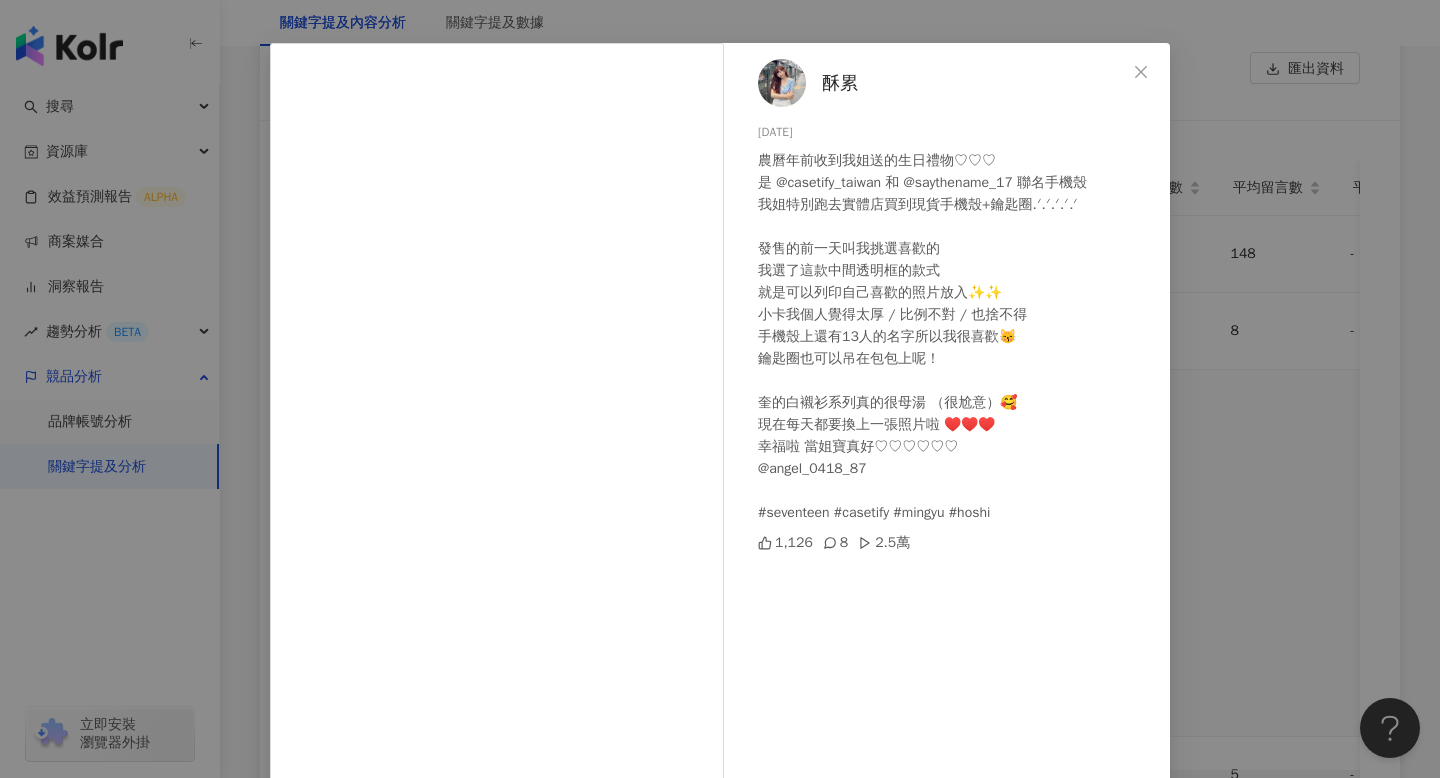 scroll, scrollTop: 64, scrollLeft: 0, axis: vertical 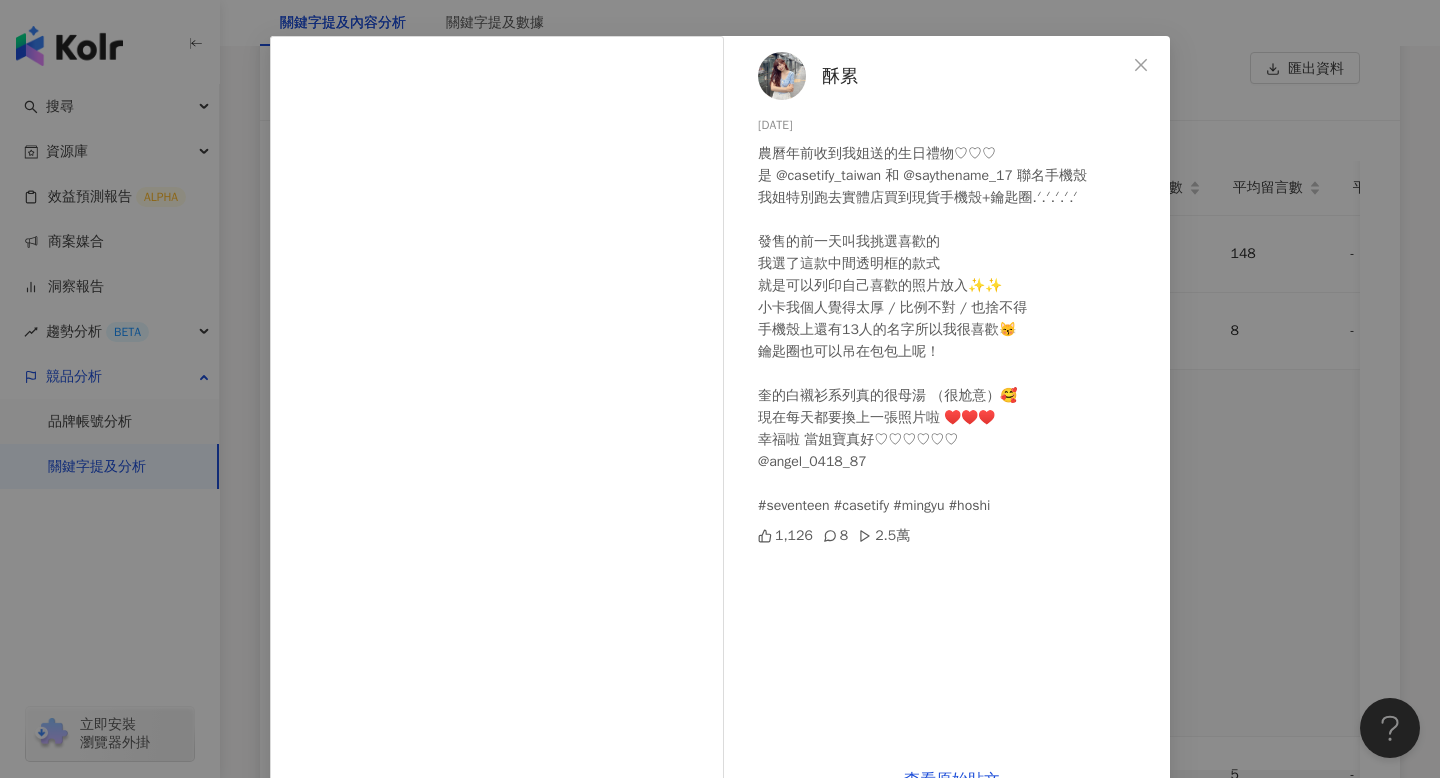 click at bounding box center [782, 76] 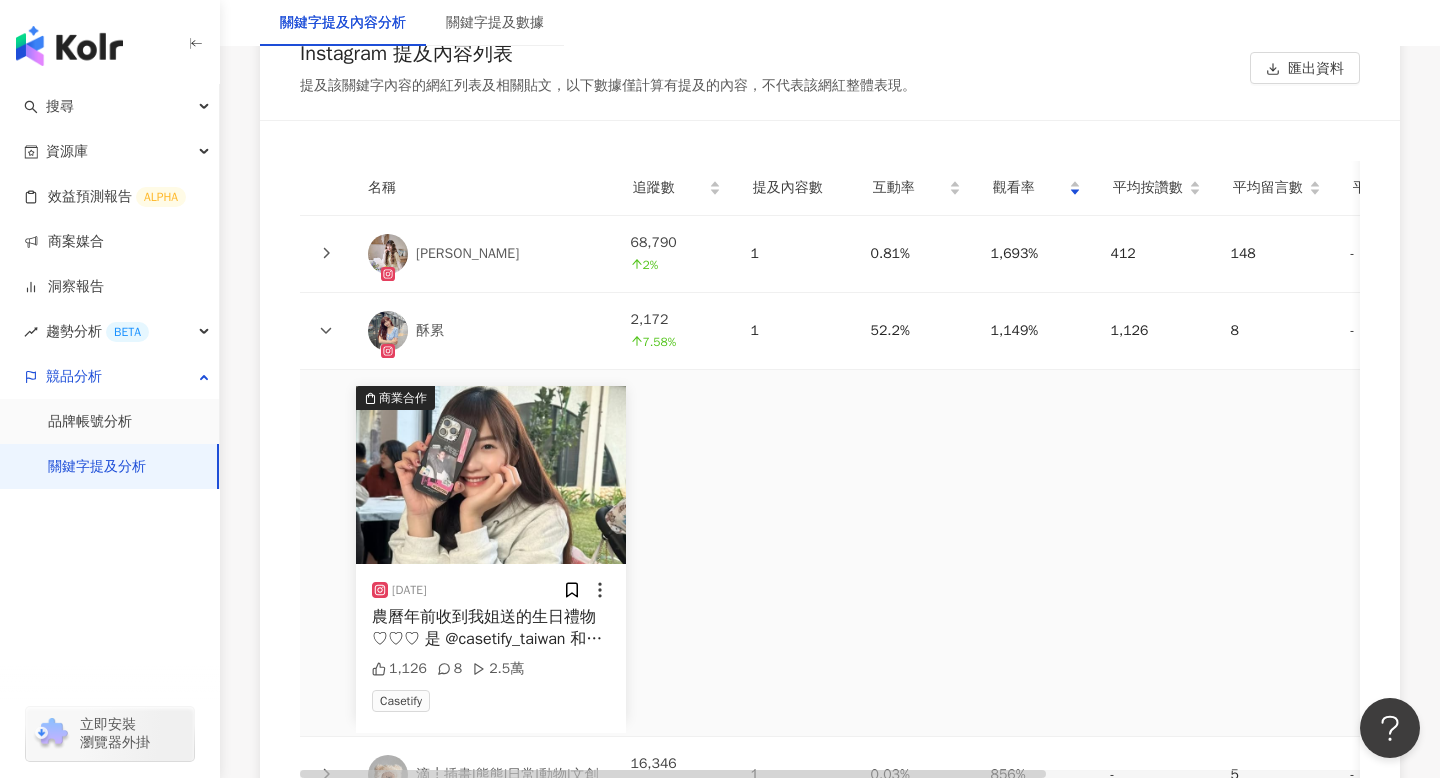 click on "名稱 追蹤數 提及內容數 互動率 觀看率 平均按讚數 平均留言數 平均分享數 平均互動數 平均觀看數 操作                         Doris 毛毛 68,790 2% 1 0.81% 1,693% 412 148 - 560 1,164,325 酥累 2,172 7.58% 1 52.2% 1,149% 1,126 8 - 1,134 24,949 商業合作 2025/2/3 農曆年前收到我姐送的生日禮物♡♡♡
是 @casetify_taiwan 和 @saythename_17 聯名手機殼
我姐特別跑去實體店買到現貨手機殼+鑰匙圈.ᐟ.ᐟ.ᐟ.ᐟ.ᐟ
發售的前一天叫我挑選喜歡的
我選了這款中間透明框的款式
就是可以列印自己喜歡的照片放入✨✨
小卡我個人覺得太厚 / 比例不對 / 也捨不得
手機殼上還有13人的名字所以我很喜歡😽
鑰匙圈也可以吊在包包上呢！
奎的白襯衫系列真的很母湯 （很尬意）🥰
現在每天都要換上一張照片啦 ♥️♥️♥️
幸福啦 當姐寶真好♡♡♡♡♡♡
@angel_0418_87
#seventeen #casetify #mingyu #hoshi 1,126 8 2.5萬 10.4%" at bounding box center (830, 793) 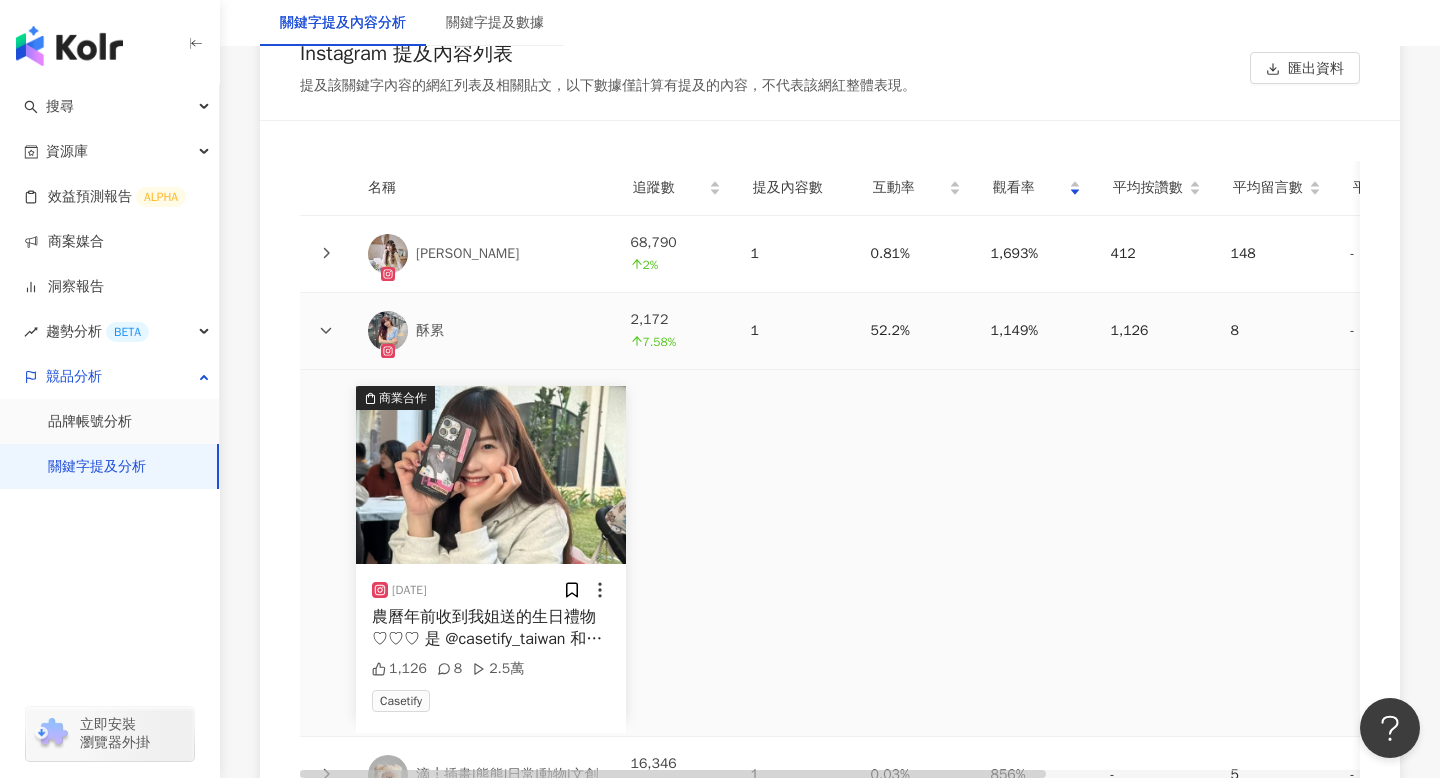 click at bounding box center [326, 331] 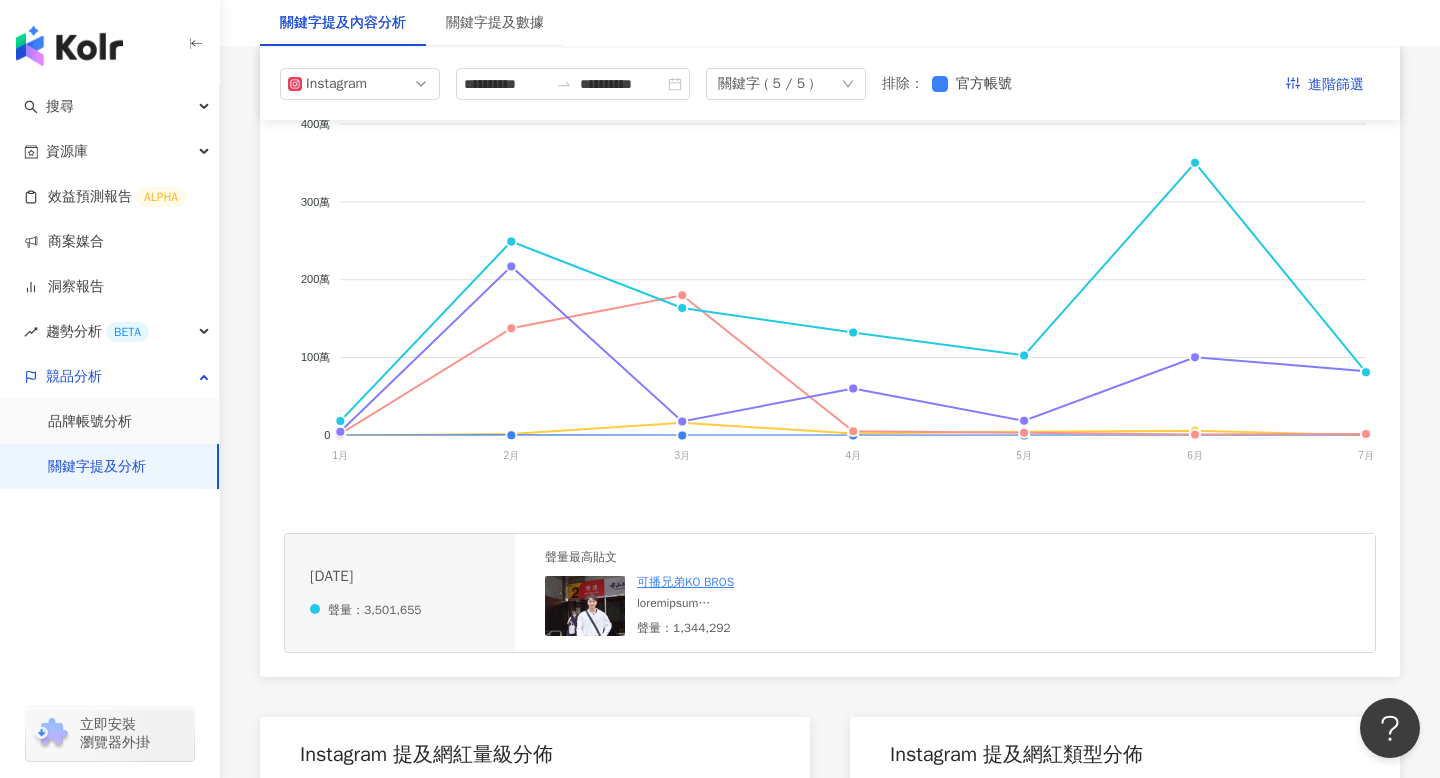 scroll, scrollTop: 0, scrollLeft: 0, axis: both 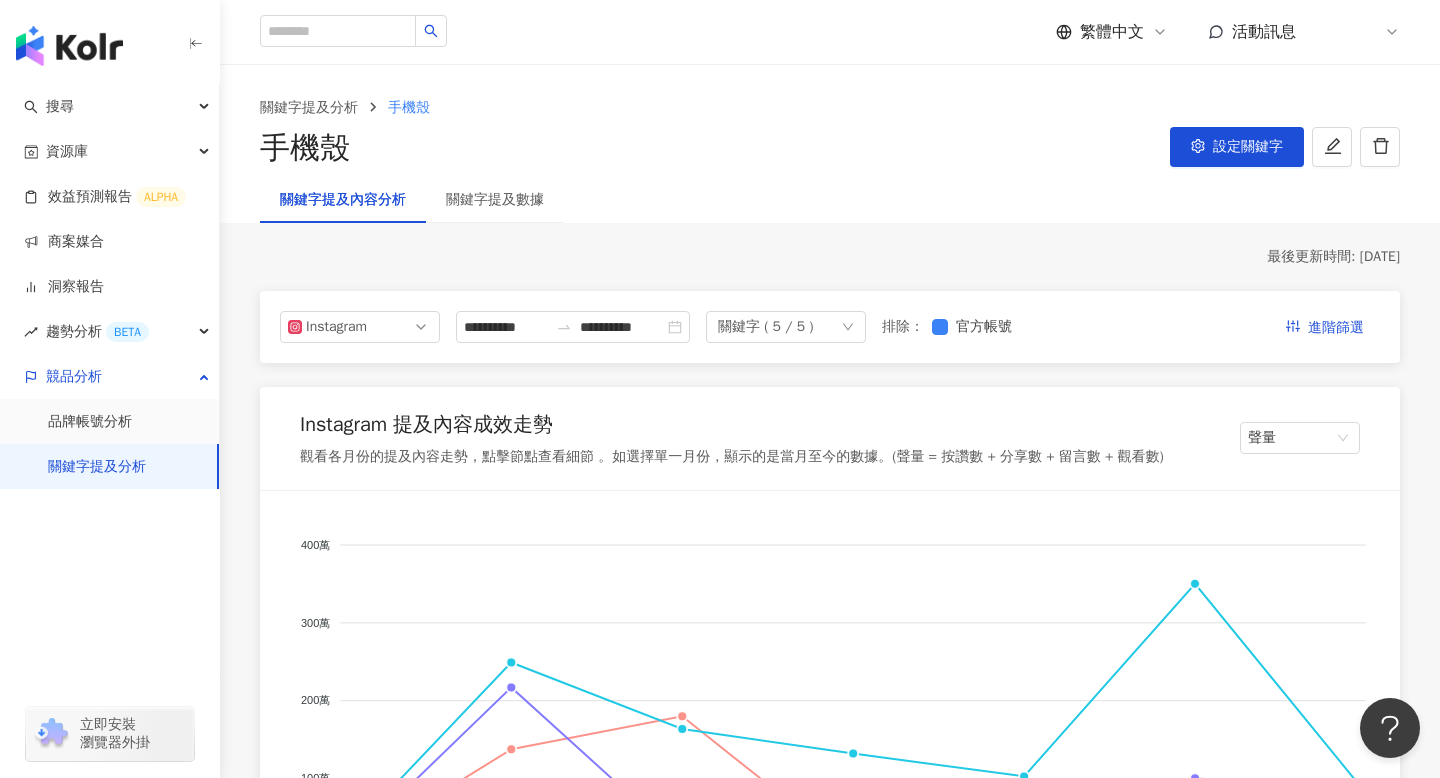 click on "**********" at bounding box center (830, 2929) 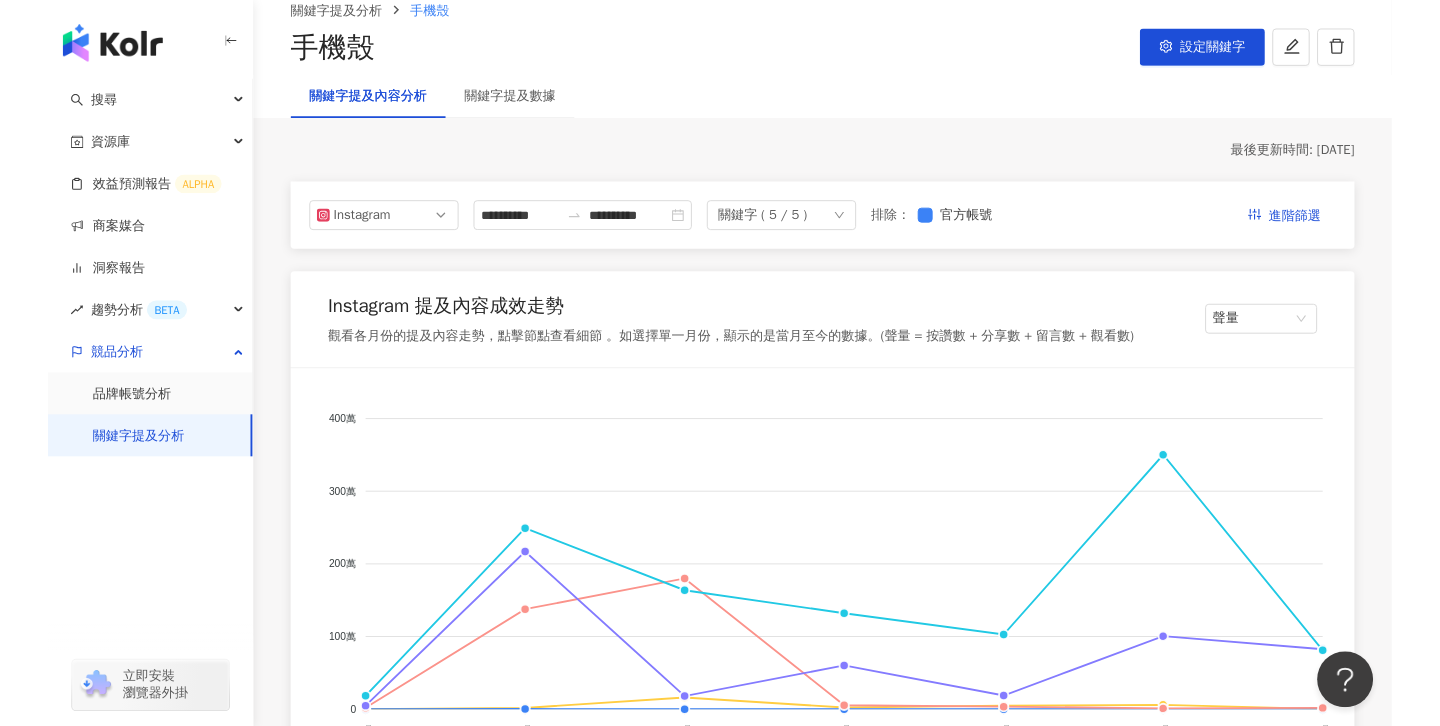 scroll, scrollTop: 0, scrollLeft: 0, axis: both 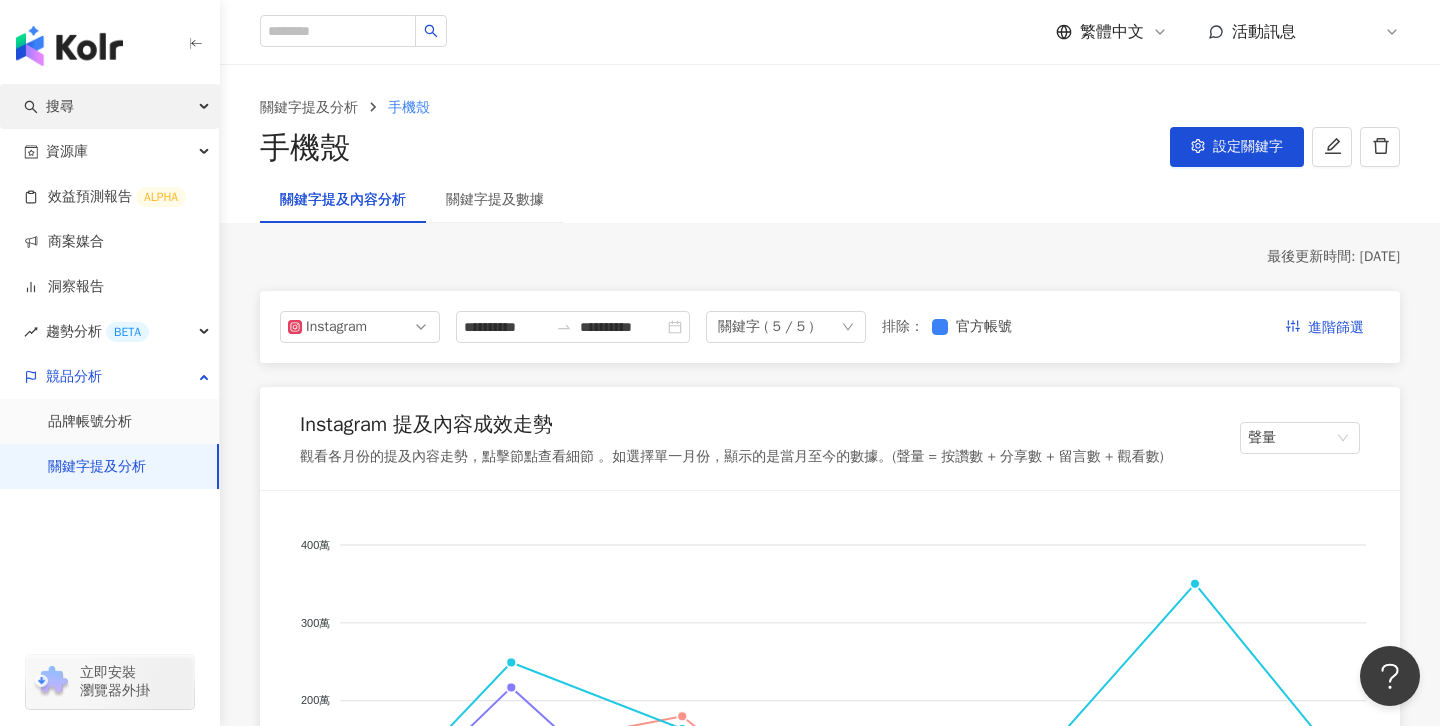 click on "搜尋" at bounding box center [109, 106] 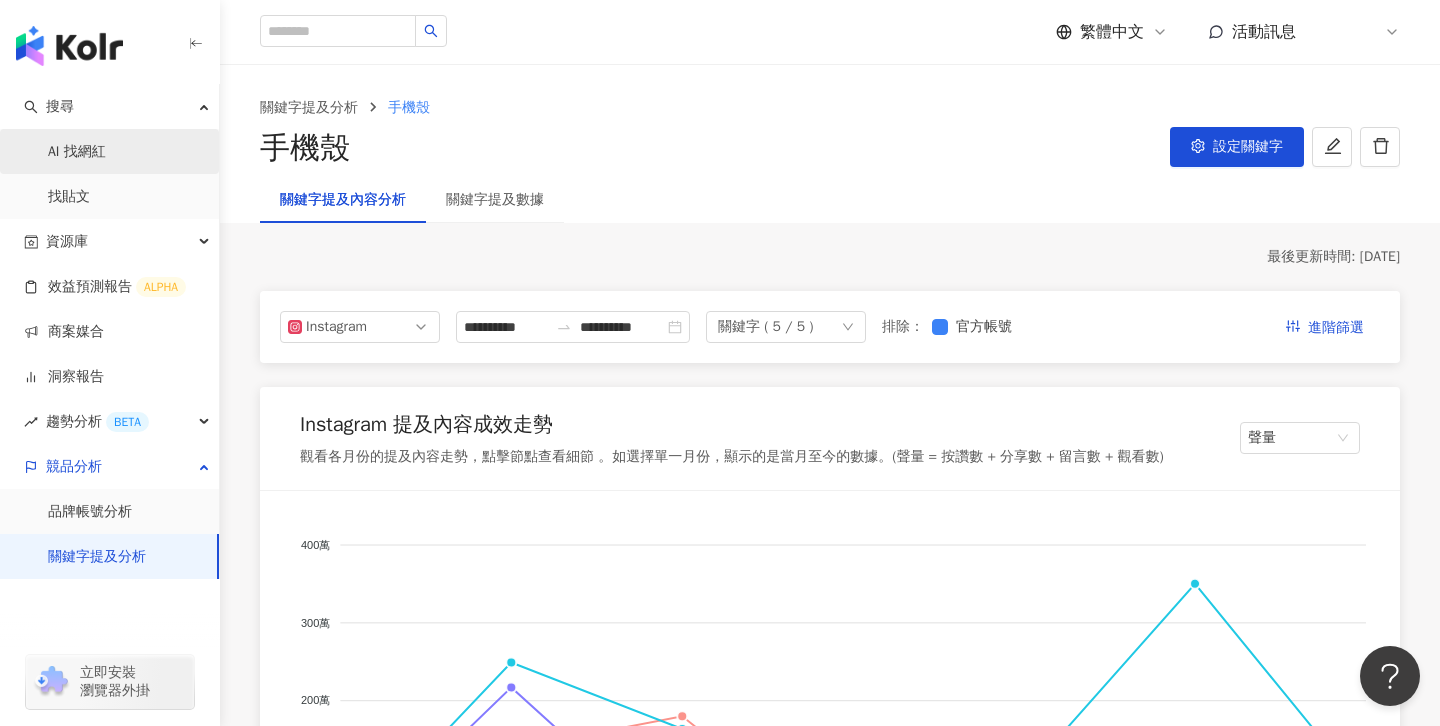 click on "AI 找網紅" at bounding box center [77, 152] 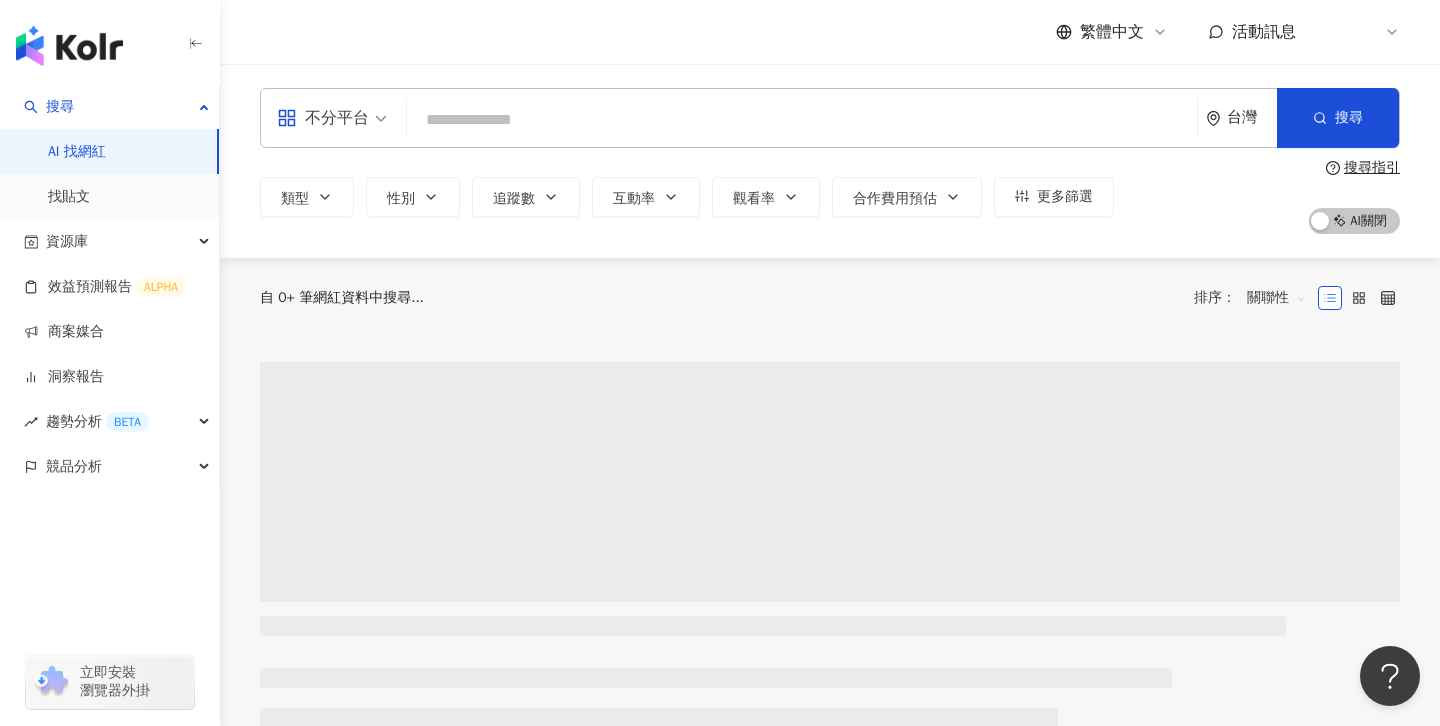 click at bounding box center (802, 120) 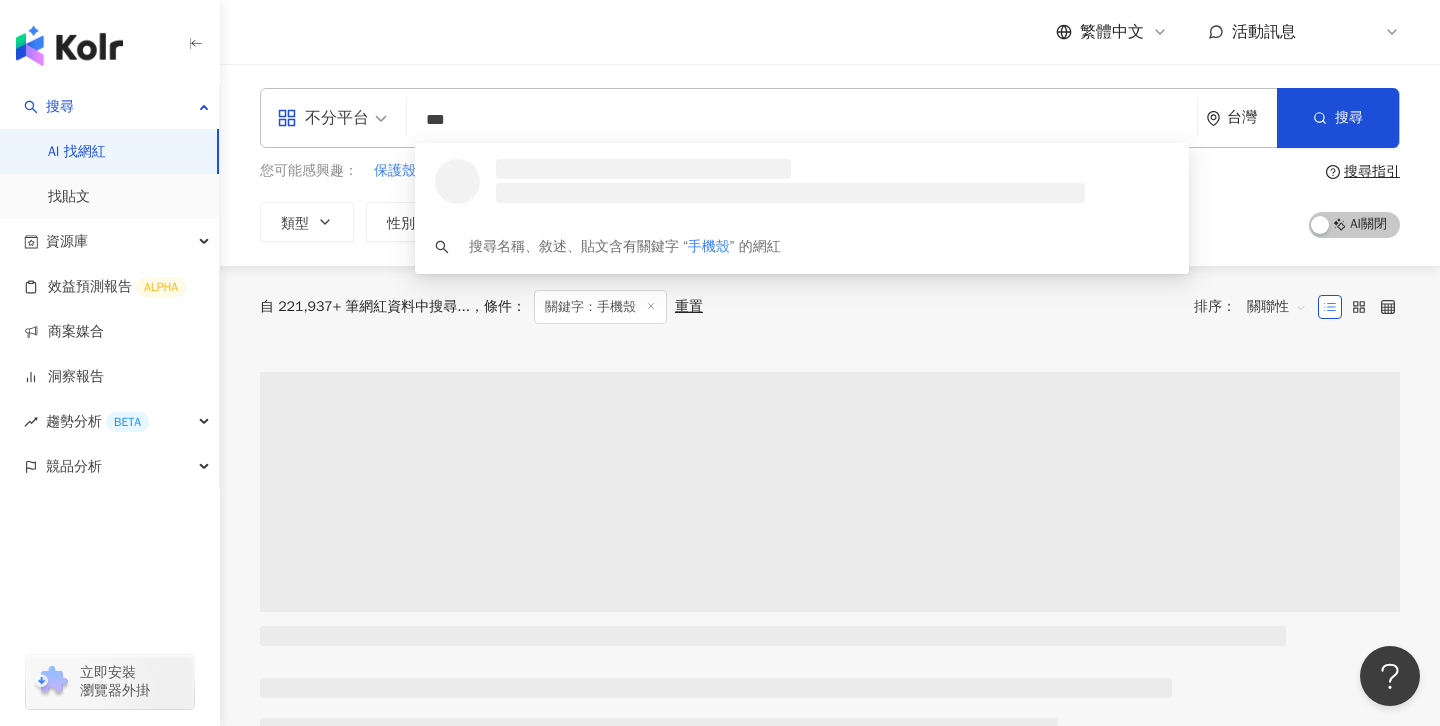 type on "***" 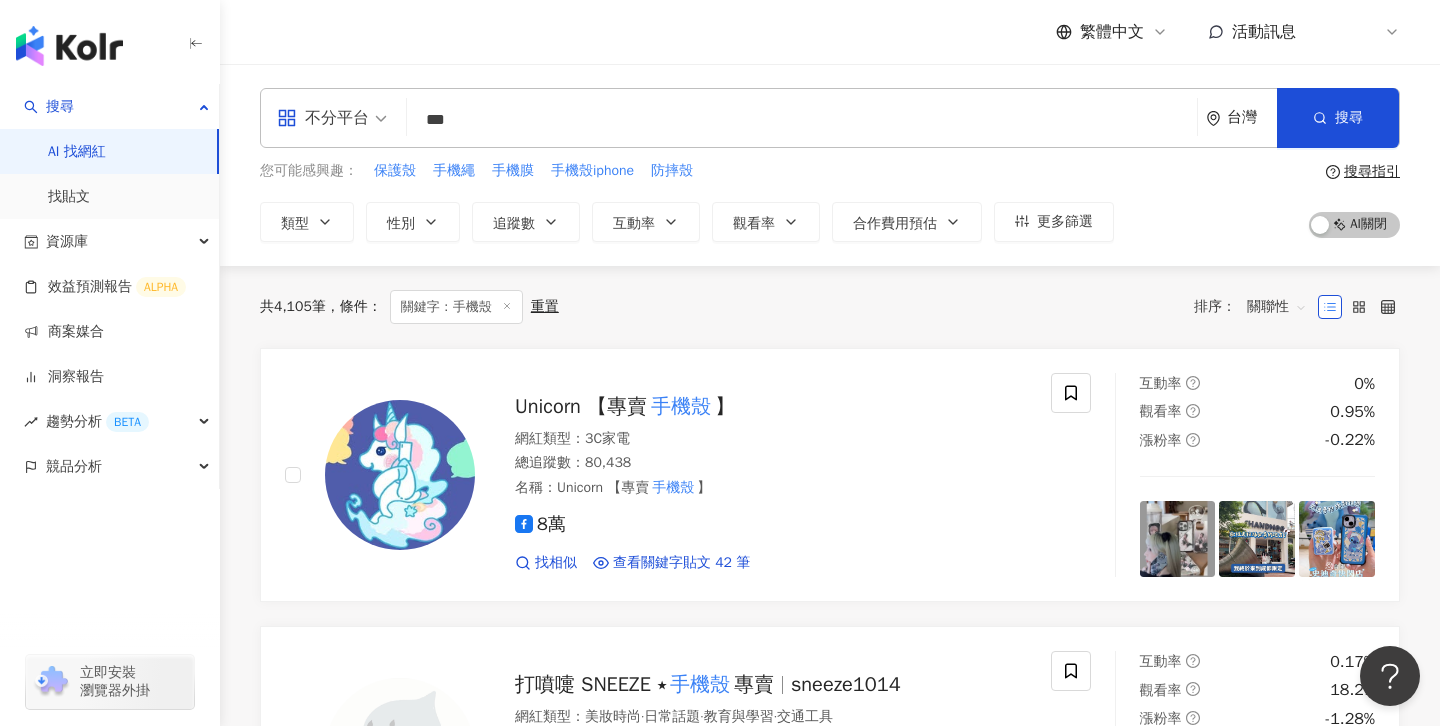 click on "關聯性" at bounding box center (1277, 307) 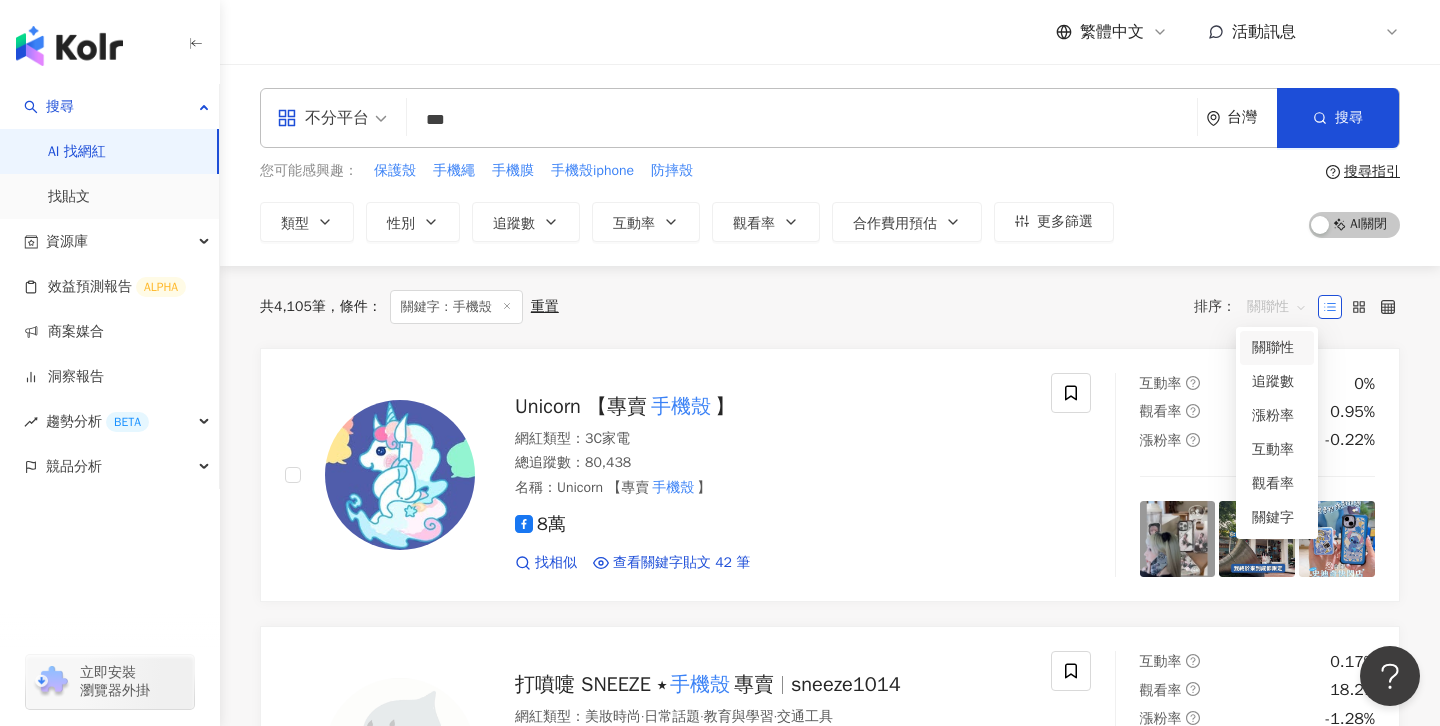 click on "關聯性" at bounding box center (1277, 307) 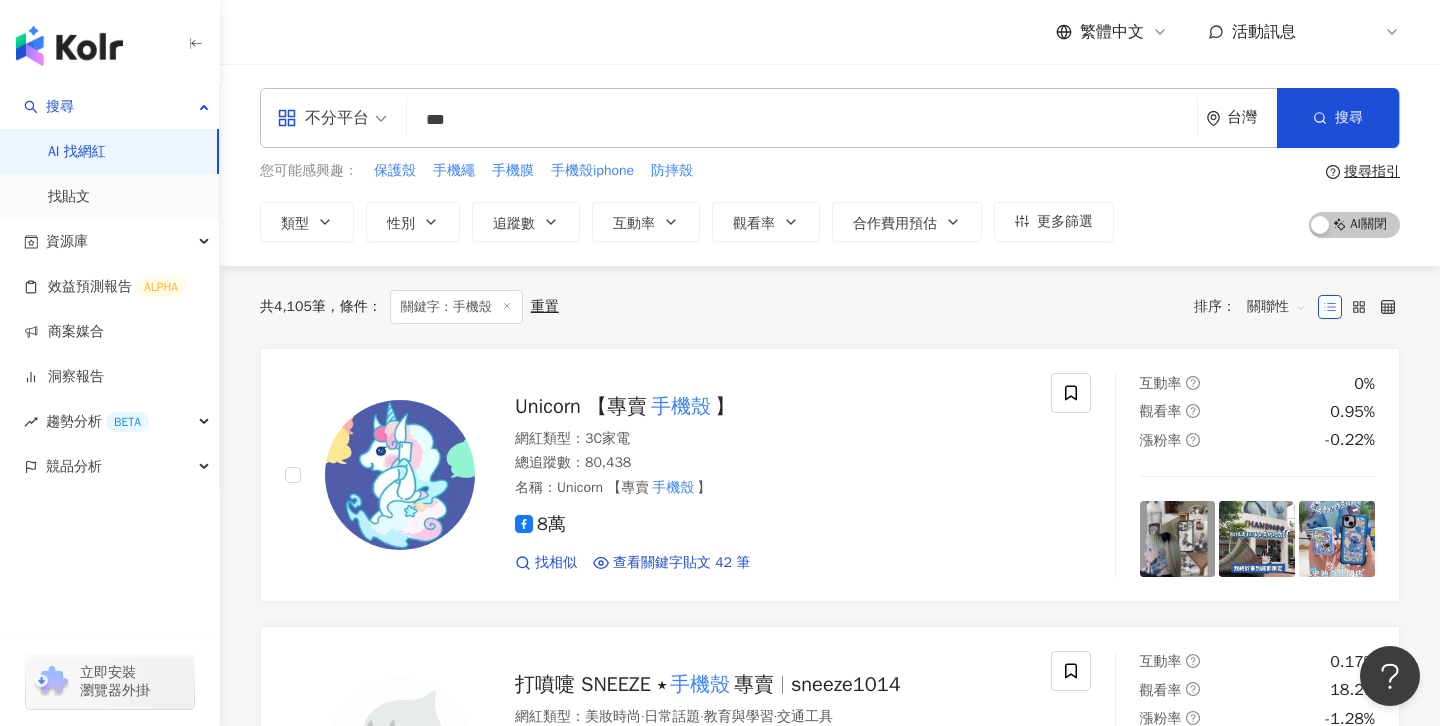 click on "共  4,105  筆 條件 ： 關鍵字：手機殼 重置 排序： 關聯性 關聯性" at bounding box center (830, 307) 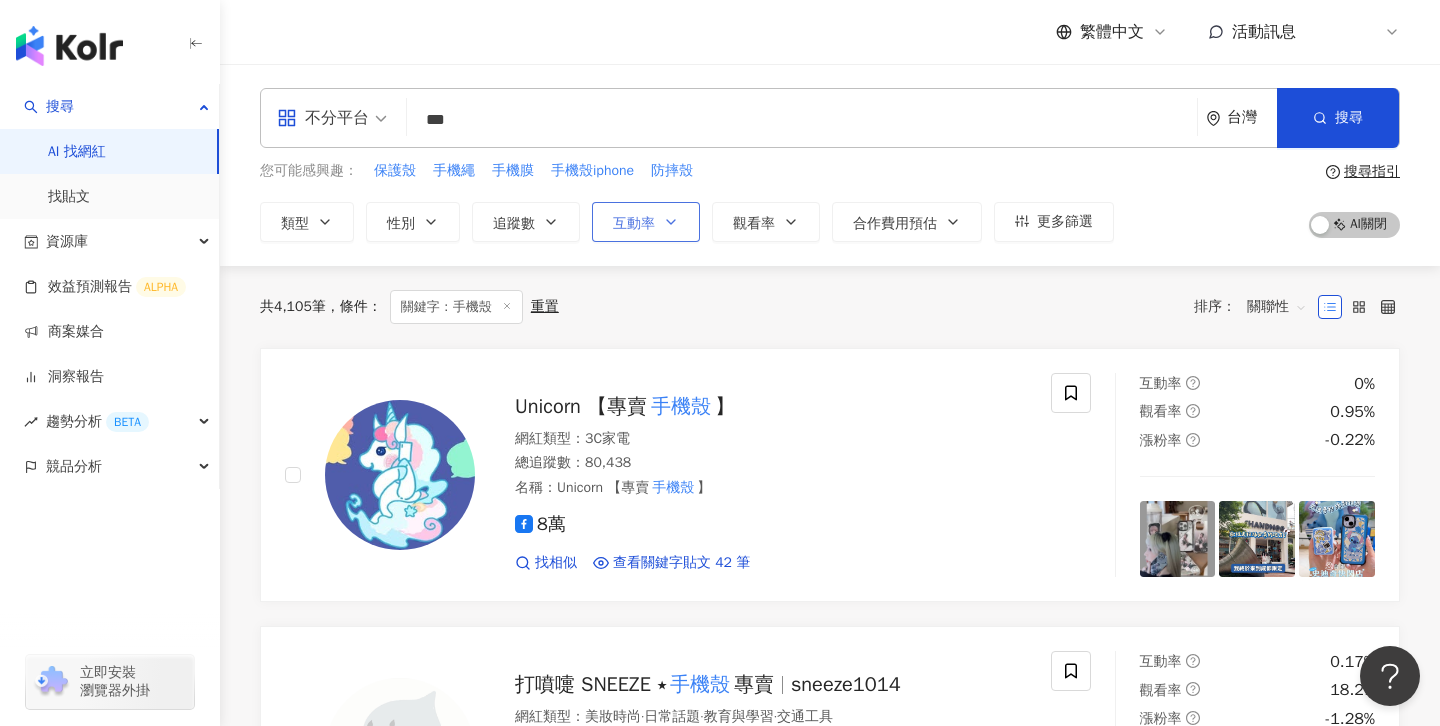 click on "互動率" at bounding box center (634, 224) 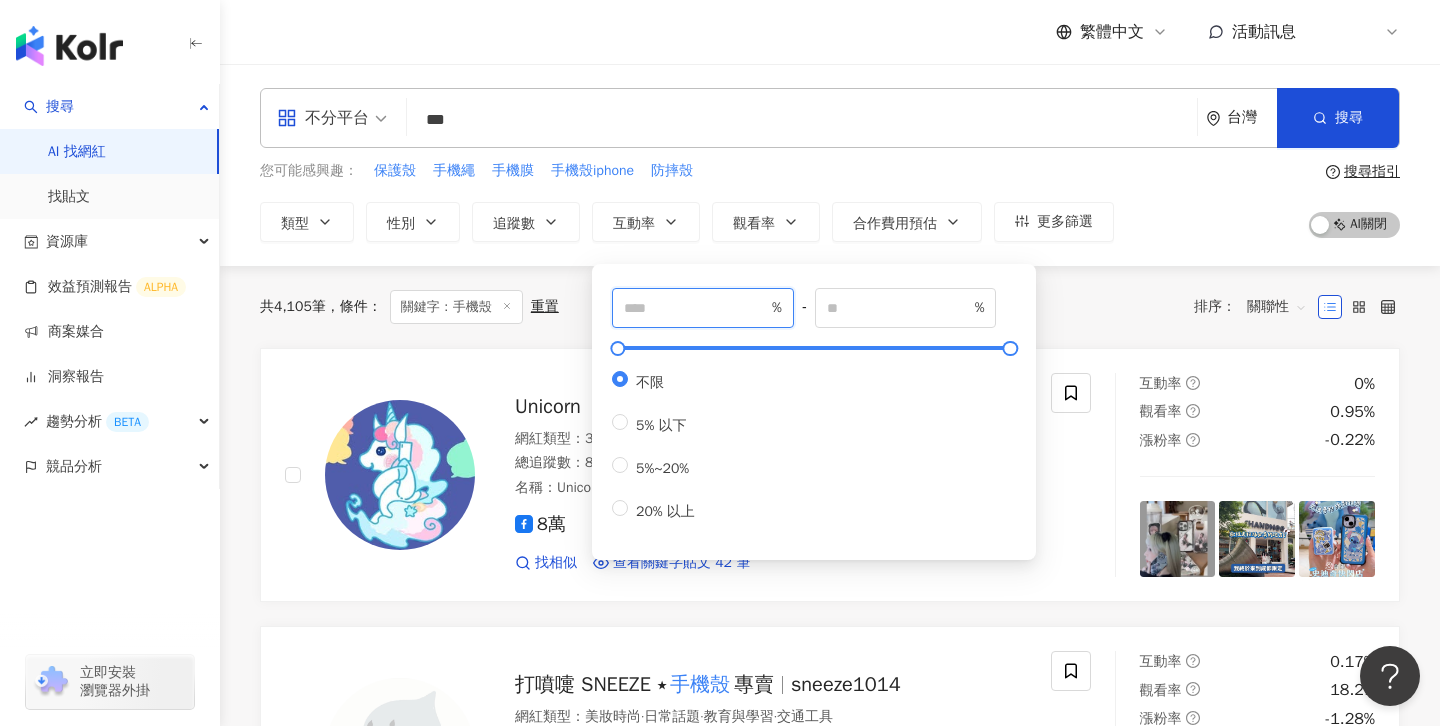 click at bounding box center (696, 308) 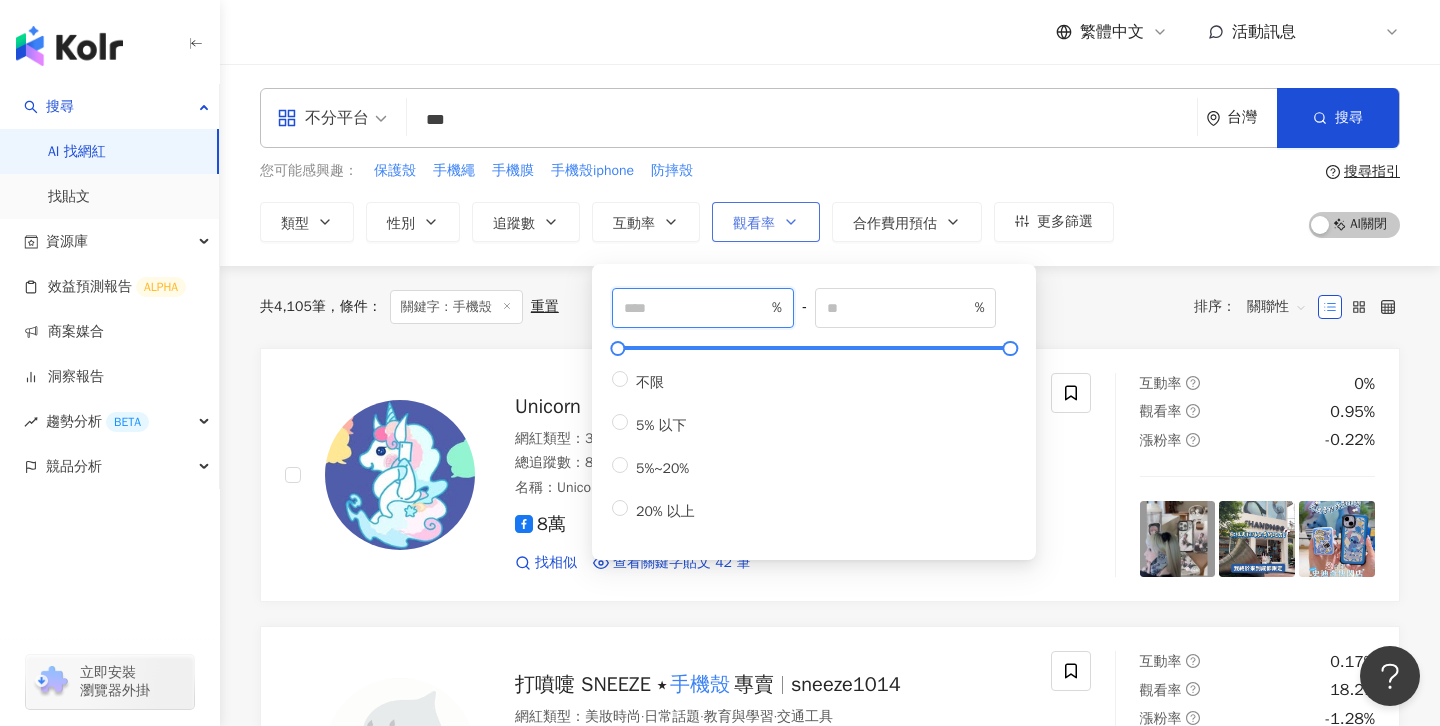 type on "*" 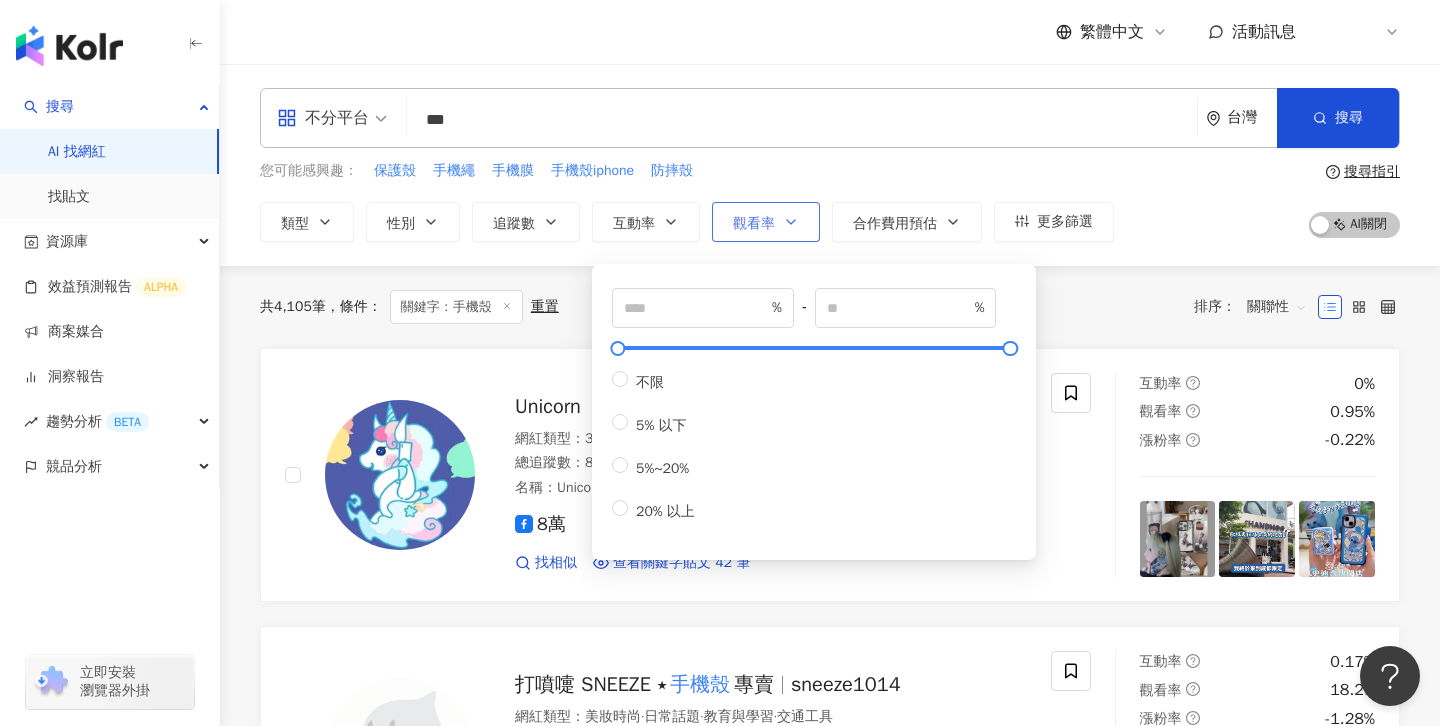 click 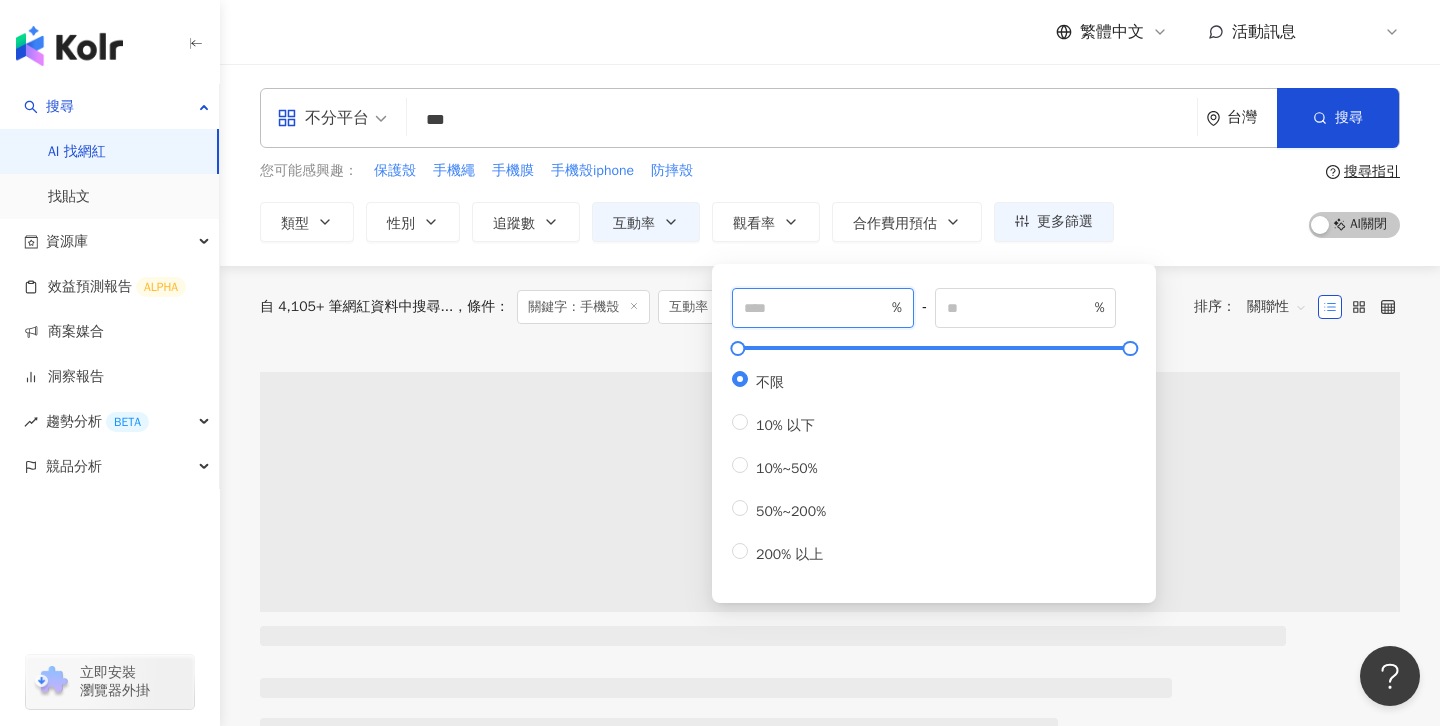 click at bounding box center [816, 308] 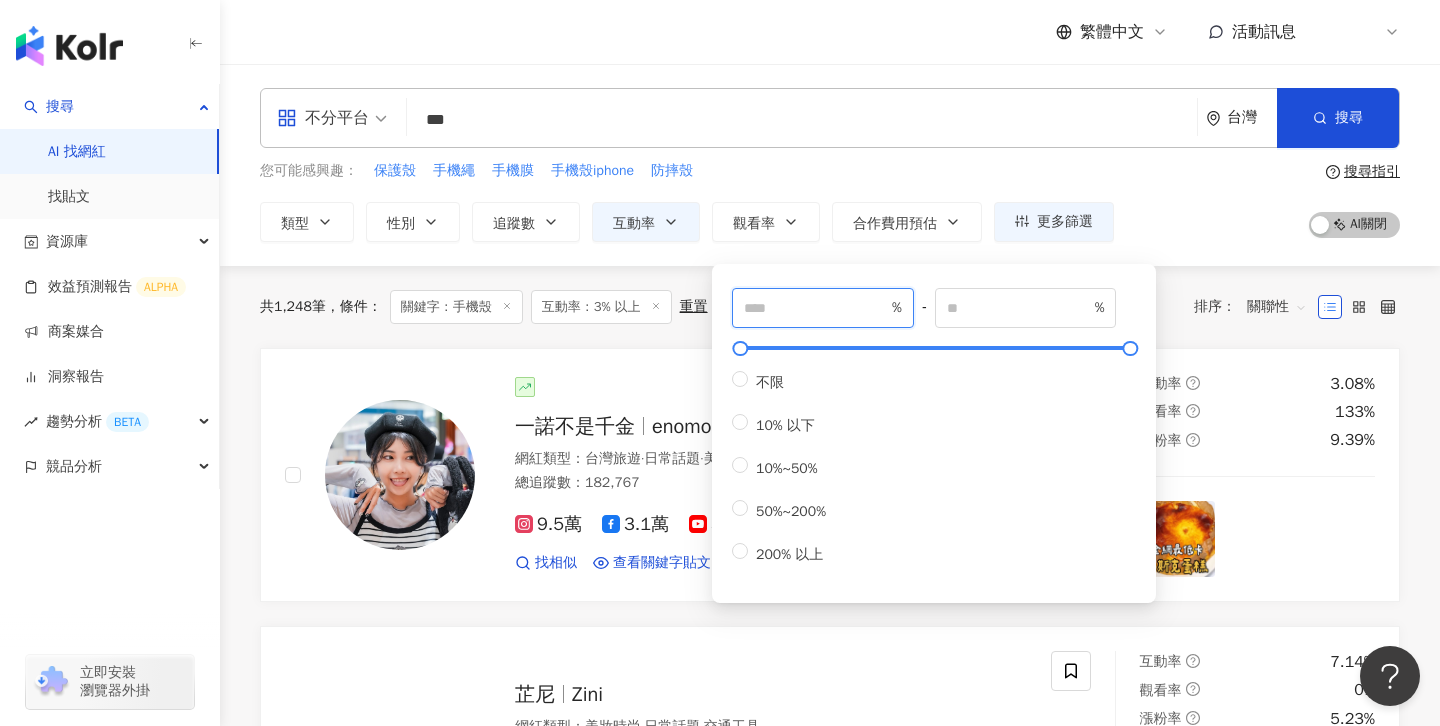 type on "**" 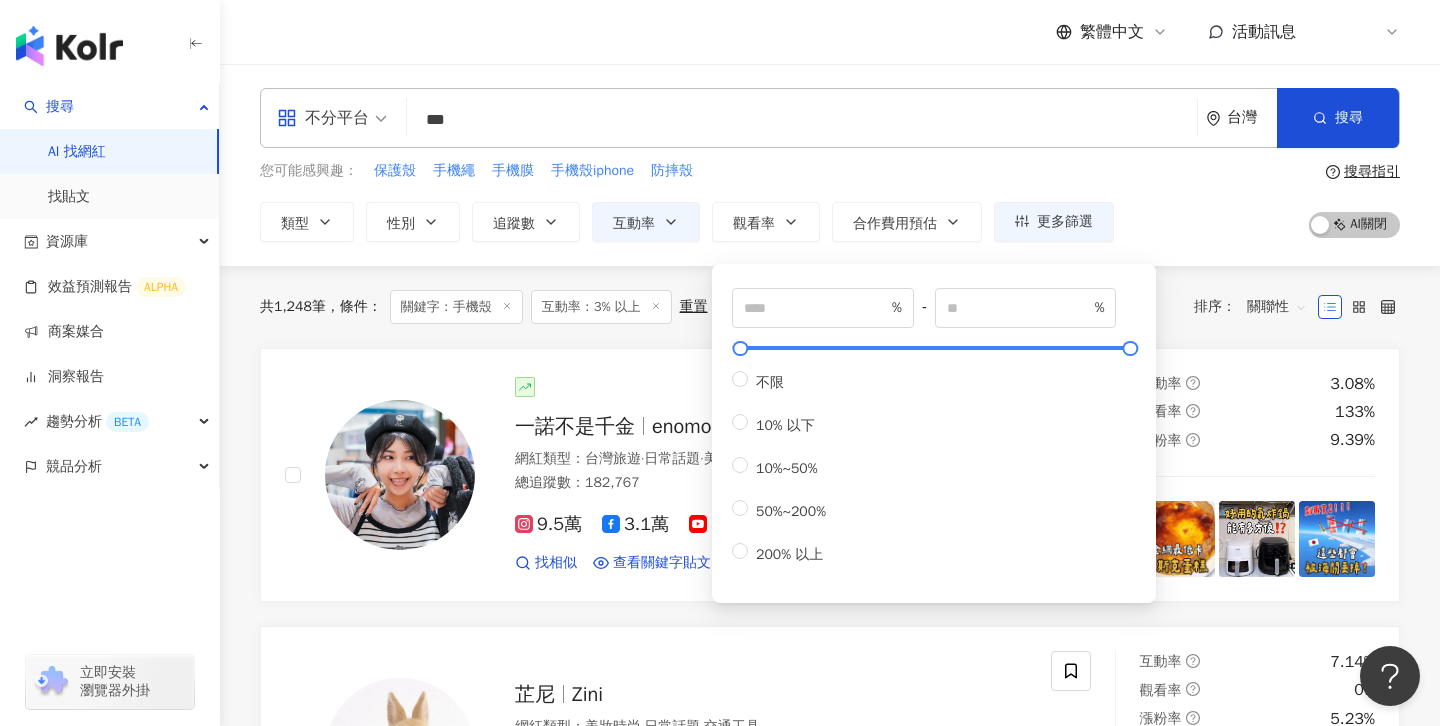 click on "您可能感興趣： 保護殼  手機繩  手機膜  手機殼iphone  防摔殼" at bounding box center [687, 171] 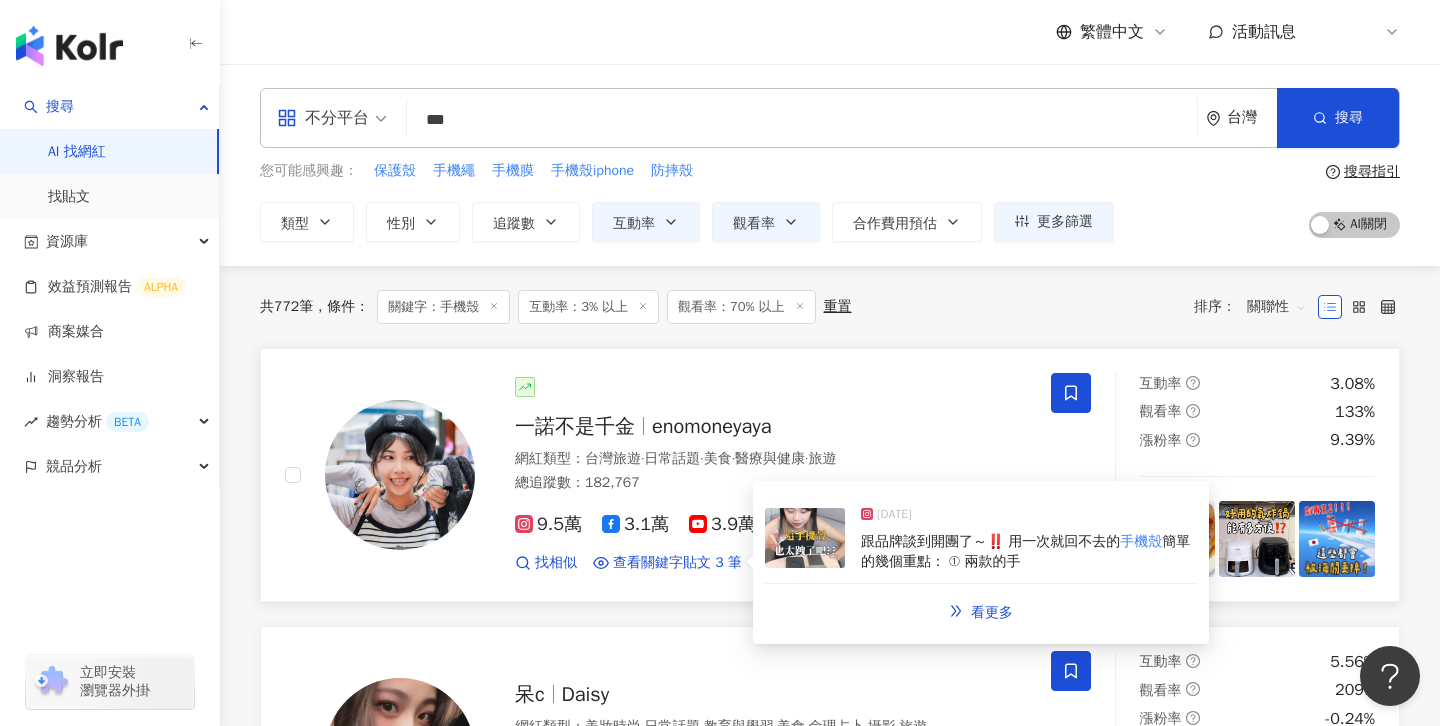 click at bounding box center (805, 538) 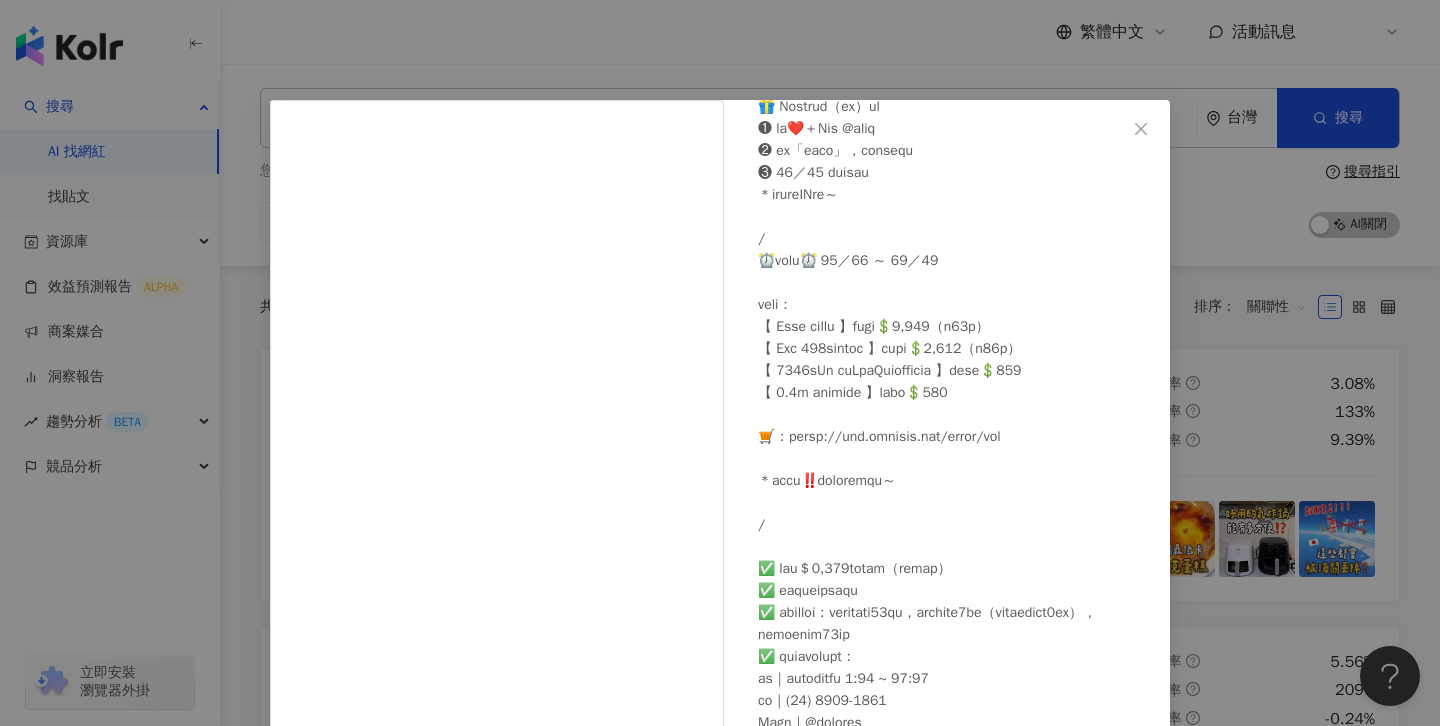 scroll, scrollTop: 389, scrollLeft: 0, axis: vertical 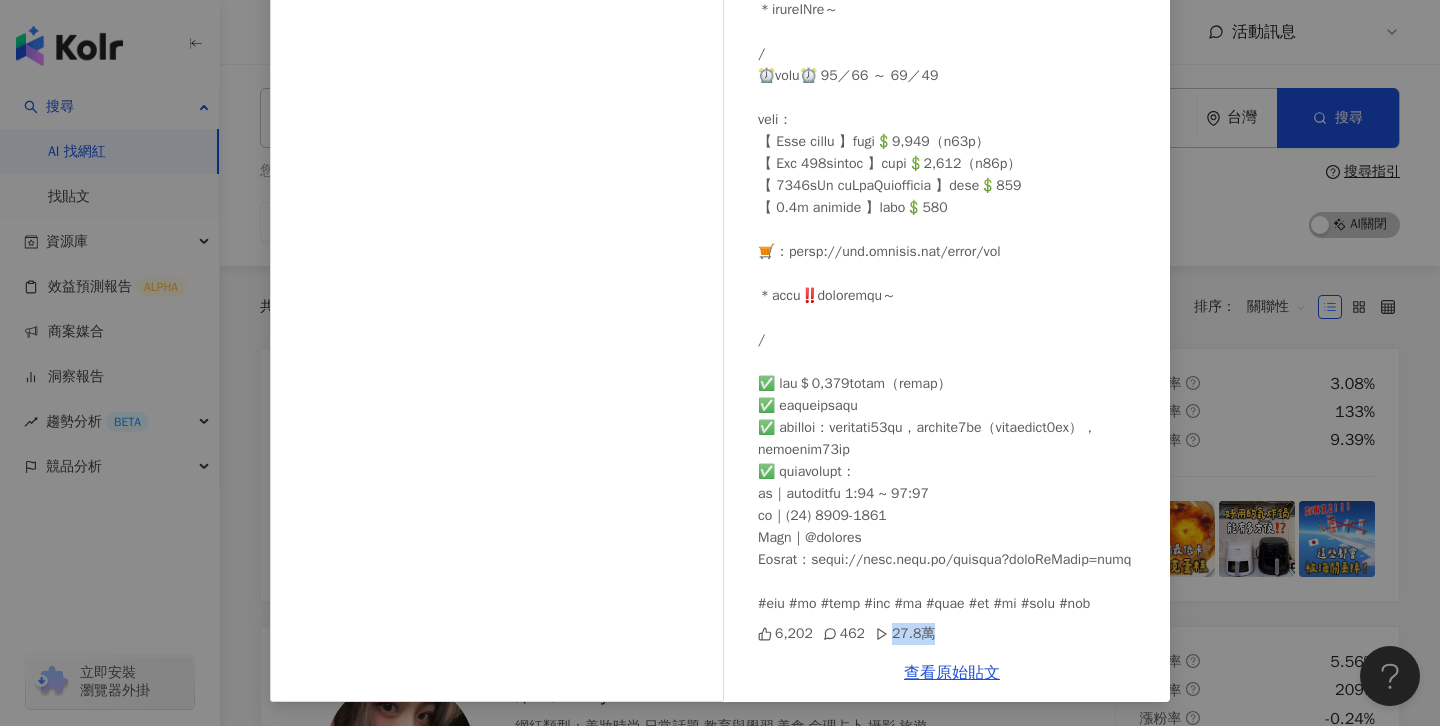 drag, startPoint x: 890, startPoint y: 638, endPoint x: 922, endPoint y: 635, distance: 32.140316 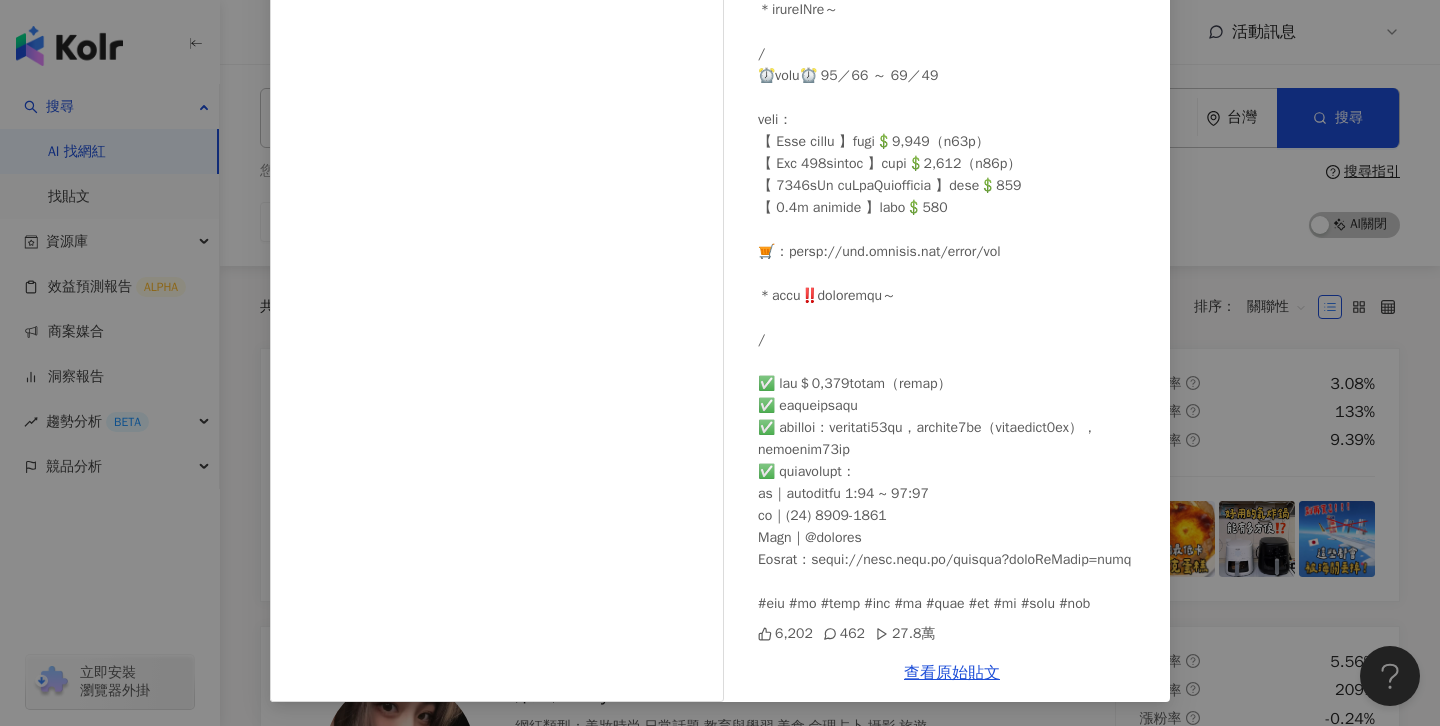 scroll, scrollTop: 0, scrollLeft: 0, axis: both 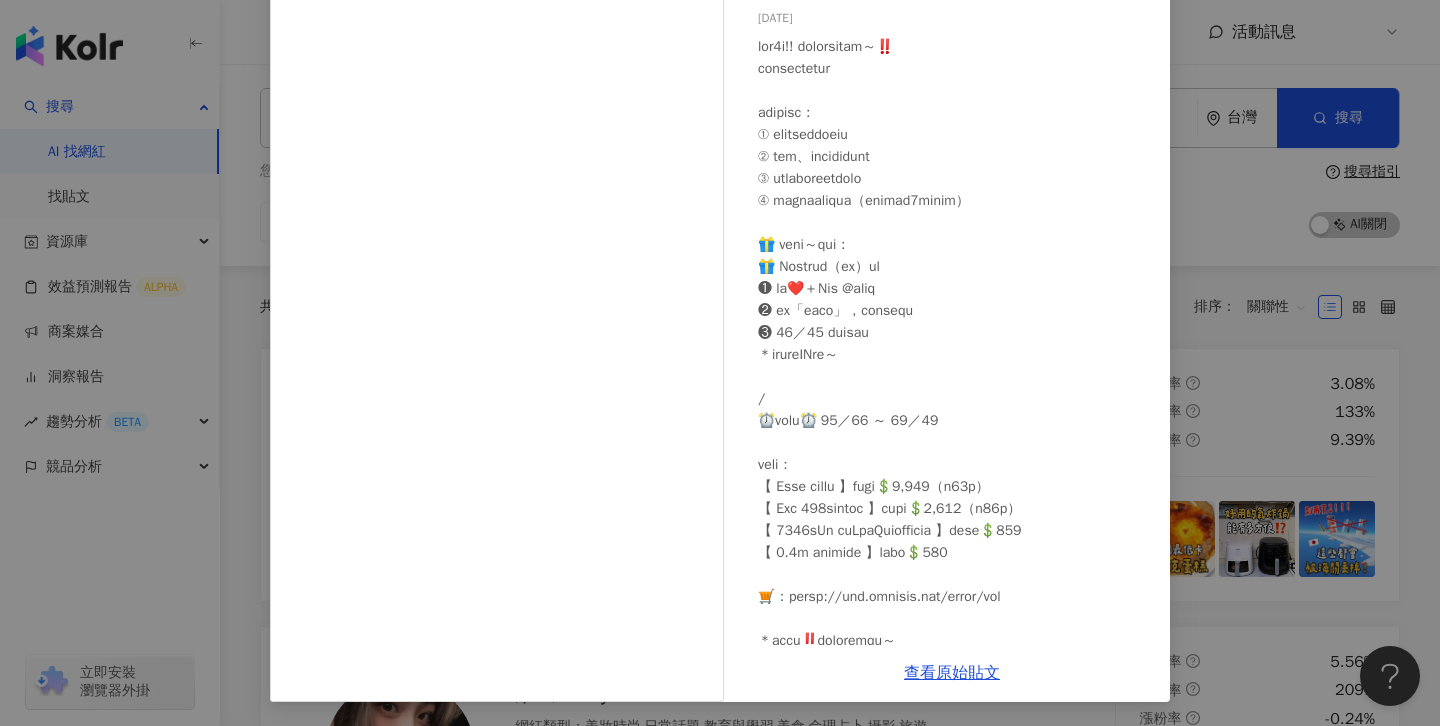 click on "一諾不是千金 2024/10/23 6,202 462 27.8萬 查看原始貼文" at bounding box center (720, 363) 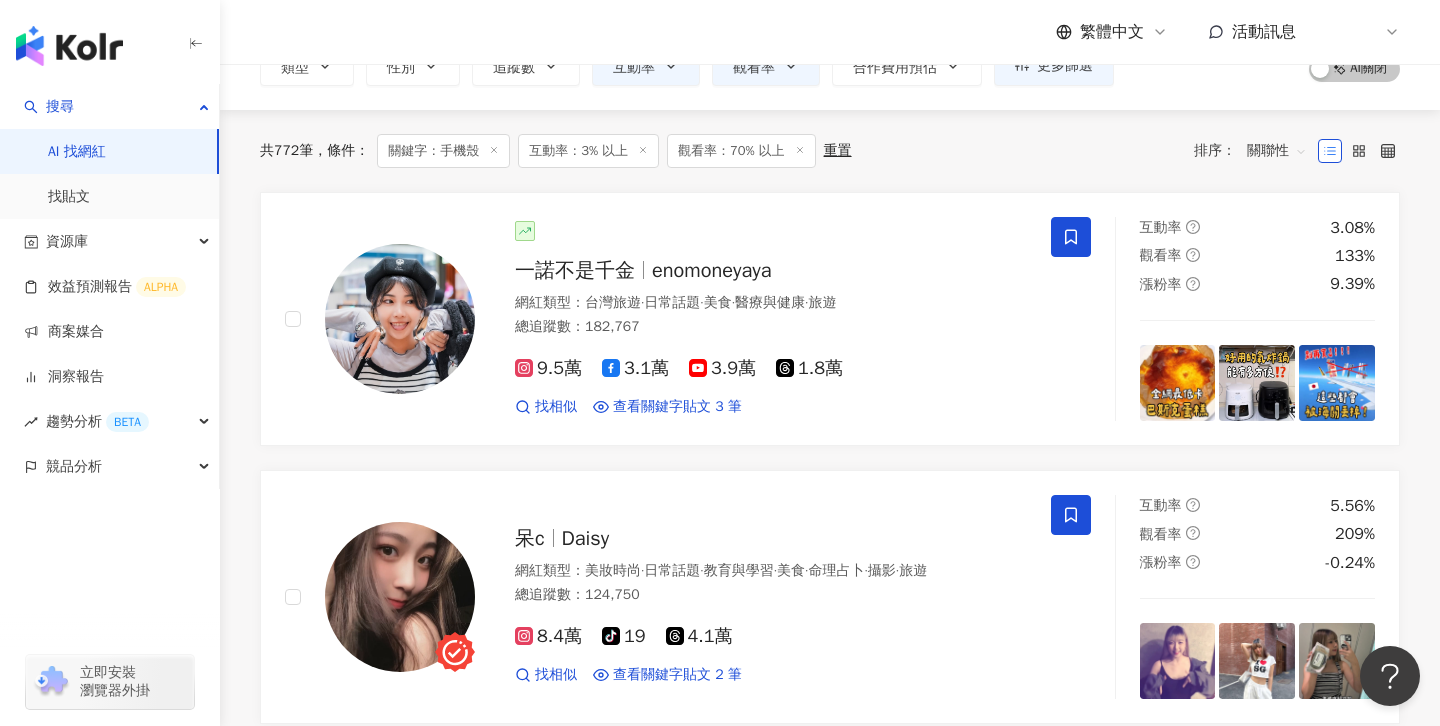 scroll, scrollTop: 158, scrollLeft: 0, axis: vertical 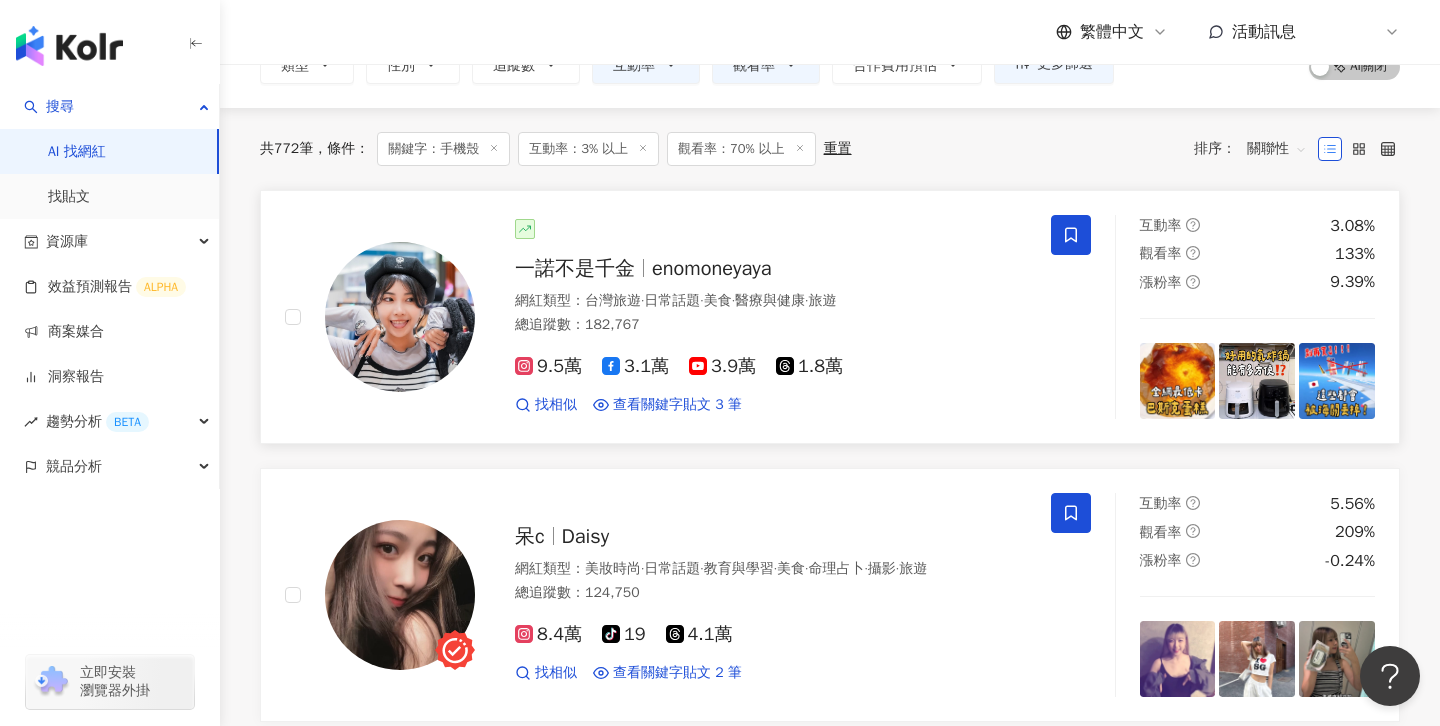 click on "一諾不是千金" at bounding box center [575, 268] 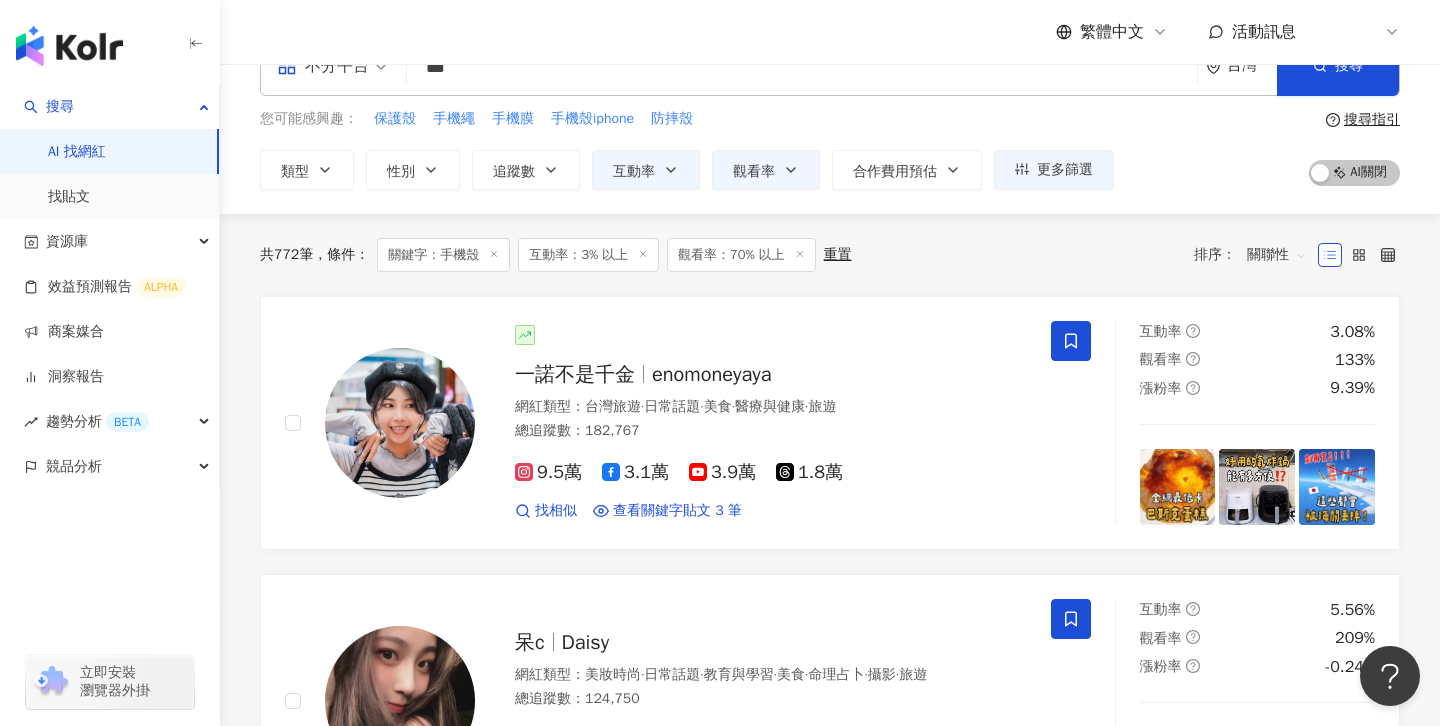 scroll, scrollTop: 0, scrollLeft: 0, axis: both 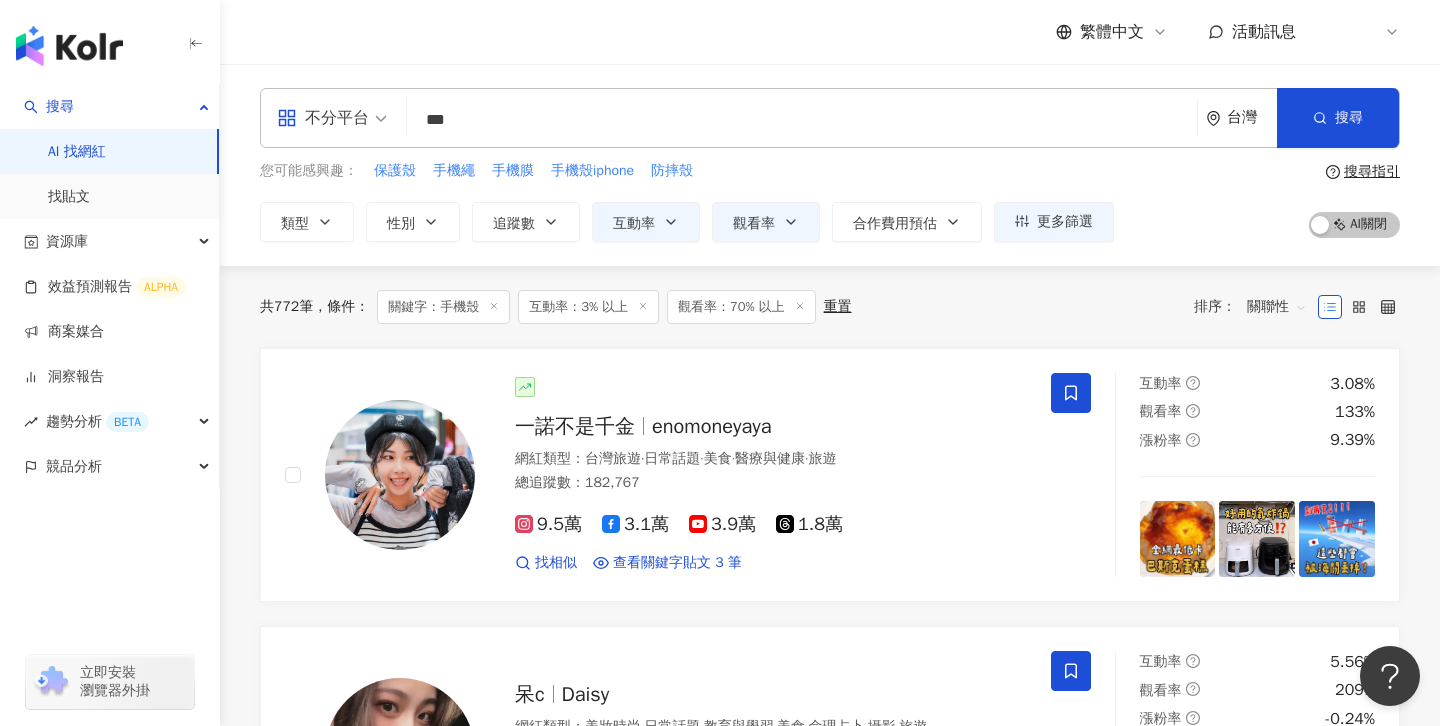 click on "重置" at bounding box center (838, 307) 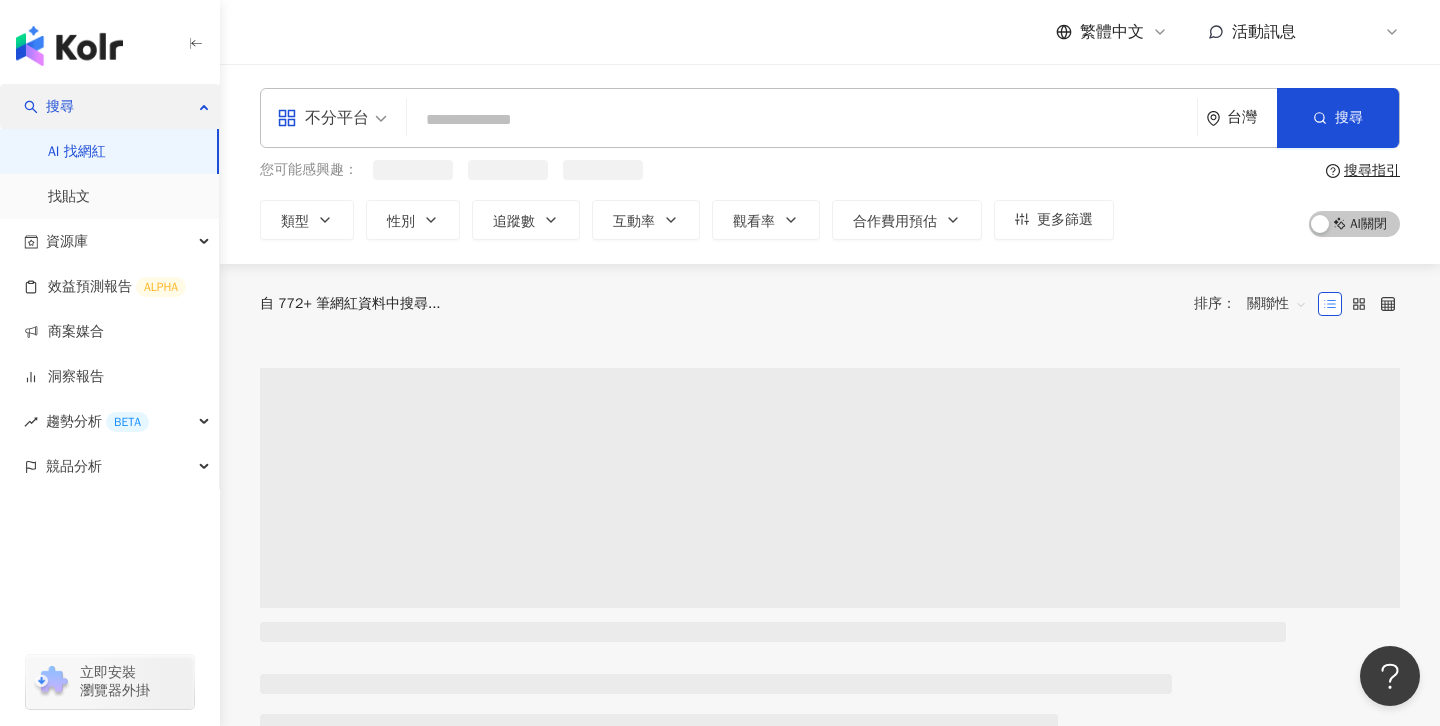 click on "搜尋" at bounding box center (109, 106) 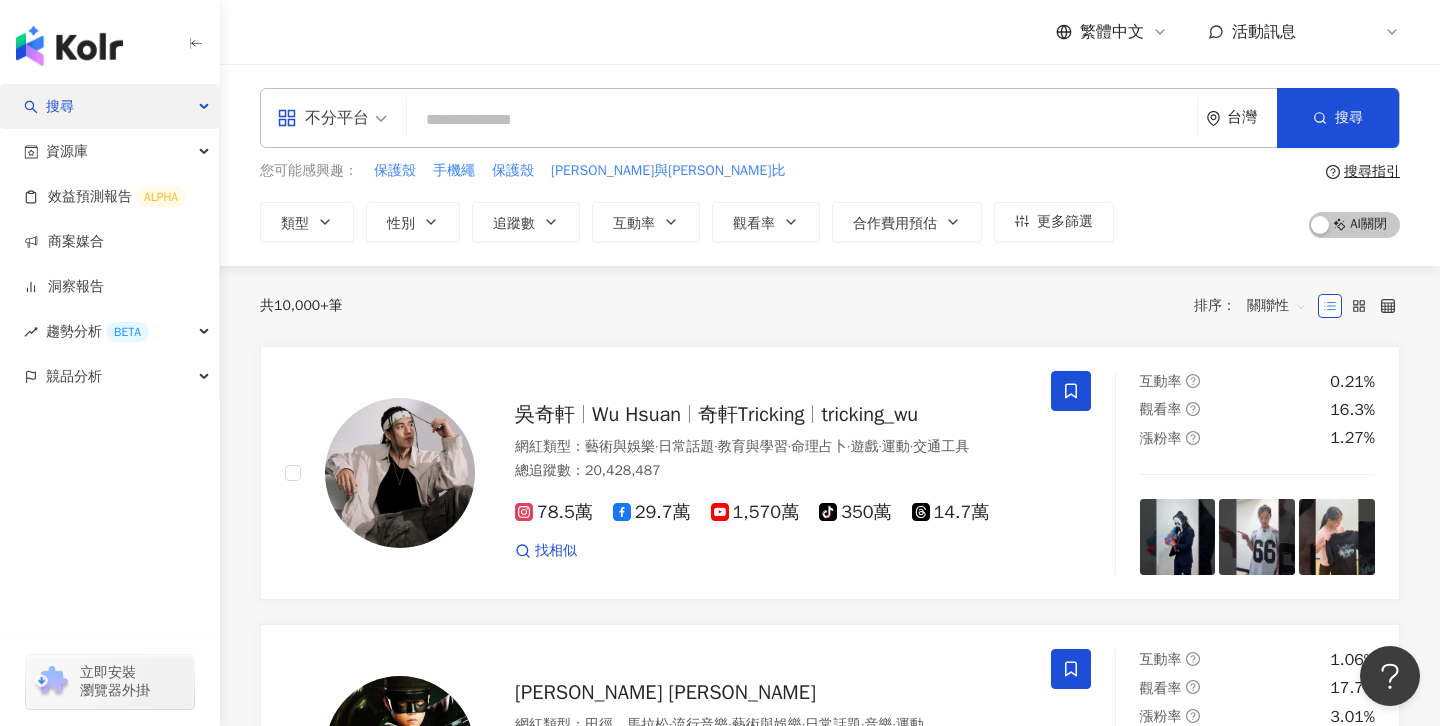 click on "搜尋" at bounding box center [109, 106] 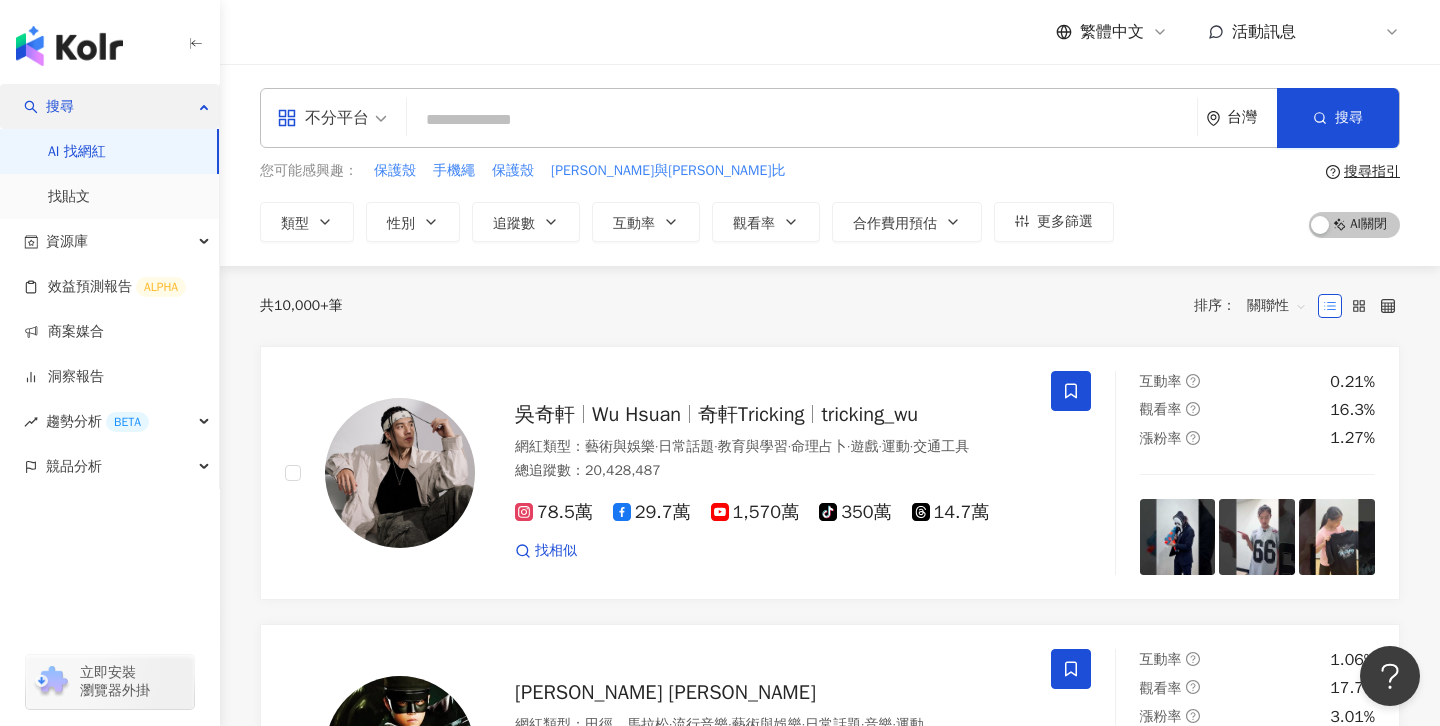 click on "搜尋" at bounding box center (109, 106) 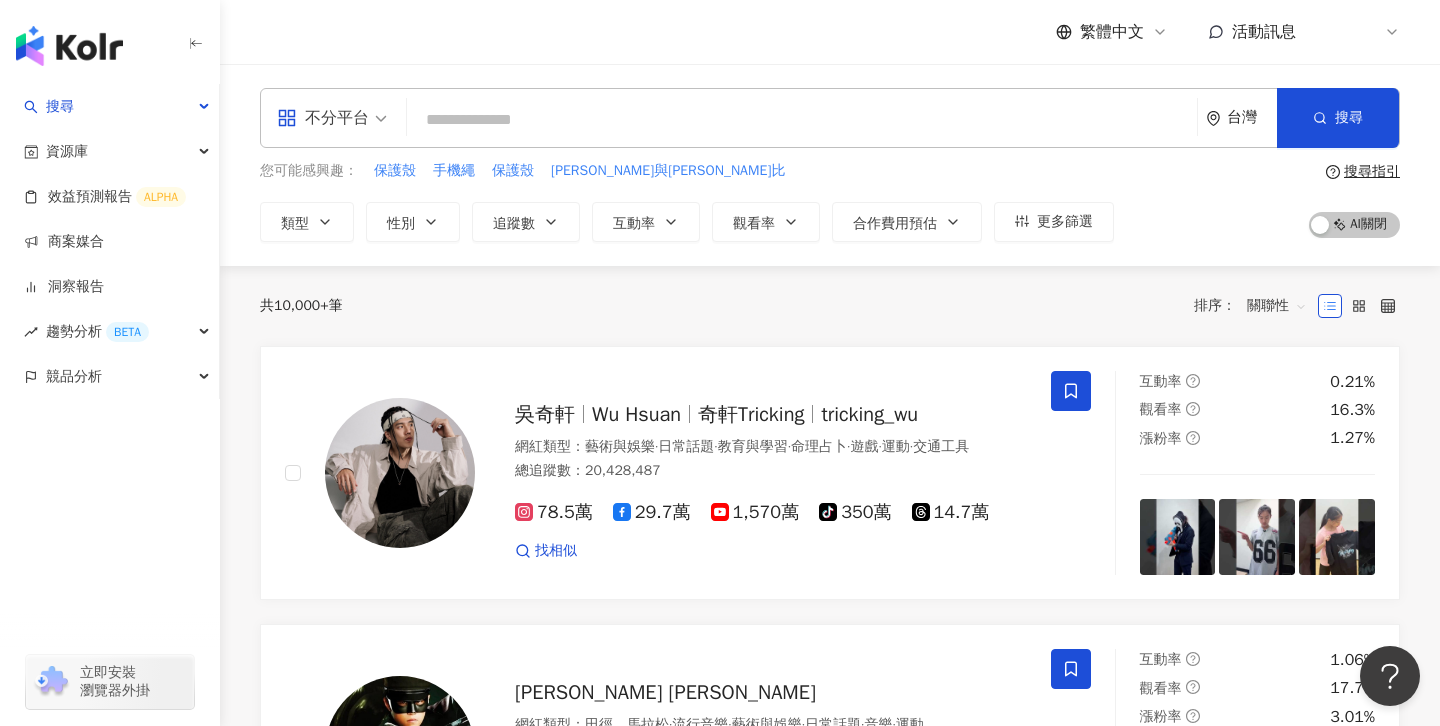 click on "繁體中文 活動訊息 K" at bounding box center (830, 32) 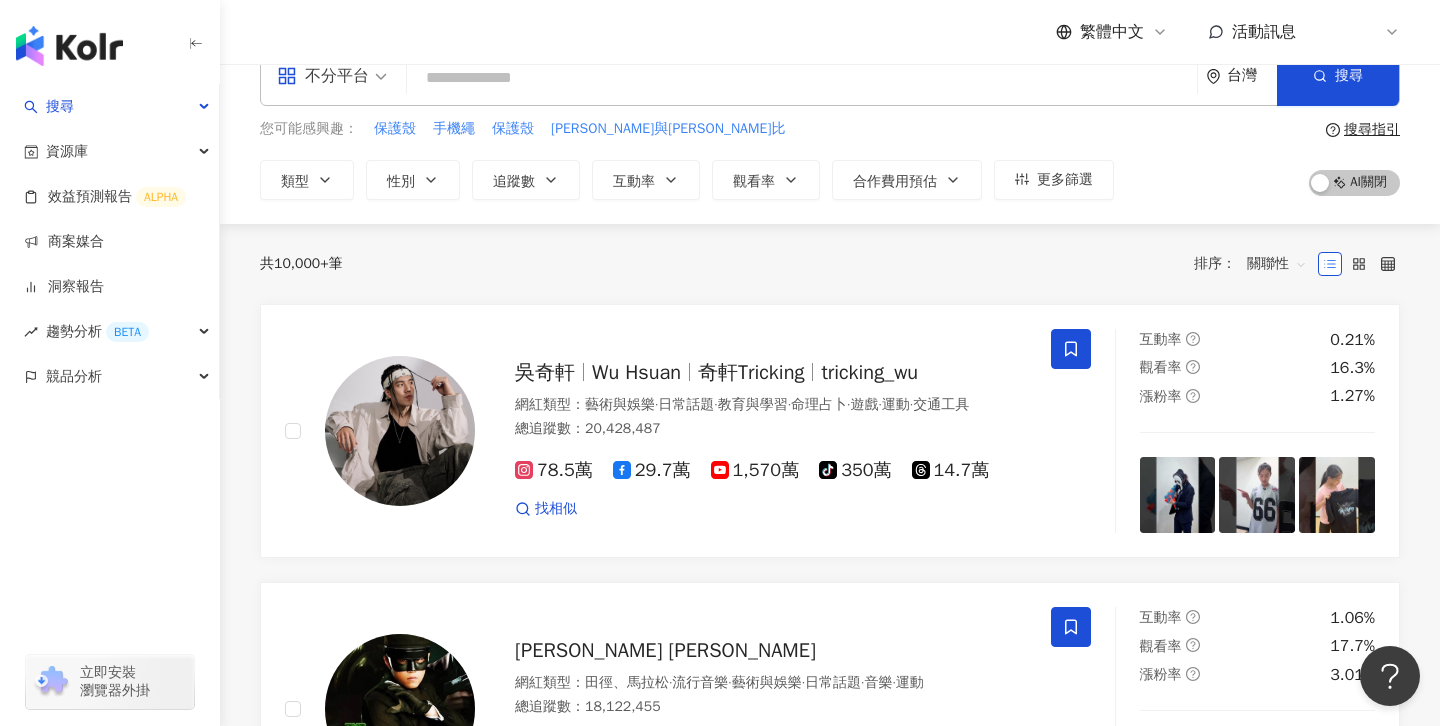 scroll, scrollTop: 0, scrollLeft: 0, axis: both 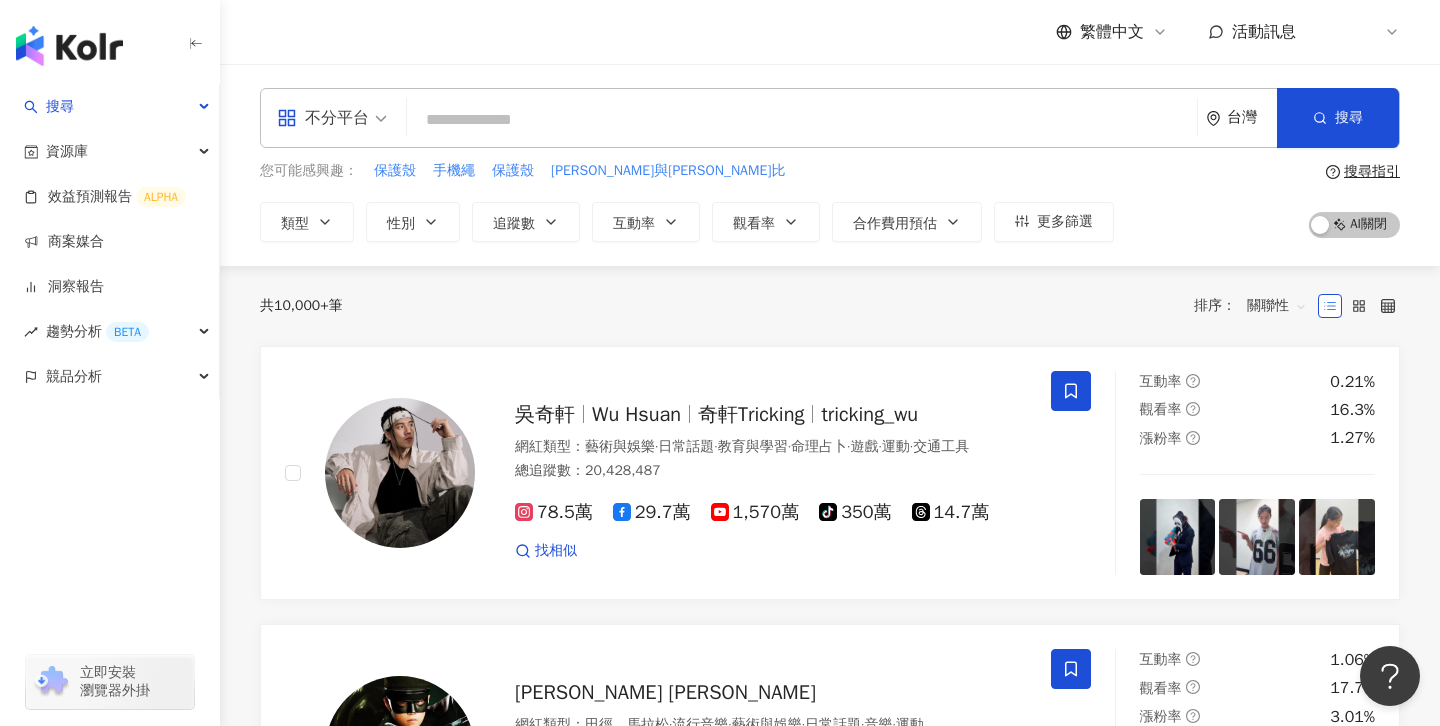 click on "繁體中文 活動訊息 K" at bounding box center [830, 32] 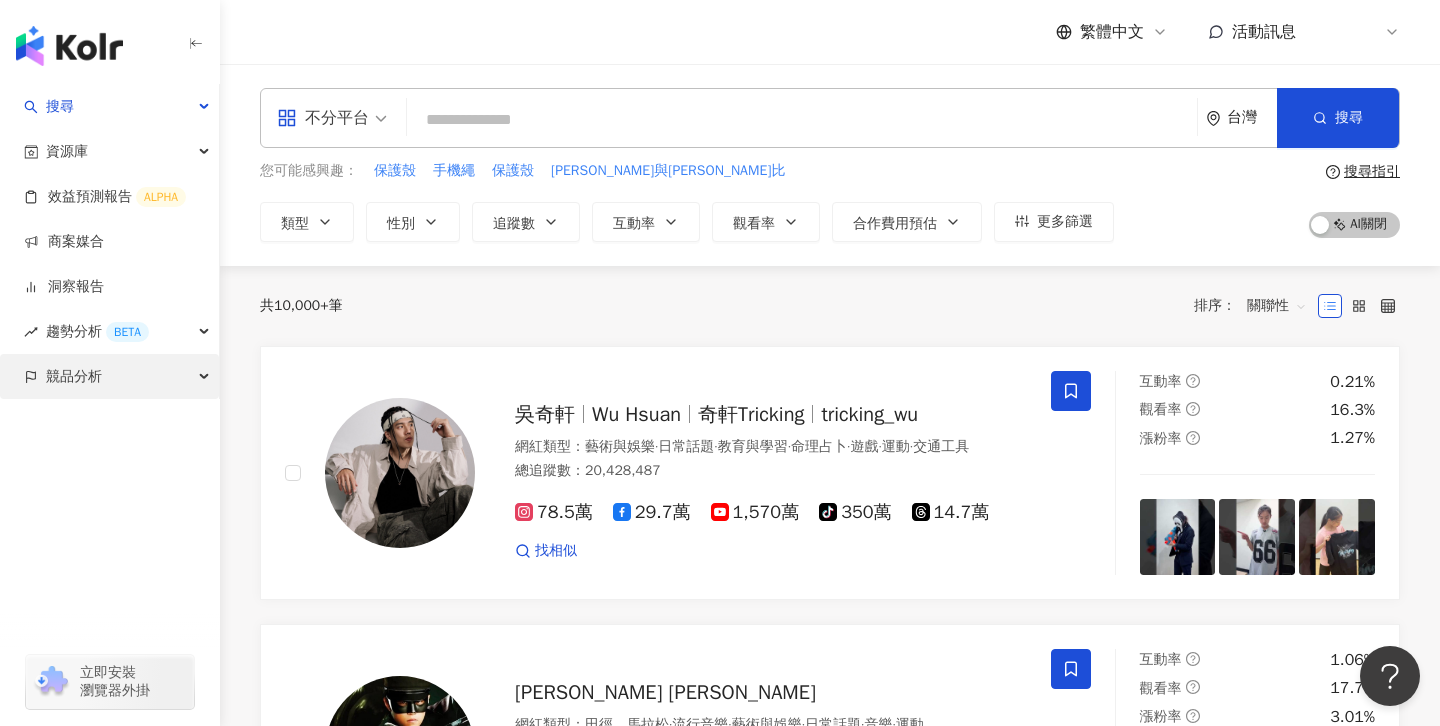 click on "競品分析" at bounding box center (109, 376) 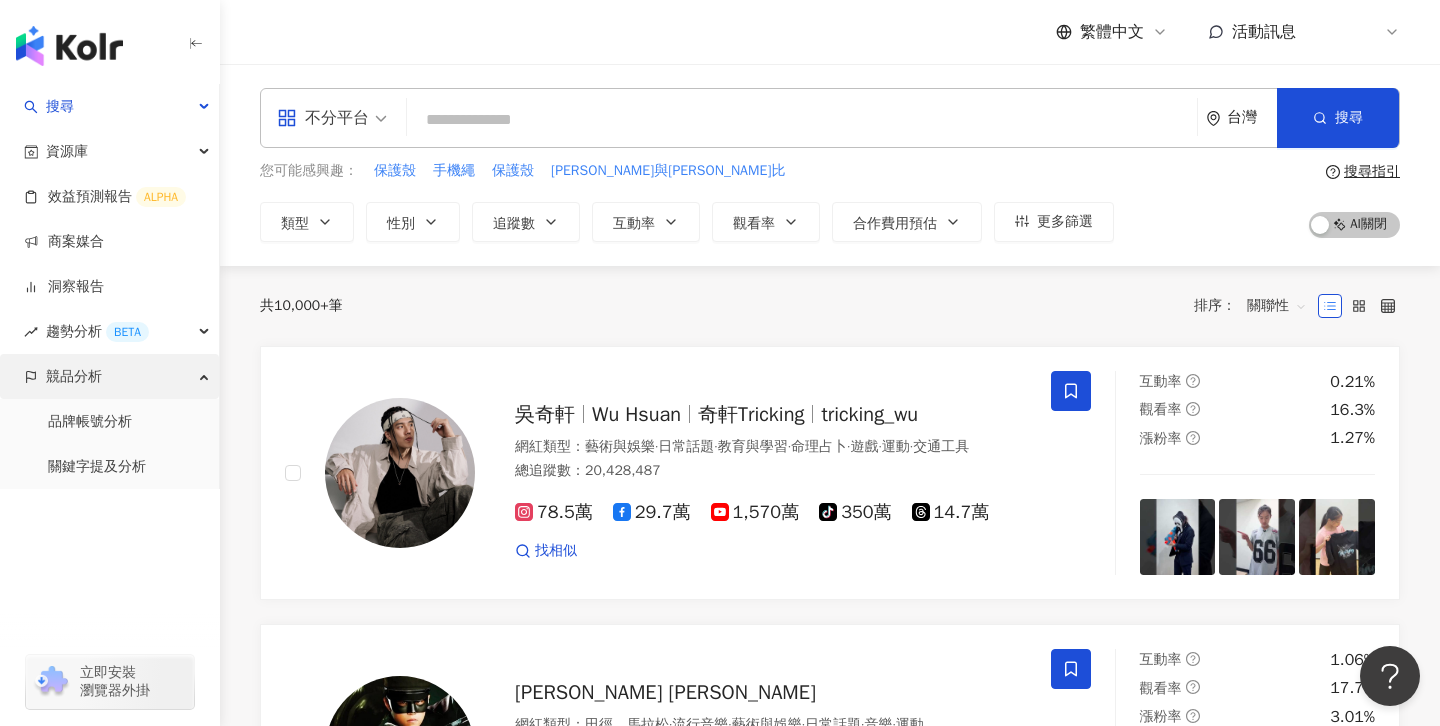click on "競品分析" at bounding box center (109, 376) 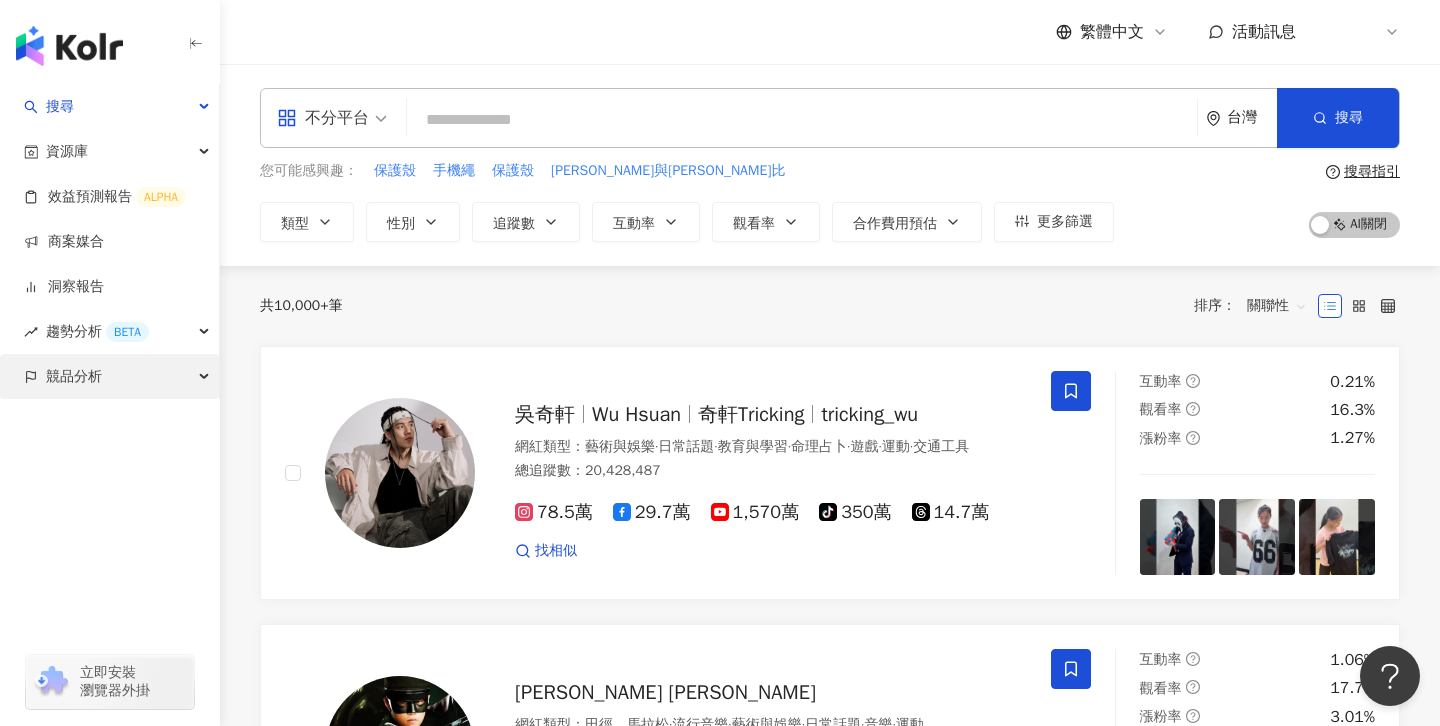 click on "競品分析" at bounding box center [109, 376] 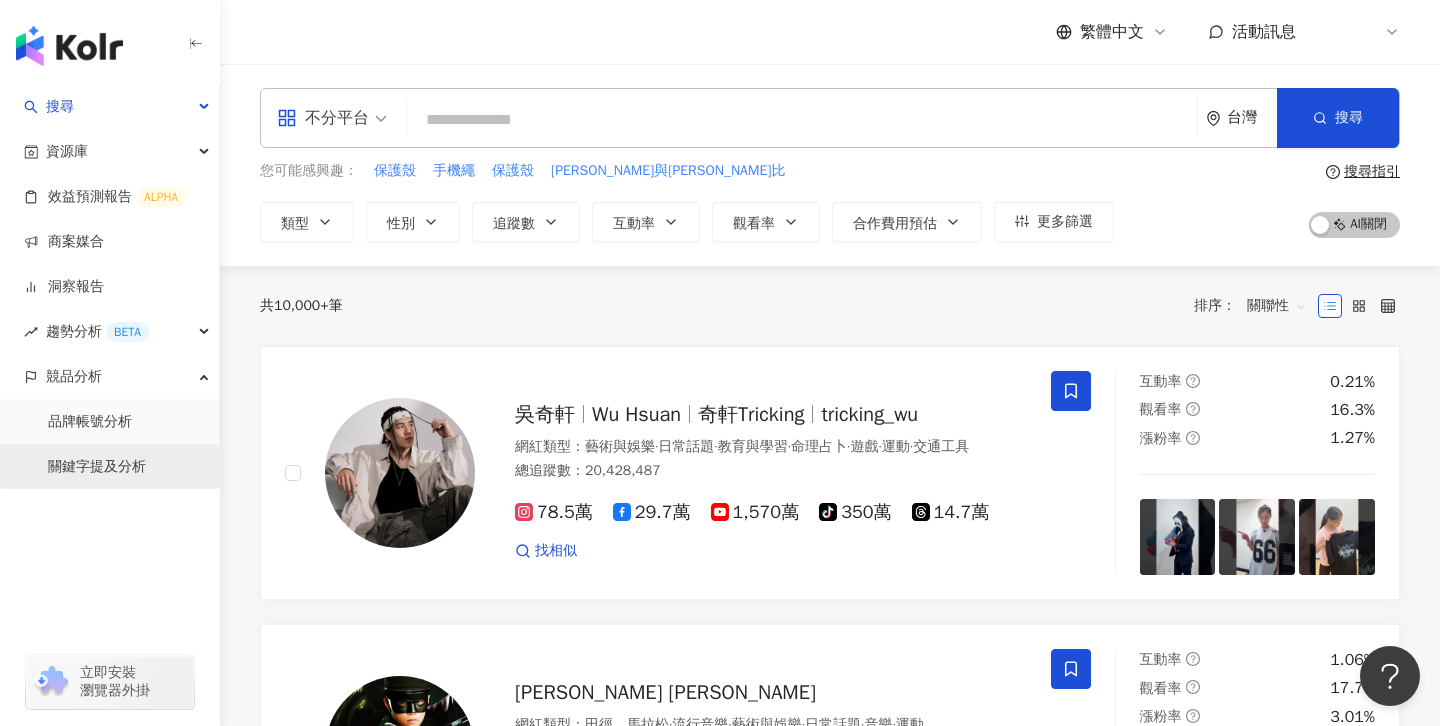 click on "關鍵字提及分析" at bounding box center [97, 467] 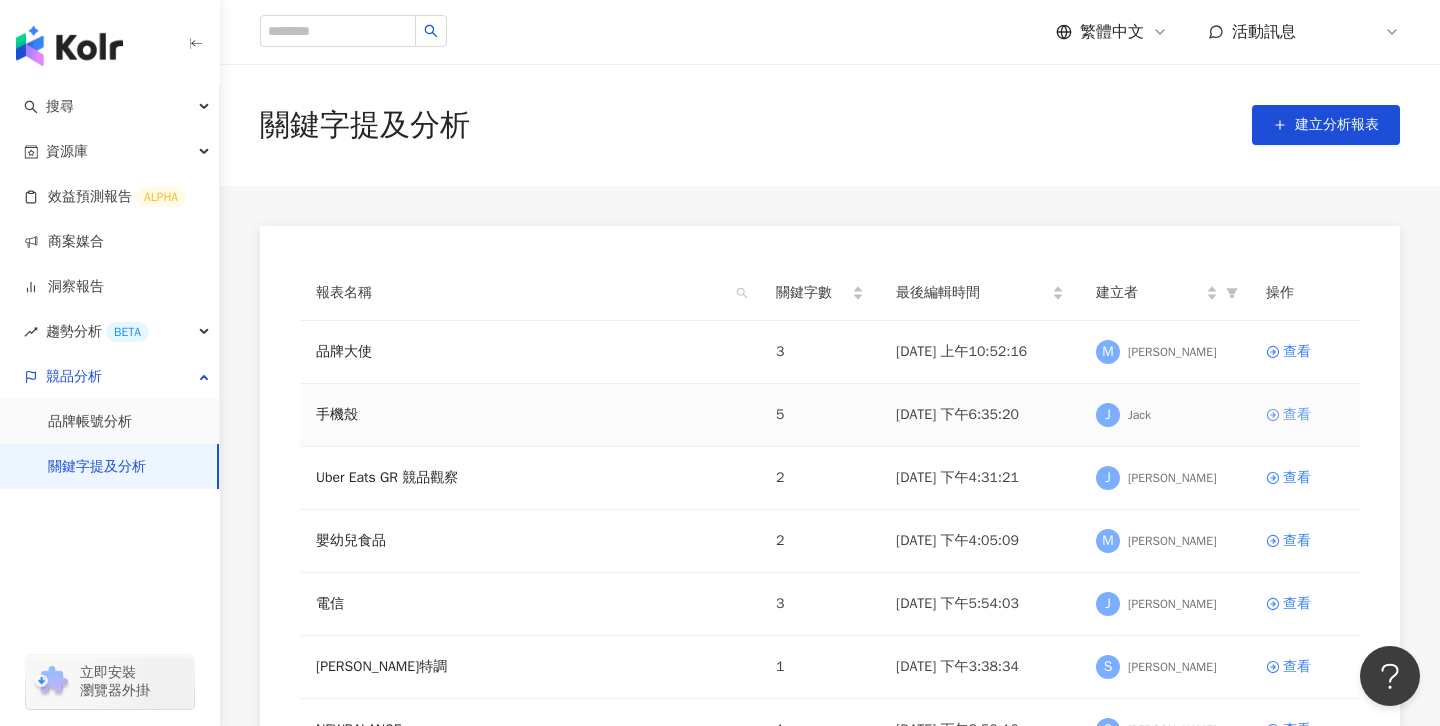 click on "查看" at bounding box center [1297, 415] 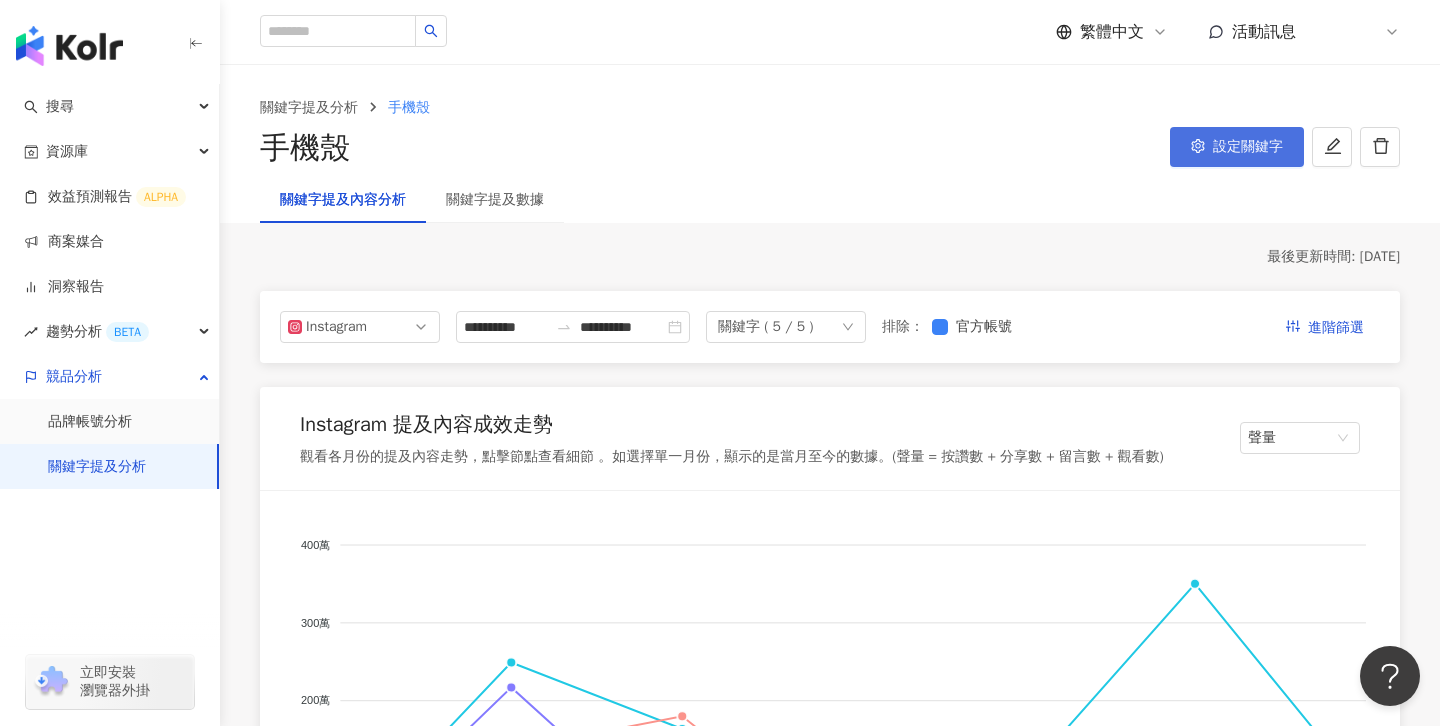 click on "設定關鍵字" at bounding box center [1237, 147] 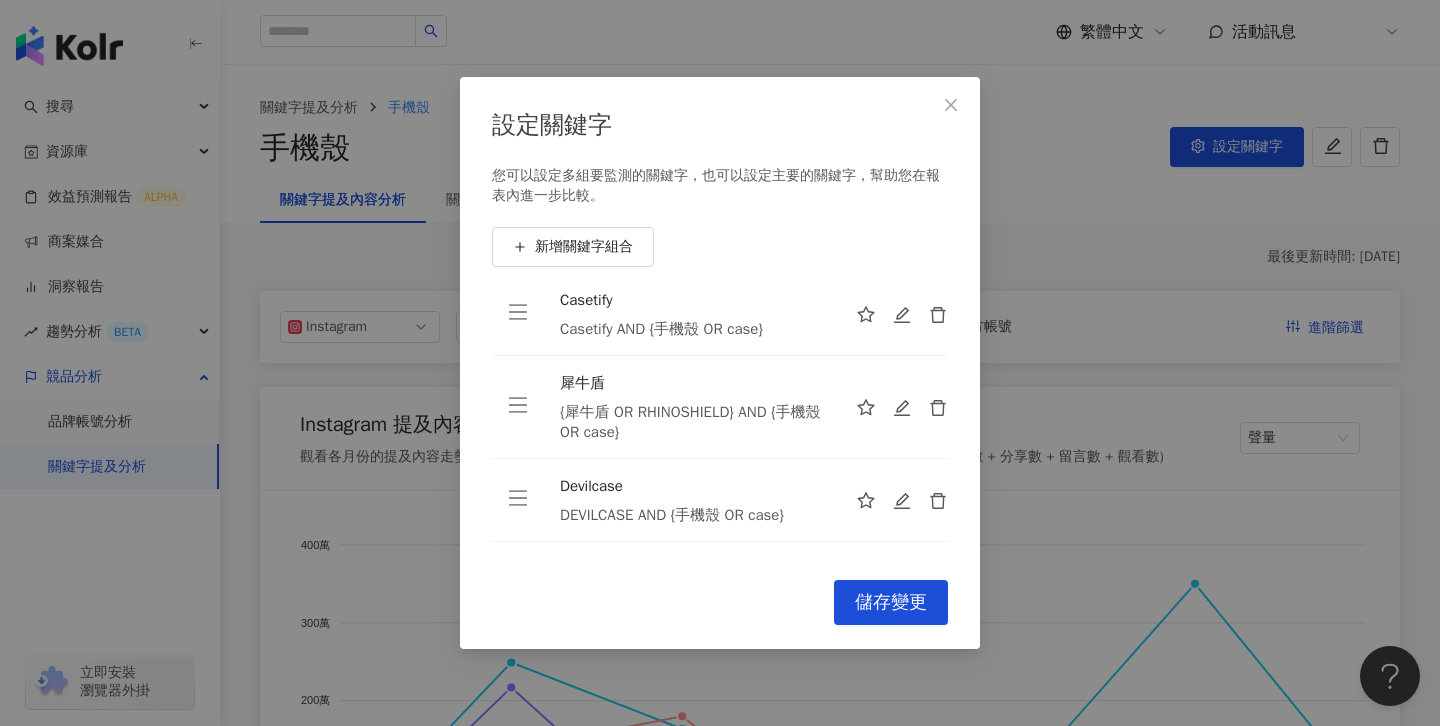 scroll, scrollTop: 0, scrollLeft: 0, axis: both 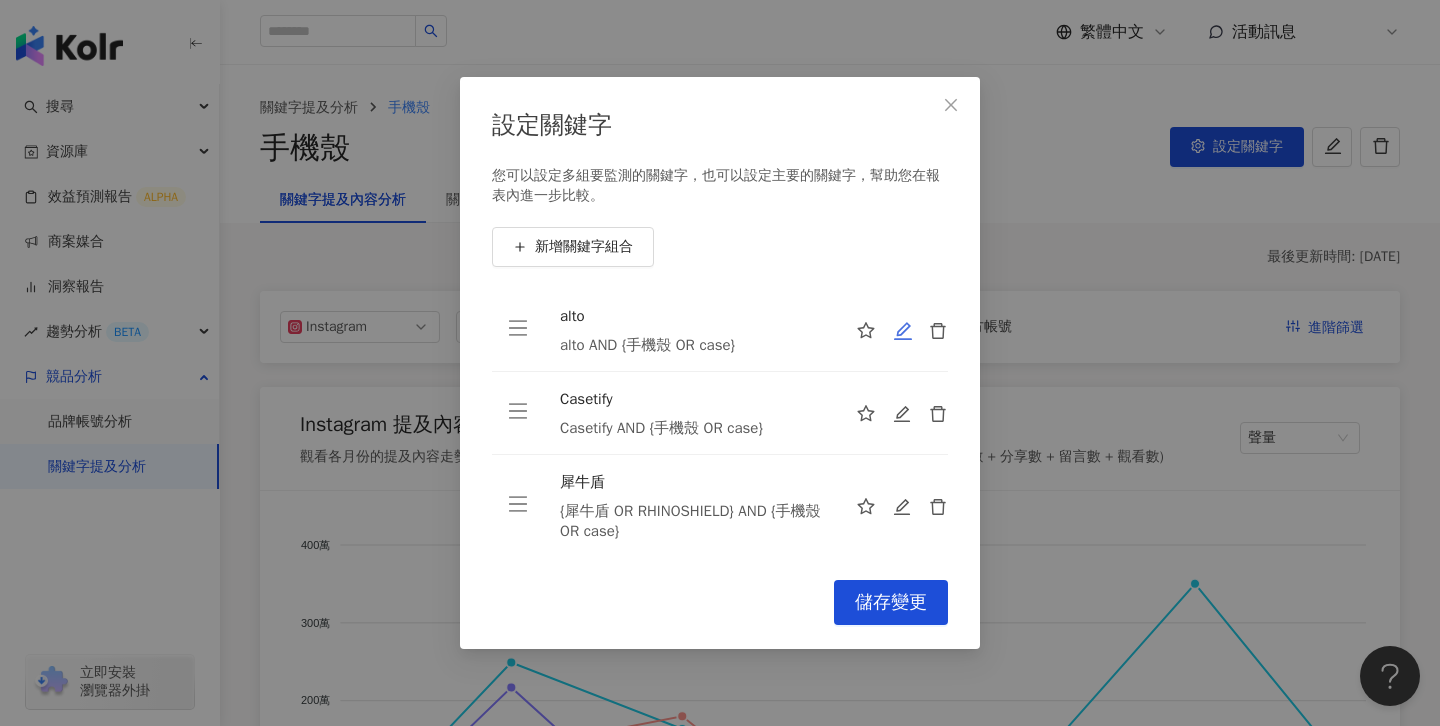 click 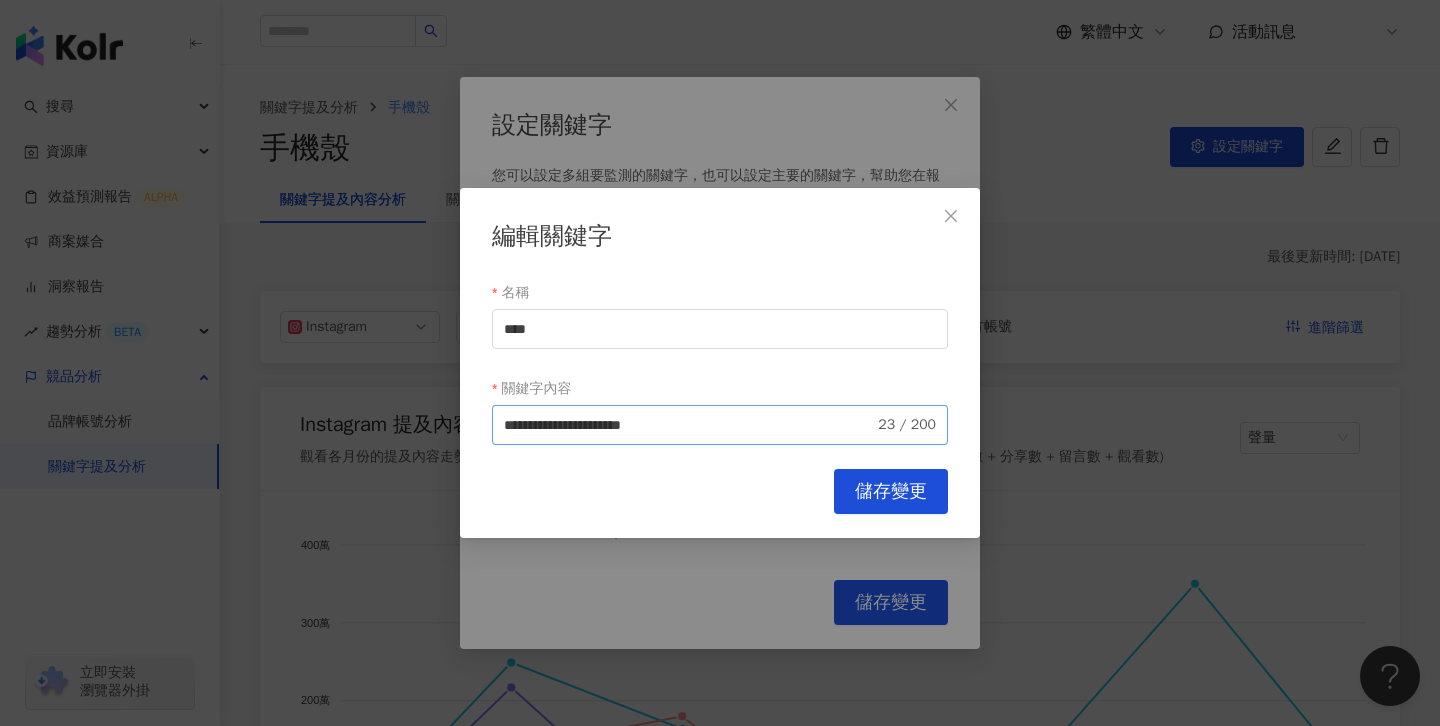 drag, startPoint x: 499, startPoint y: 425, endPoint x: 656, endPoint y: 423, distance: 157.01274 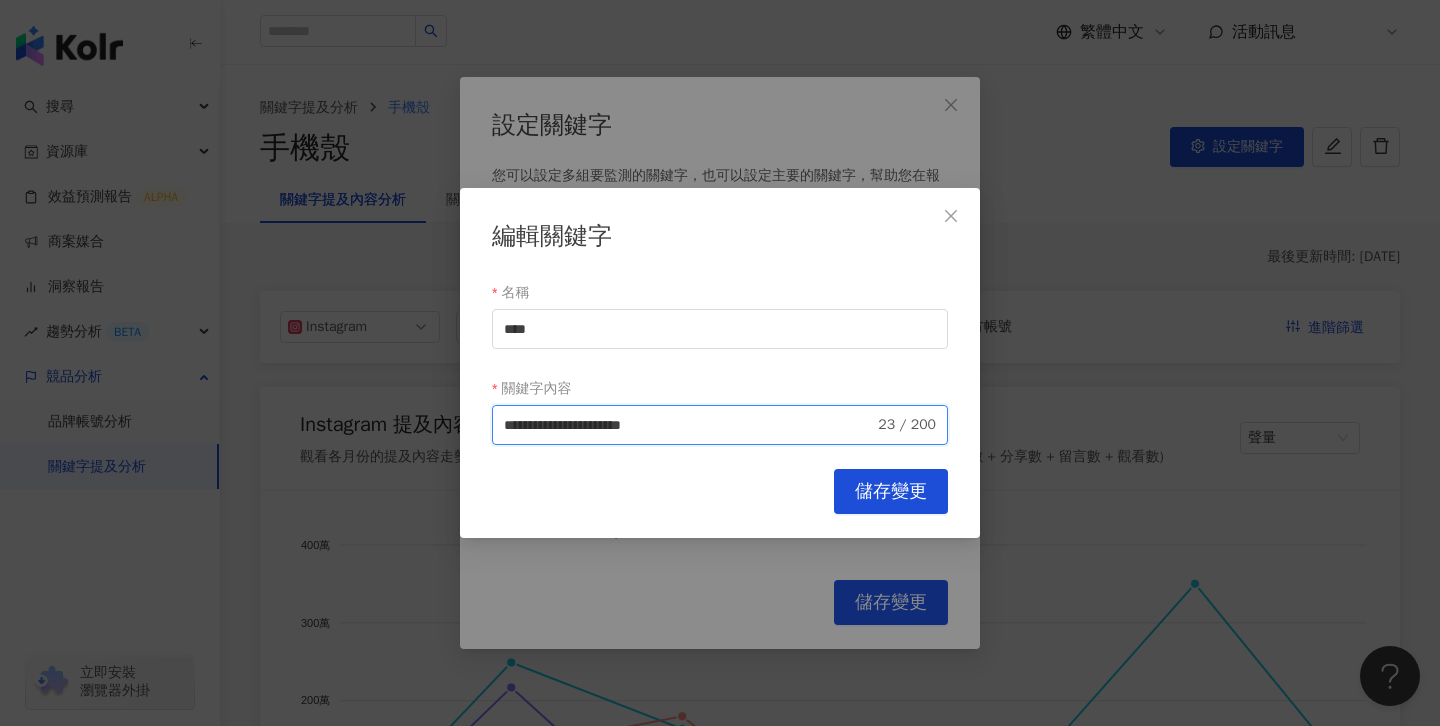 drag, startPoint x: 683, startPoint y: 424, endPoint x: 489, endPoint y: 412, distance: 194.37077 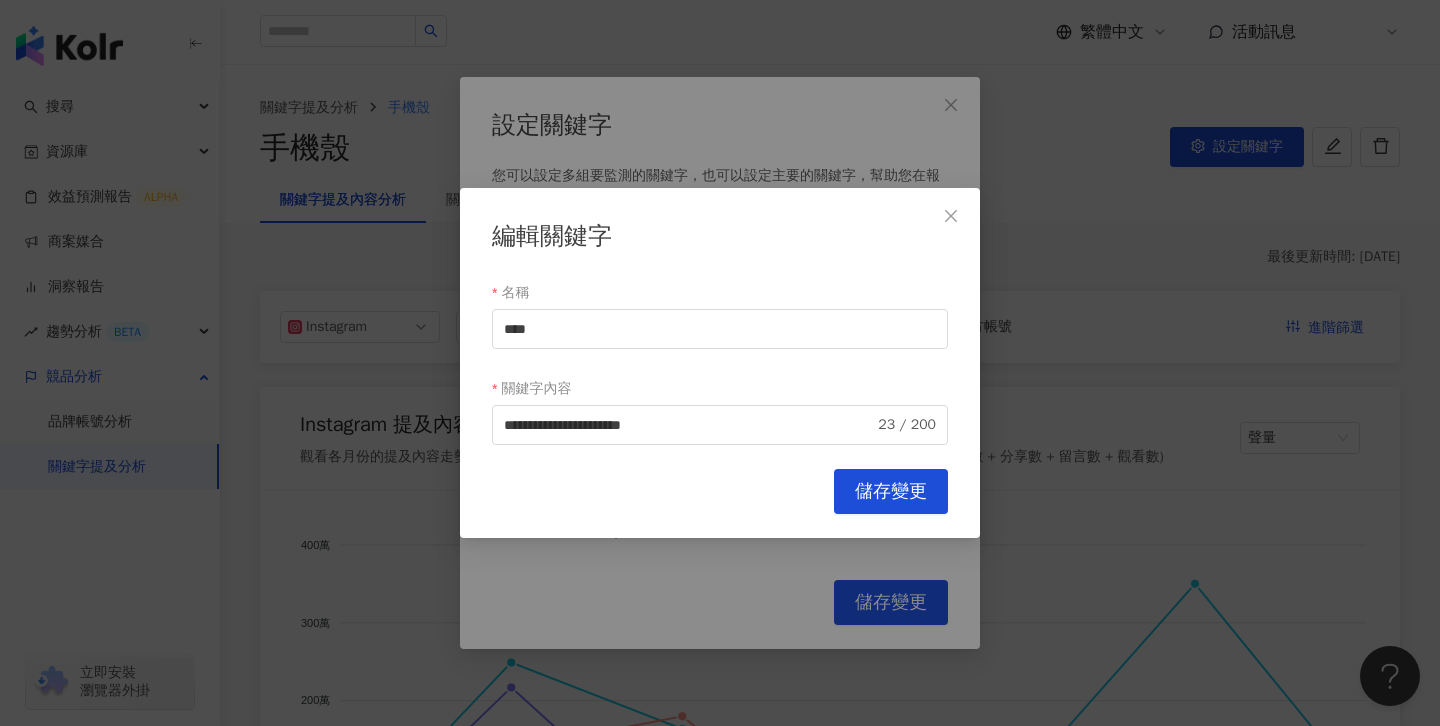 click on "**********" at bounding box center (720, 363) 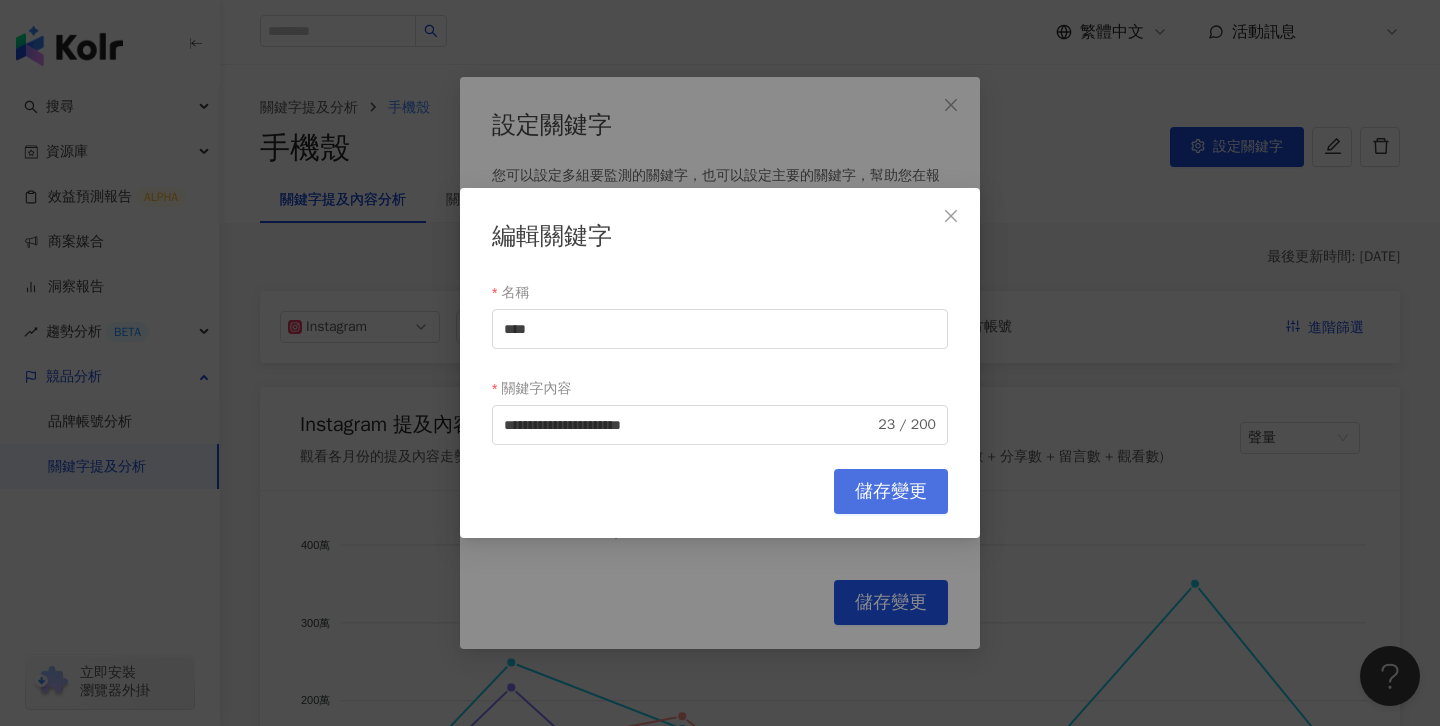 click on "儲存變更" at bounding box center (891, 492) 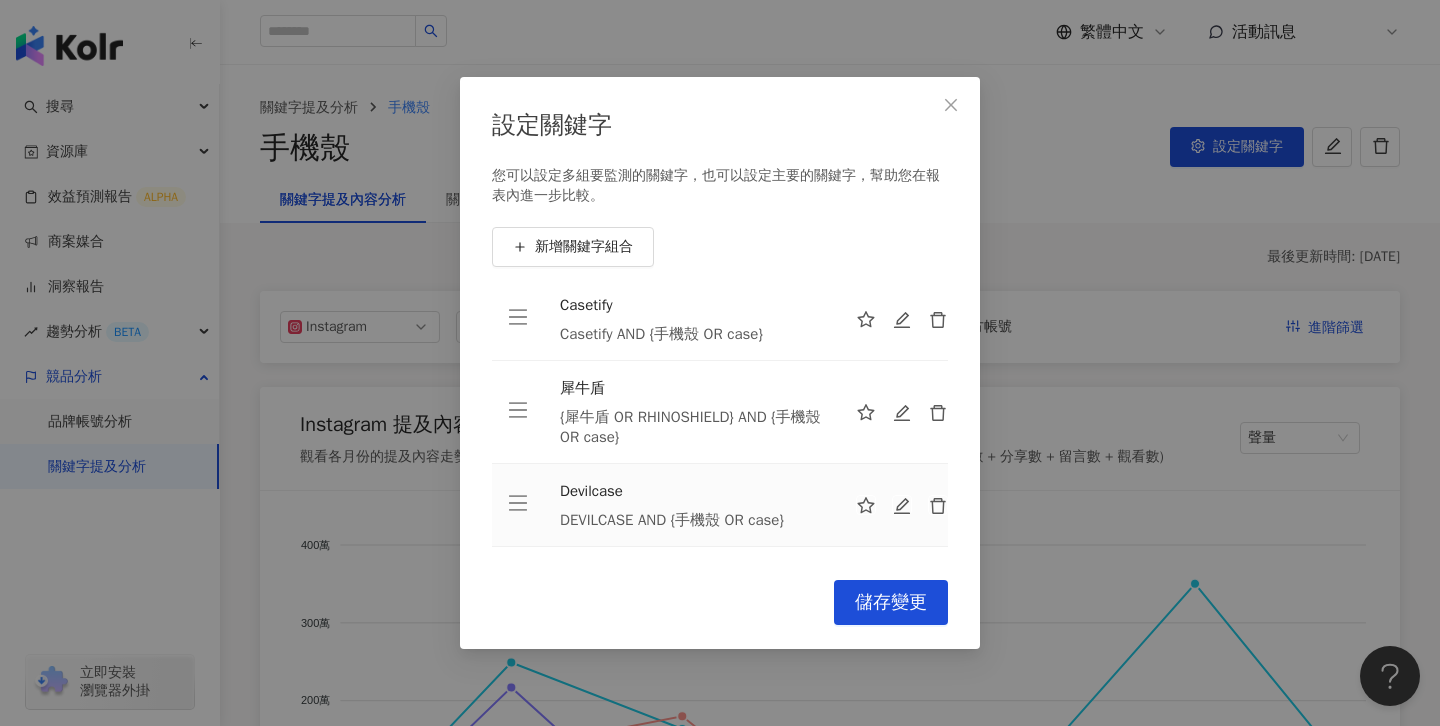 scroll, scrollTop: 188, scrollLeft: 0, axis: vertical 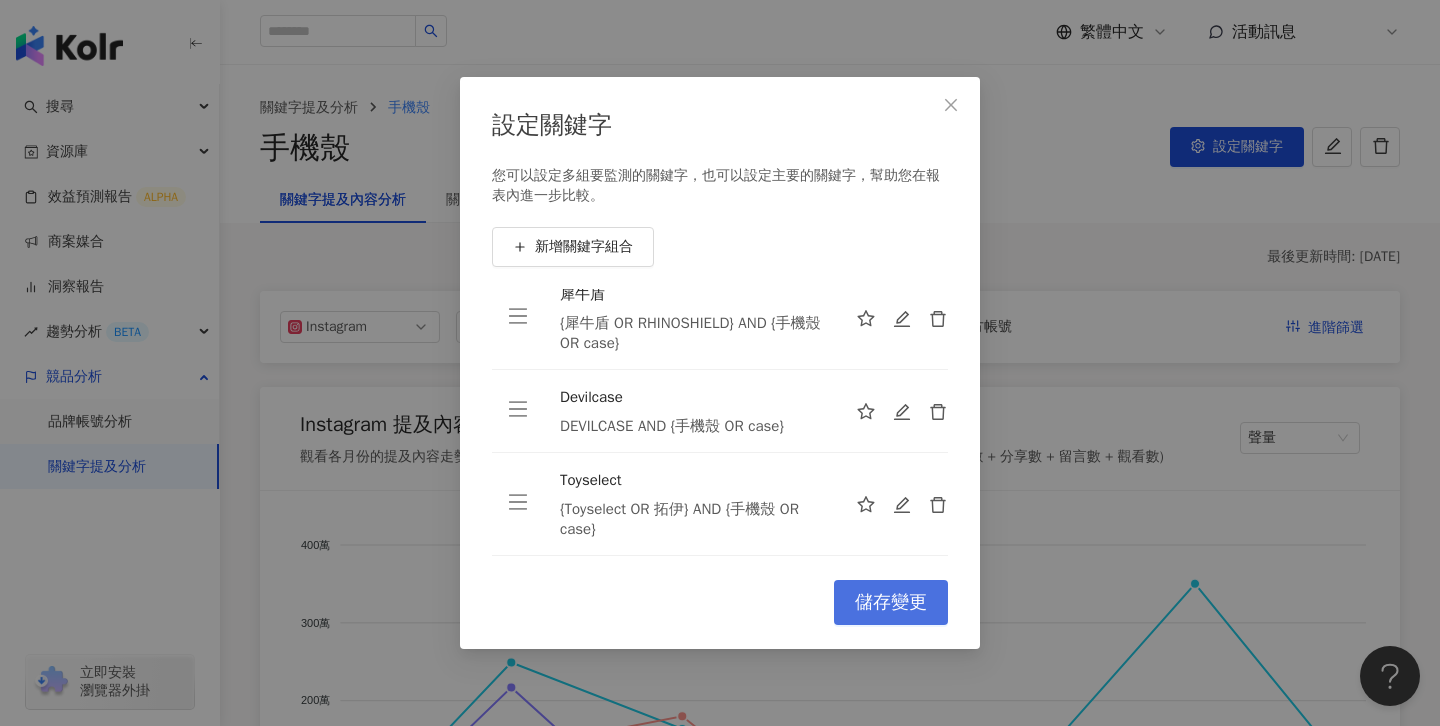 click on "儲存變更" at bounding box center (891, 602) 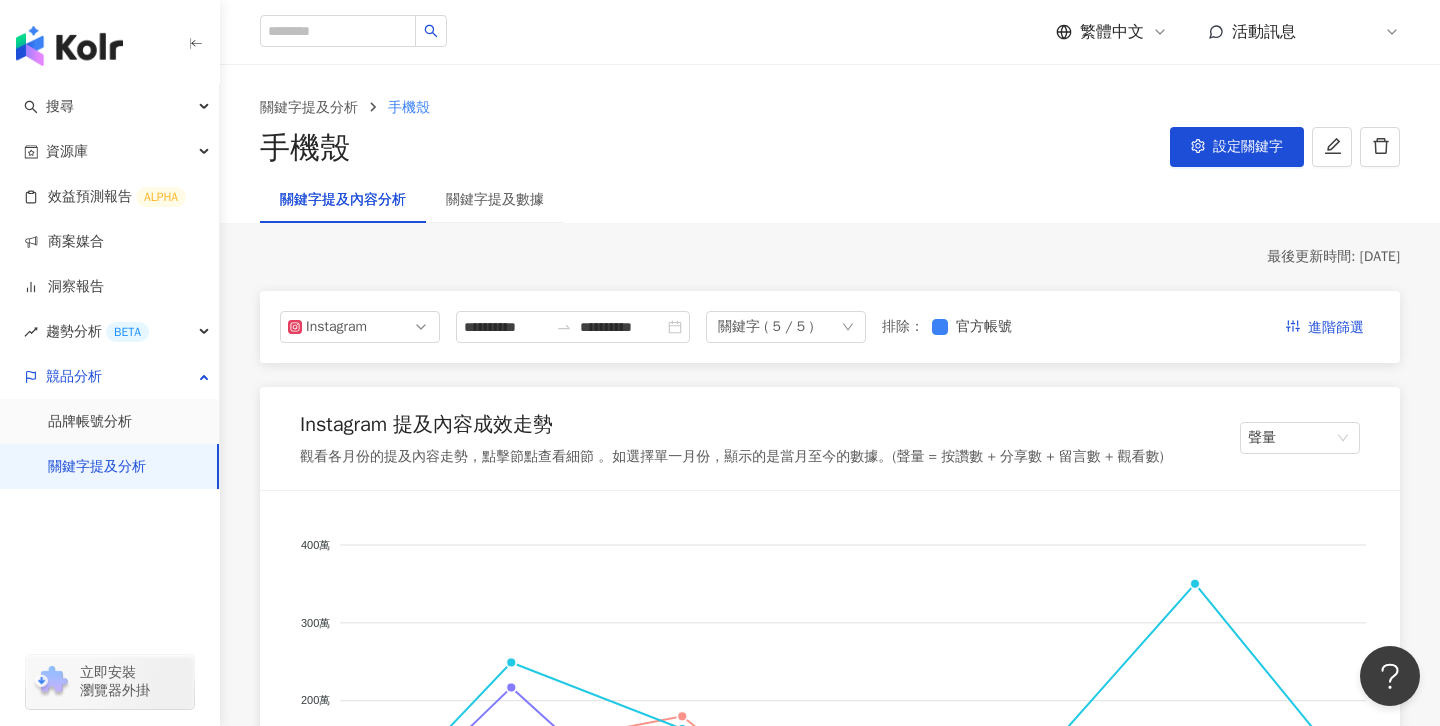 click on "關鍵字提及數據" at bounding box center (495, 200) 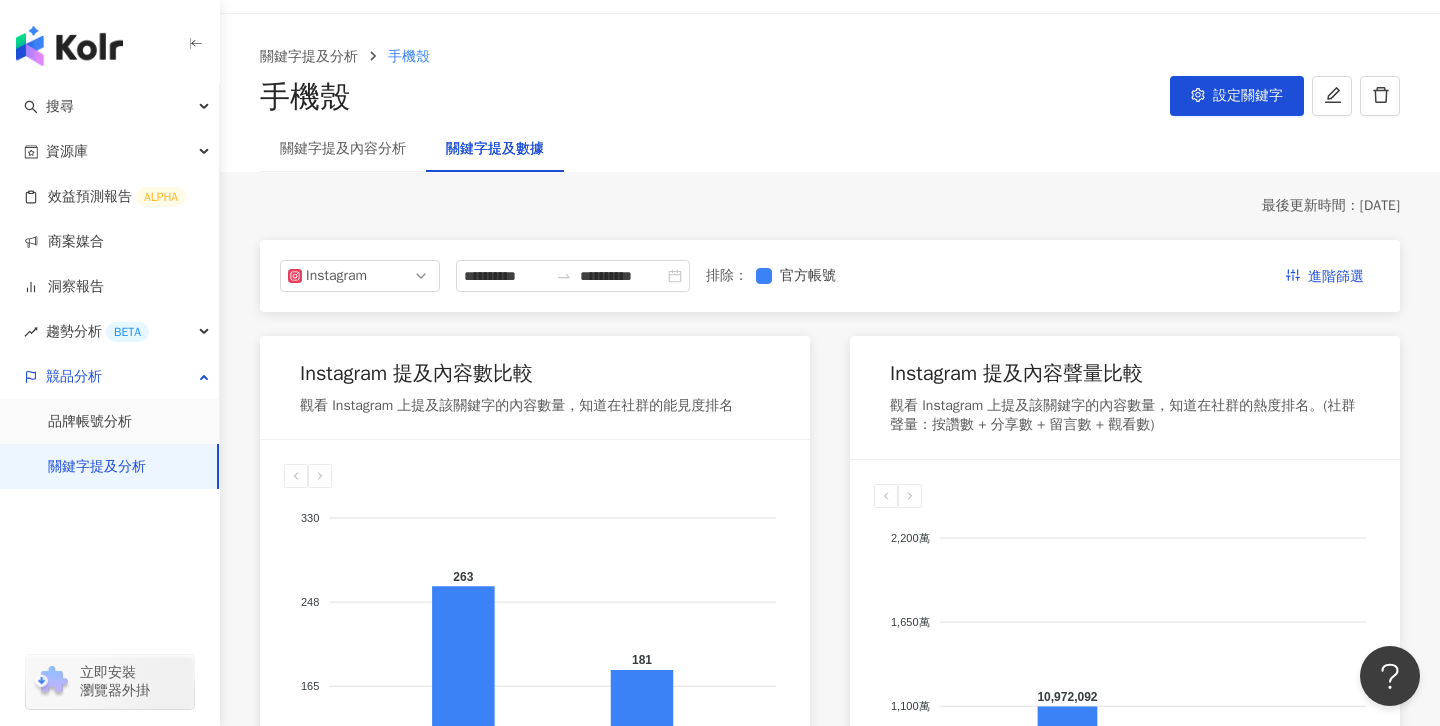 scroll, scrollTop: 59, scrollLeft: 0, axis: vertical 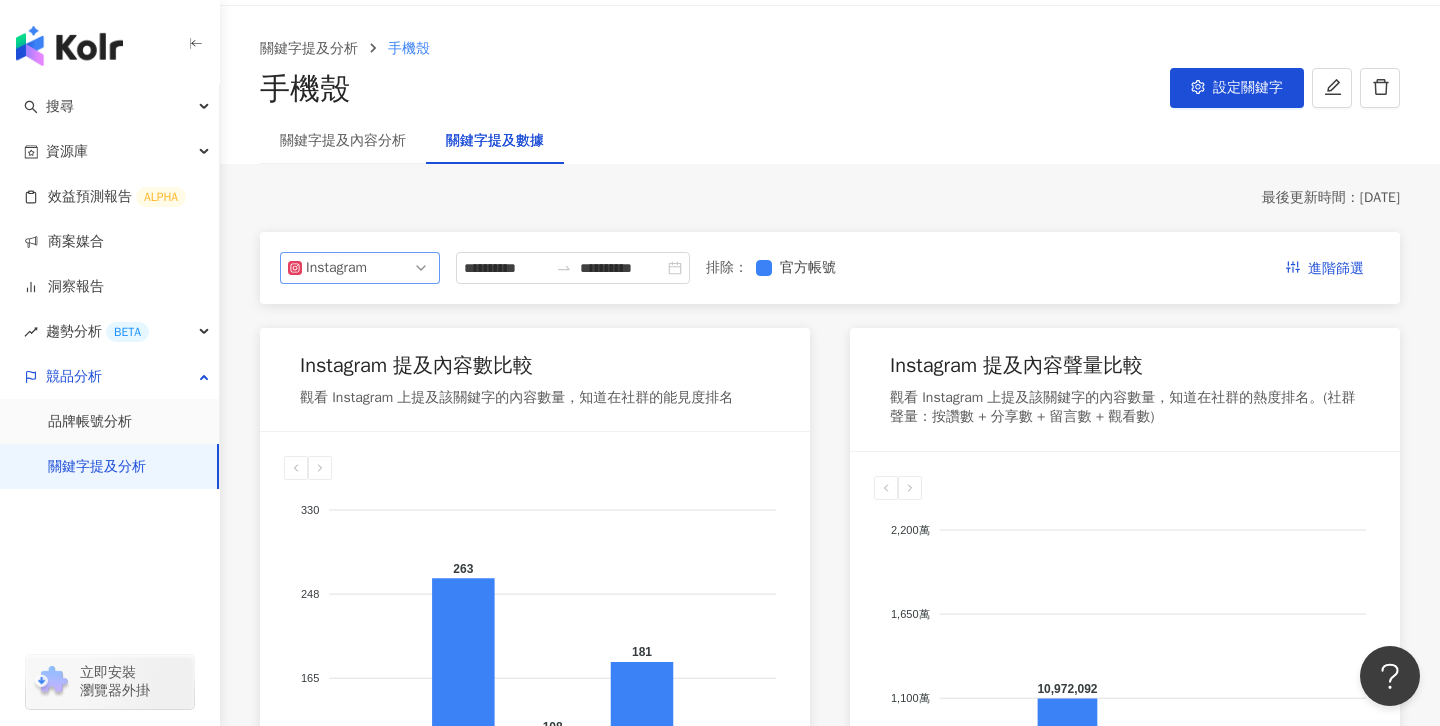 click on "Instagram" at bounding box center [360, 268] 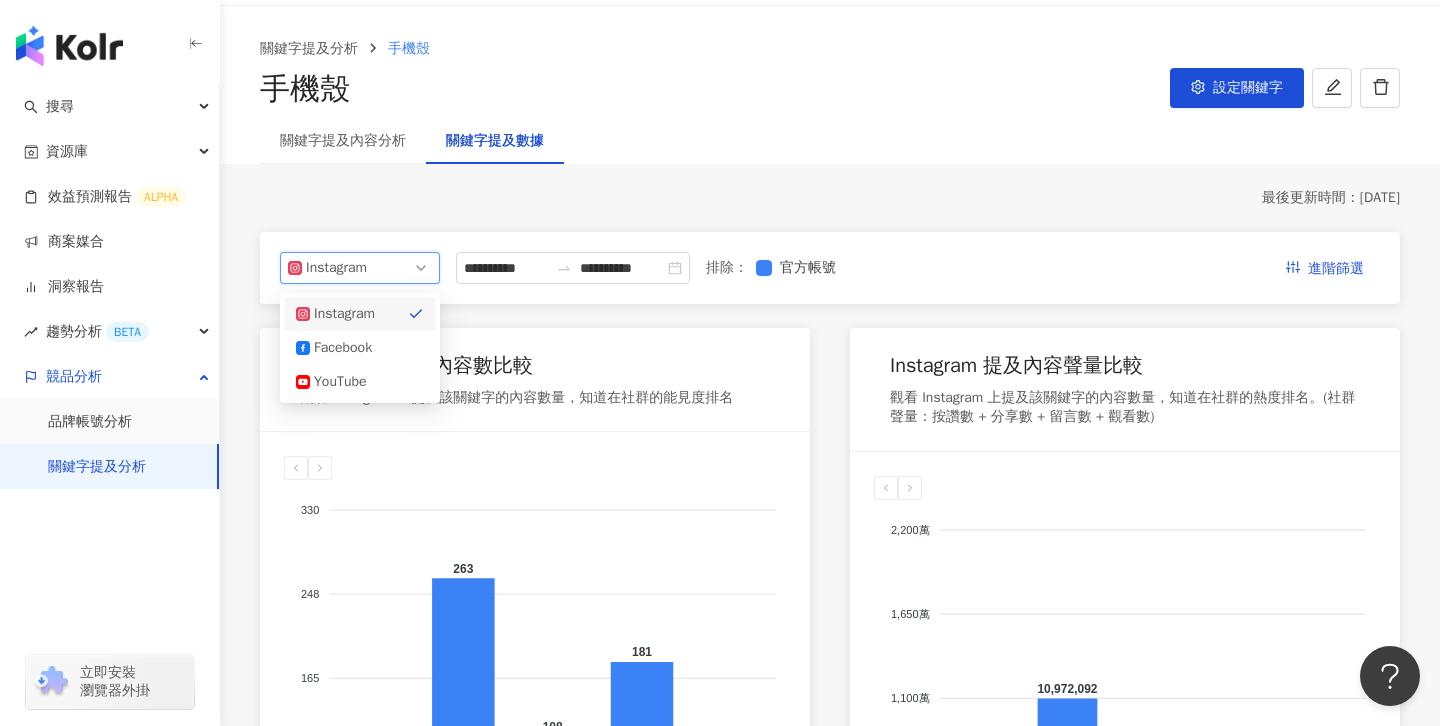 click on "Instagram" at bounding box center [360, 268] 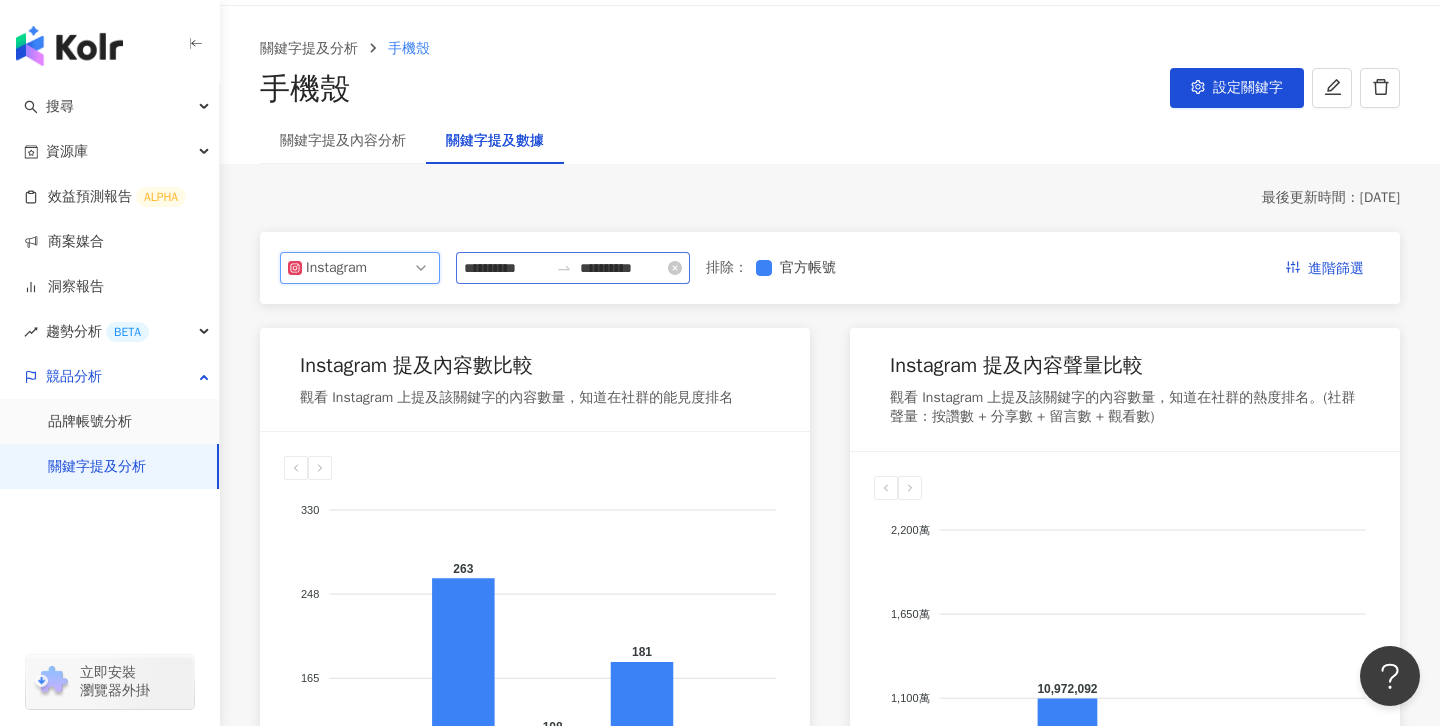 click 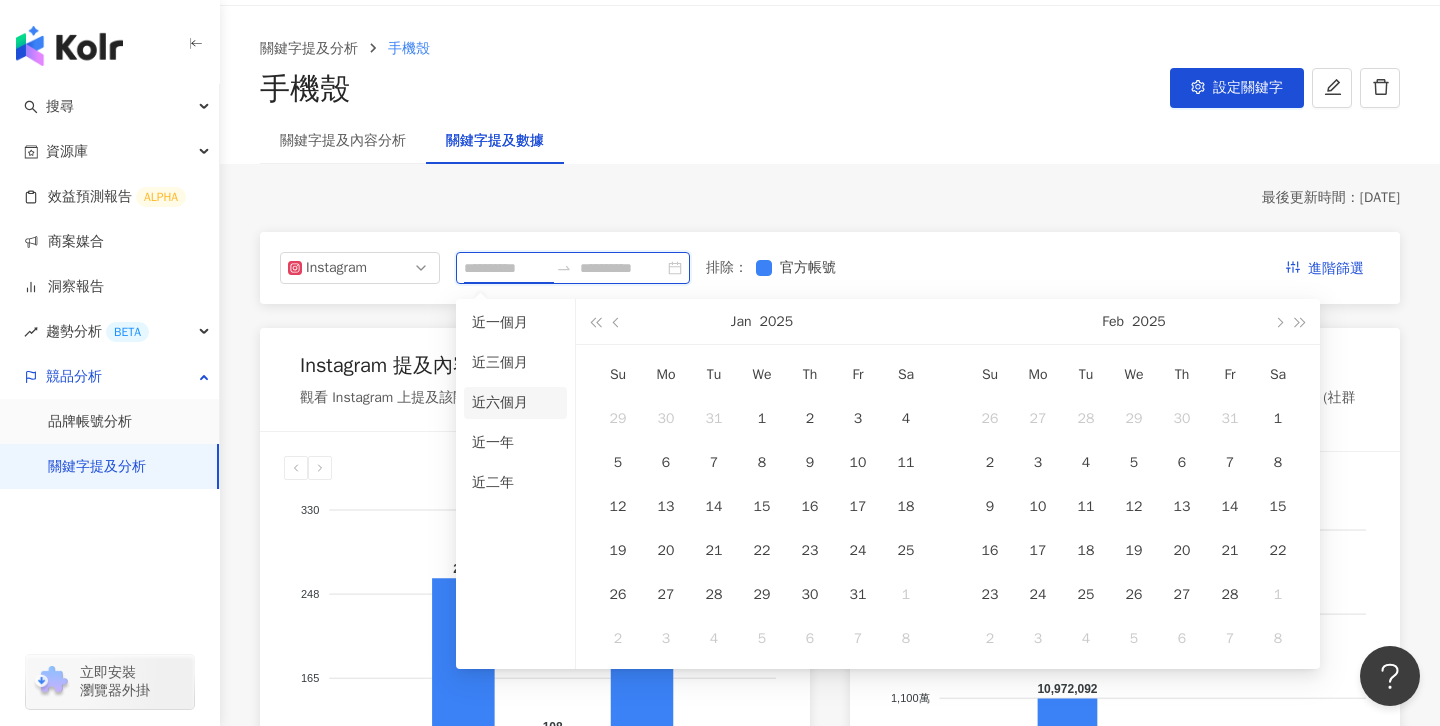 type on "**********" 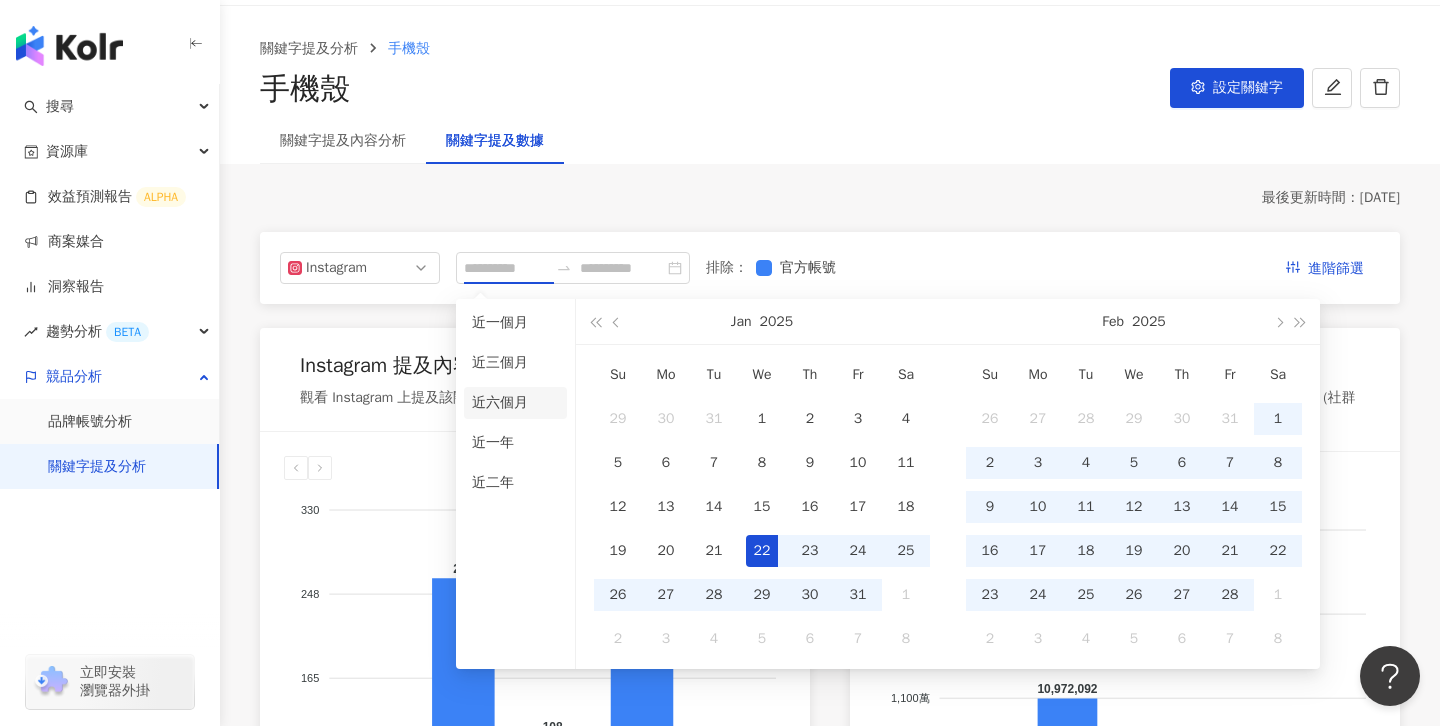 click on "近六個月" at bounding box center (515, 403) 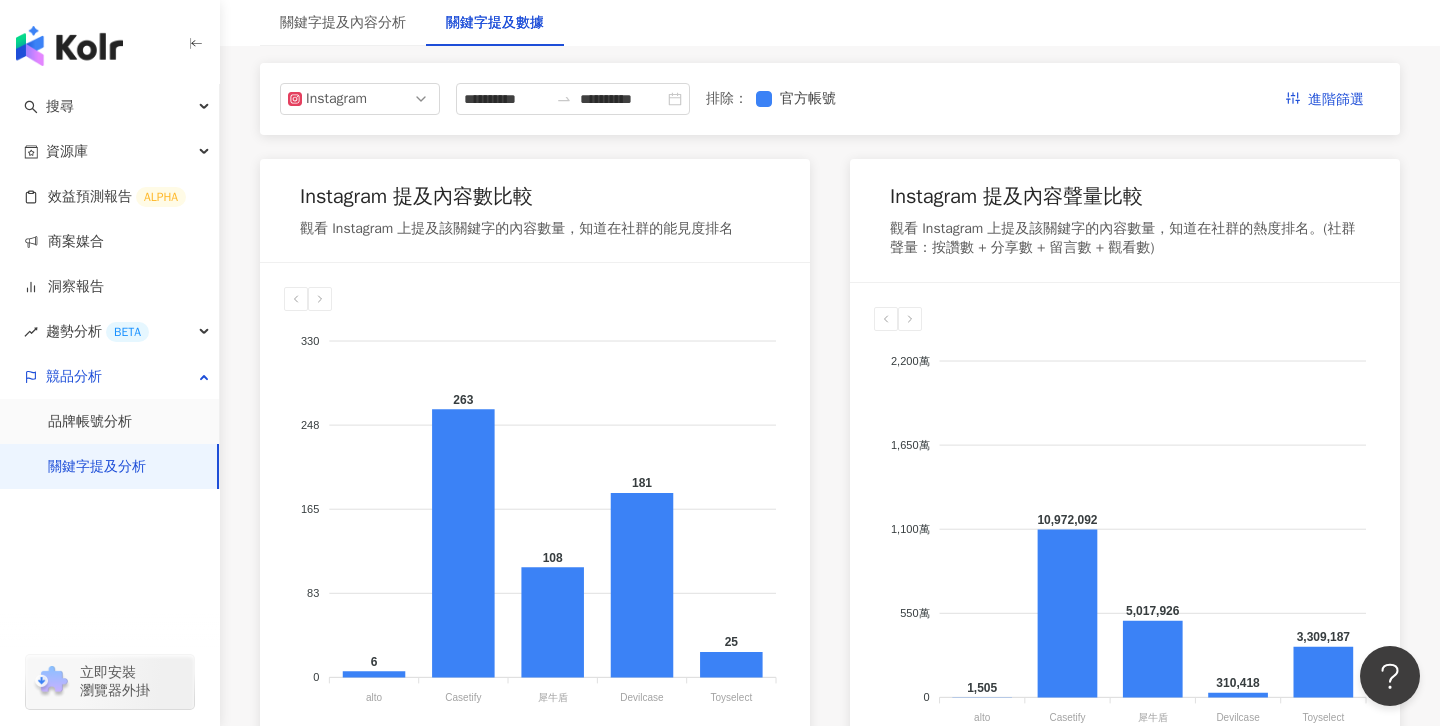 scroll, scrollTop: 230, scrollLeft: 0, axis: vertical 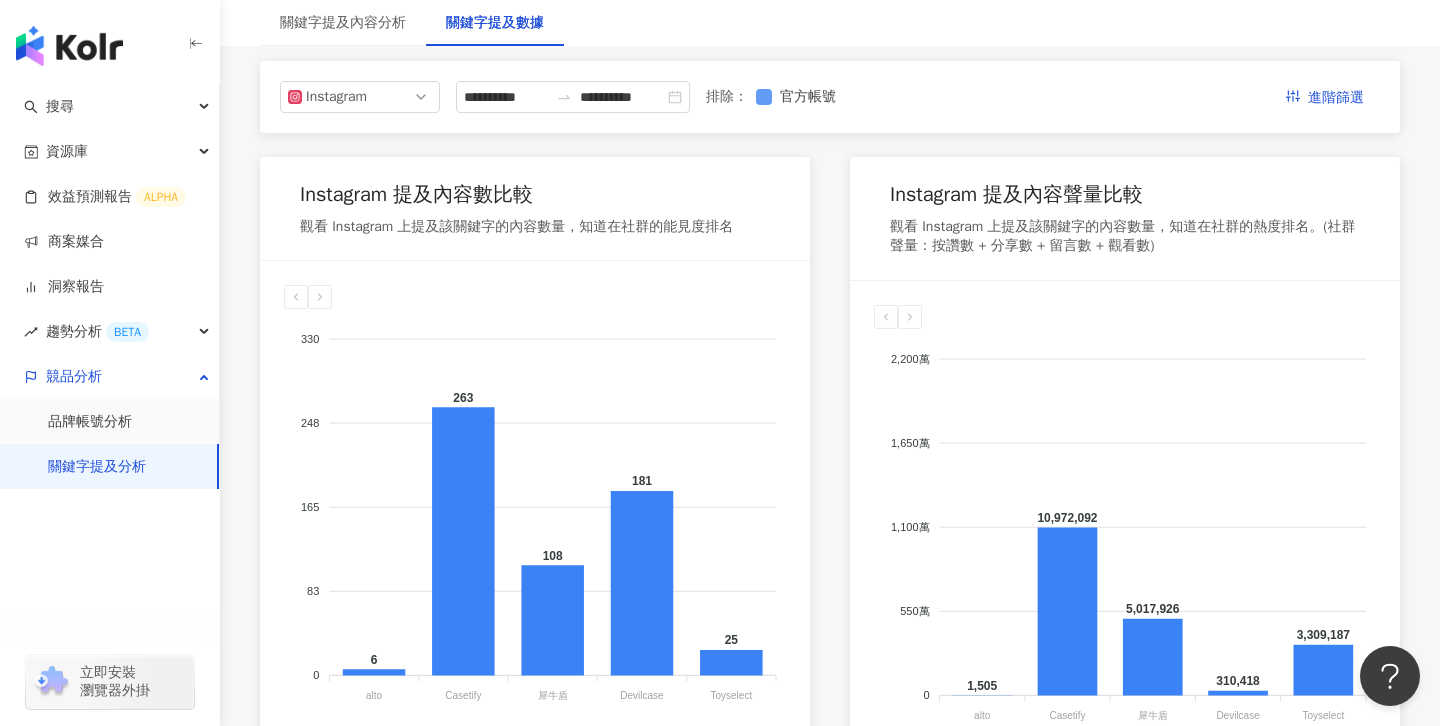 click on "官方帳號" at bounding box center [808, 97] 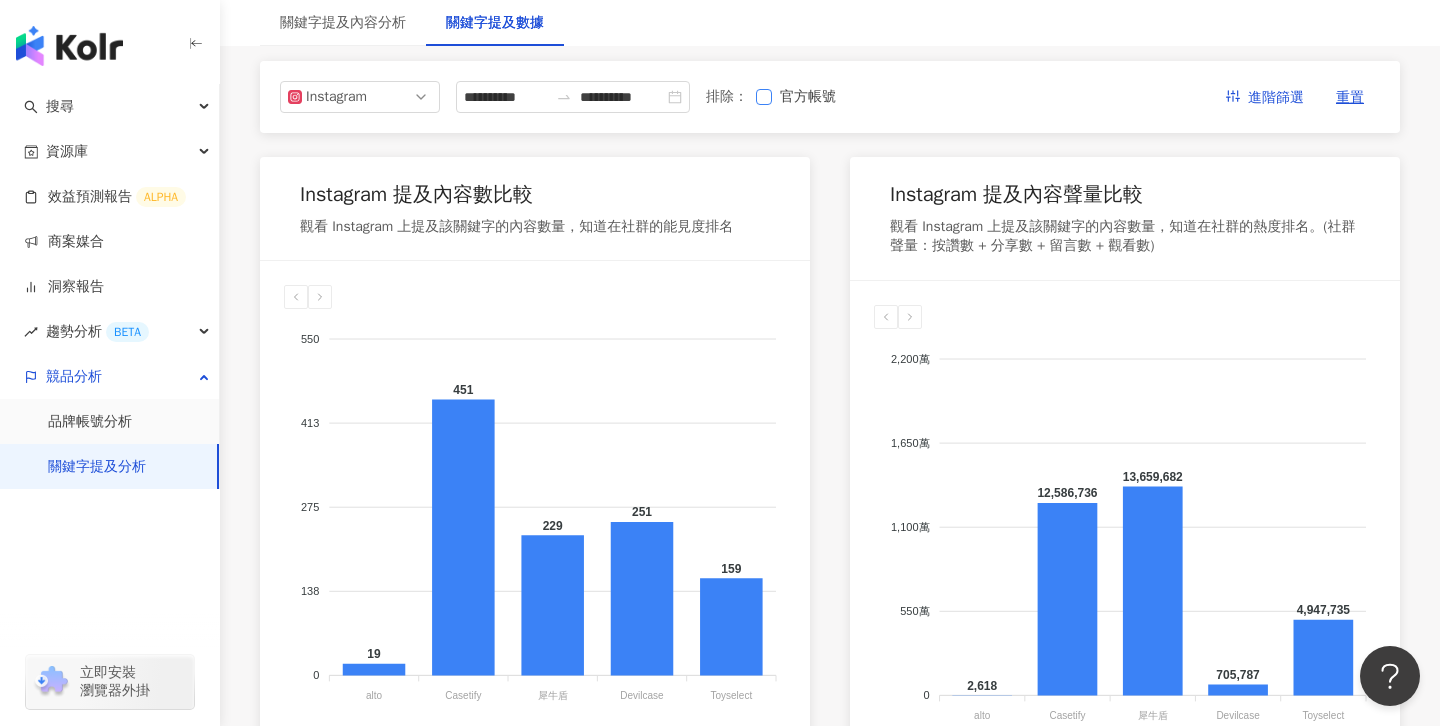 click on "官方帳號" at bounding box center (808, 97) 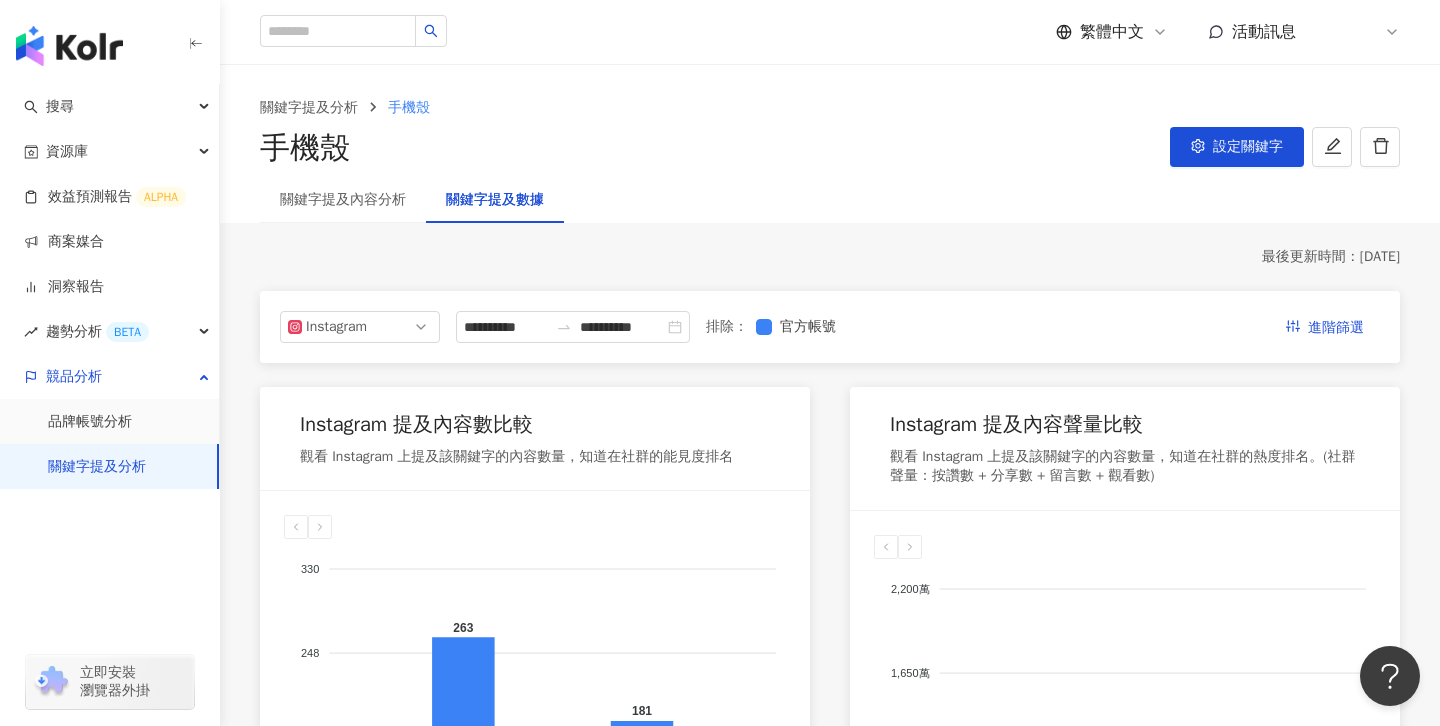 scroll, scrollTop: 0, scrollLeft: 0, axis: both 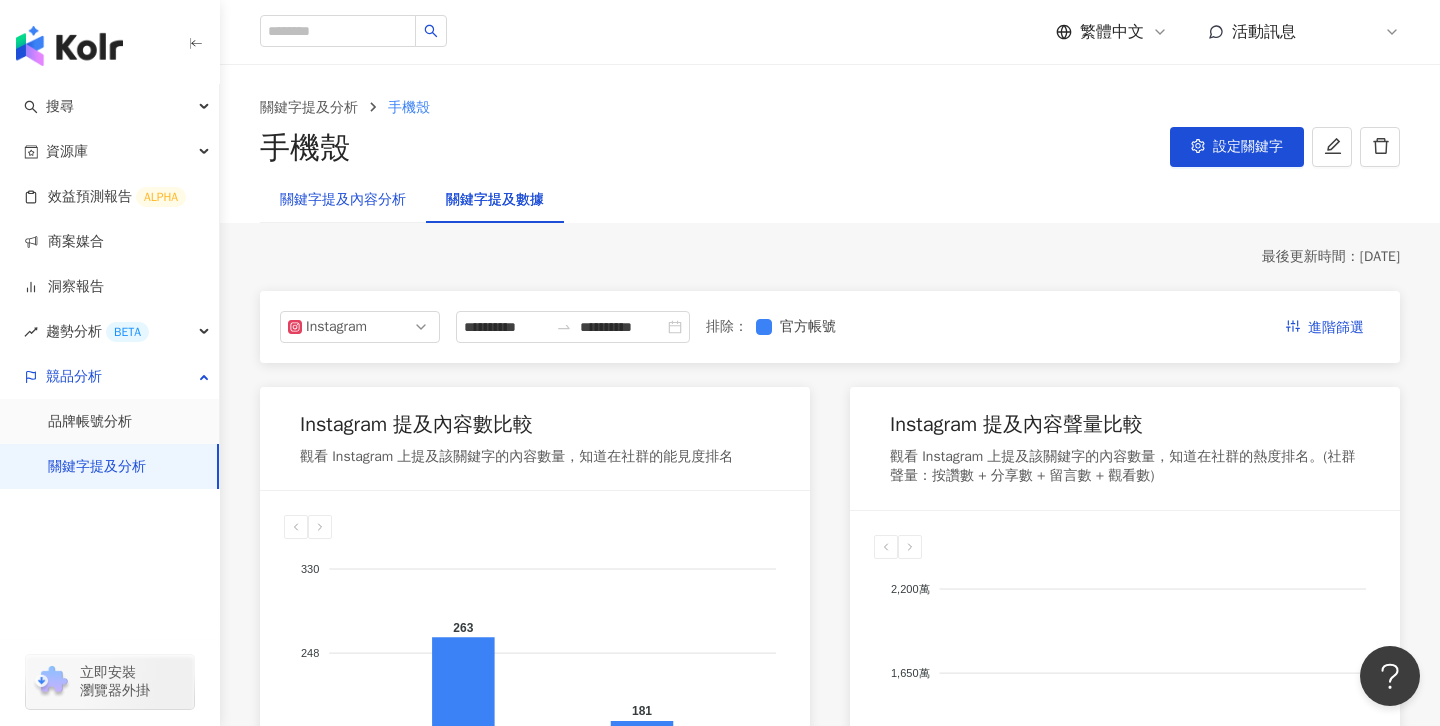 click on "關鍵字提及內容分析" at bounding box center [343, 200] 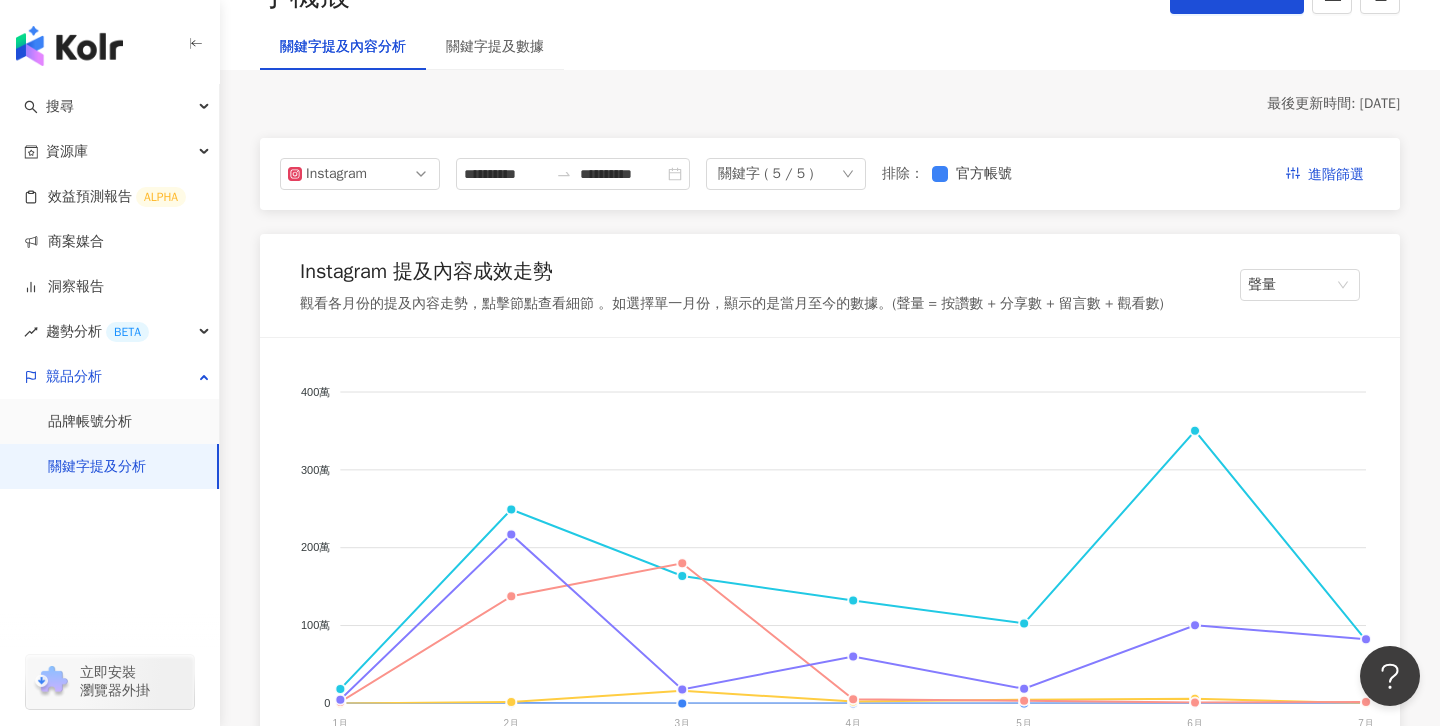 scroll, scrollTop: 154, scrollLeft: 0, axis: vertical 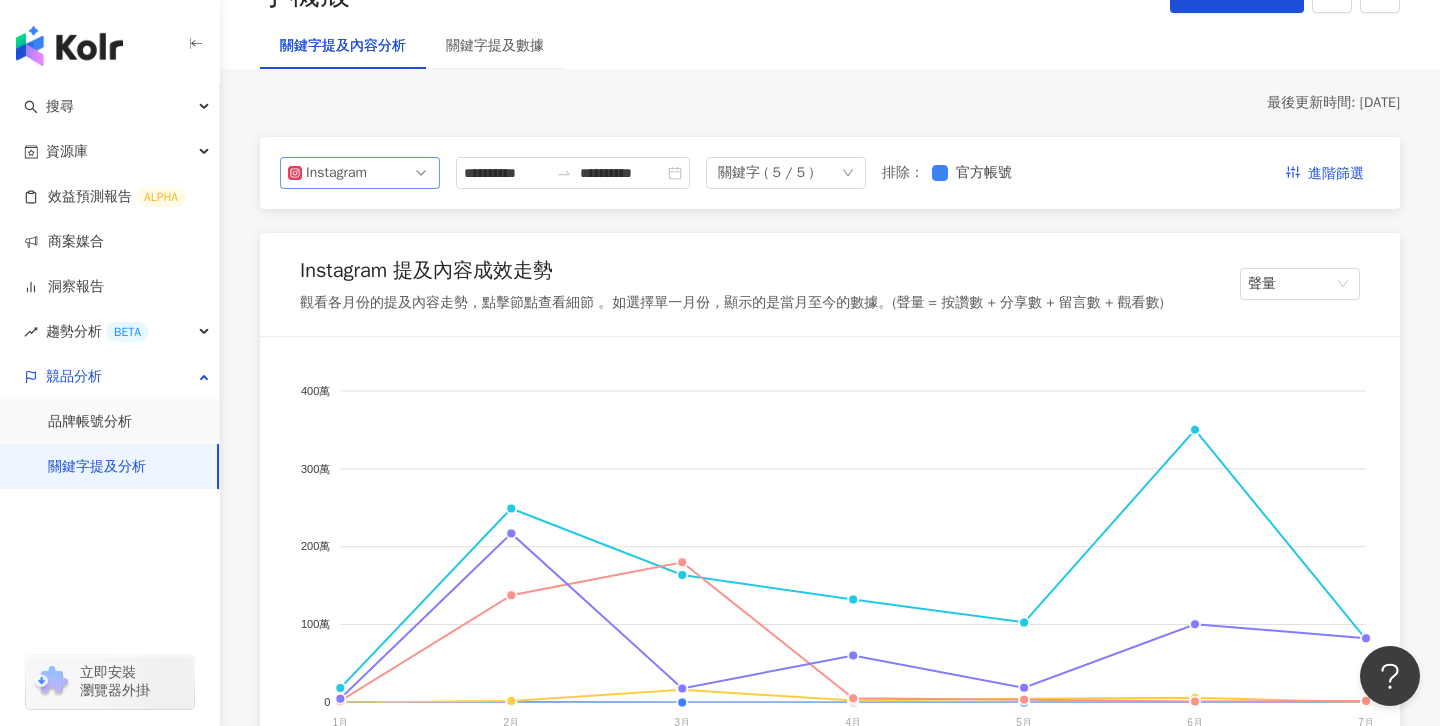 click on "Instagram" at bounding box center [360, 173] 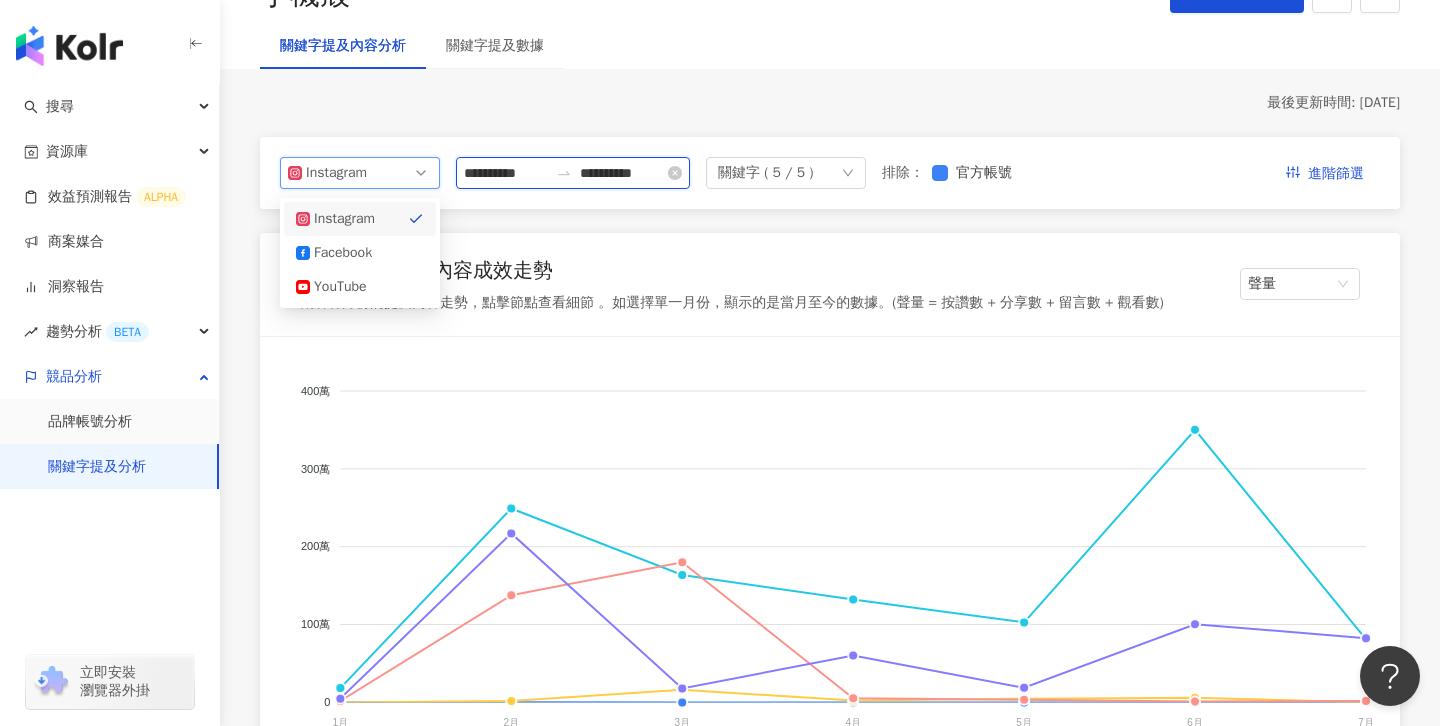 click on "**********" at bounding box center (506, 173) 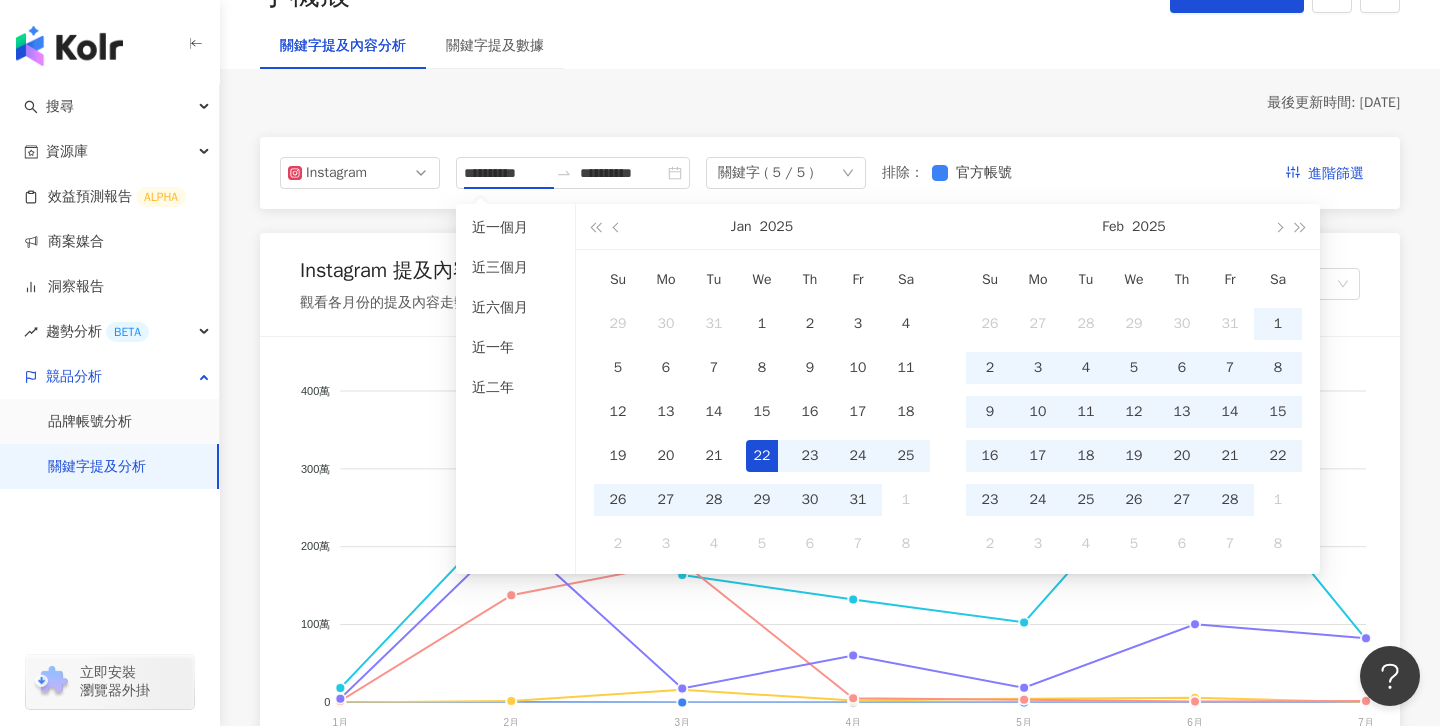 click on "關鍵字
( 5 / 5 )" at bounding box center (765, 173) 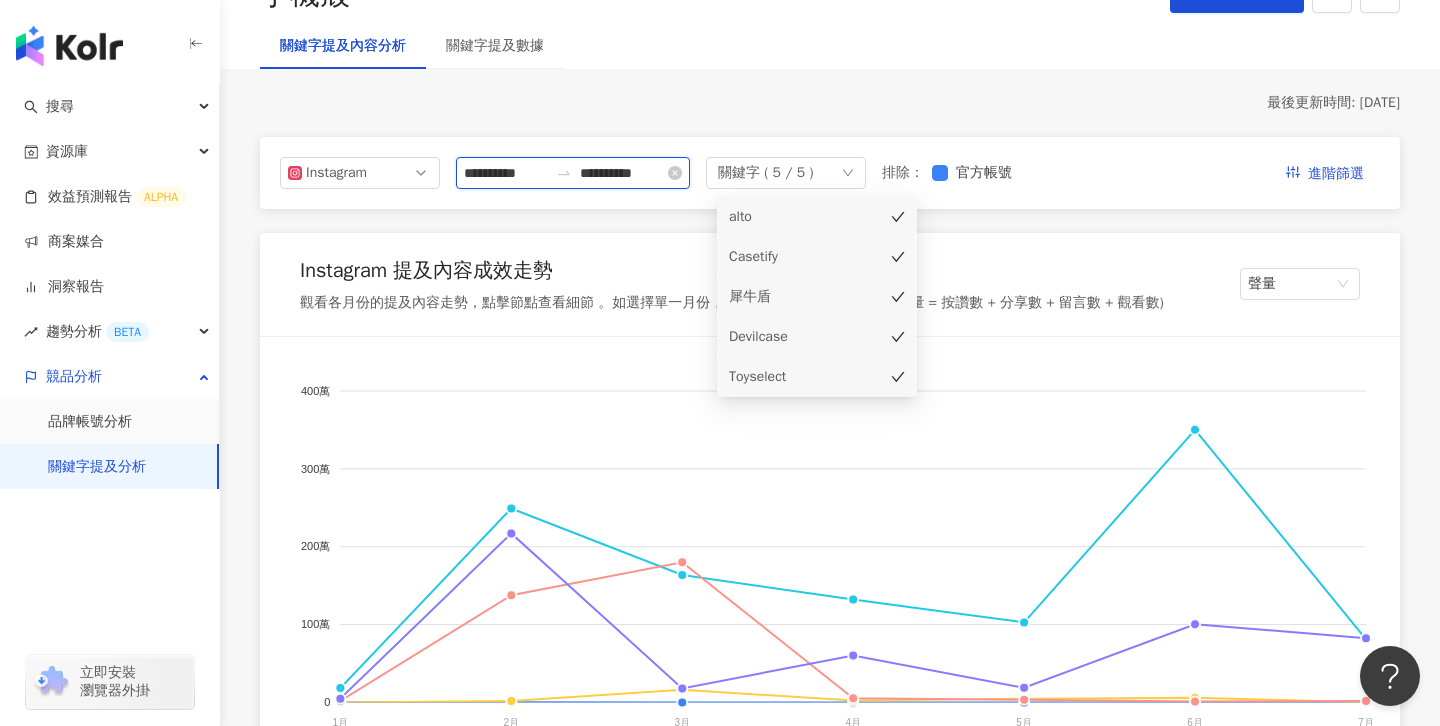 click on "**********" at bounding box center (622, 173) 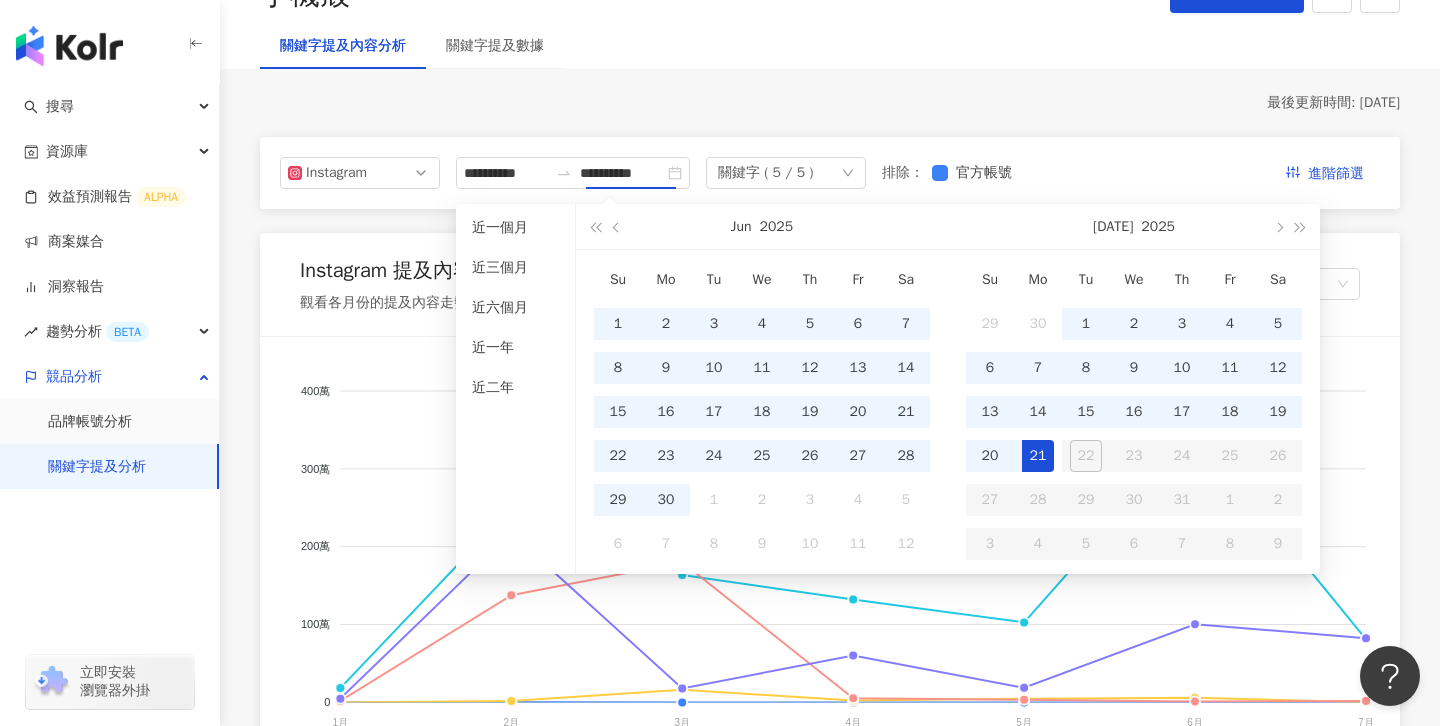 click on "**********" at bounding box center [830, 2475] 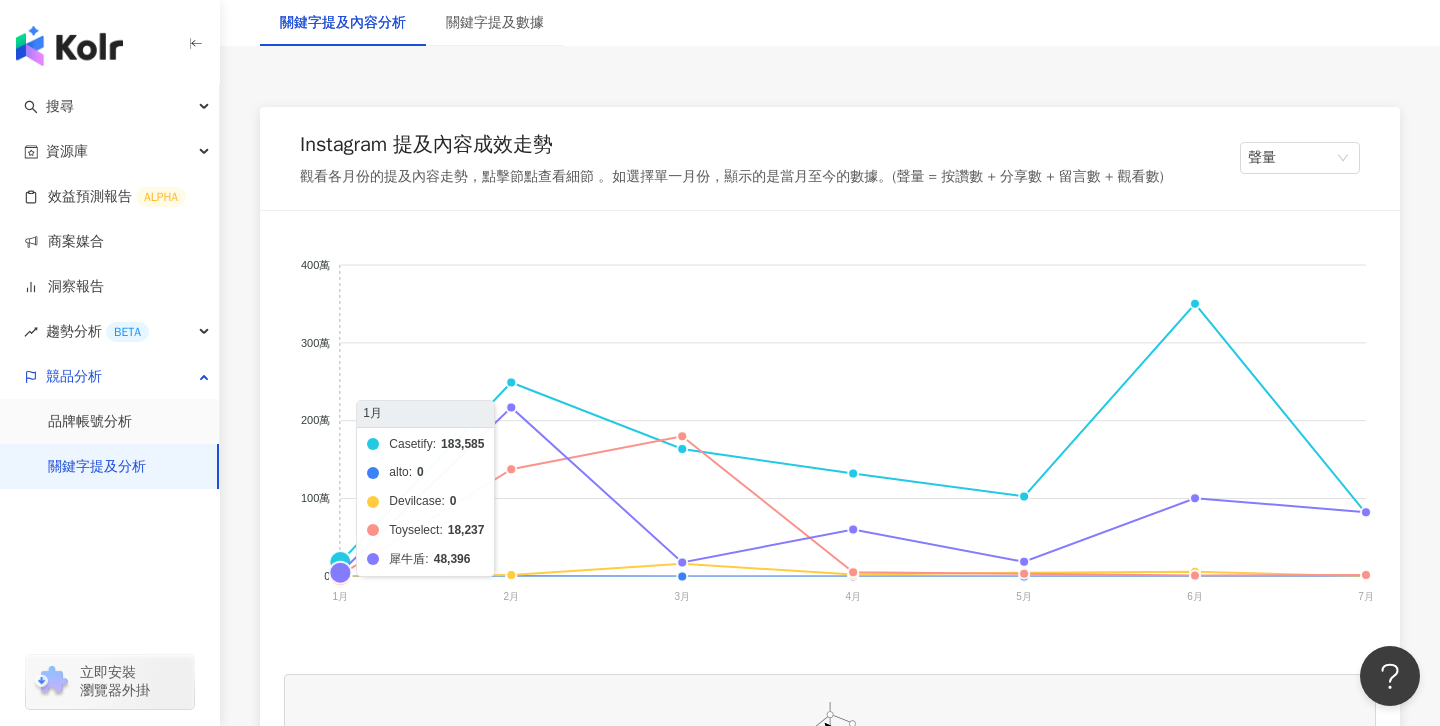 scroll, scrollTop: 290, scrollLeft: 0, axis: vertical 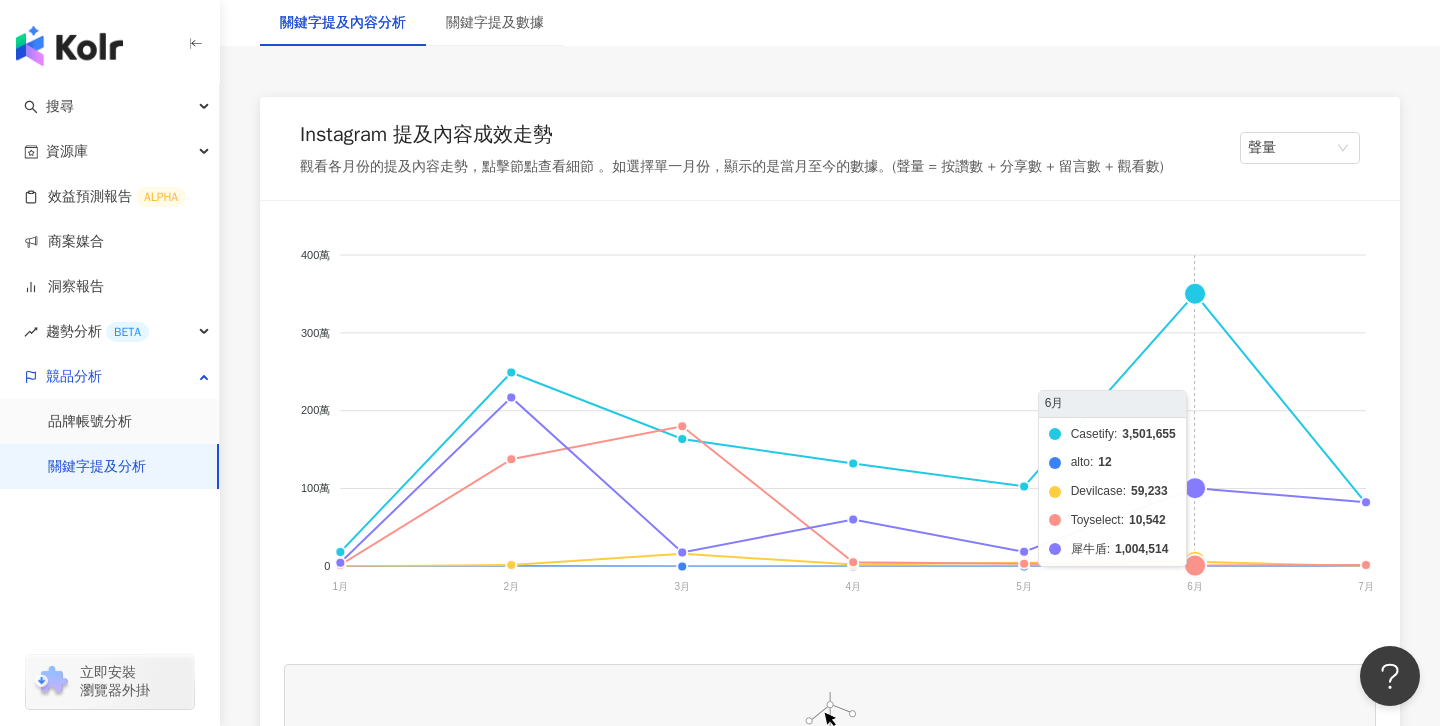 click on "Casetify alto Devilcase Toyselect 犀牛盾" 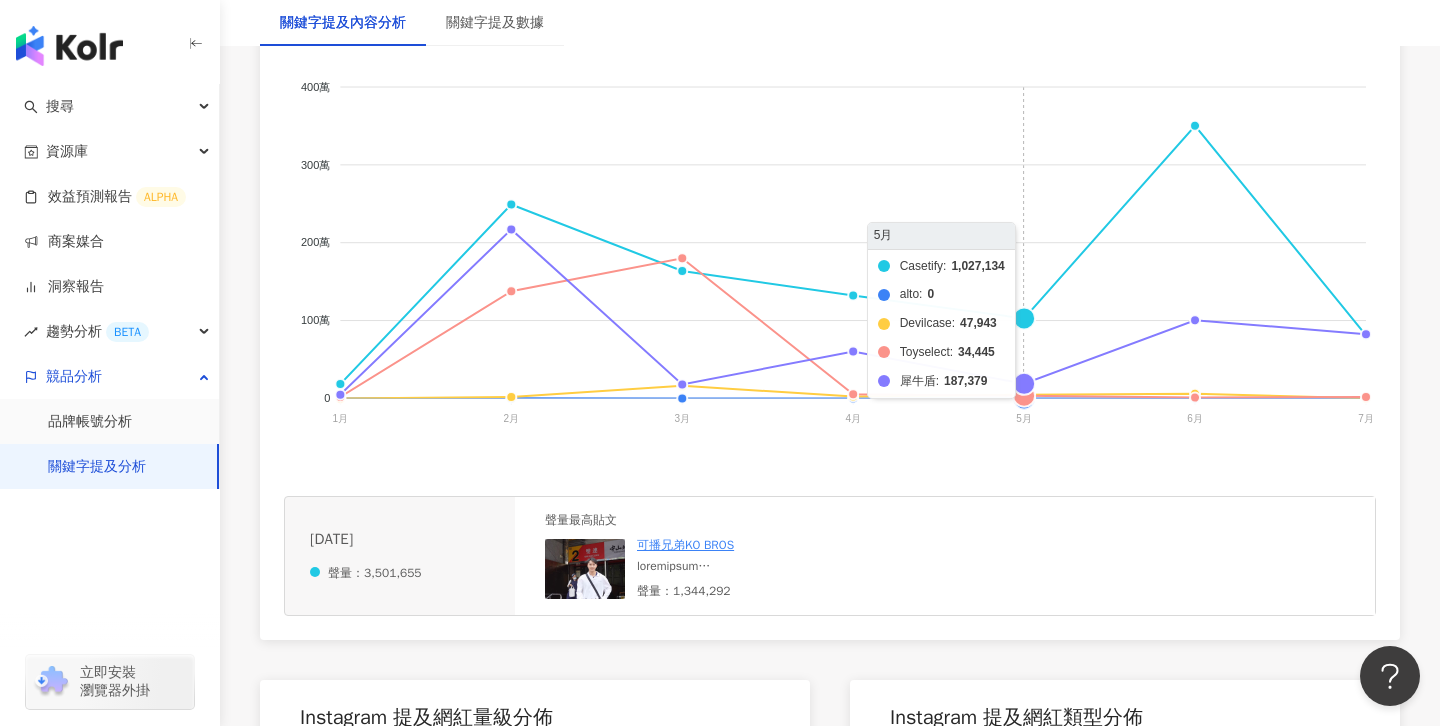 scroll, scrollTop: 464, scrollLeft: 0, axis: vertical 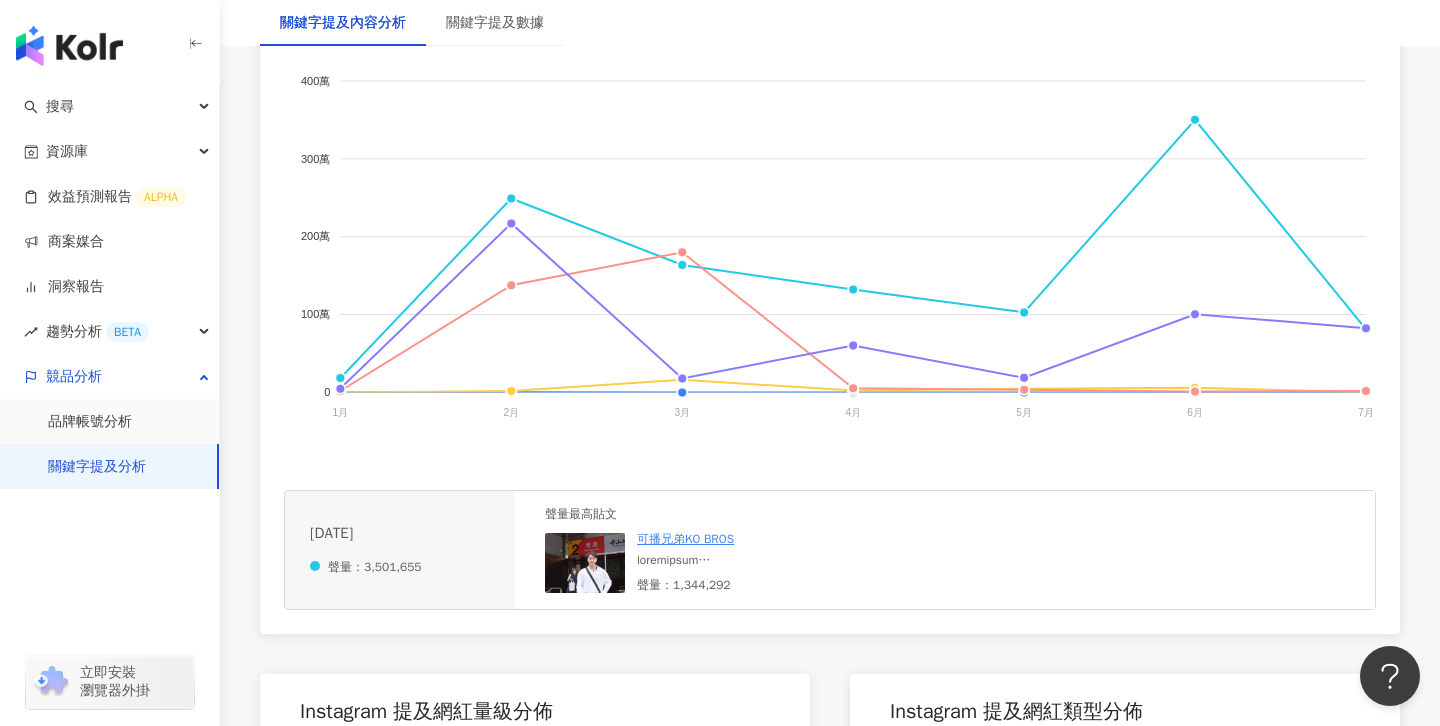 click at bounding box center [725, 560] 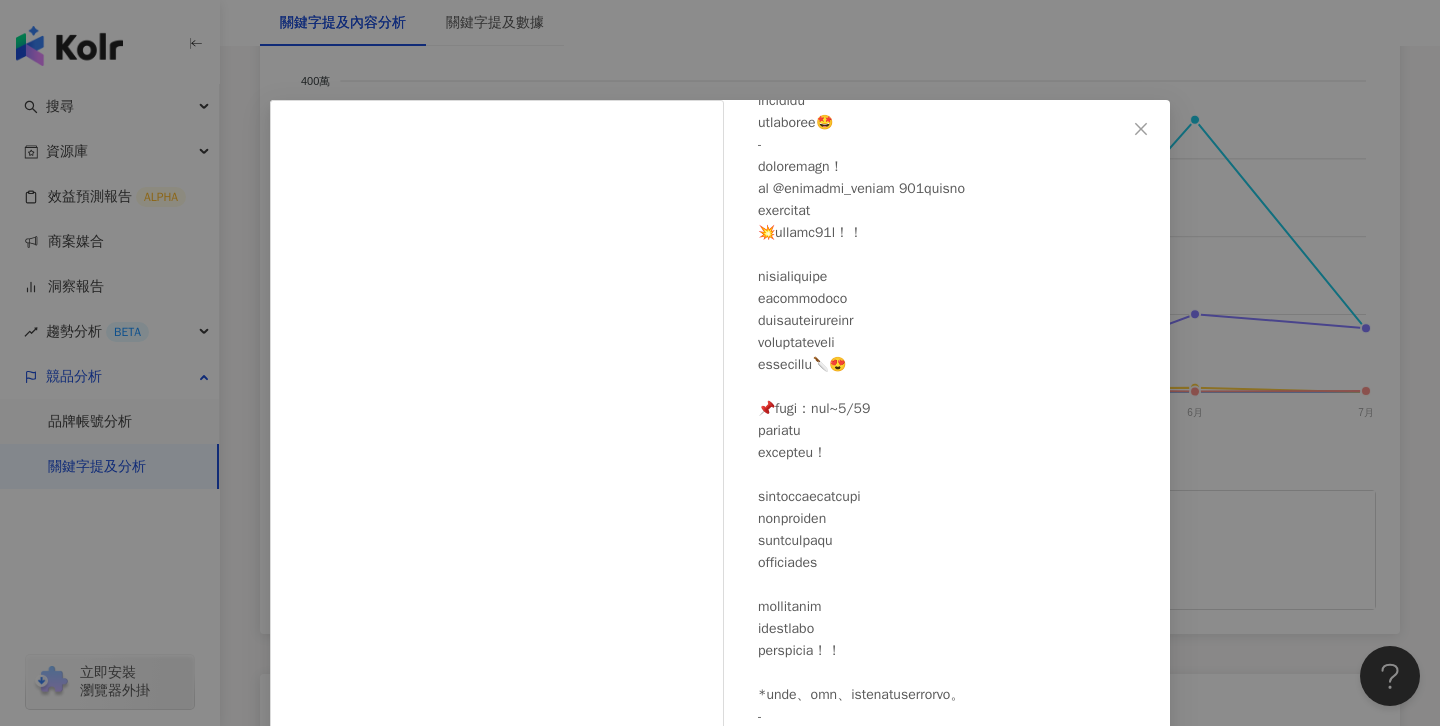 scroll, scrollTop: 225, scrollLeft: 0, axis: vertical 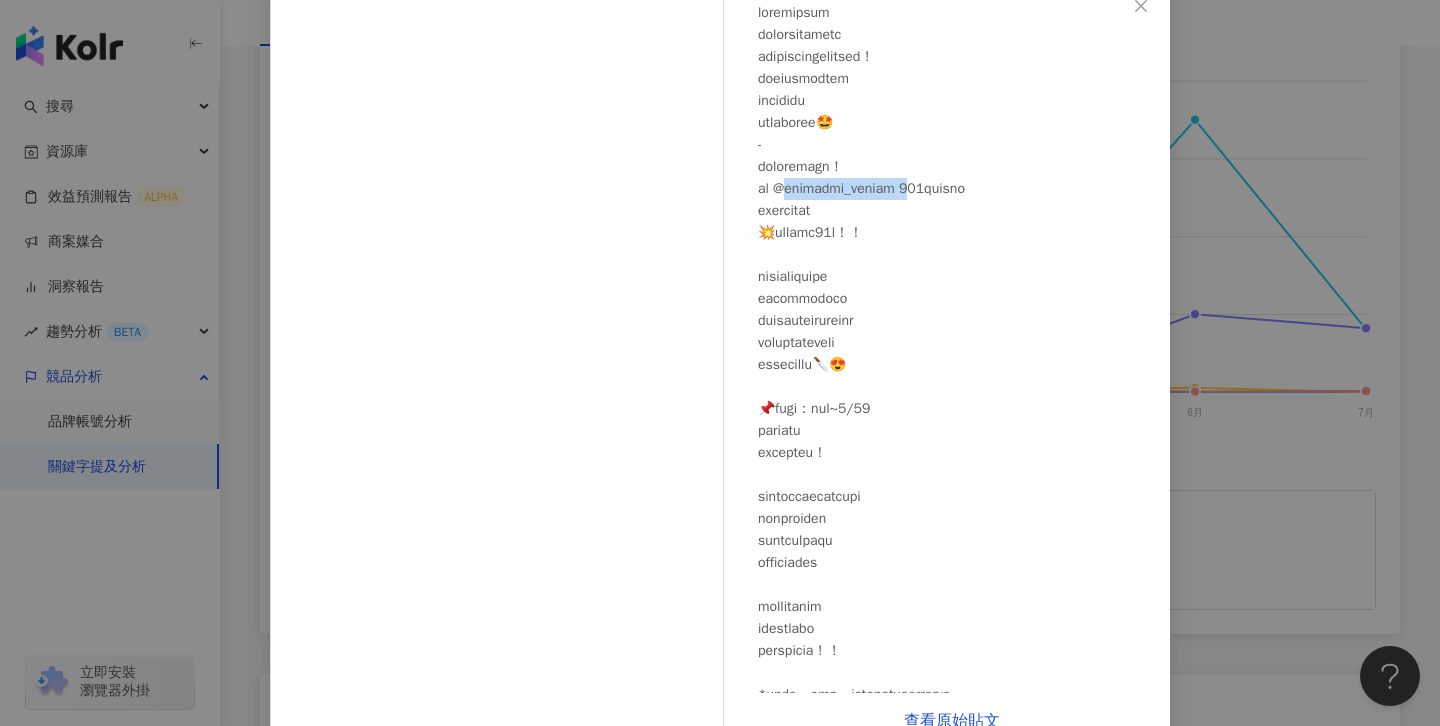 drag, startPoint x: 800, startPoint y: 186, endPoint x: 910, endPoint y: 185, distance: 110.00455 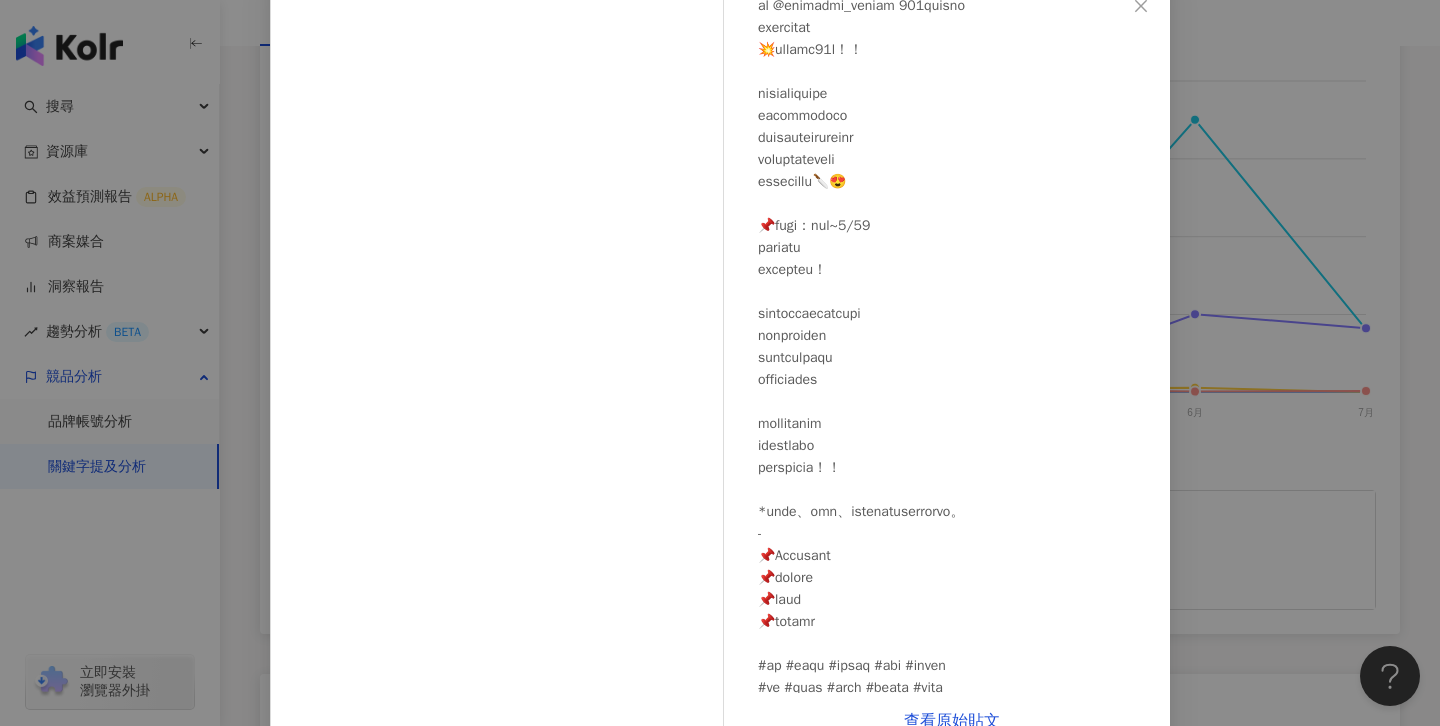scroll, scrollTop: 345, scrollLeft: 0, axis: vertical 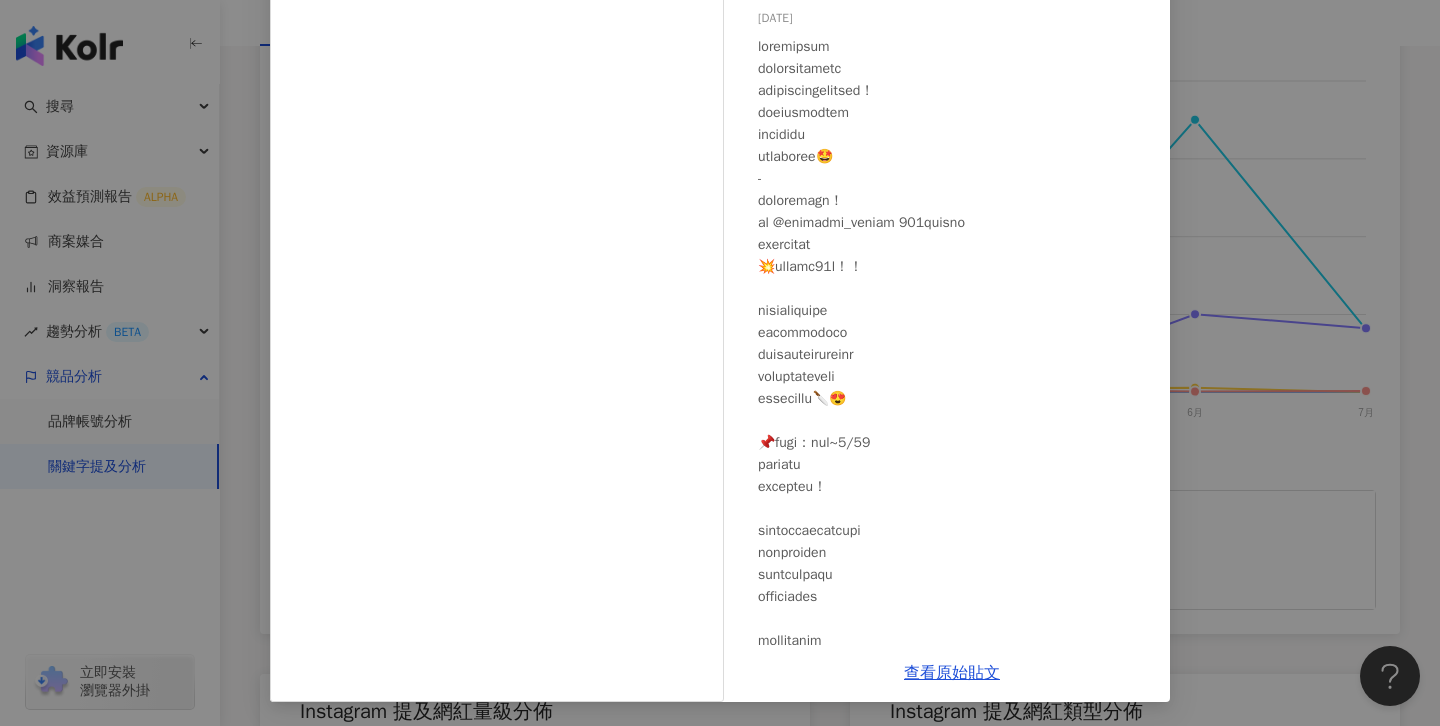 click on "可播兄弟KO BROS 2025/6/15 2.9萬 125 131.5萬 查看原始貼文" at bounding box center [720, 363] 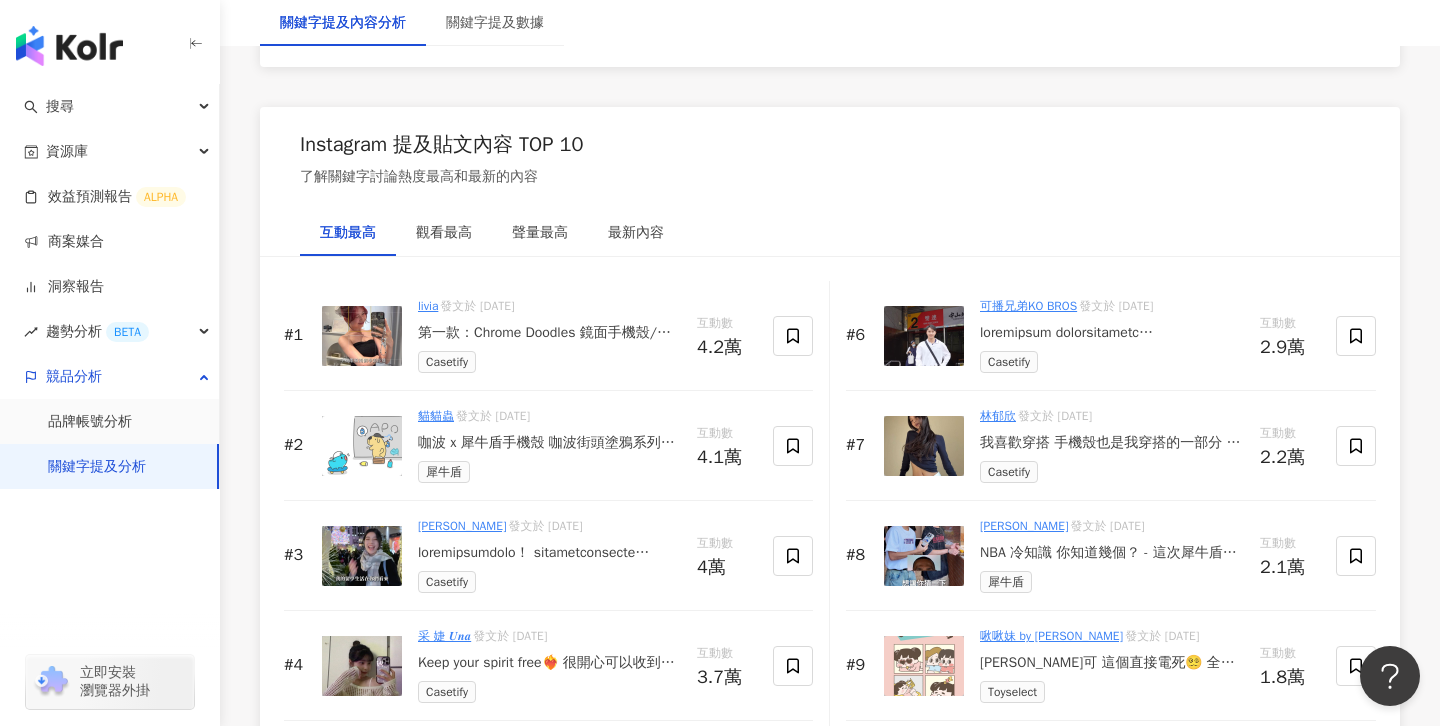 scroll, scrollTop: 2995, scrollLeft: 0, axis: vertical 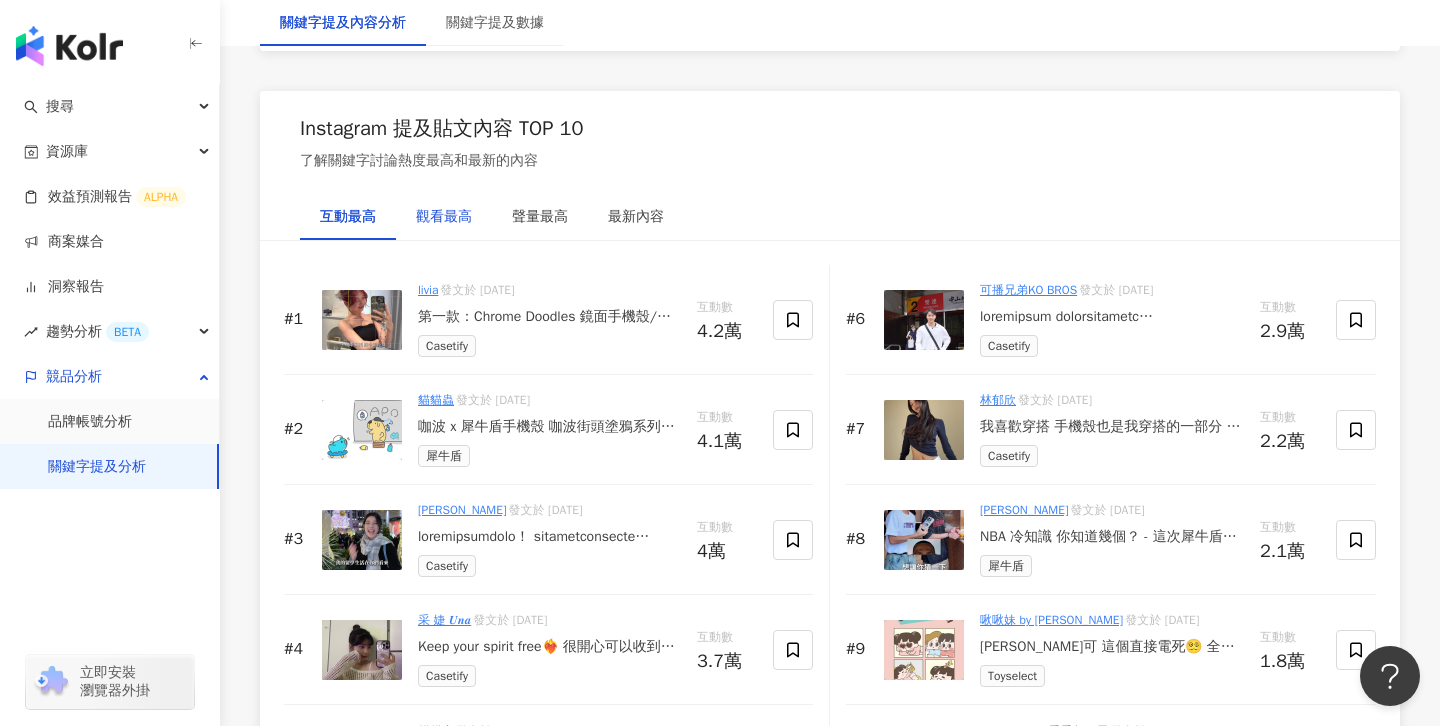 click on "觀看最高" at bounding box center (444, 217) 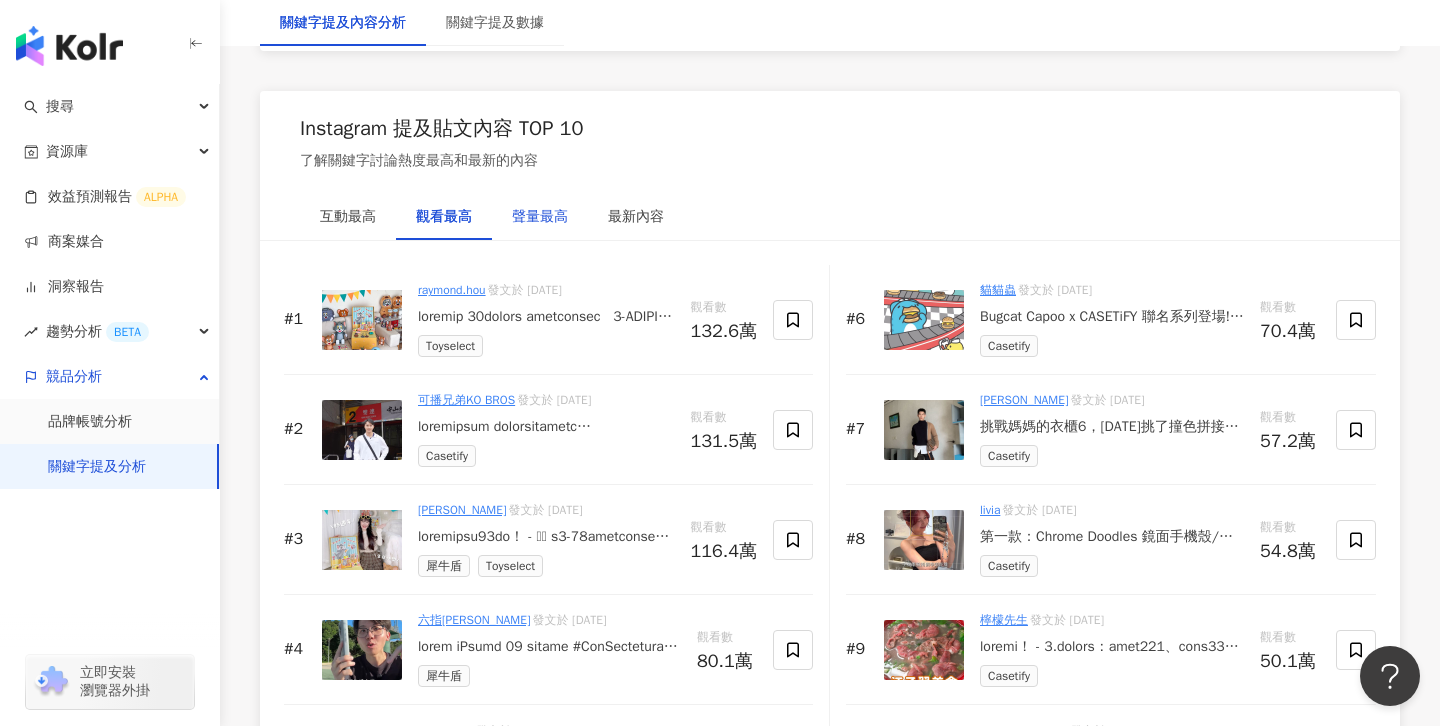 click on "聲量最高" at bounding box center (540, 217) 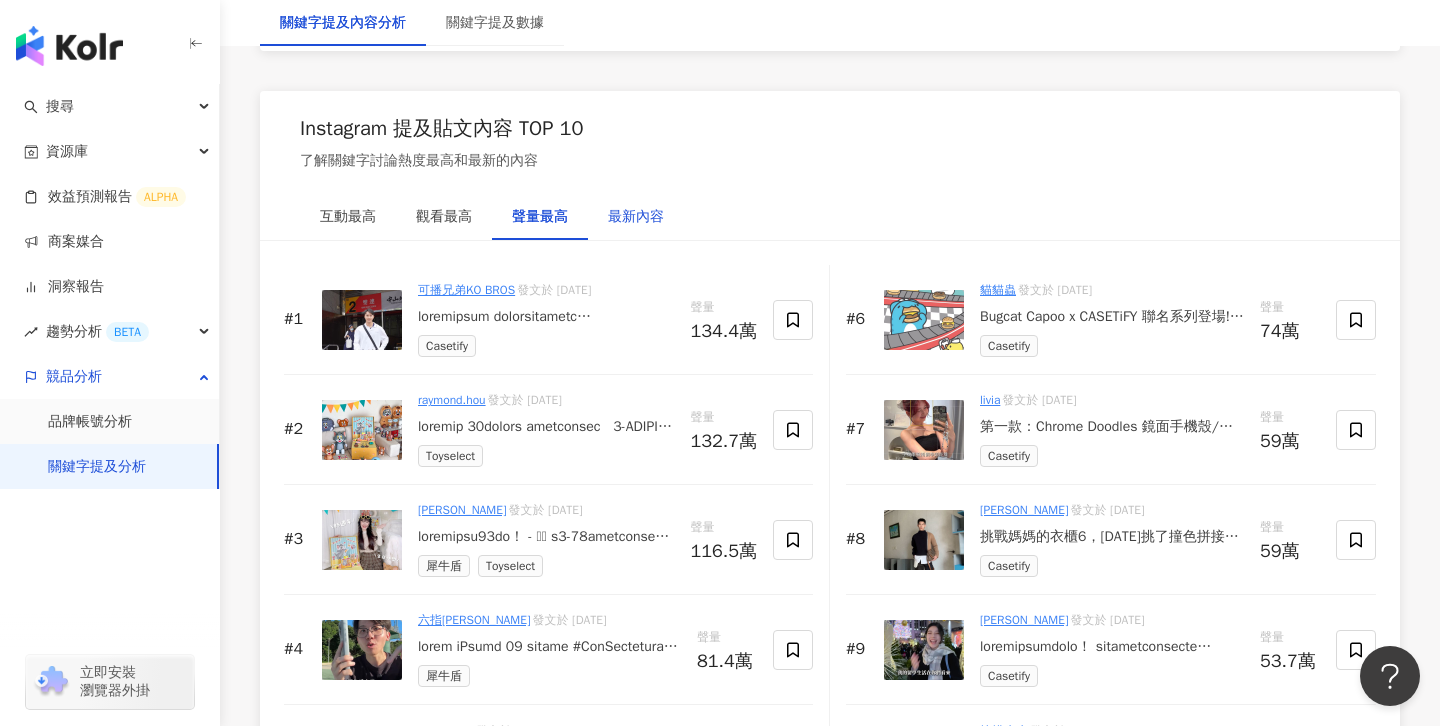 click on "最新內容" at bounding box center (636, 217) 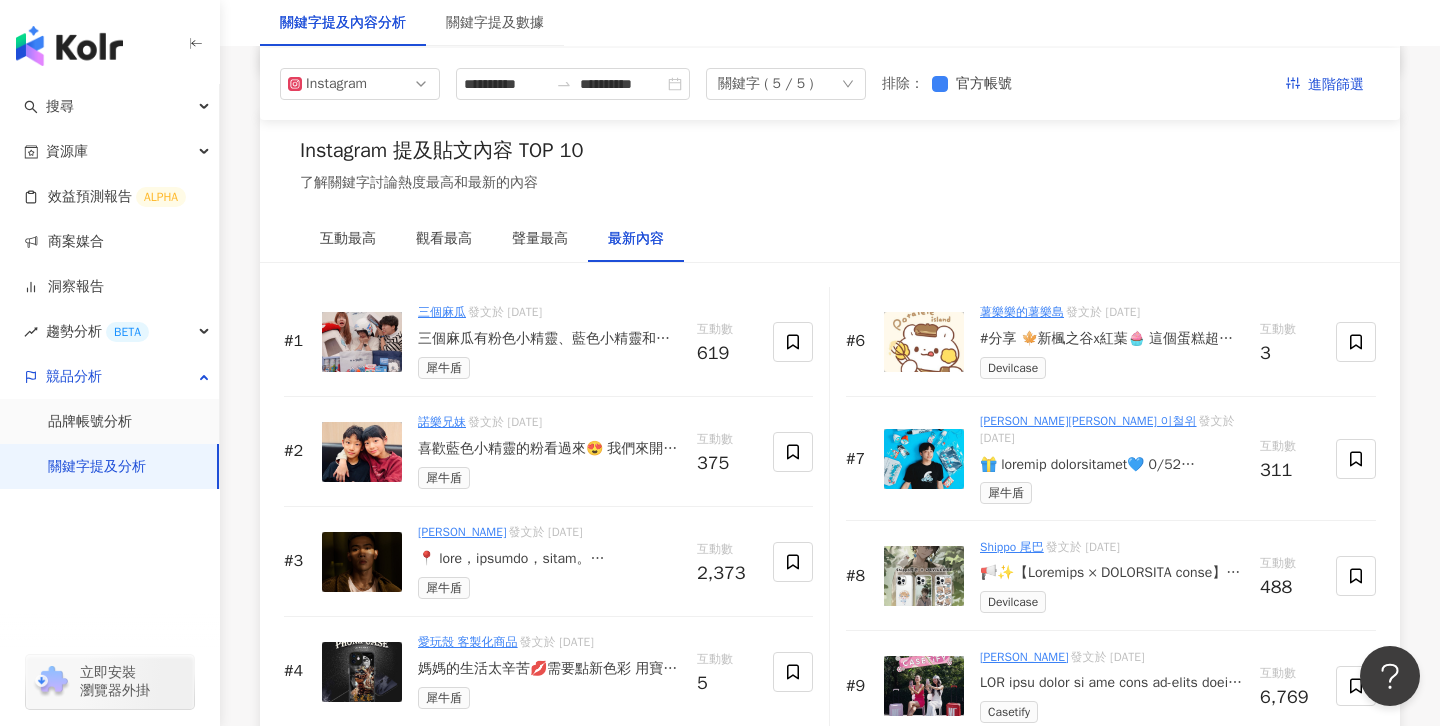scroll, scrollTop: 2892, scrollLeft: 0, axis: vertical 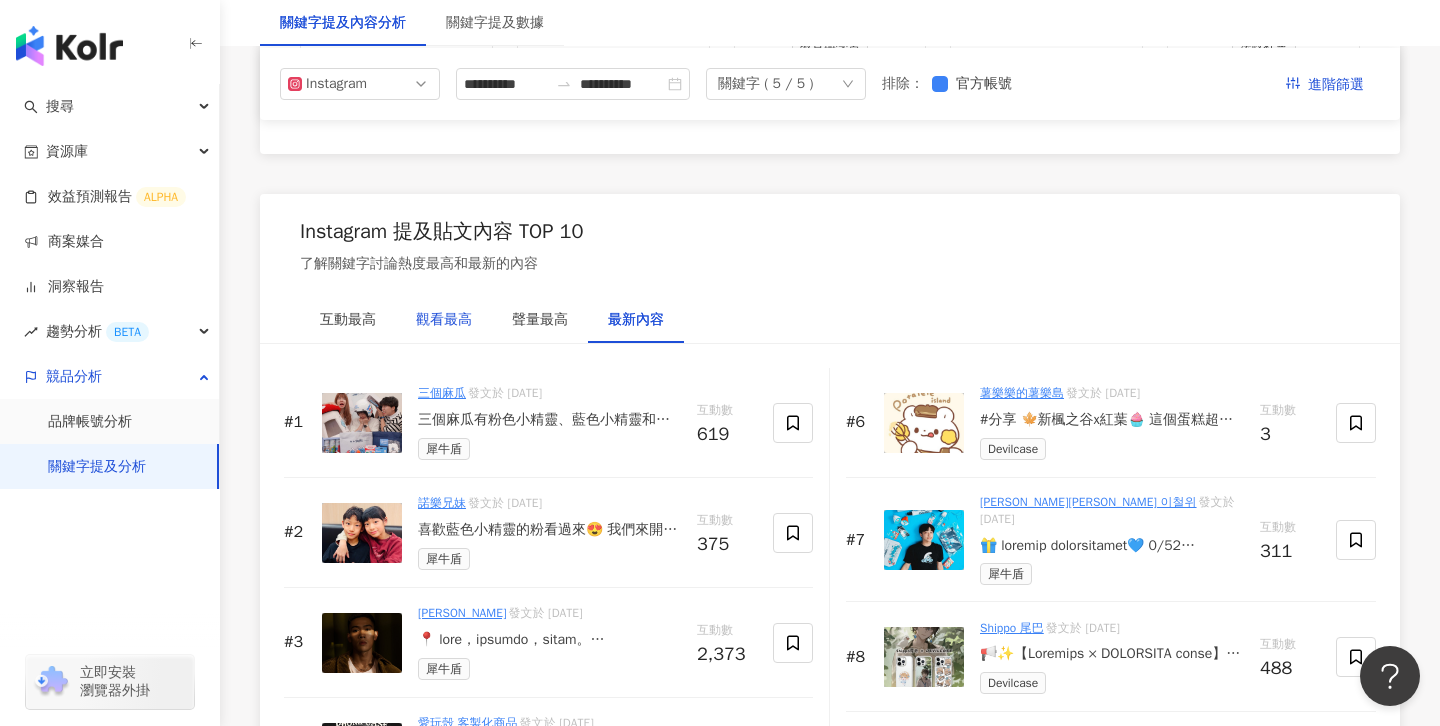 click on "觀看最高" at bounding box center (444, 320) 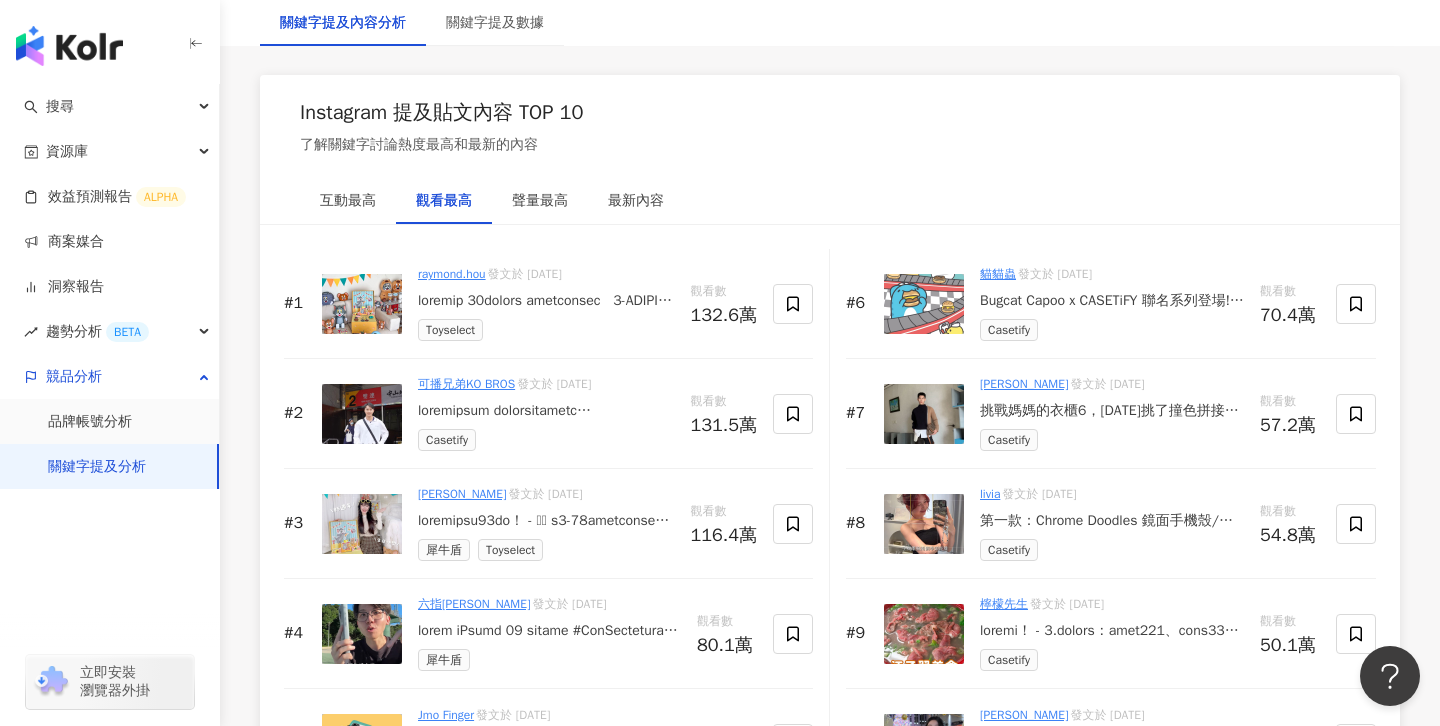 scroll, scrollTop: 3033, scrollLeft: 0, axis: vertical 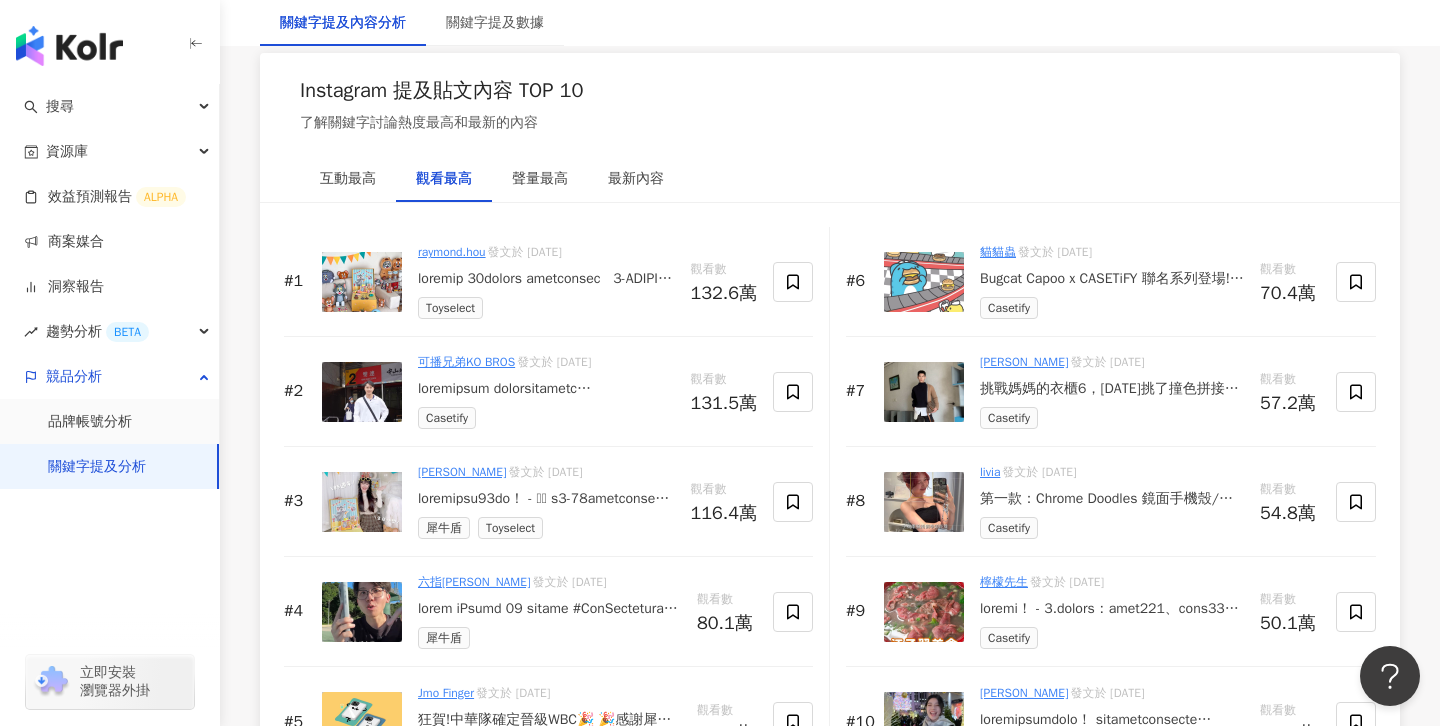 click at bounding box center (546, 389) 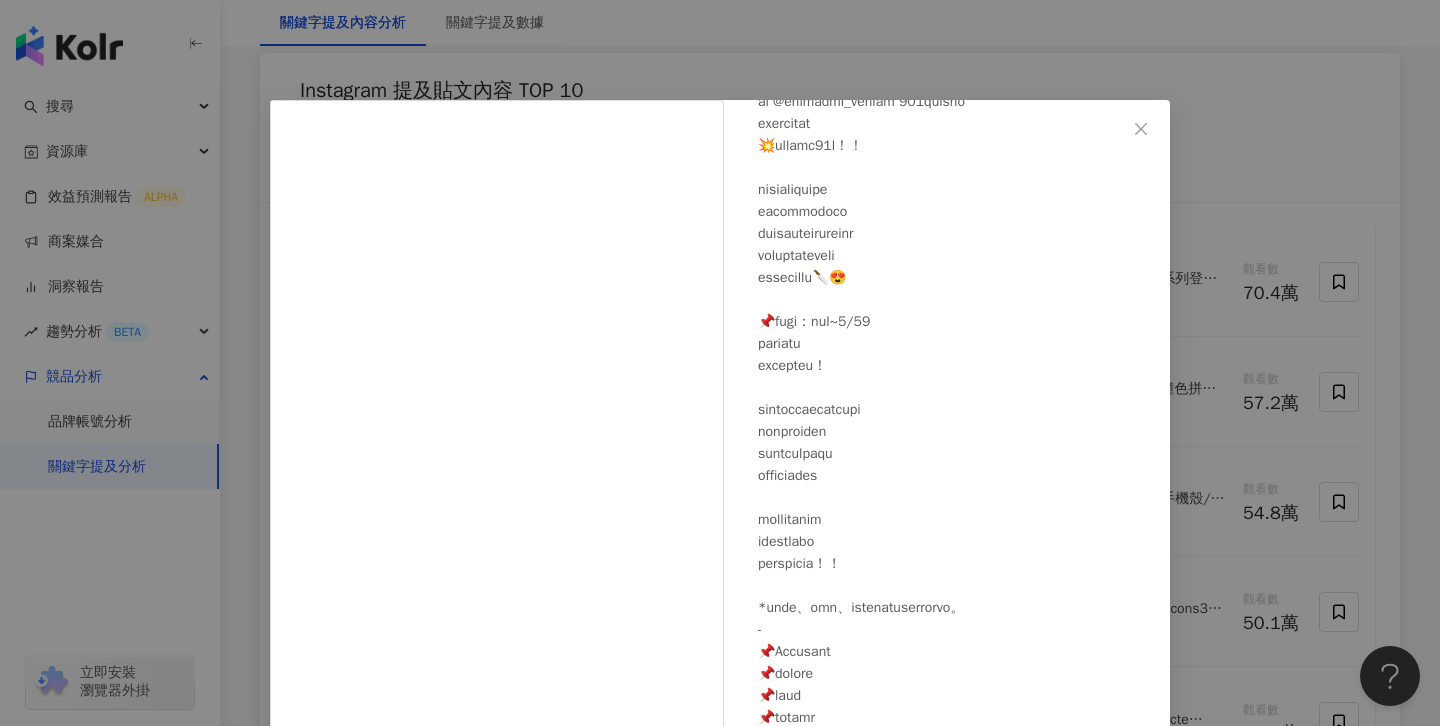scroll, scrollTop: 345, scrollLeft: 0, axis: vertical 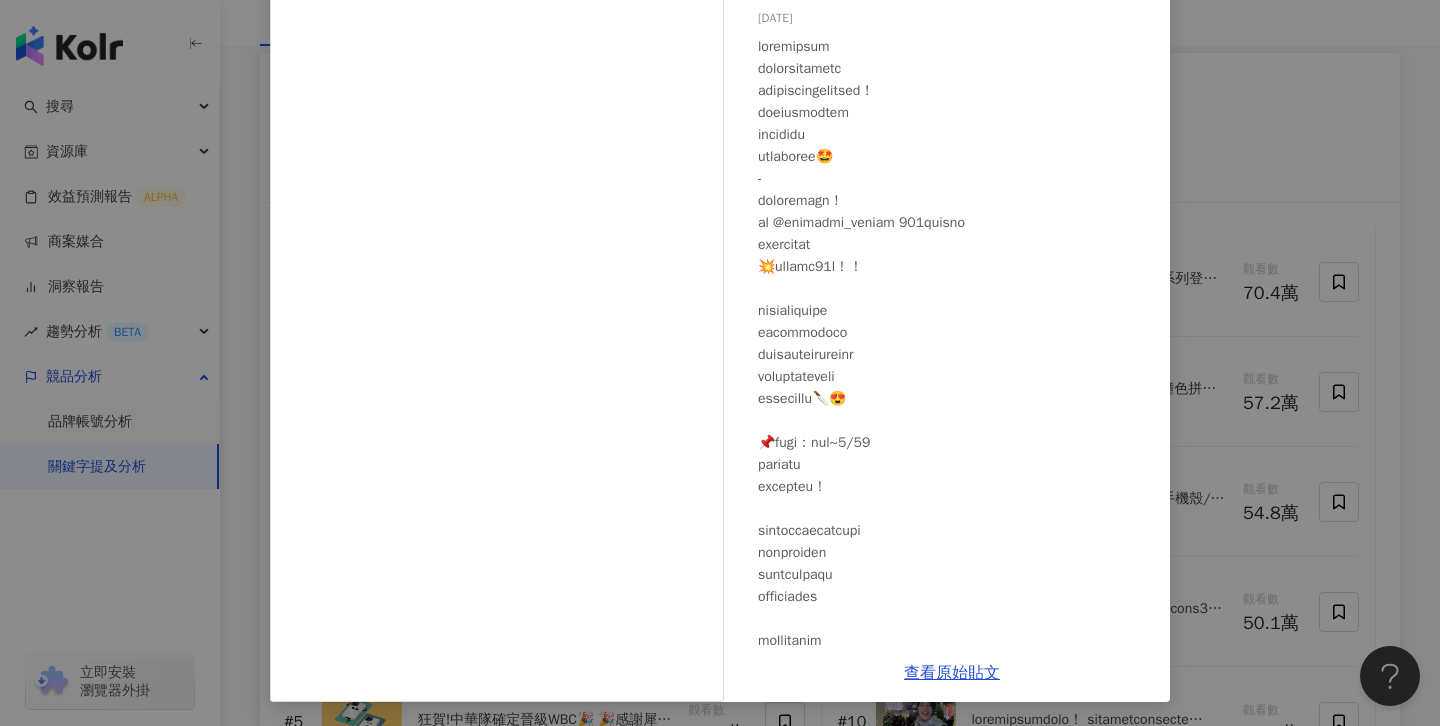 click on "可播兄弟KO BROS 2025/6/15 2.9萬 125 131.5萬 查看原始貼文" at bounding box center (720, 363) 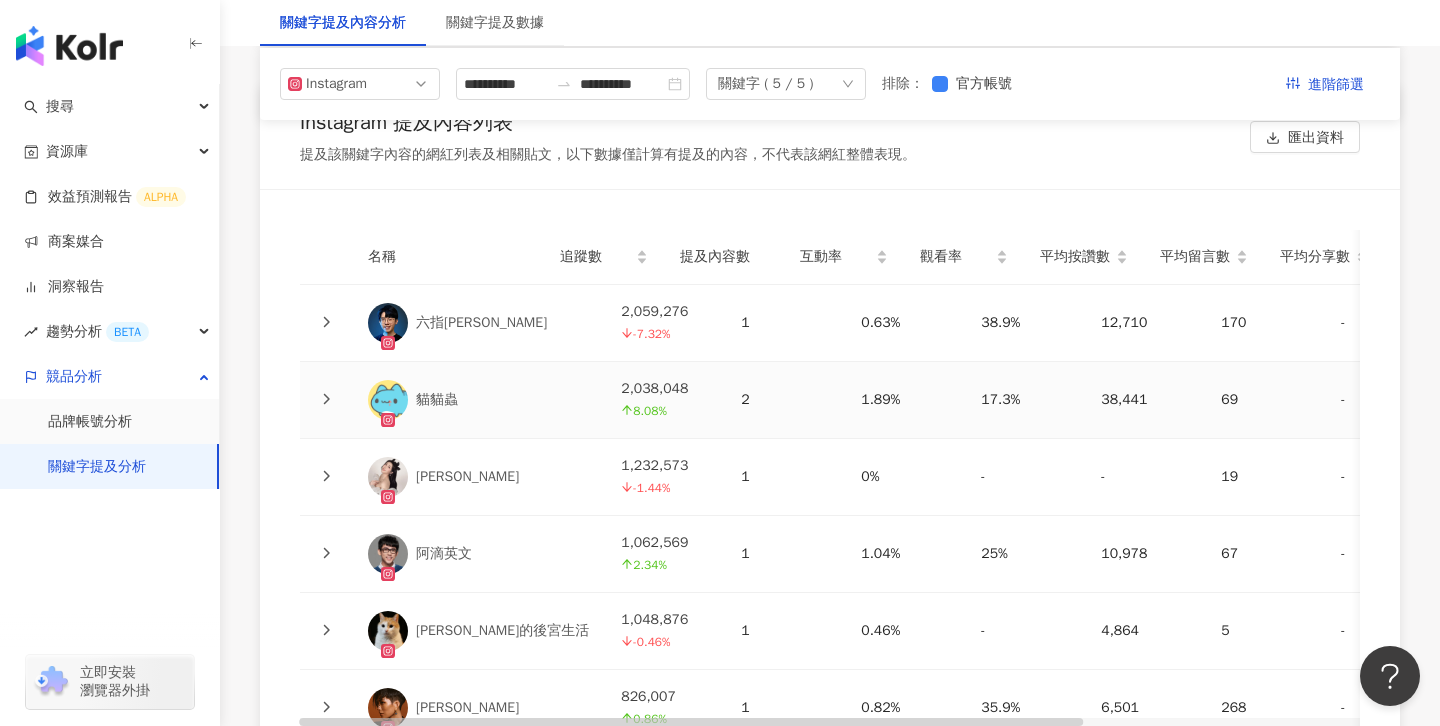 scroll, scrollTop: 4405, scrollLeft: 0, axis: vertical 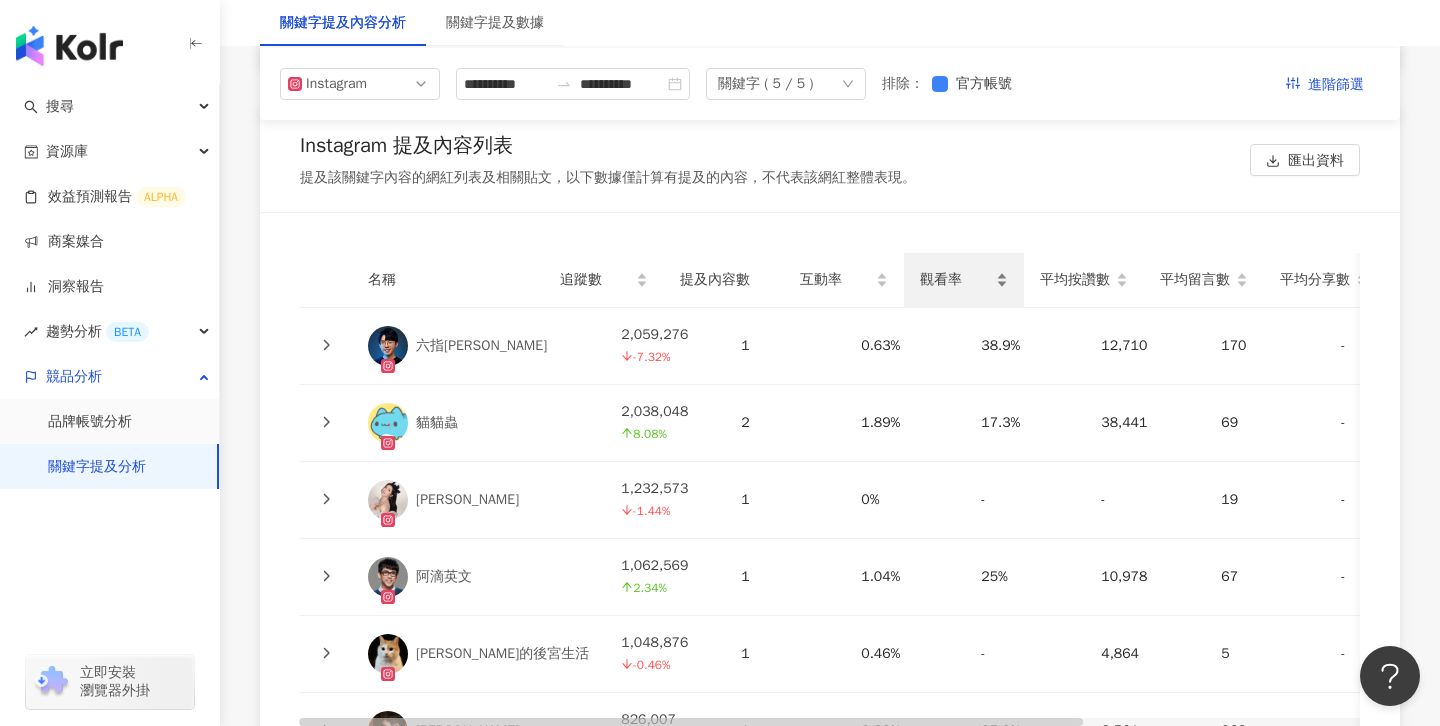 click on "觀看率" at bounding box center [964, 280] 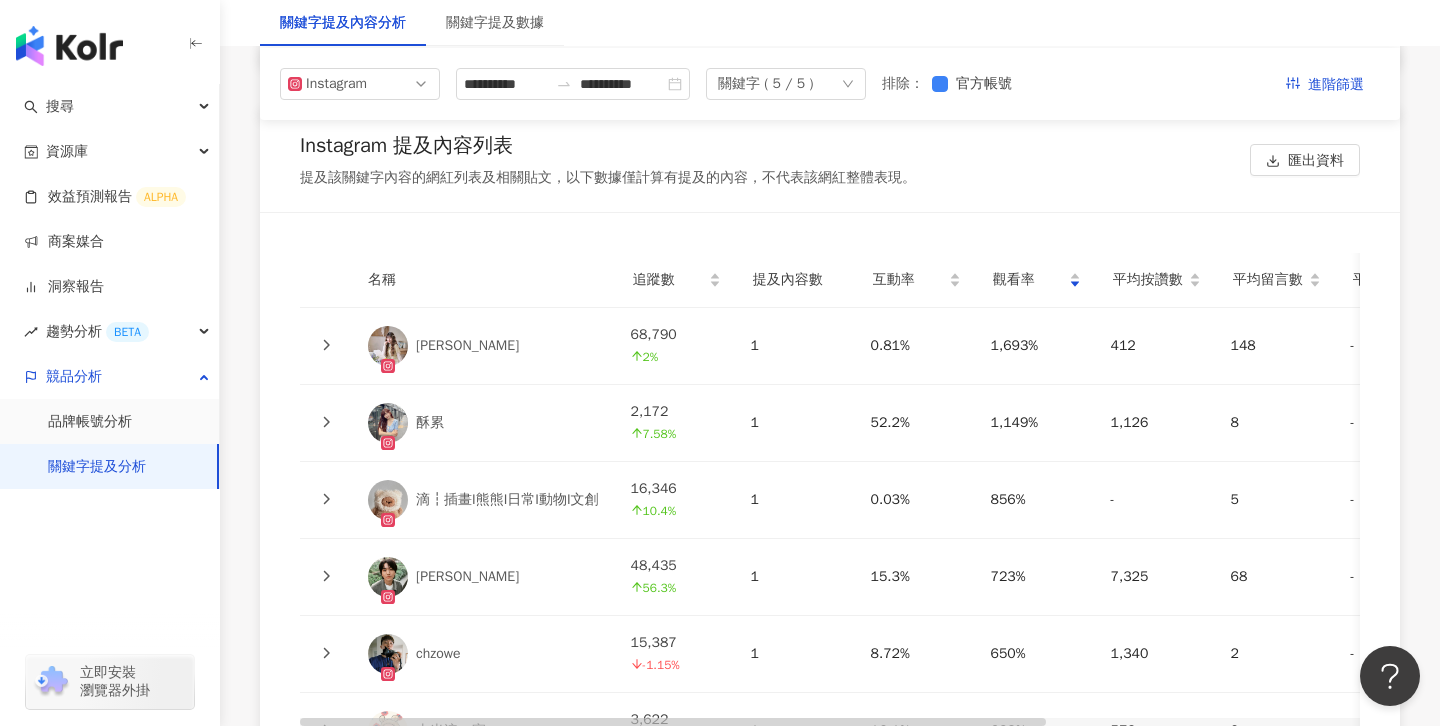 click at bounding box center (326, 346) 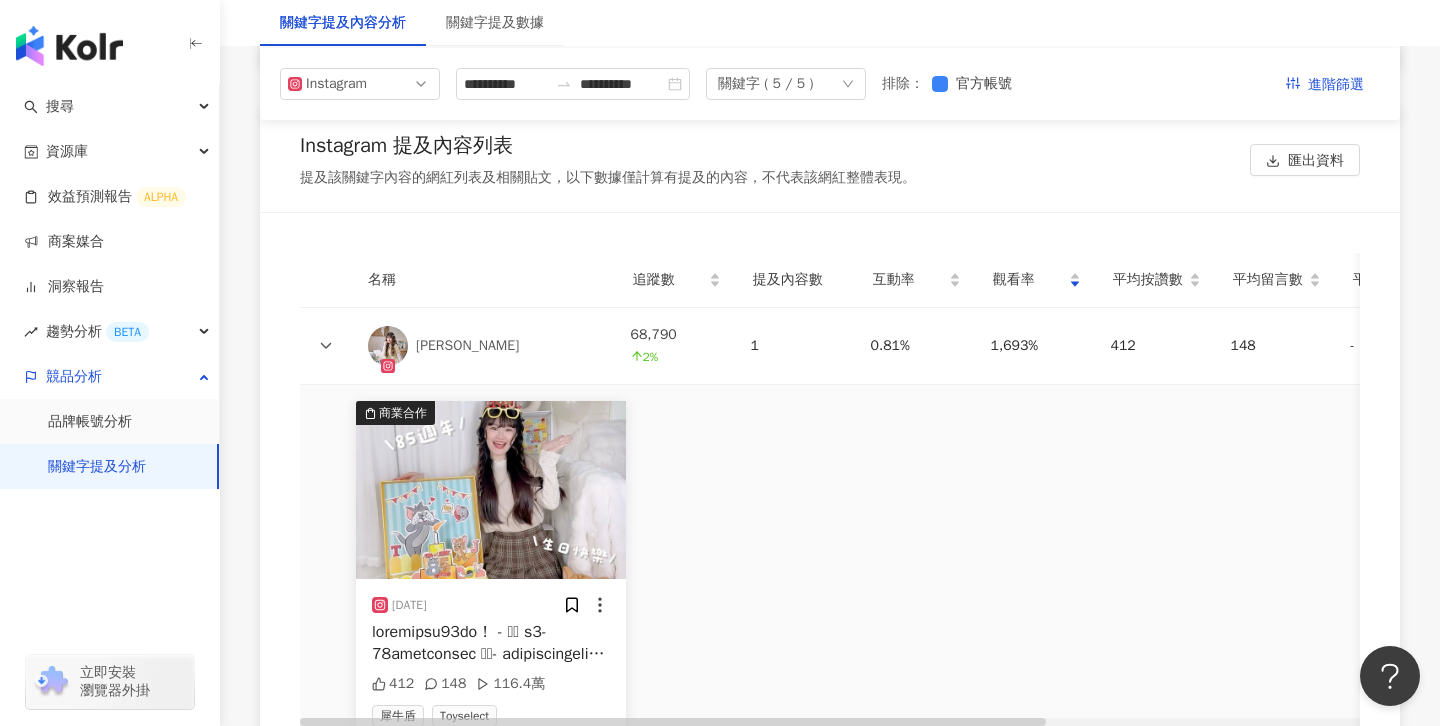 click at bounding box center (491, 643) 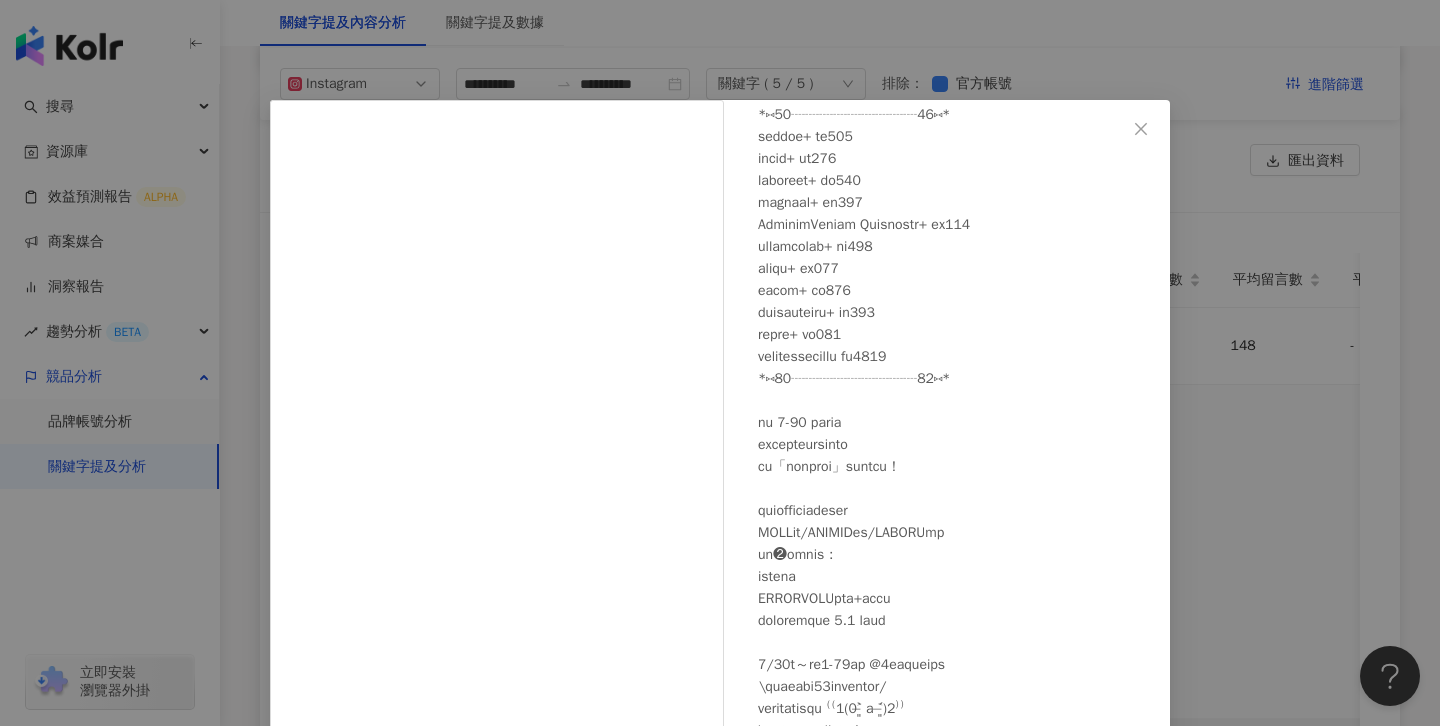 scroll, scrollTop: 192, scrollLeft: 0, axis: vertical 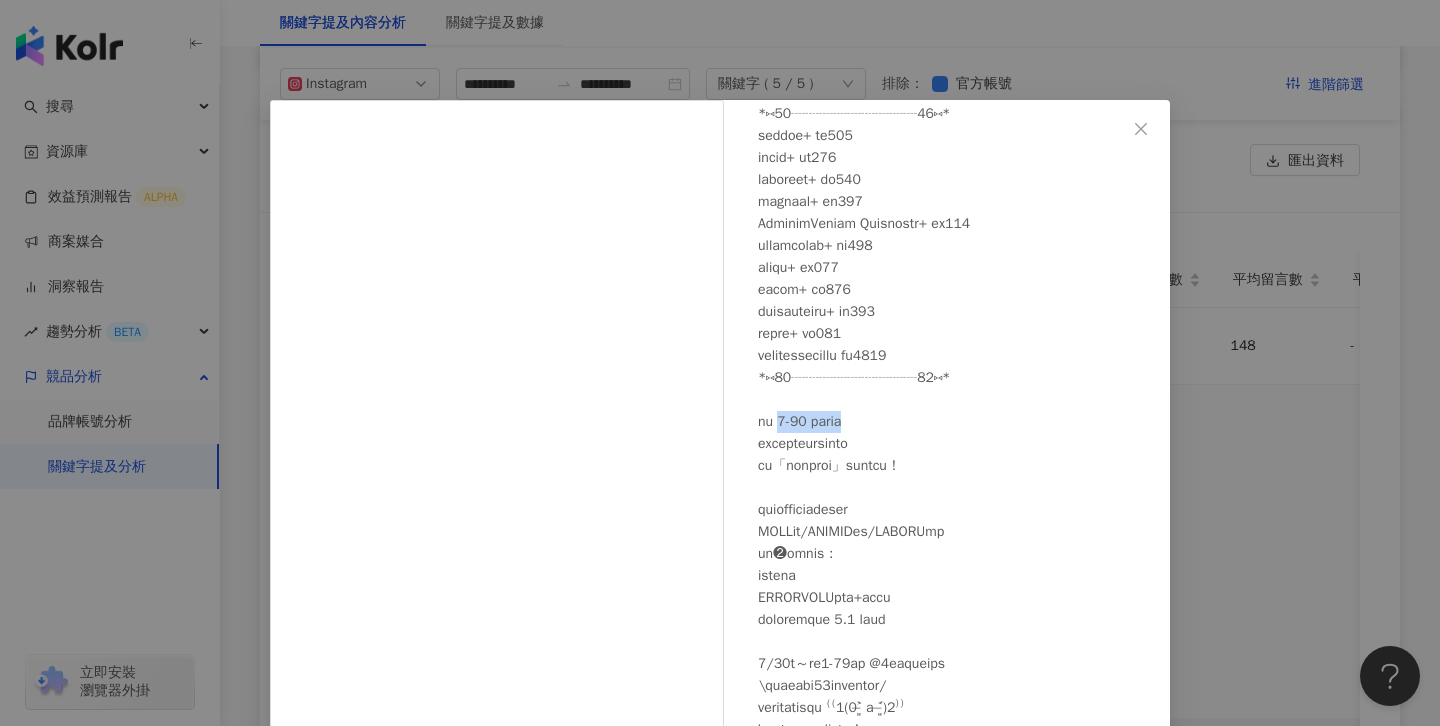 drag, startPoint x: 789, startPoint y: 423, endPoint x: 918, endPoint y: 421, distance: 129.0155 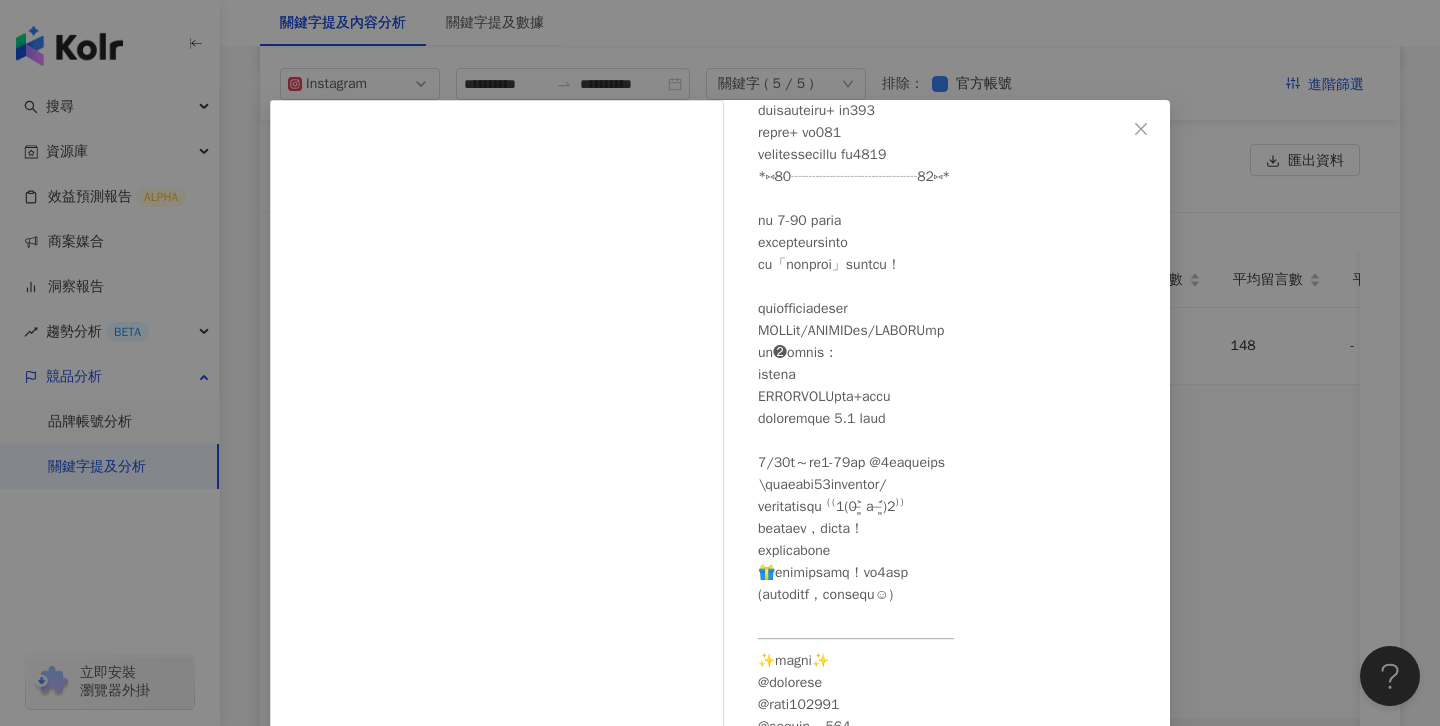 scroll, scrollTop: 464, scrollLeft: 0, axis: vertical 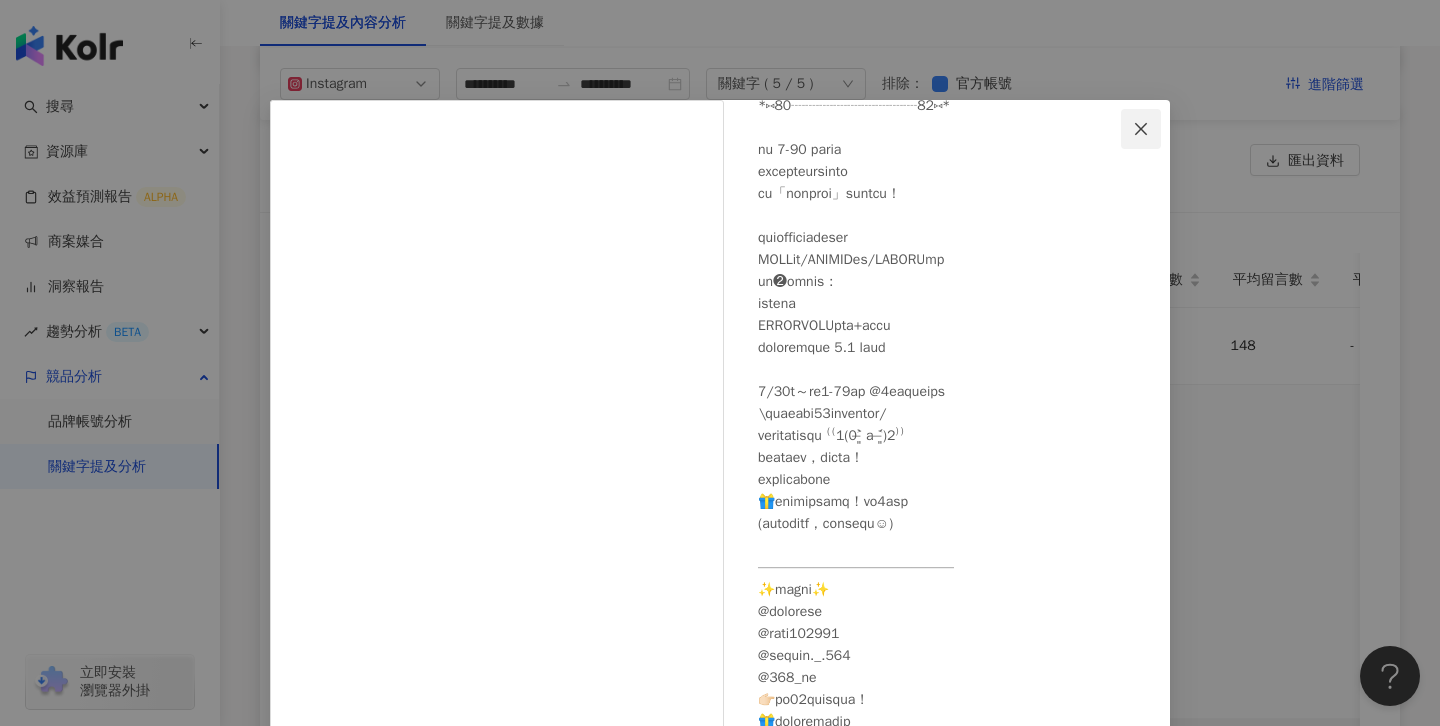 click at bounding box center [1141, 129] 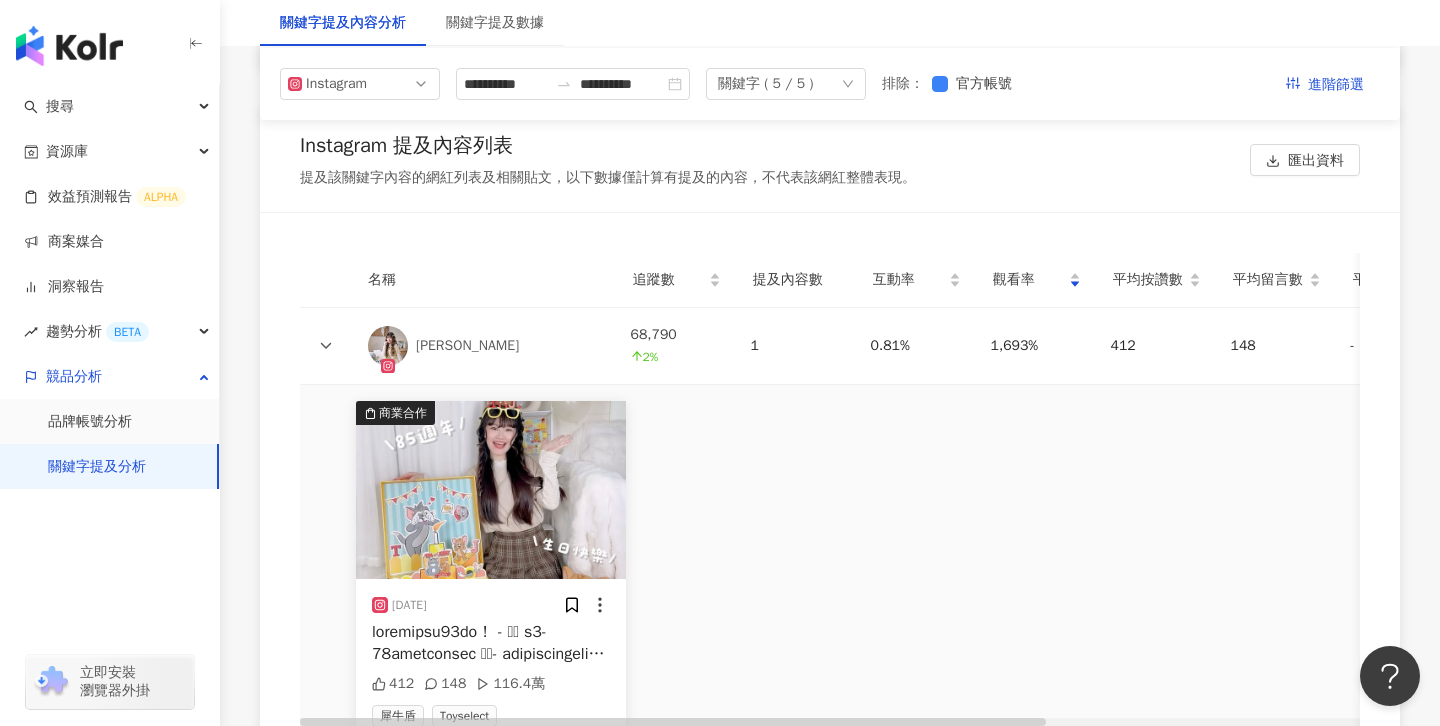 click 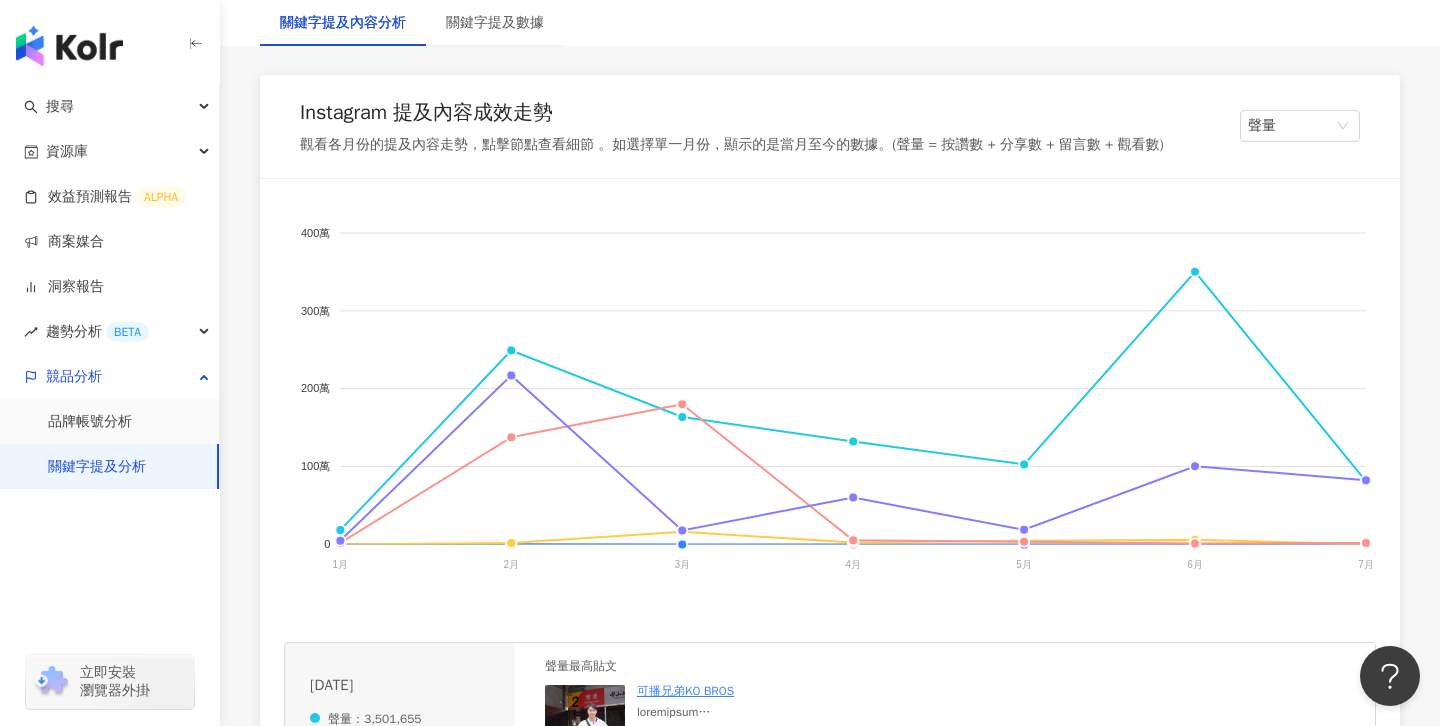 scroll, scrollTop: 320, scrollLeft: 0, axis: vertical 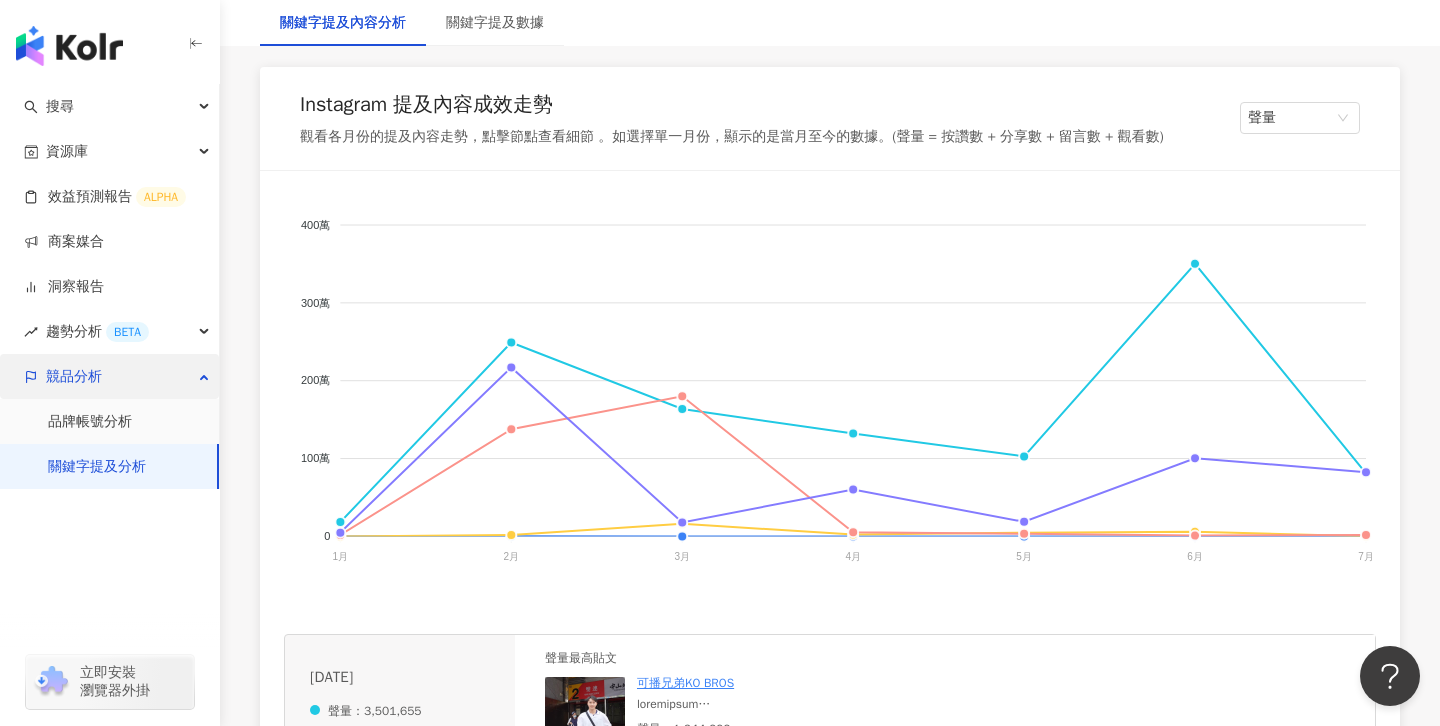 click on "競品分析" at bounding box center [109, 376] 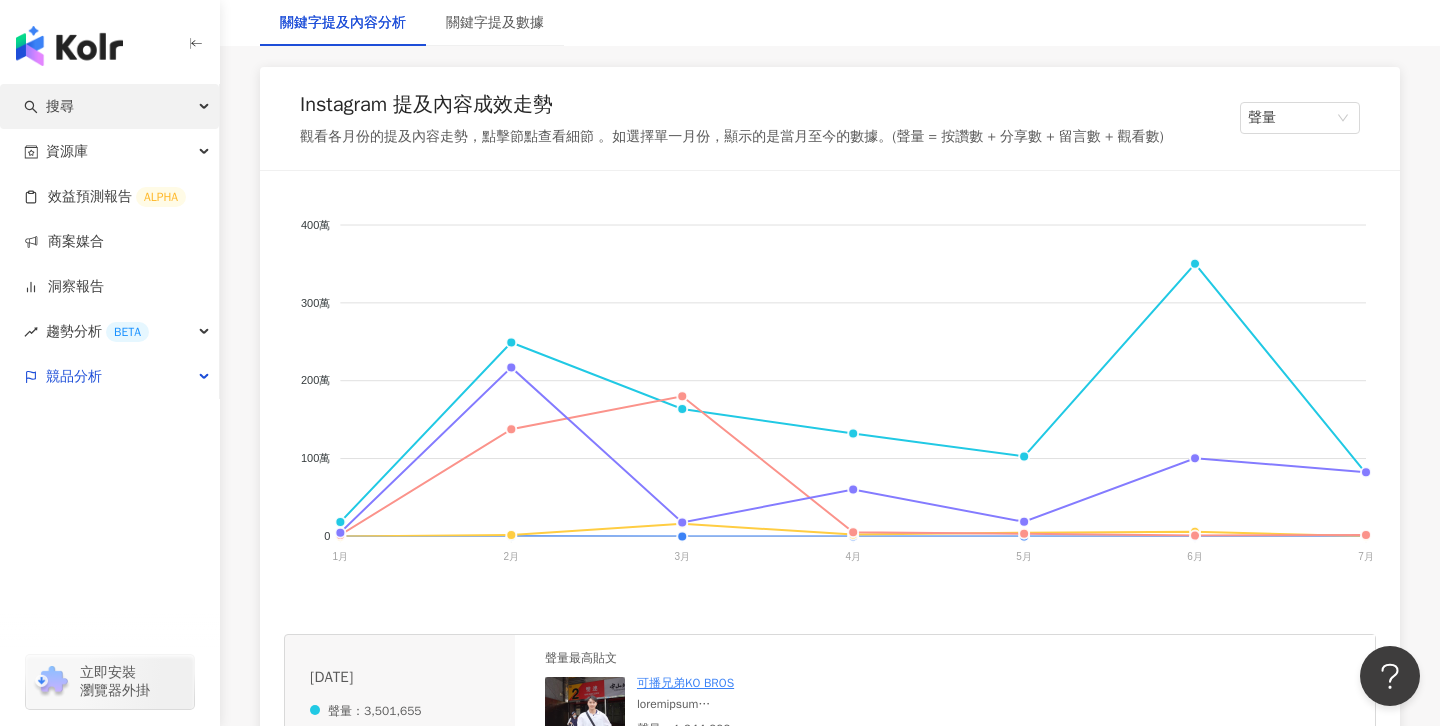 click on "搜尋" at bounding box center (109, 106) 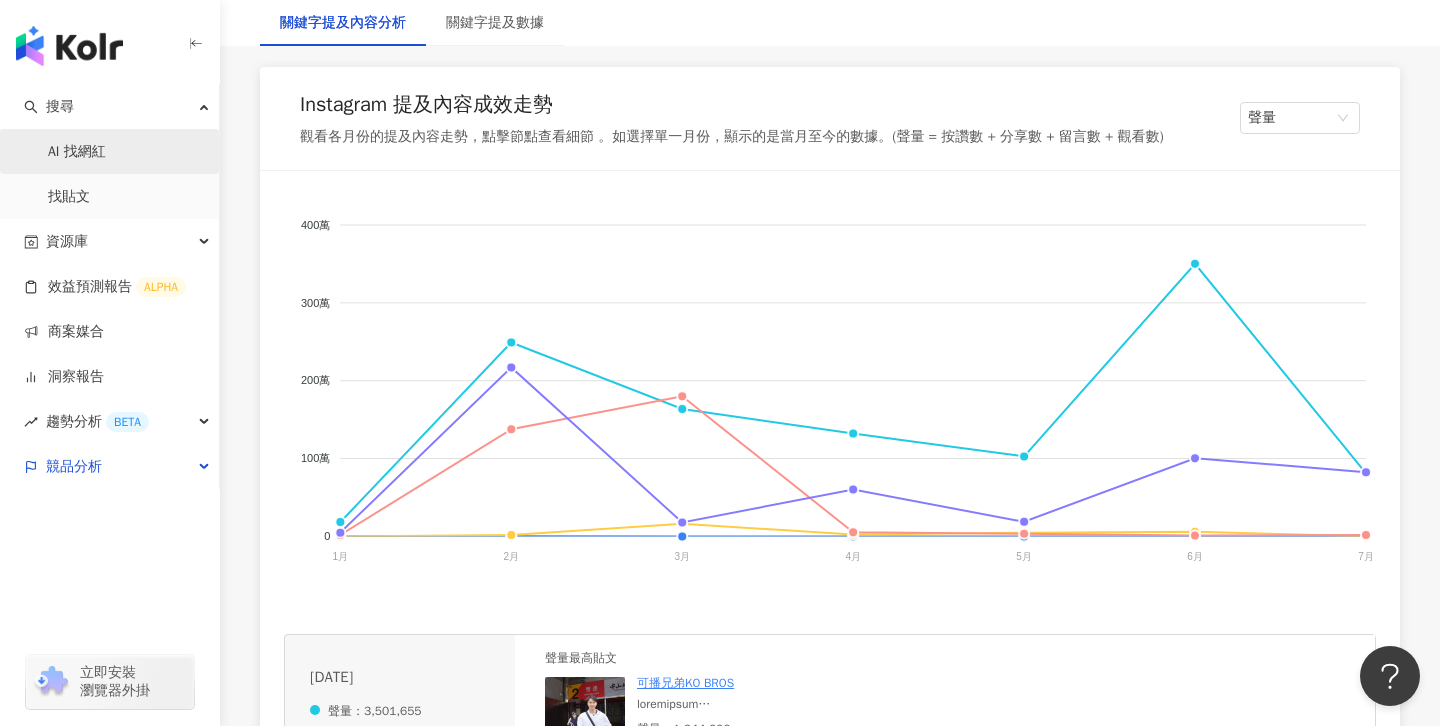 click on "AI 找網紅" at bounding box center [77, 152] 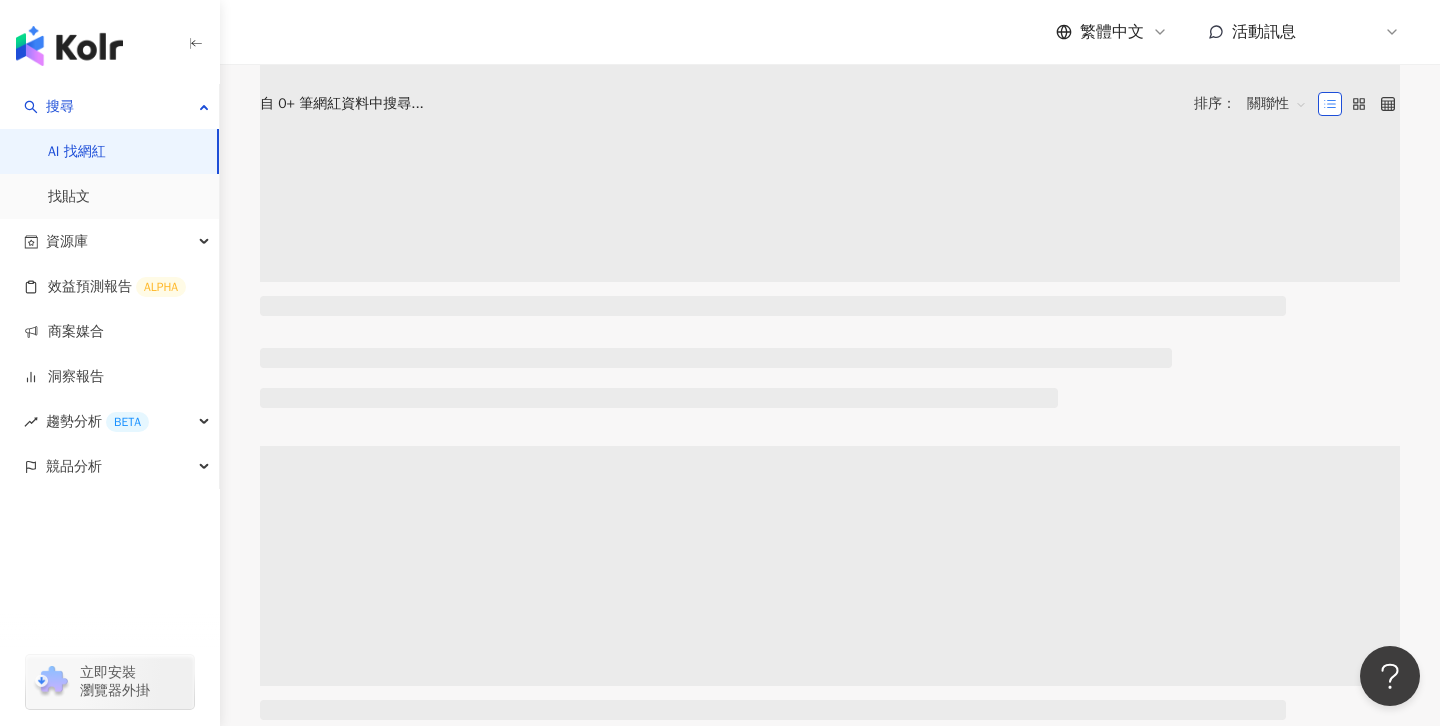 scroll, scrollTop: 0, scrollLeft: 0, axis: both 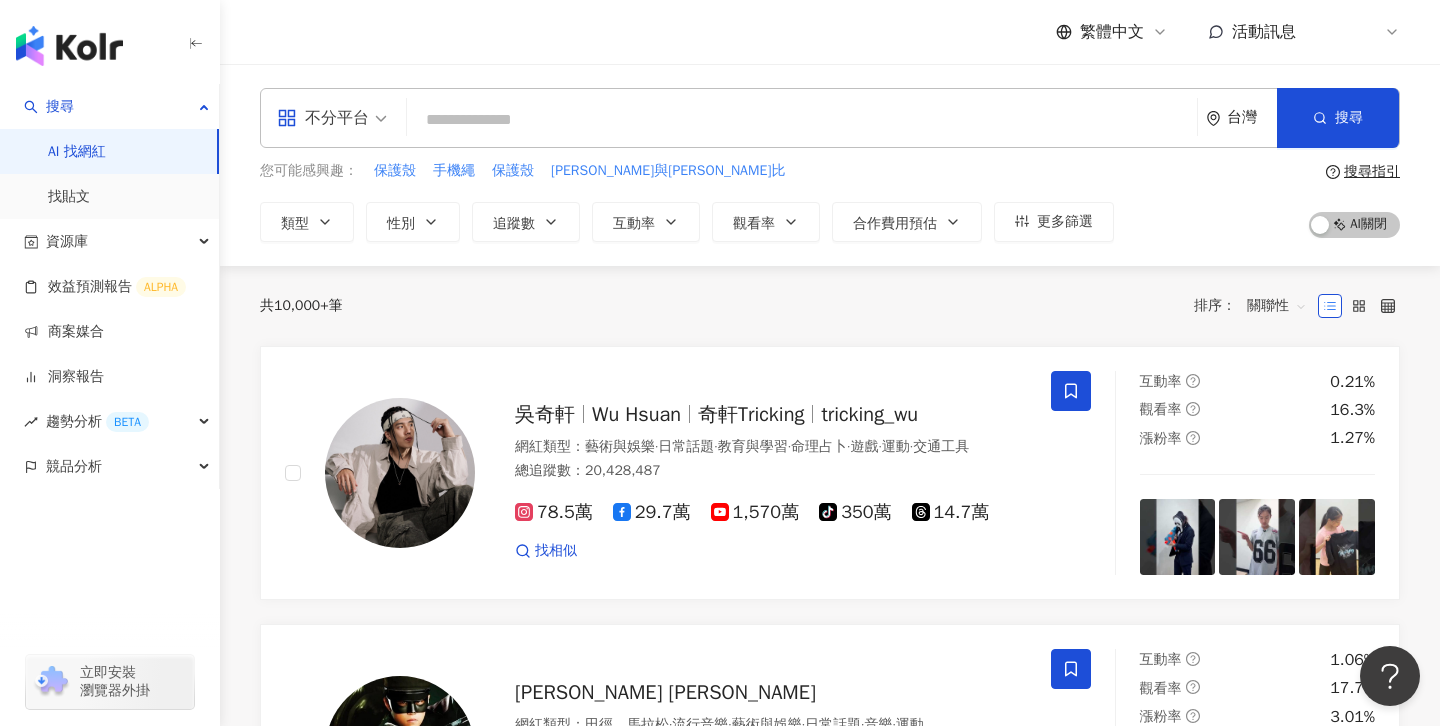 click on "繁體中文 活動訊息 K" at bounding box center (830, 32) 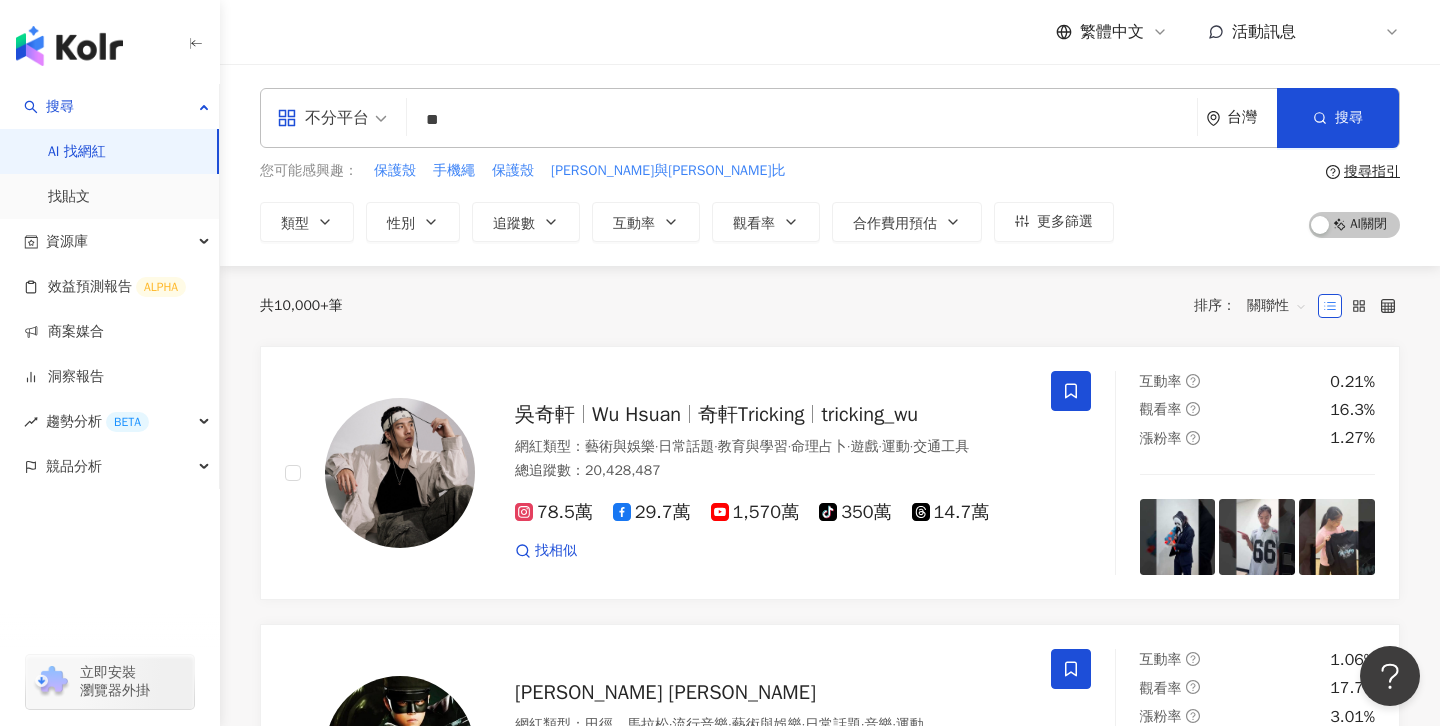 type on "*" 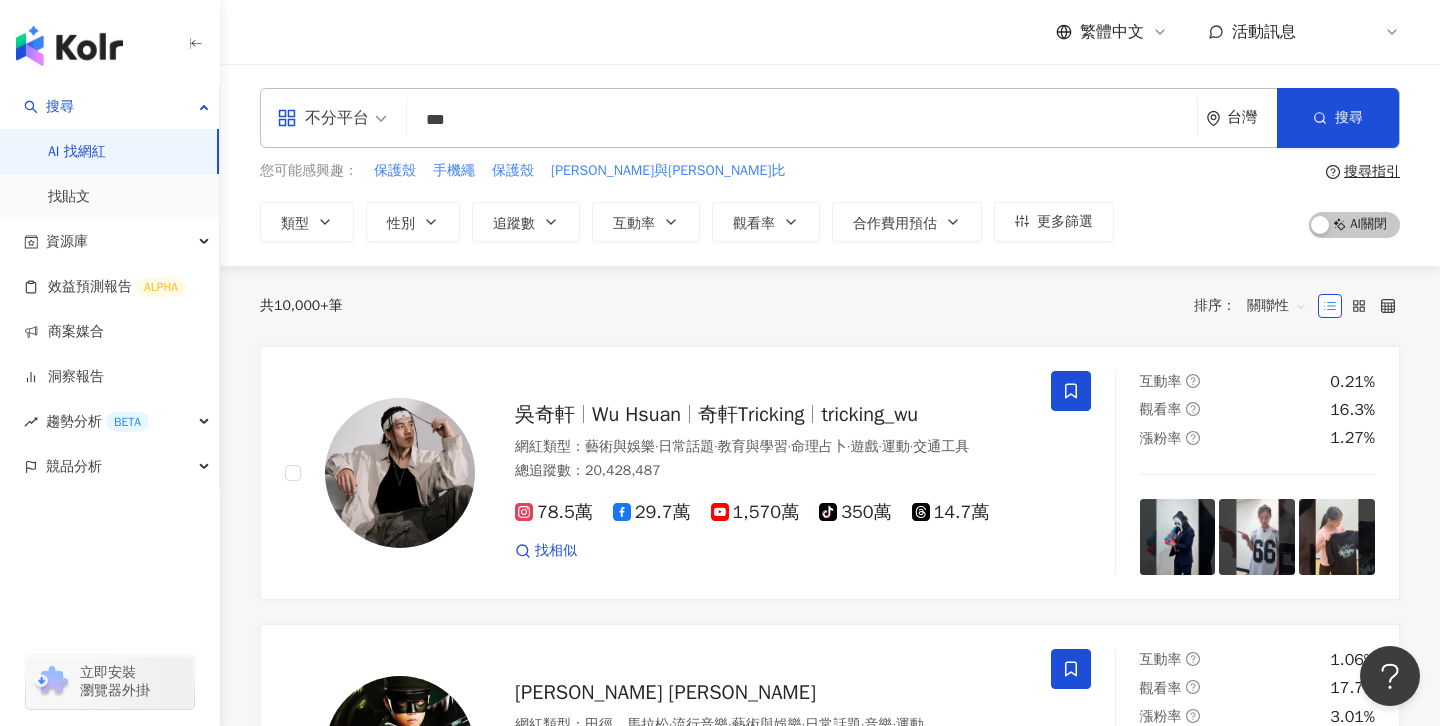 type on "***" 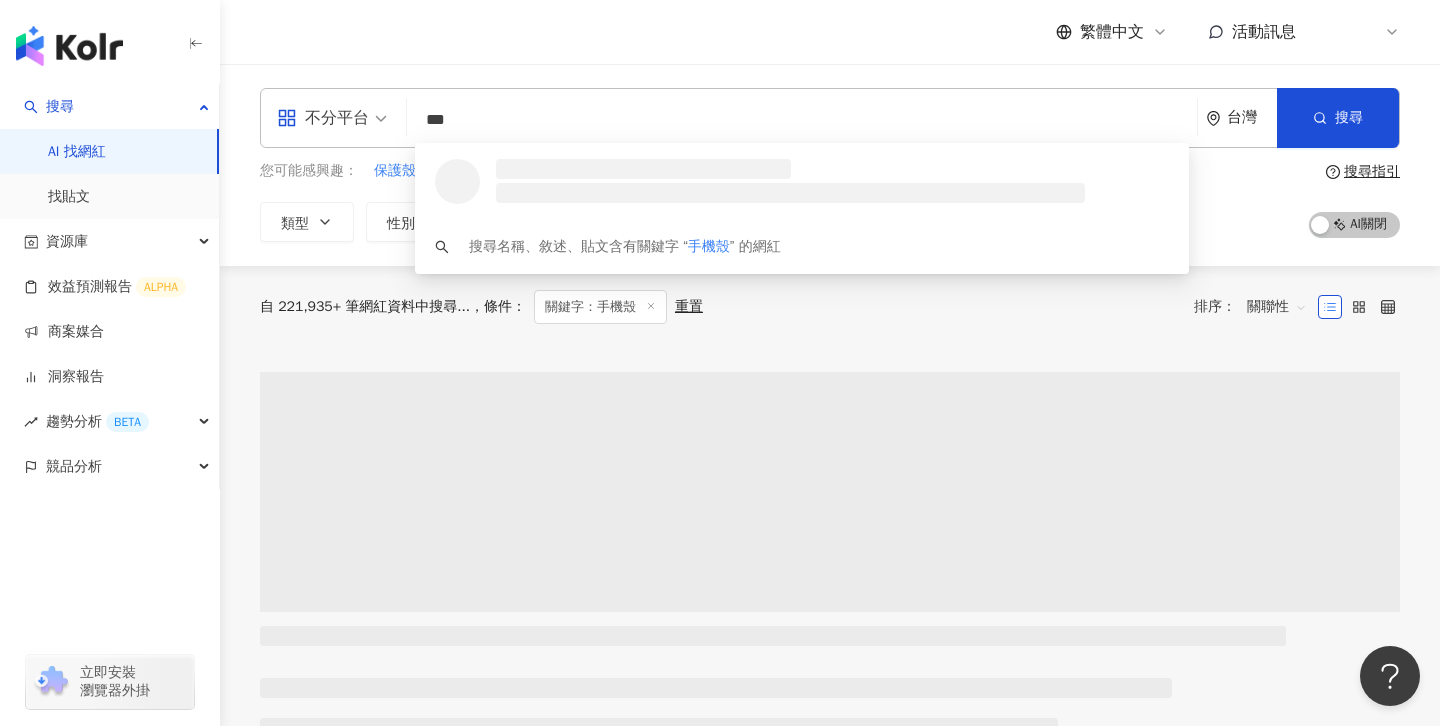 click on "不分平台 *** 台灣 搜尋 loading 搜尋名稱、敘述、貼文含有關鍵字 “ 手機殼 ” 的網紅 您可能感興趣： 保護殼  手機繩  手機膜  手機殼iphone  防摔殼  類型 性別 追蹤數 互動率 觀看率 合作費用預估  更多篩選 搜尋指引 AI  開啟 AI  關閉" at bounding box center (830, 165) 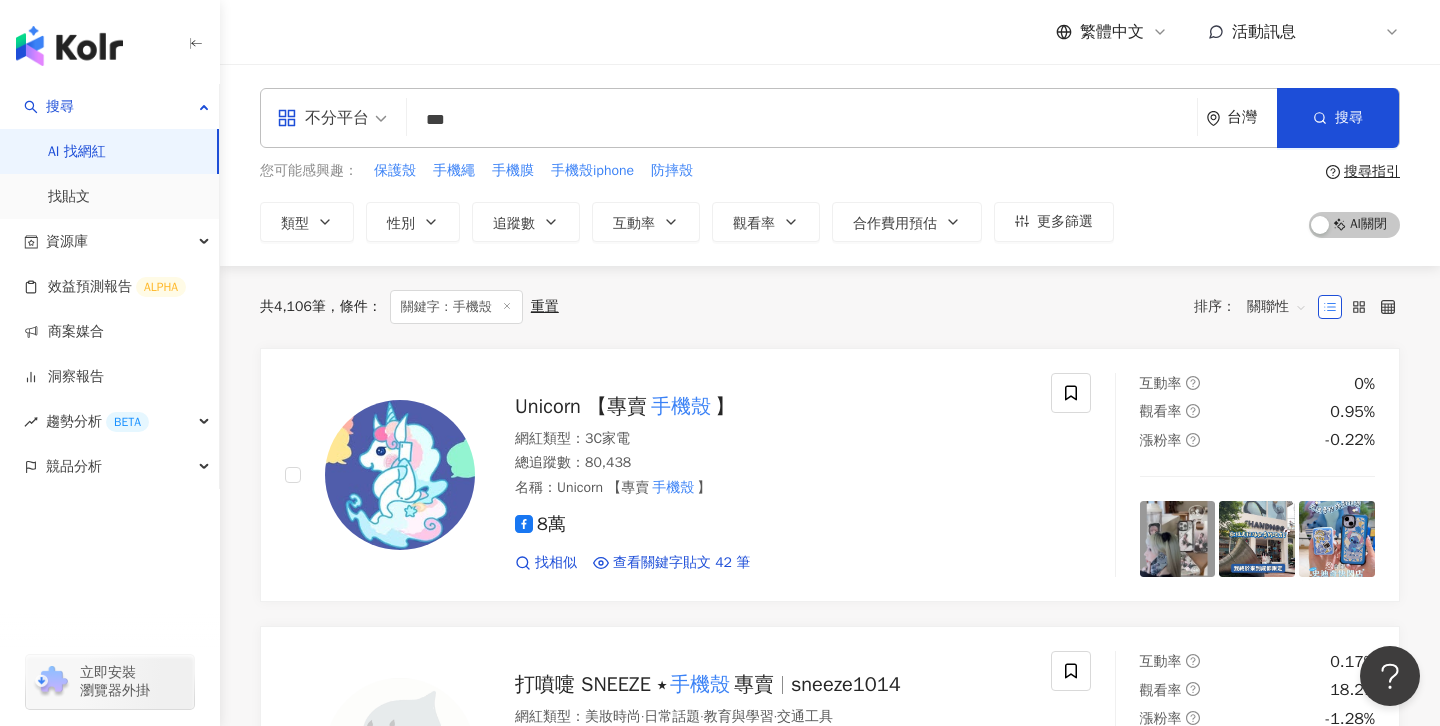 click on "關聯性" at bounding box center [1277, 307] 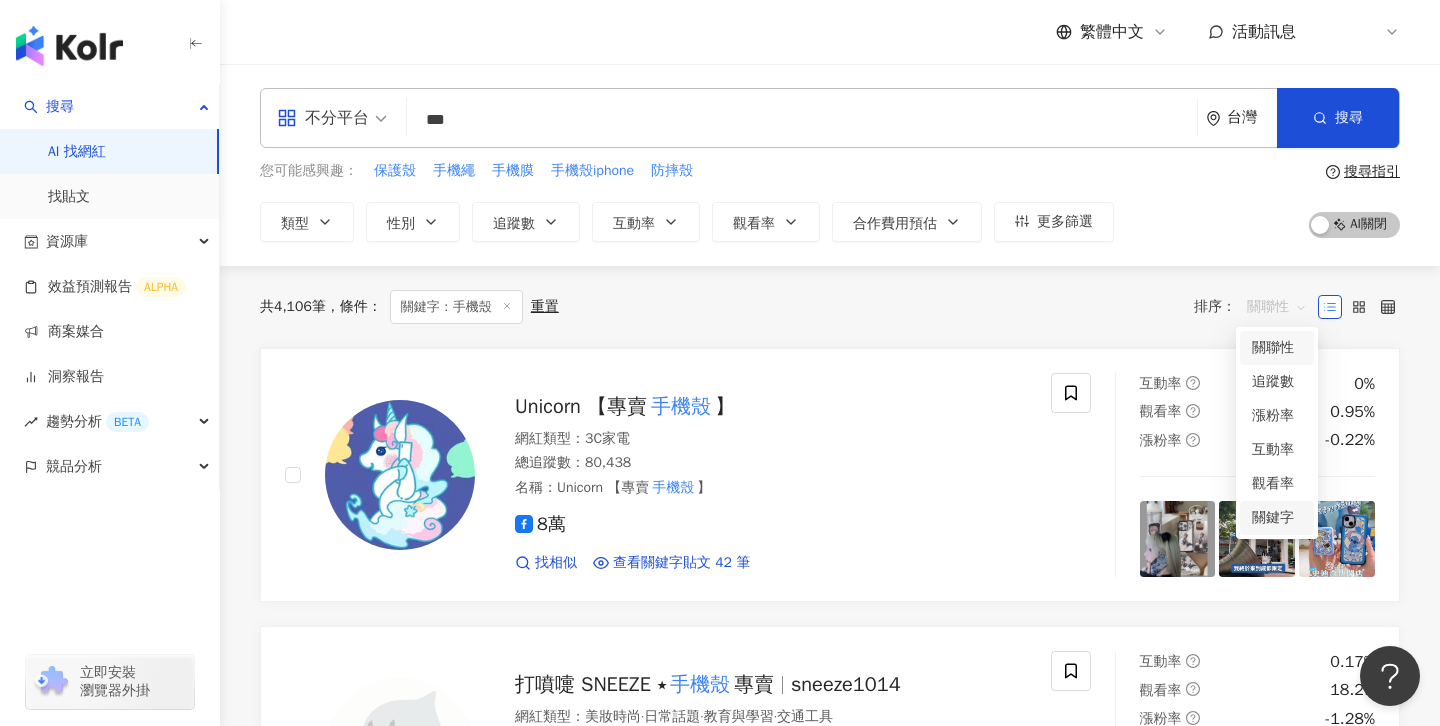 click on "關鍵字" at bounding box center [1277, 518] 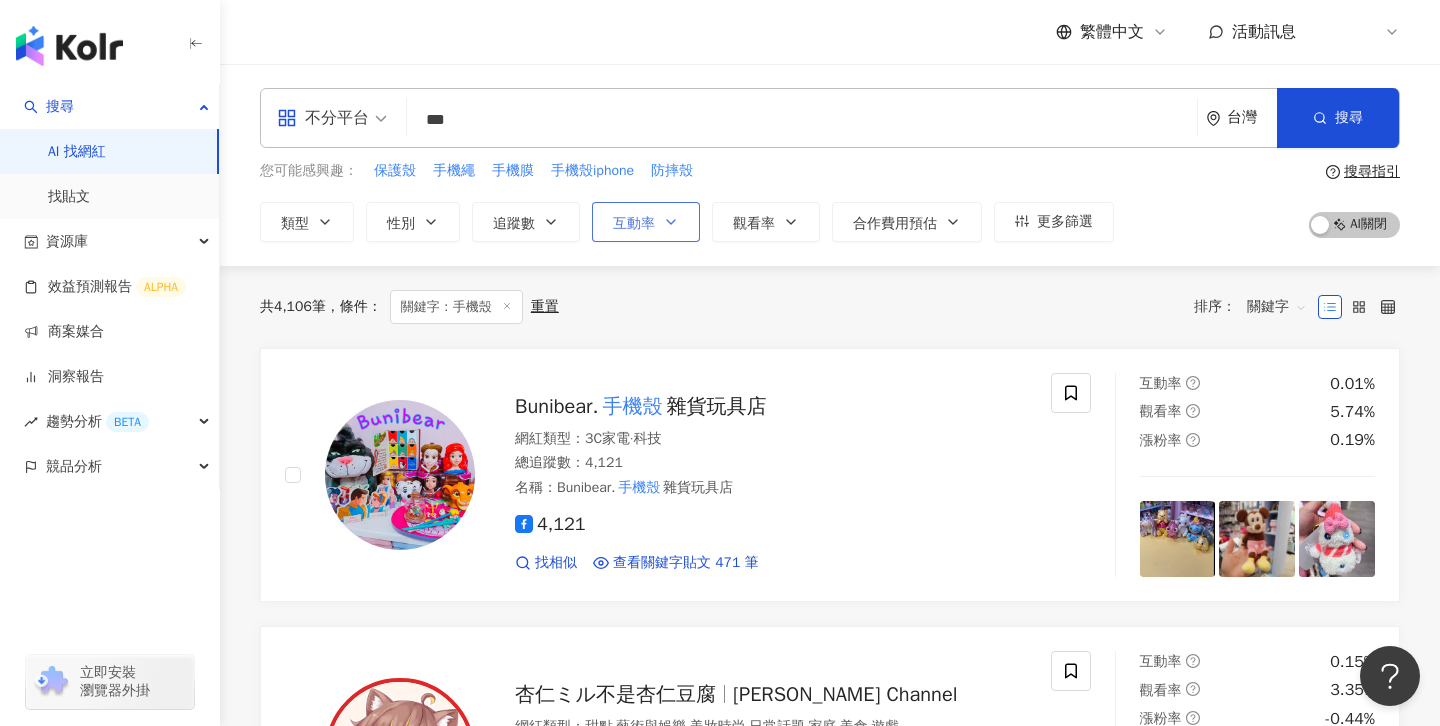 click 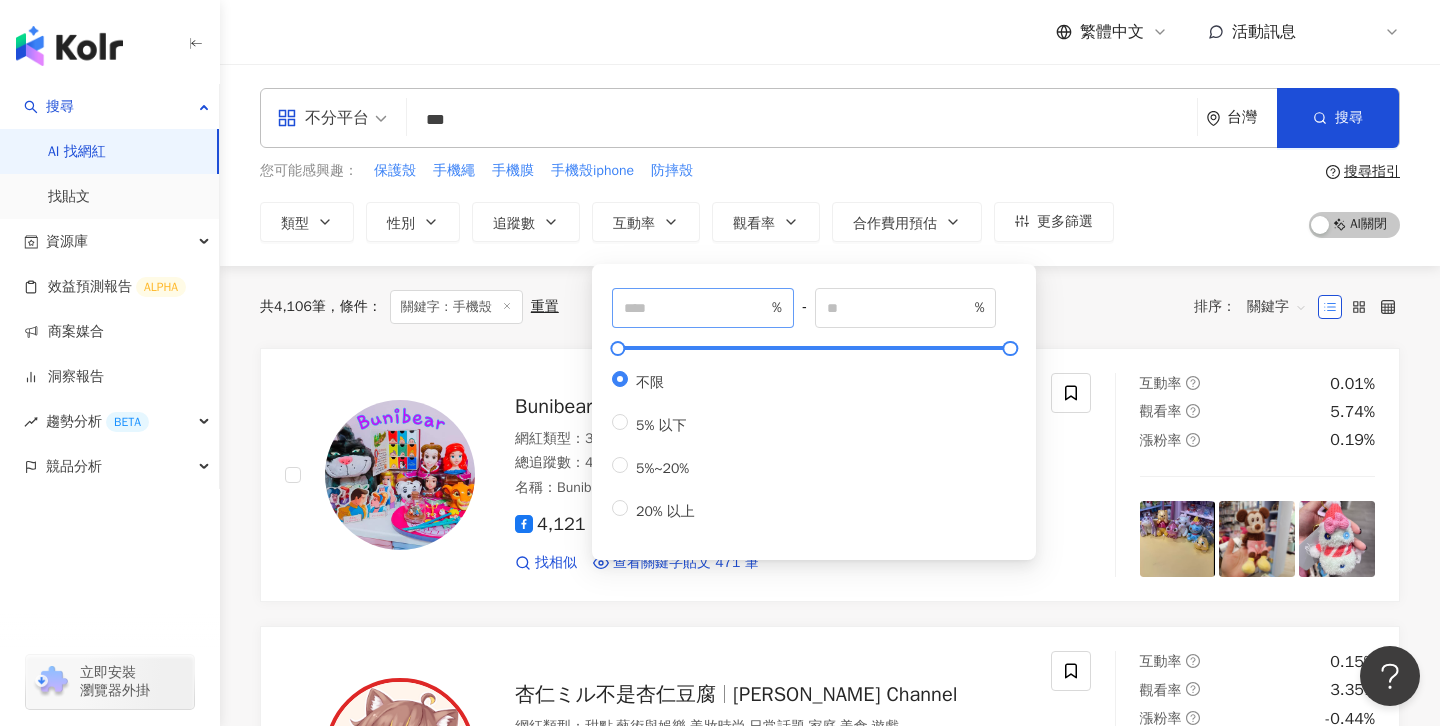click on "%" at bounding box center (703, 308) 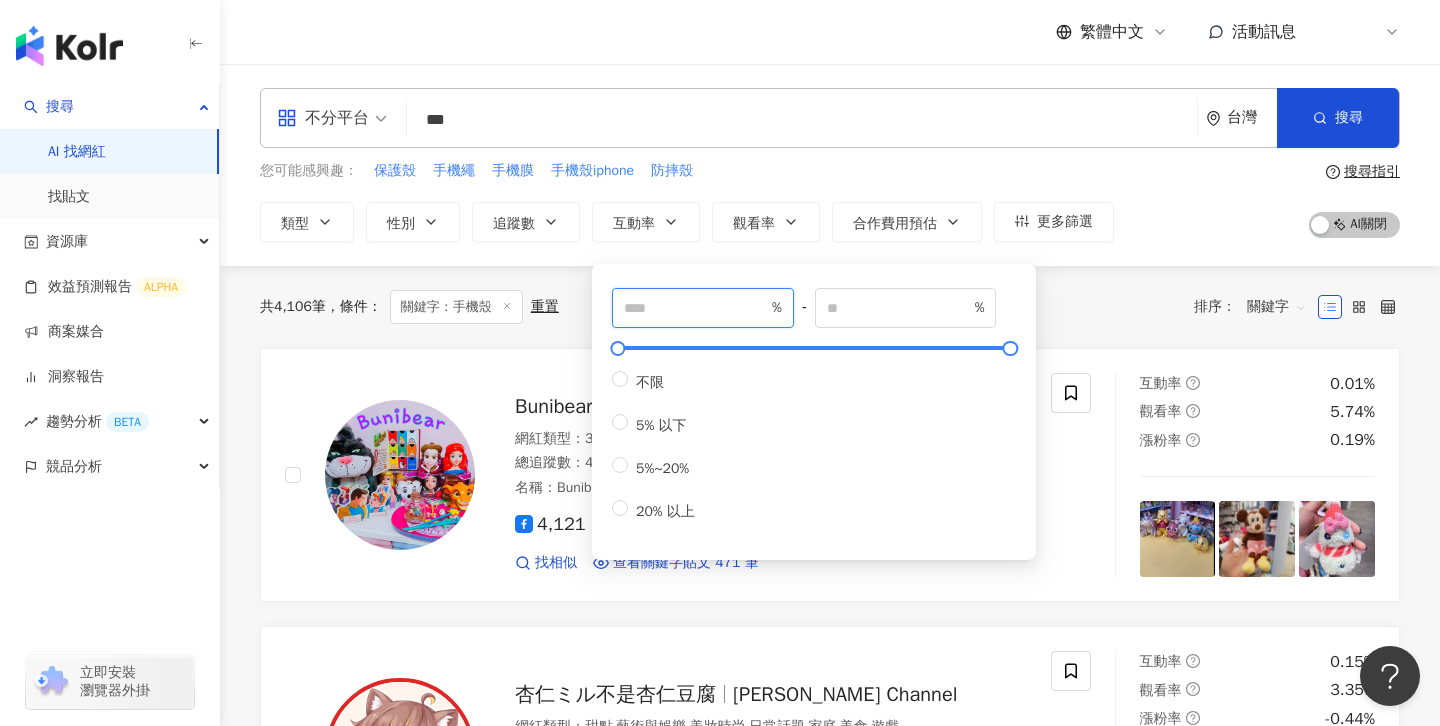 type on "*" 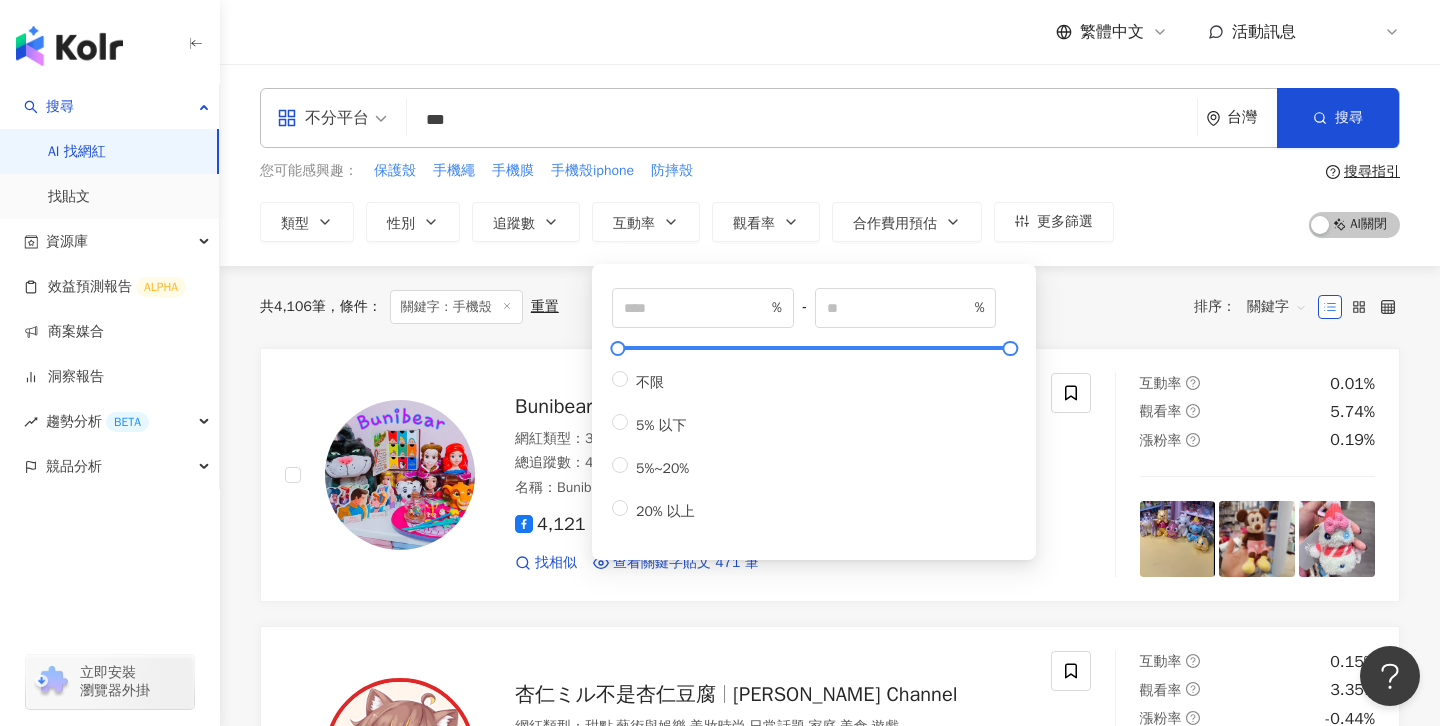 click on "您可能感興趣： 保護殼  手機繩  手機膜  手機殼iphone  防摔殼" at bounding box center (687, 171) 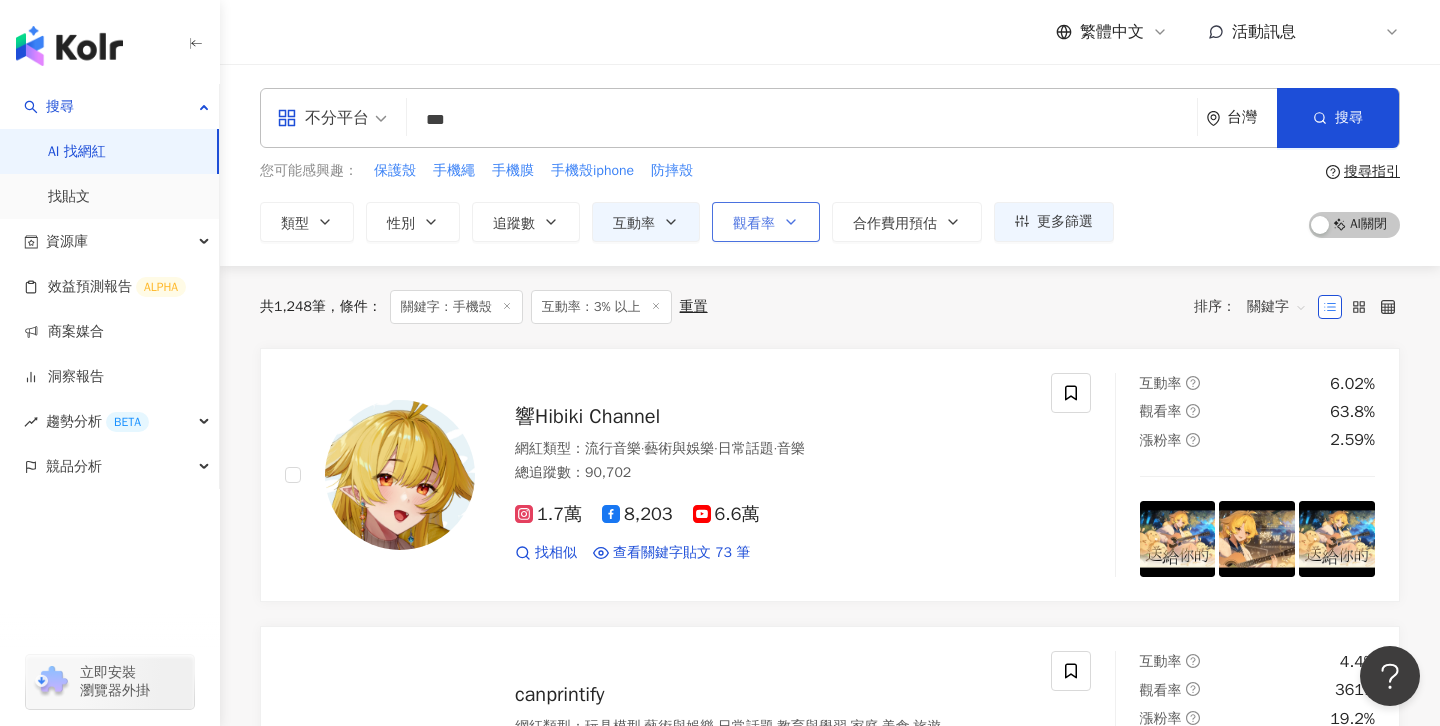 click on "觀看率" at bounding box center (754, 224) 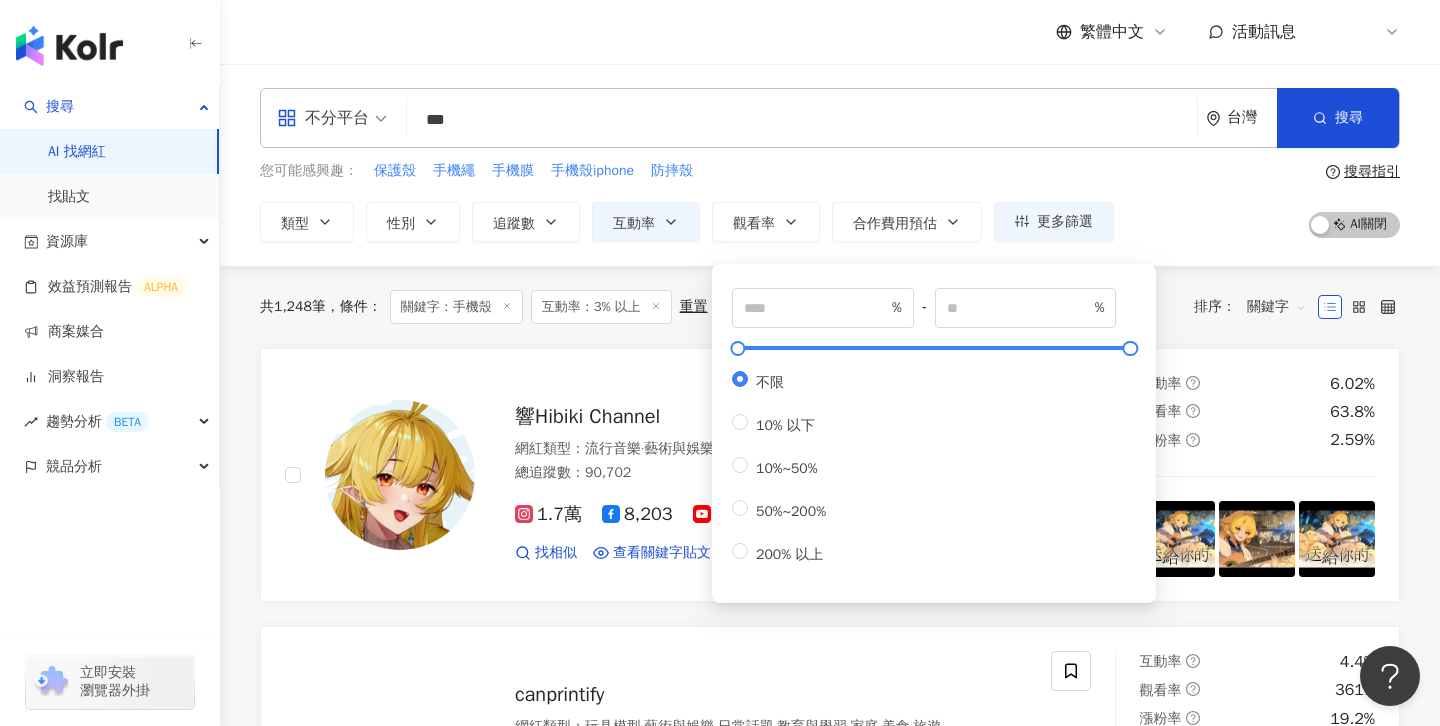 click on "%  -  % 不限 10% 以下 10%~50% 50%~200% 200% 以上" at bounding box center [934, 426] 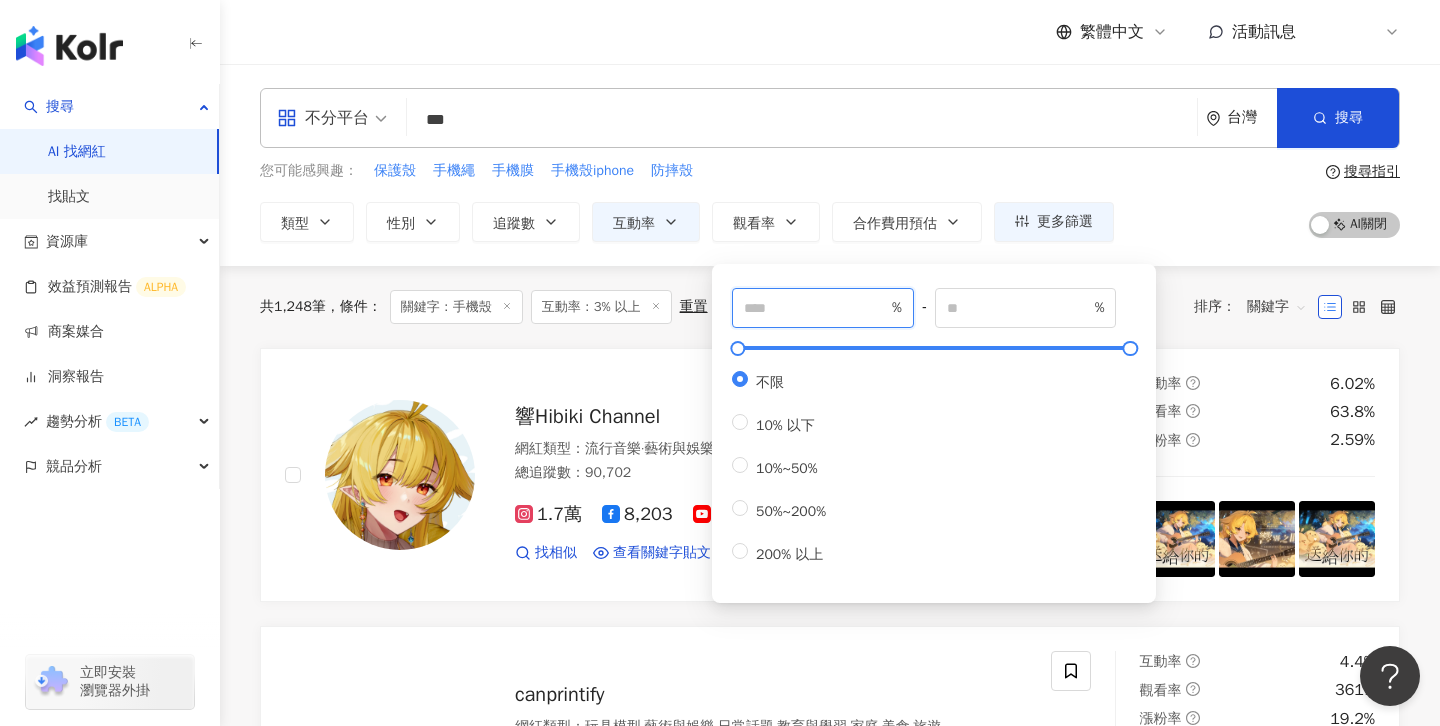 click at bounding box center (816, 308) 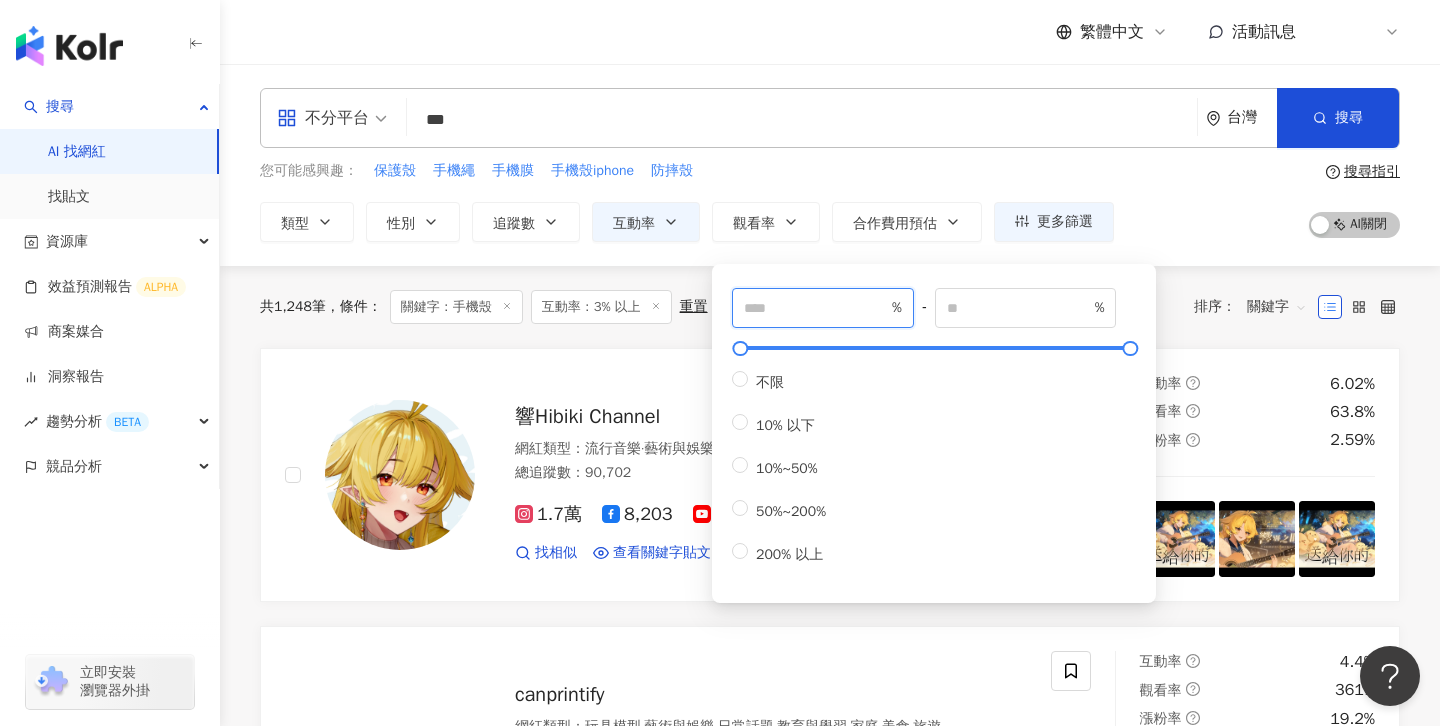 type on "**" 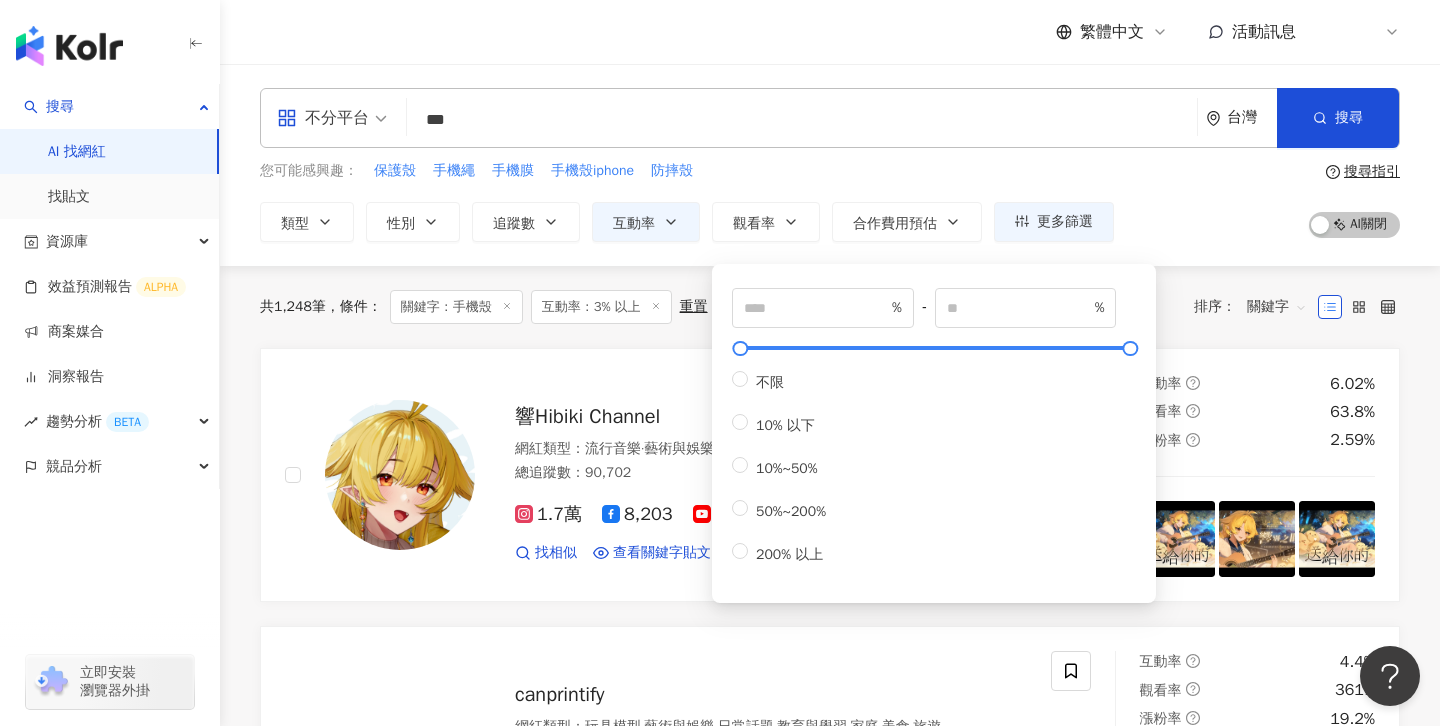 click on "您可能感興趣： 保護殼  手機繩  手機膜  手機殼iphone  防摔殼" at bounding box center [687, 171] 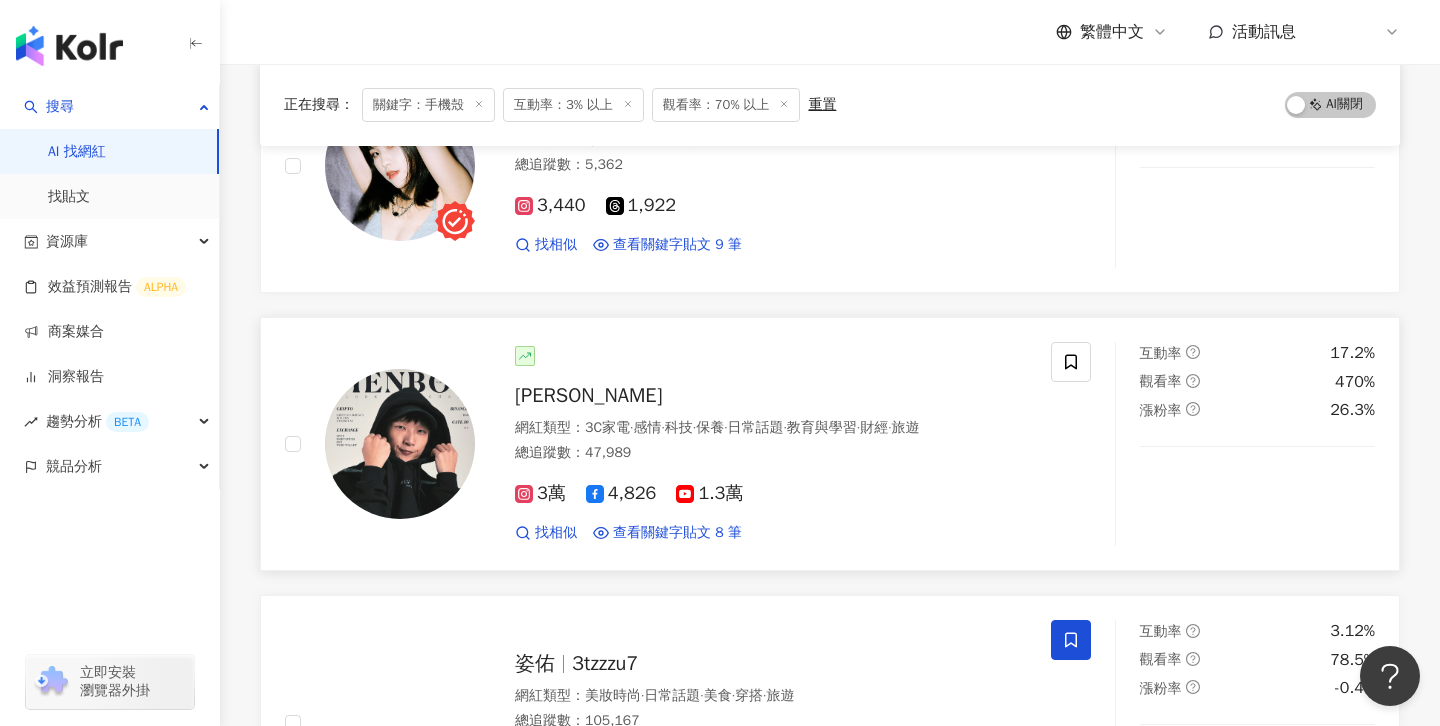scroll, scrollTop: 1144, scrollLeft: 0, axis: vertical 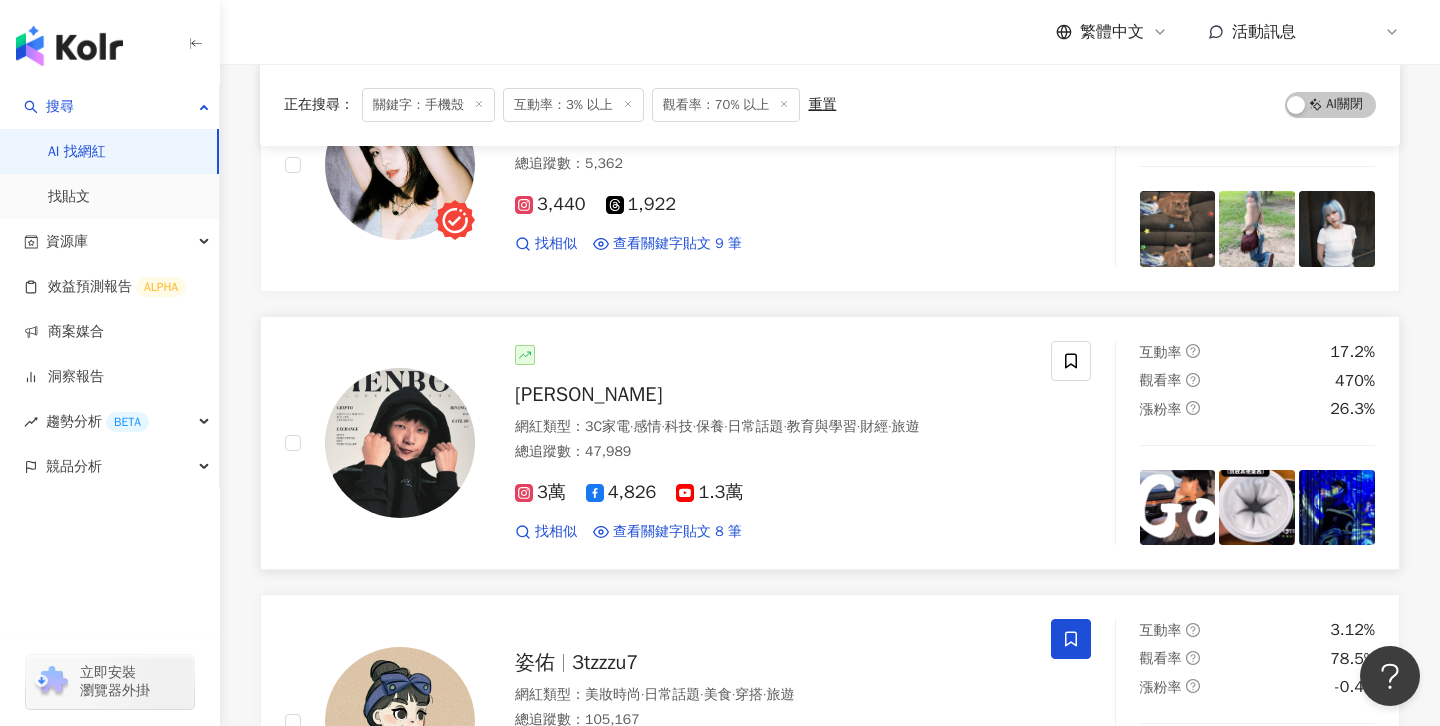 click on "小田博一" at bounding box center (588, 394) 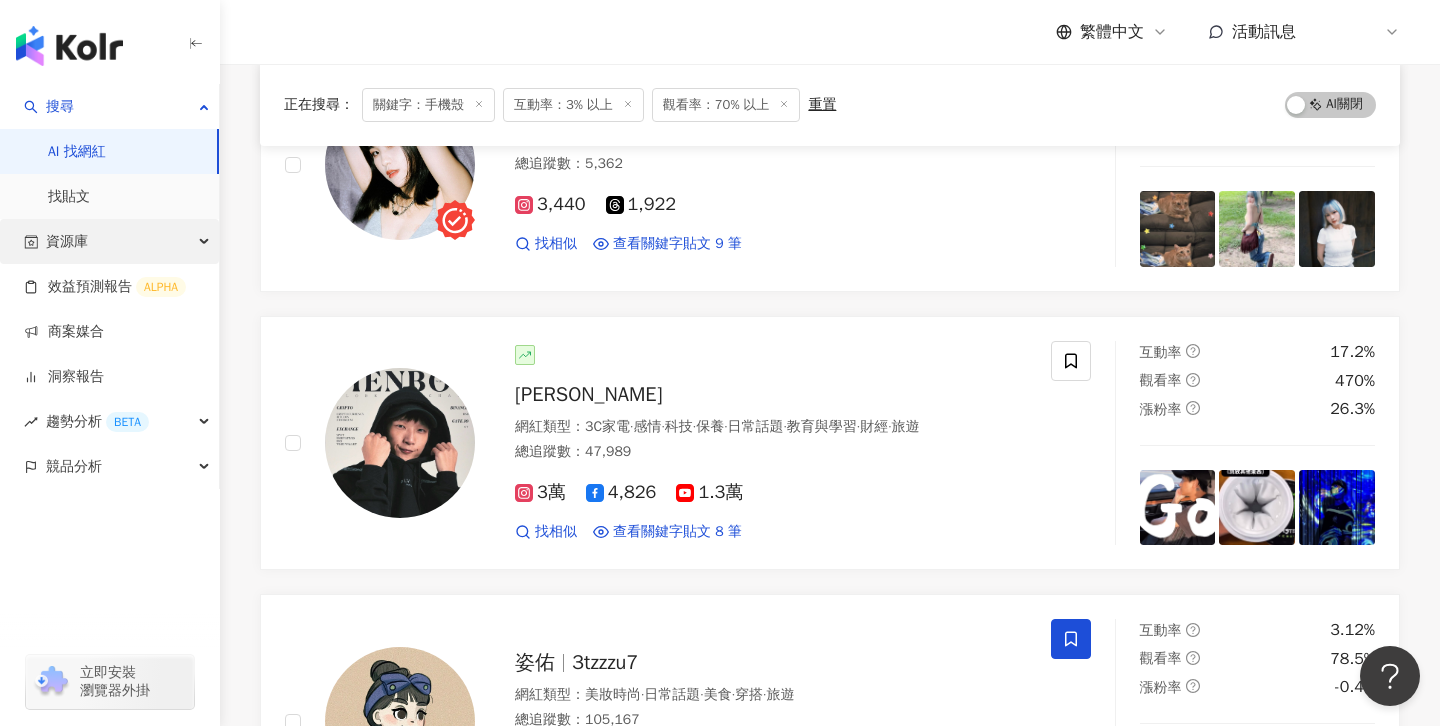 click on "資源庫" at bounding box center (109, 241) 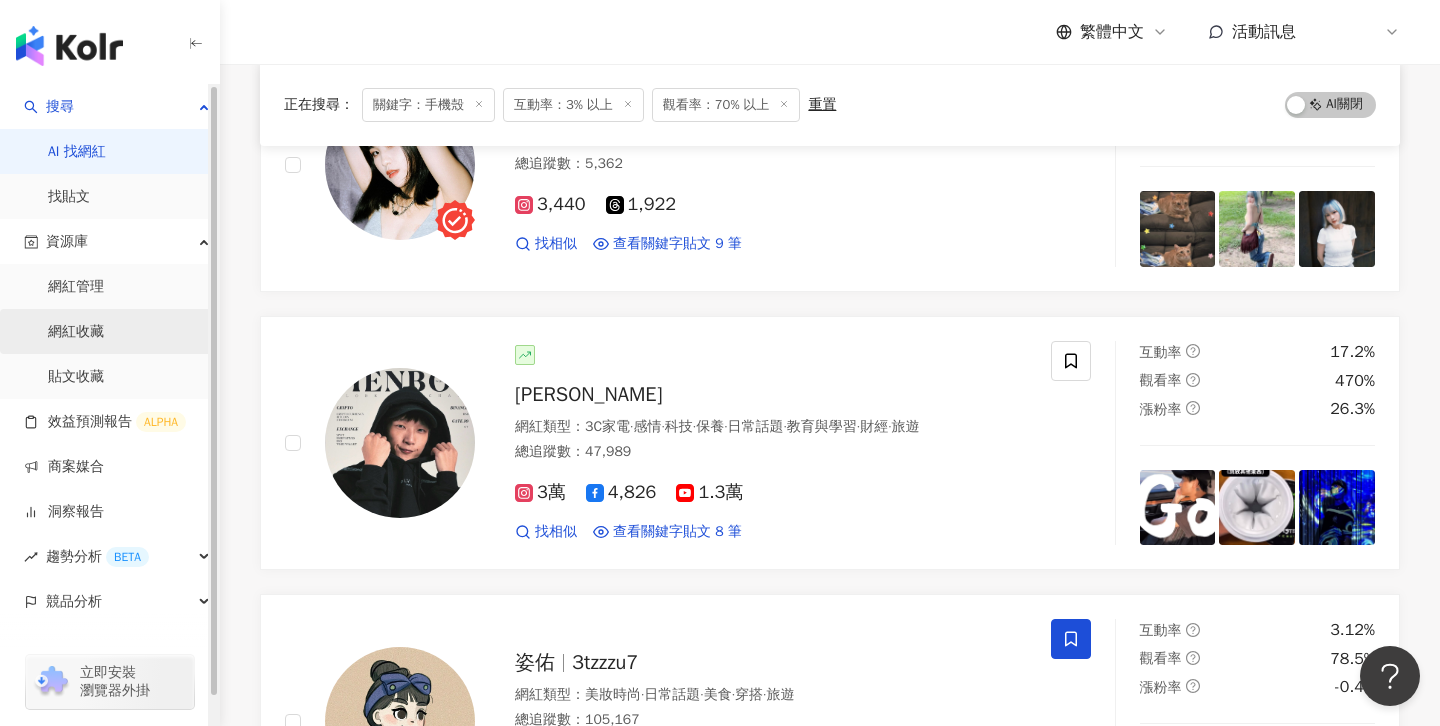 click on "網紅收藏" at bounding box center [76, 332] 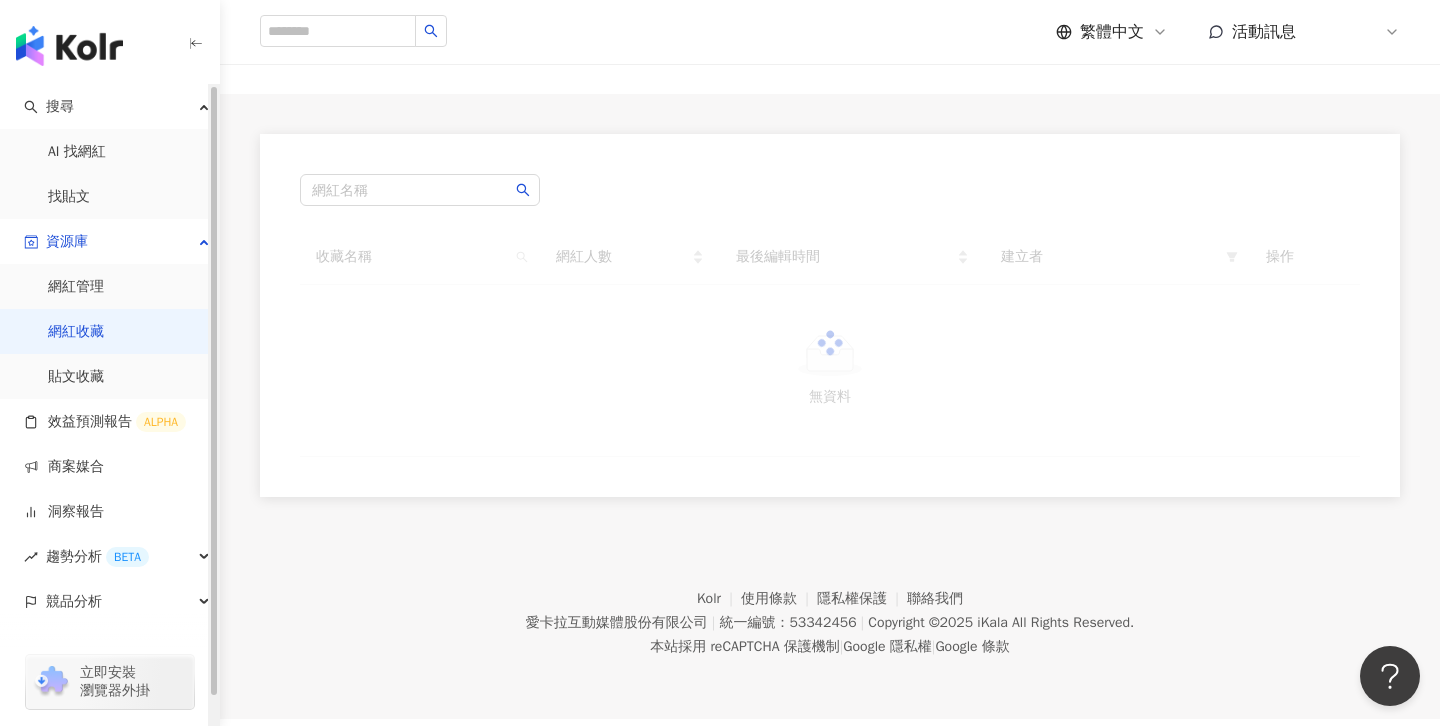 scroll, scrollTop: 0, scrollLeft: 0, axis: both 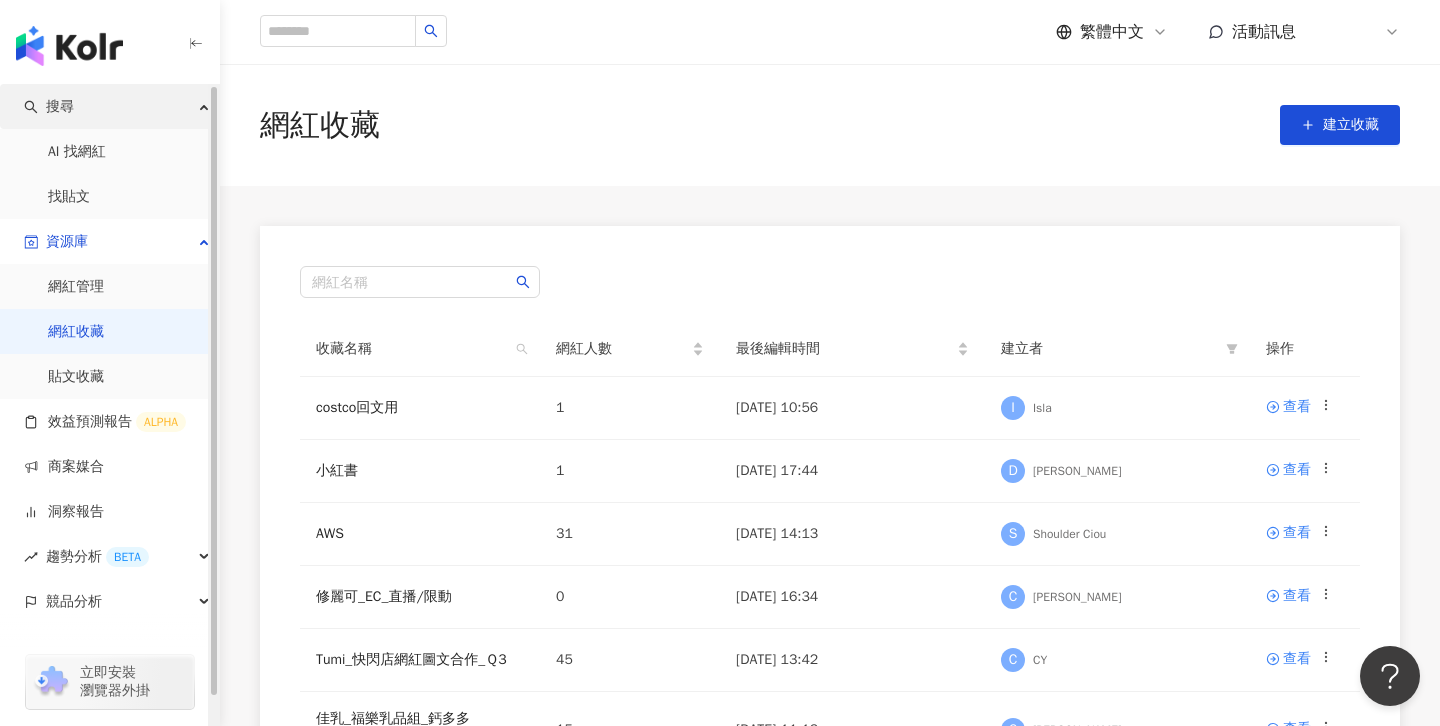click on "搜尋" at bounding box center (109, 106) 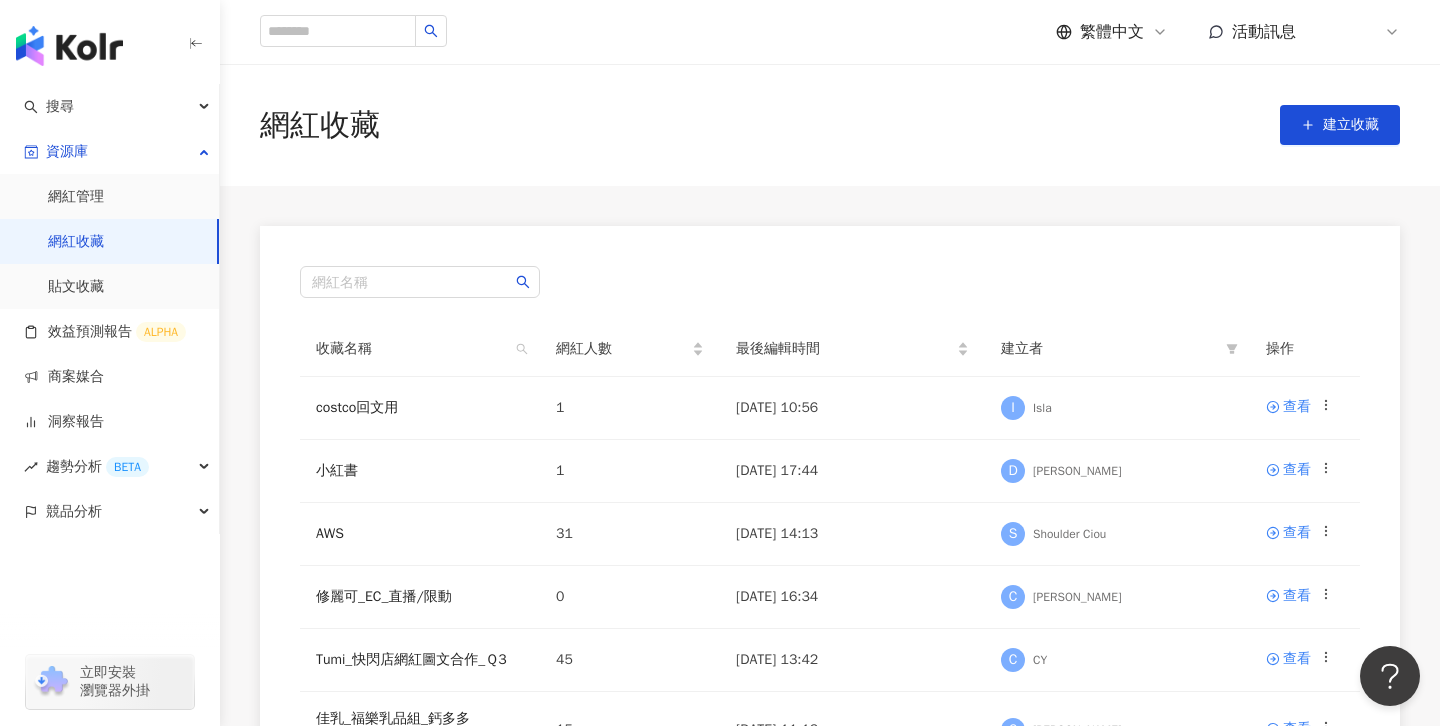 click on "網紅收藏 建立收藏" at bounding box center (830, 125) 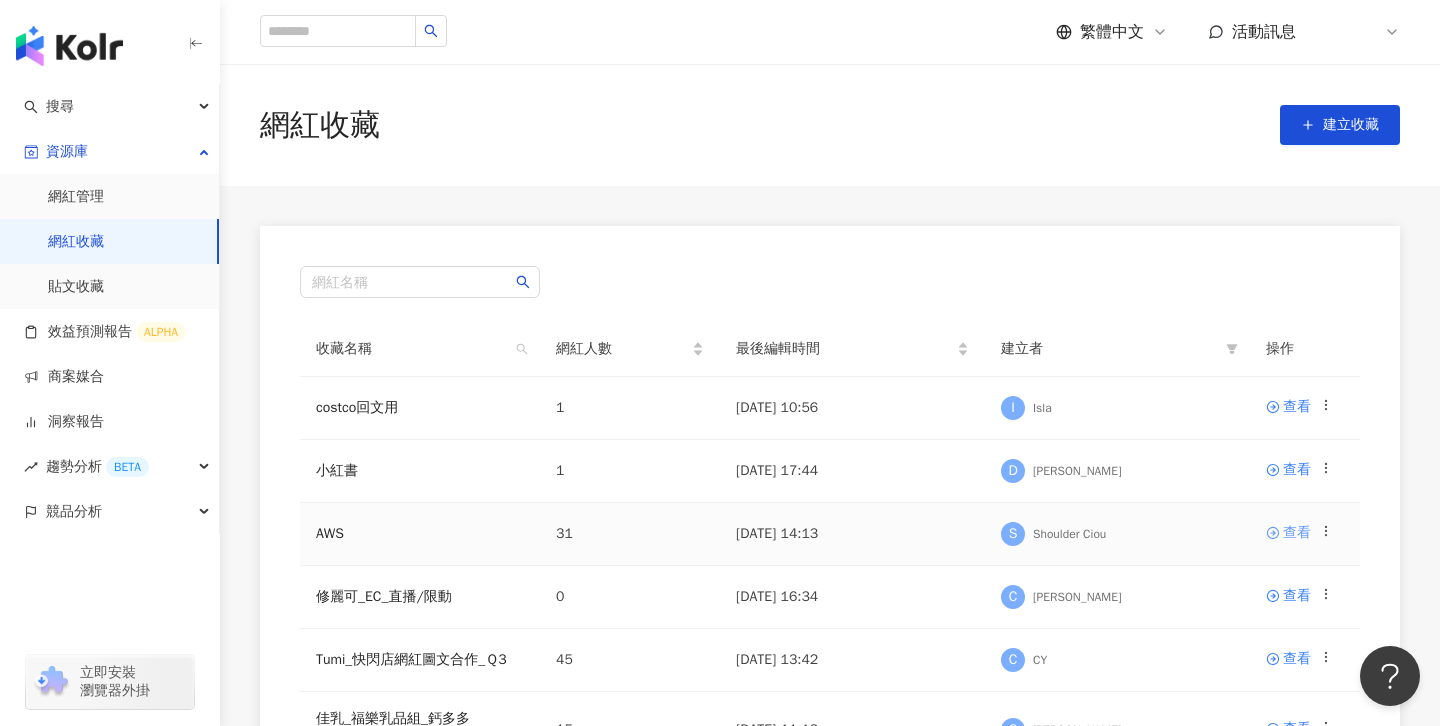 click on "查看" at bounding box center (1297, 533) 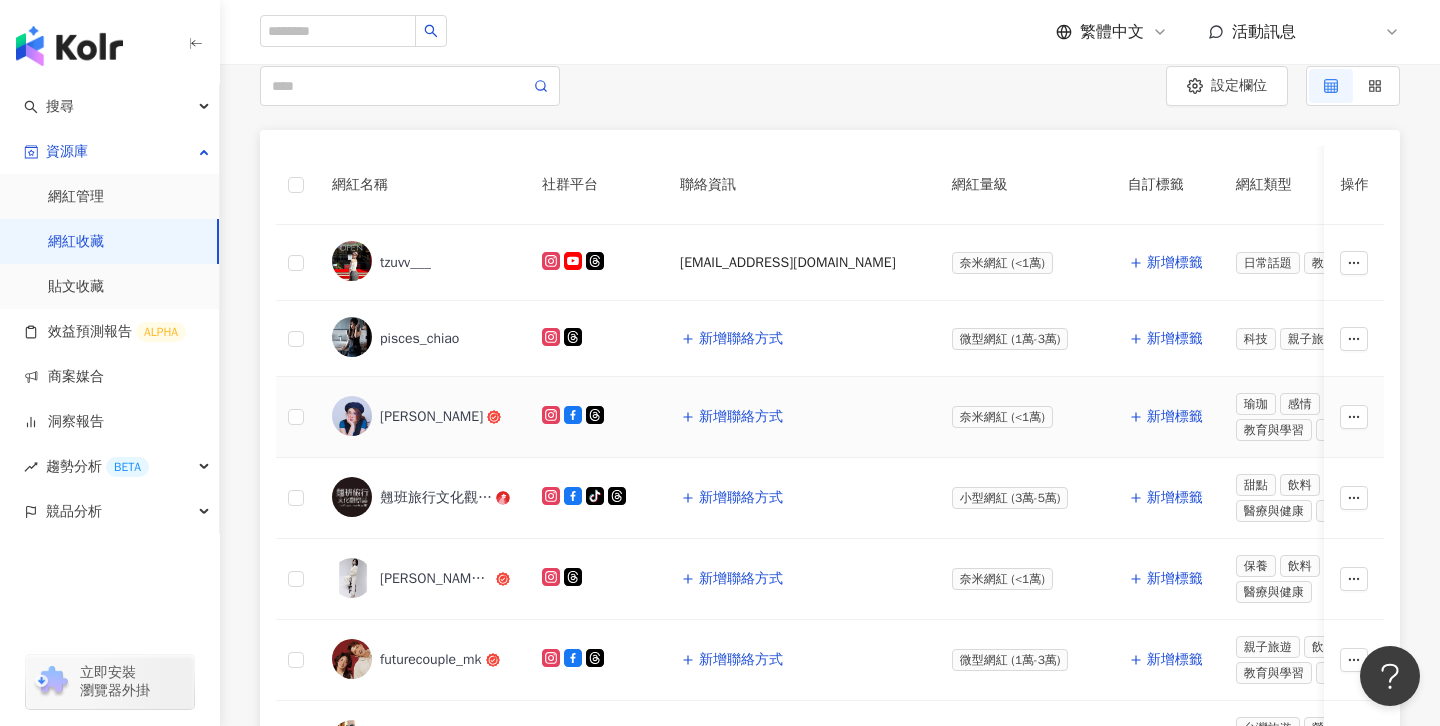 scroll, scrollTop: 205, scrollLeft: 0, axis: vertical 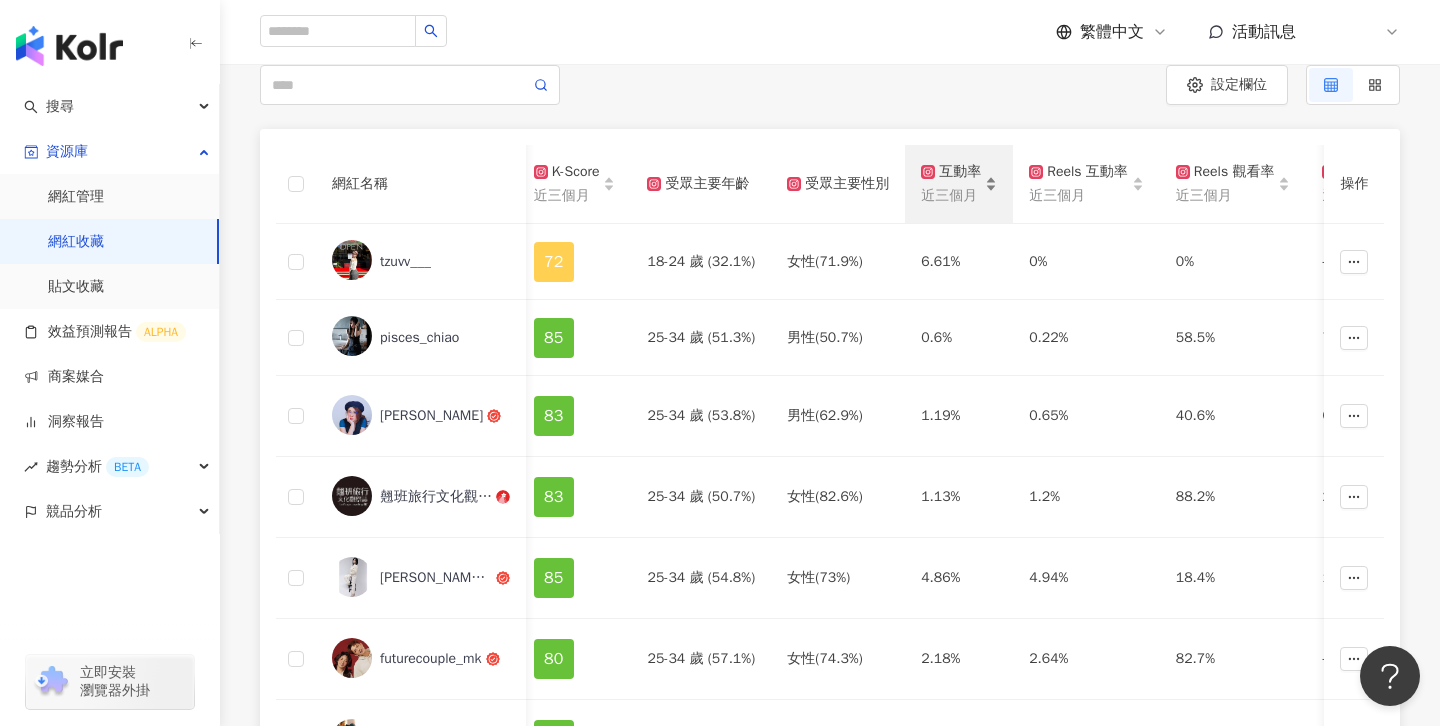 click on "近三個月" at bounding box center (951, 196) 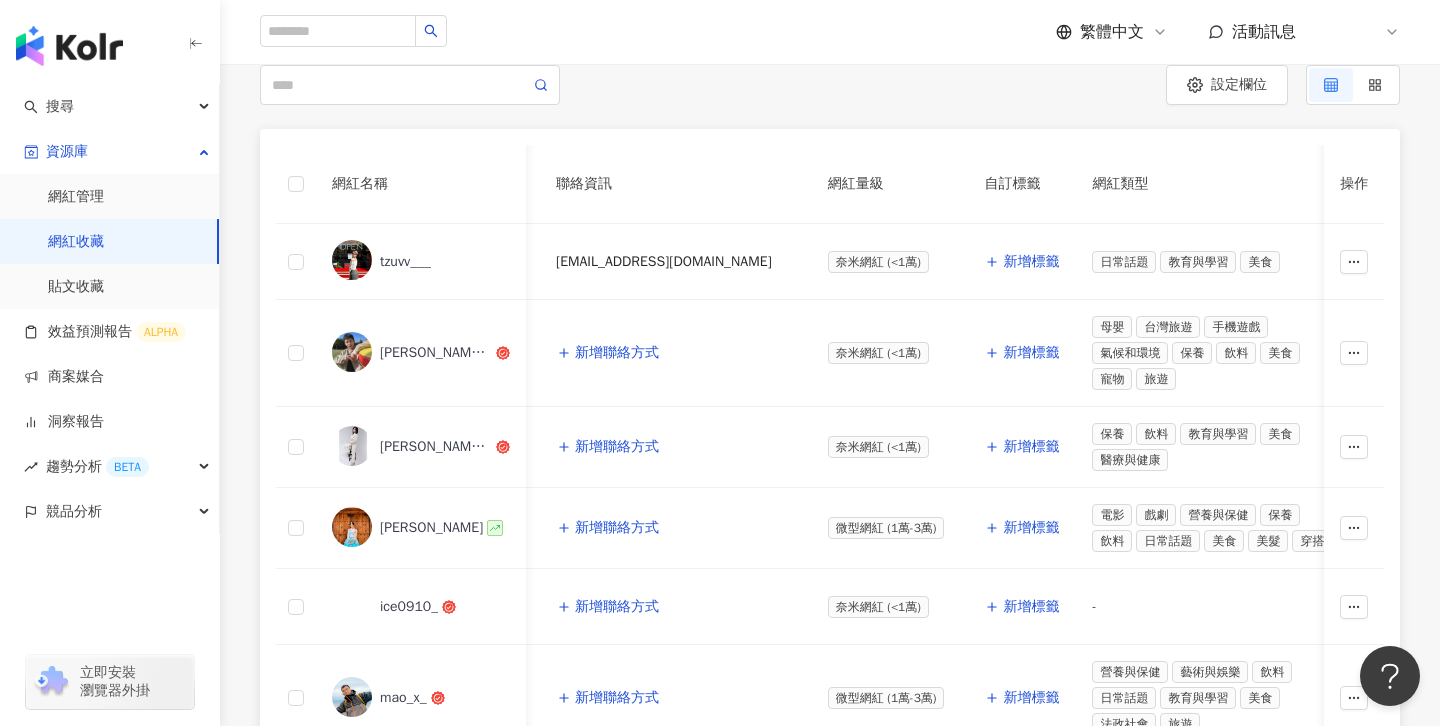 scroll, scrollTop: 0, scrollLeft: 103, axis: horizontal 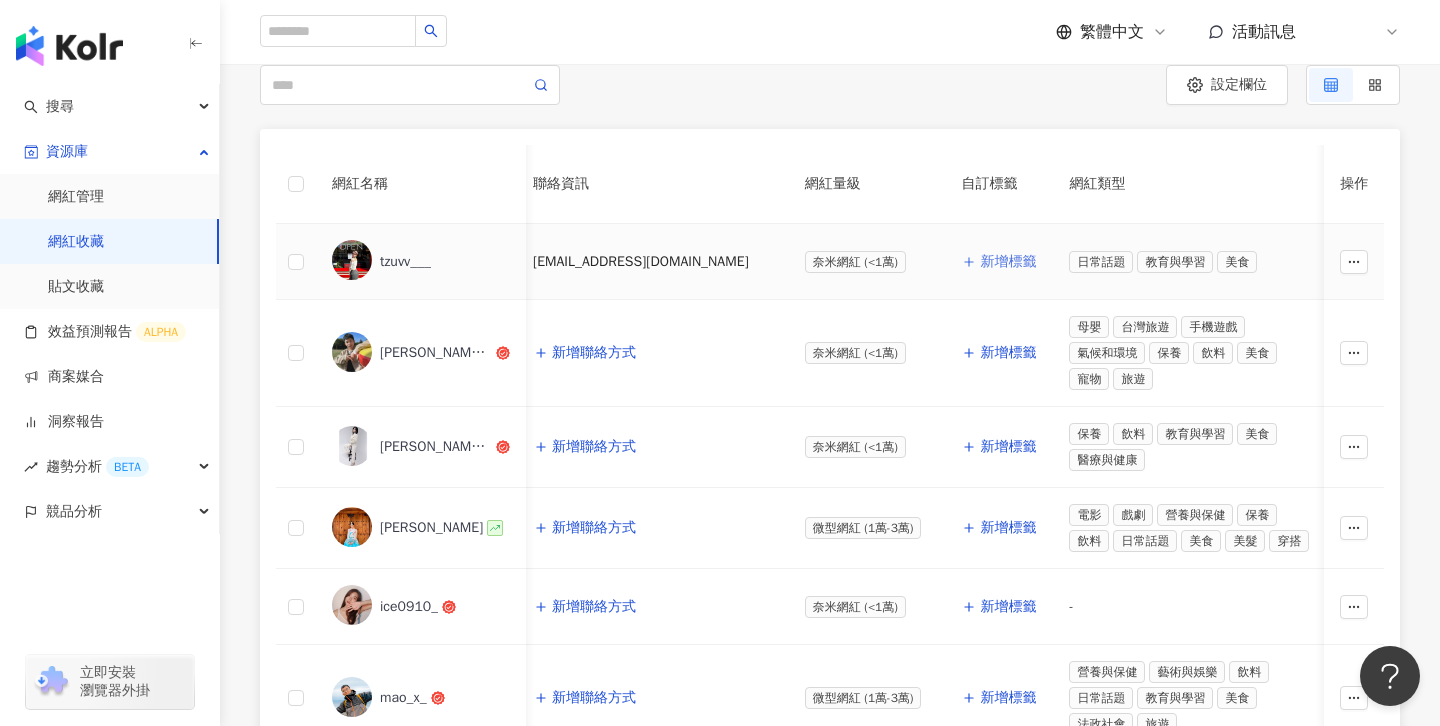 click on "新增標籤" at bounding box center [1008, 262] 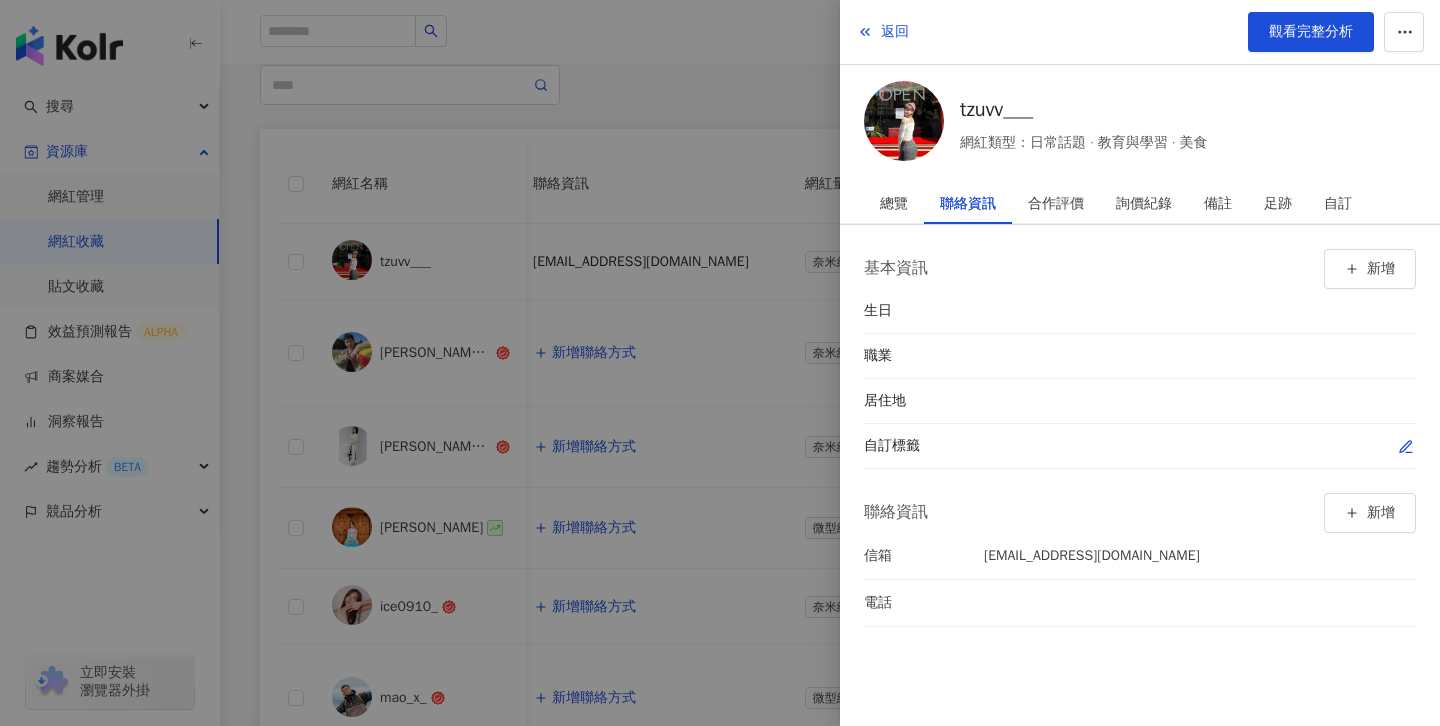 click 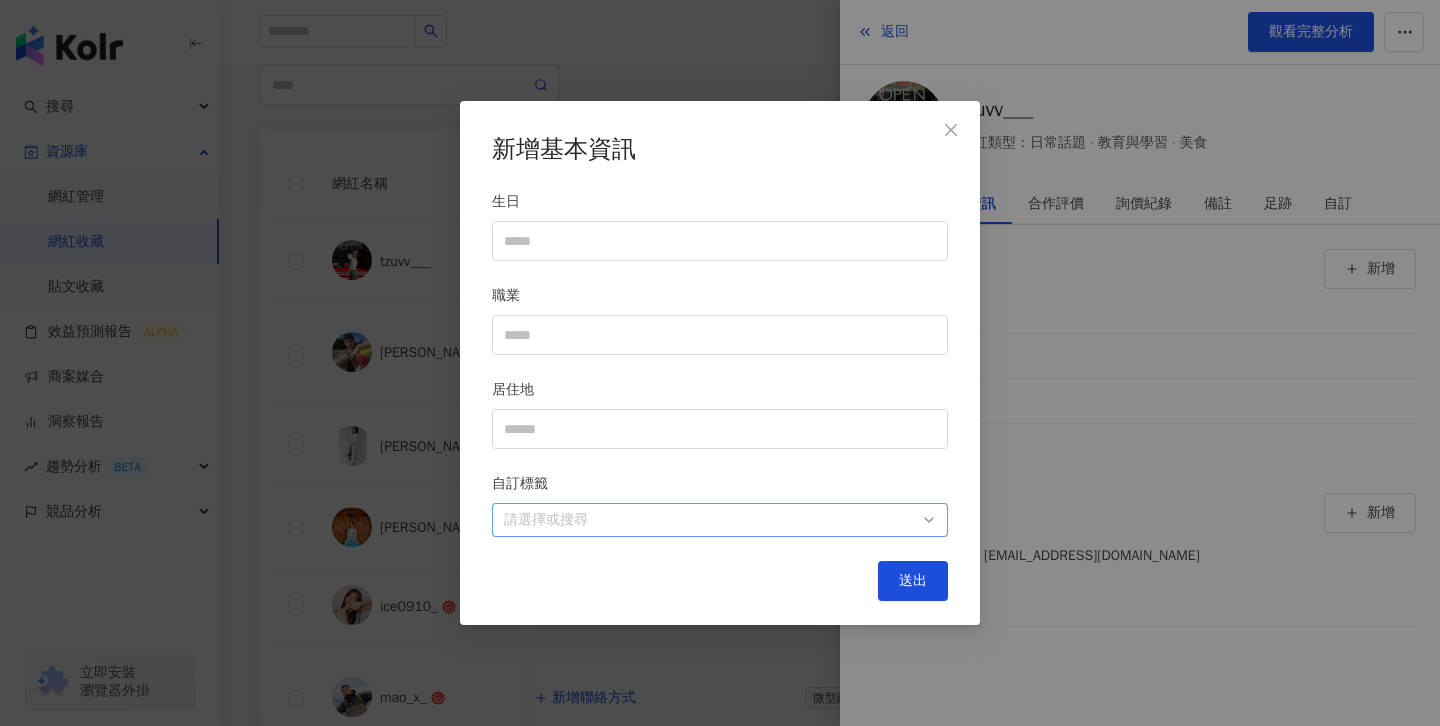 click at bounding box center (709, 519) 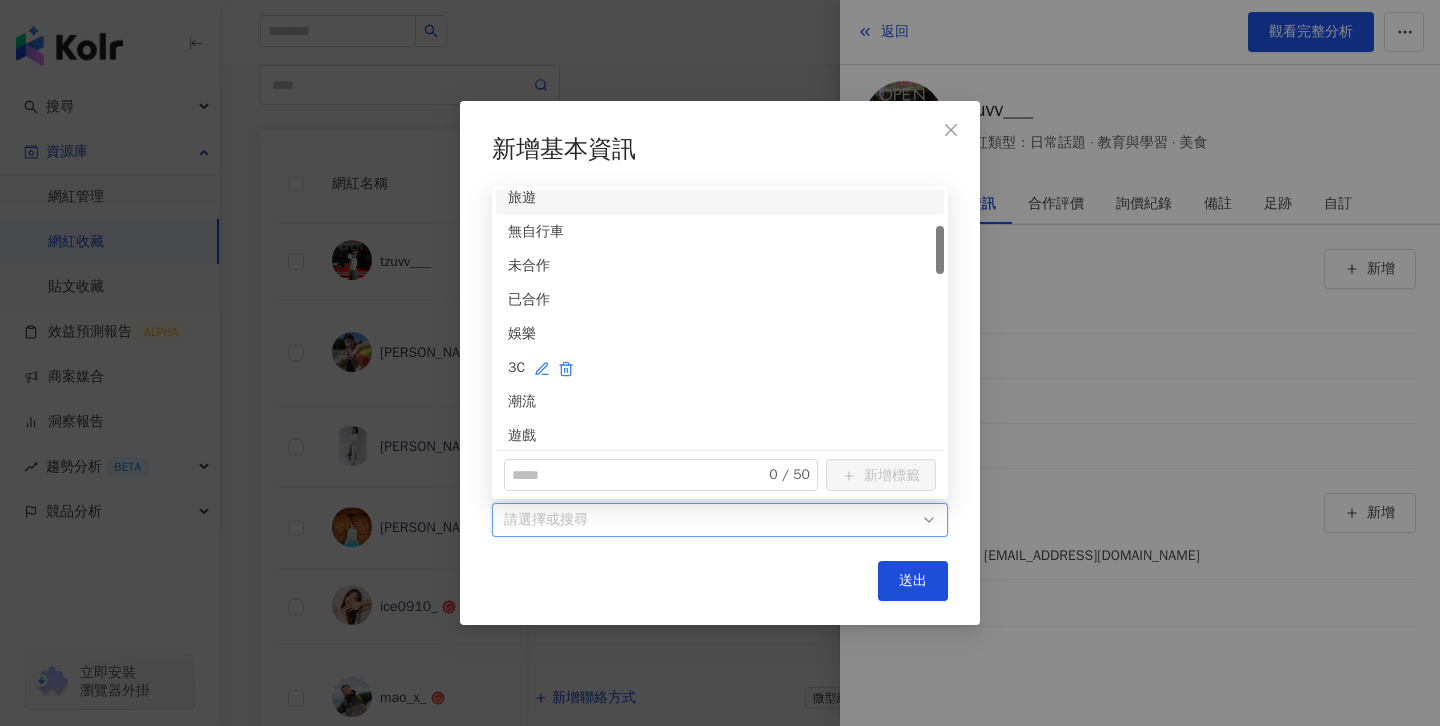 scroll, scrollTop: 191, scrollLeft: 0, axis: vertical 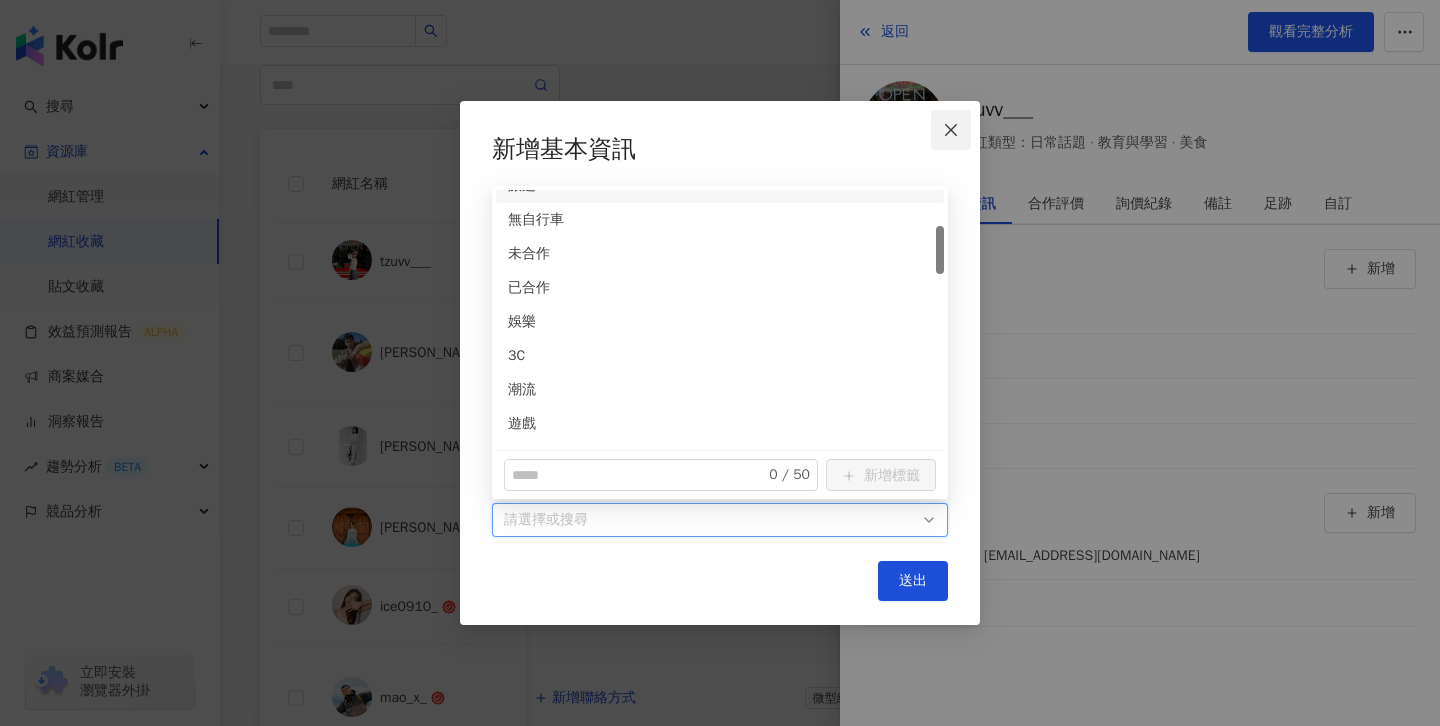 click 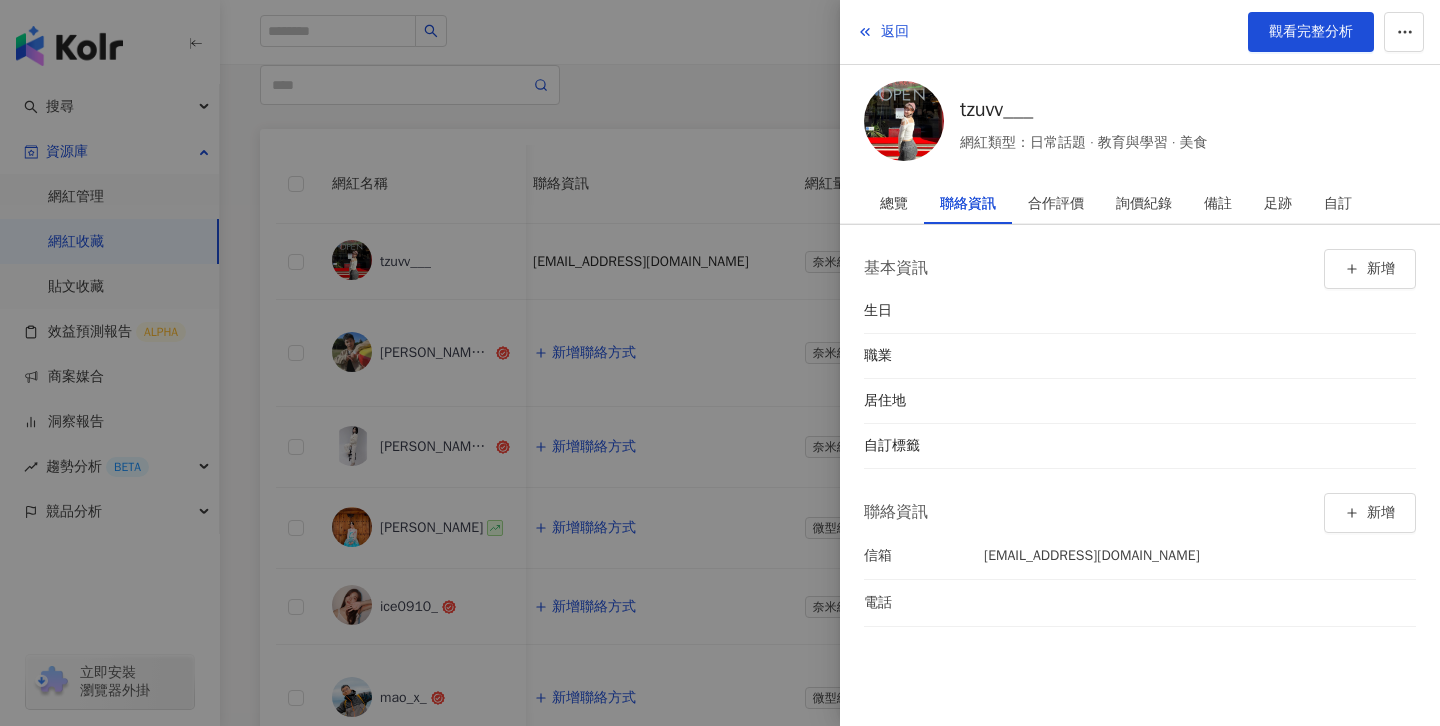 click at bounding box center (720, 363) 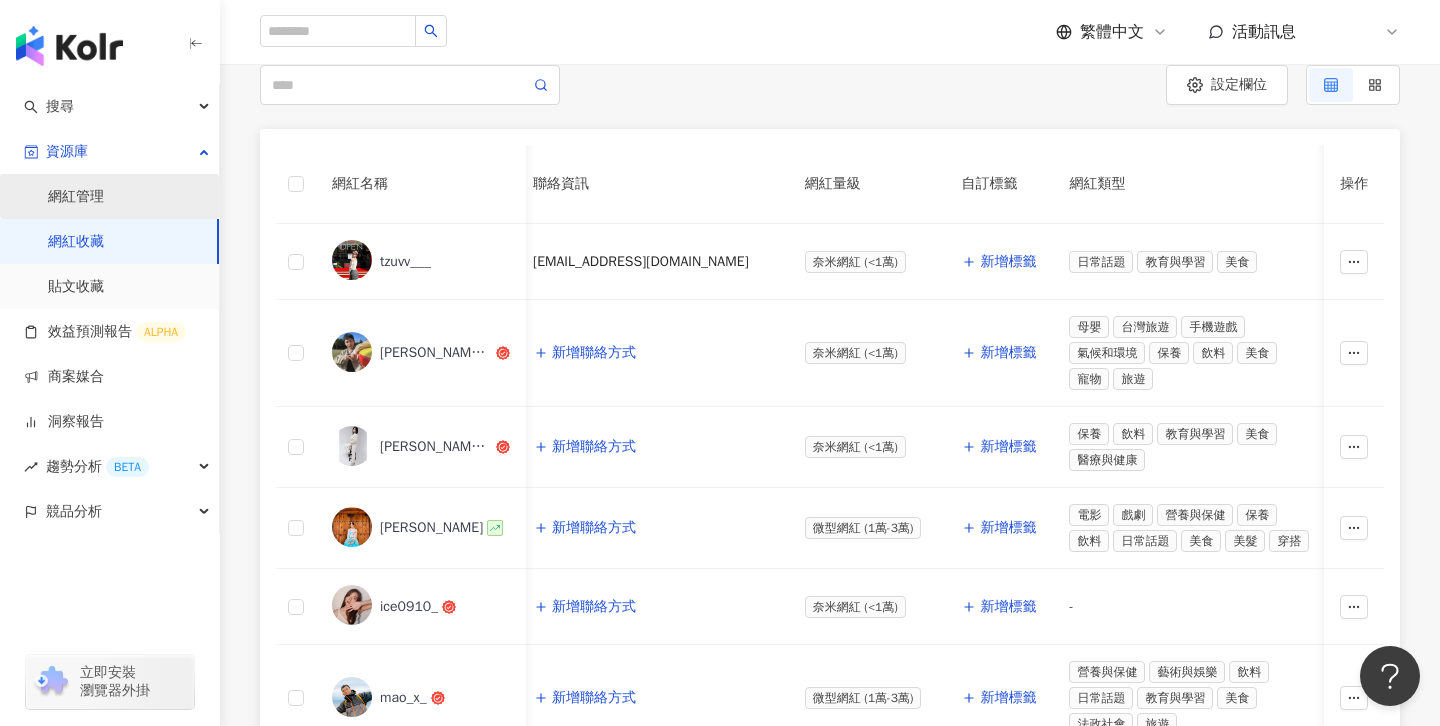 click on "網紅管理" at bounding box center [76, 197] 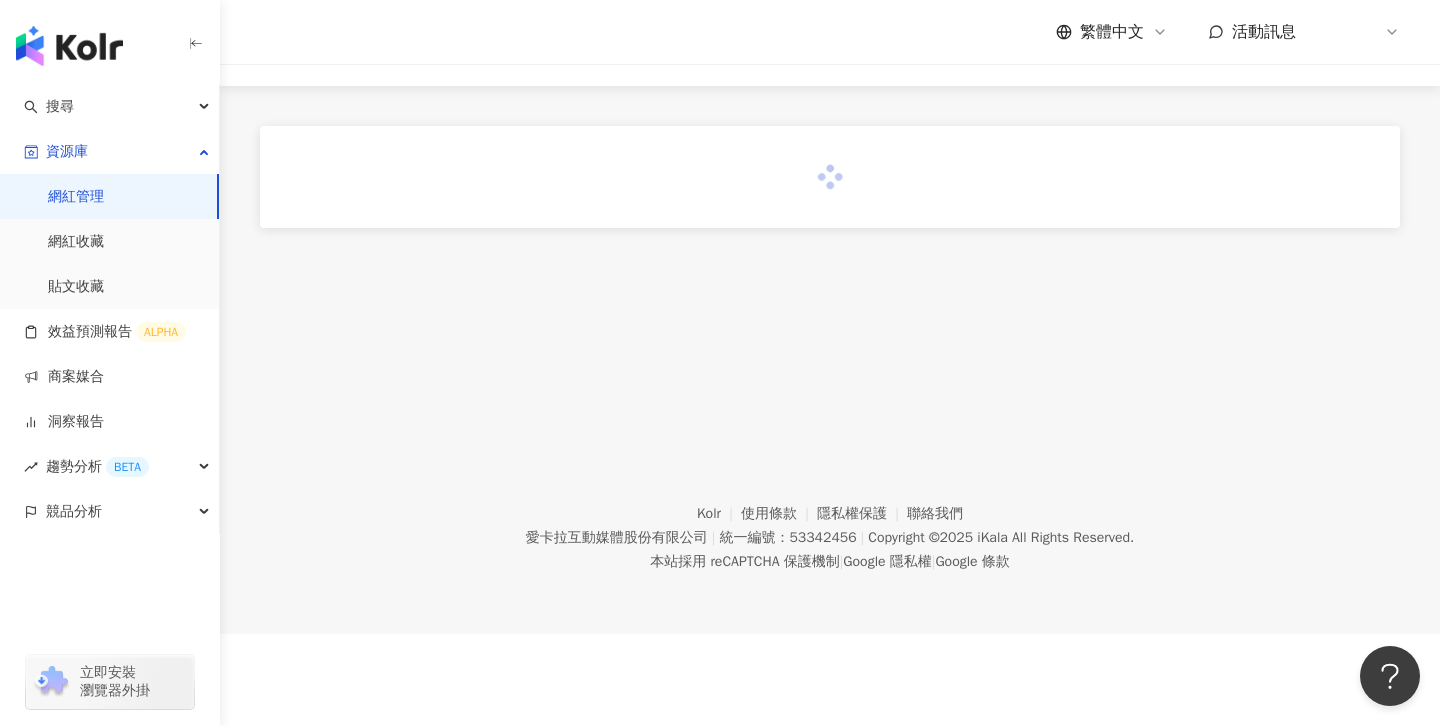 scroll, scrollTop: 0, scrollLeft: 0, axis: both 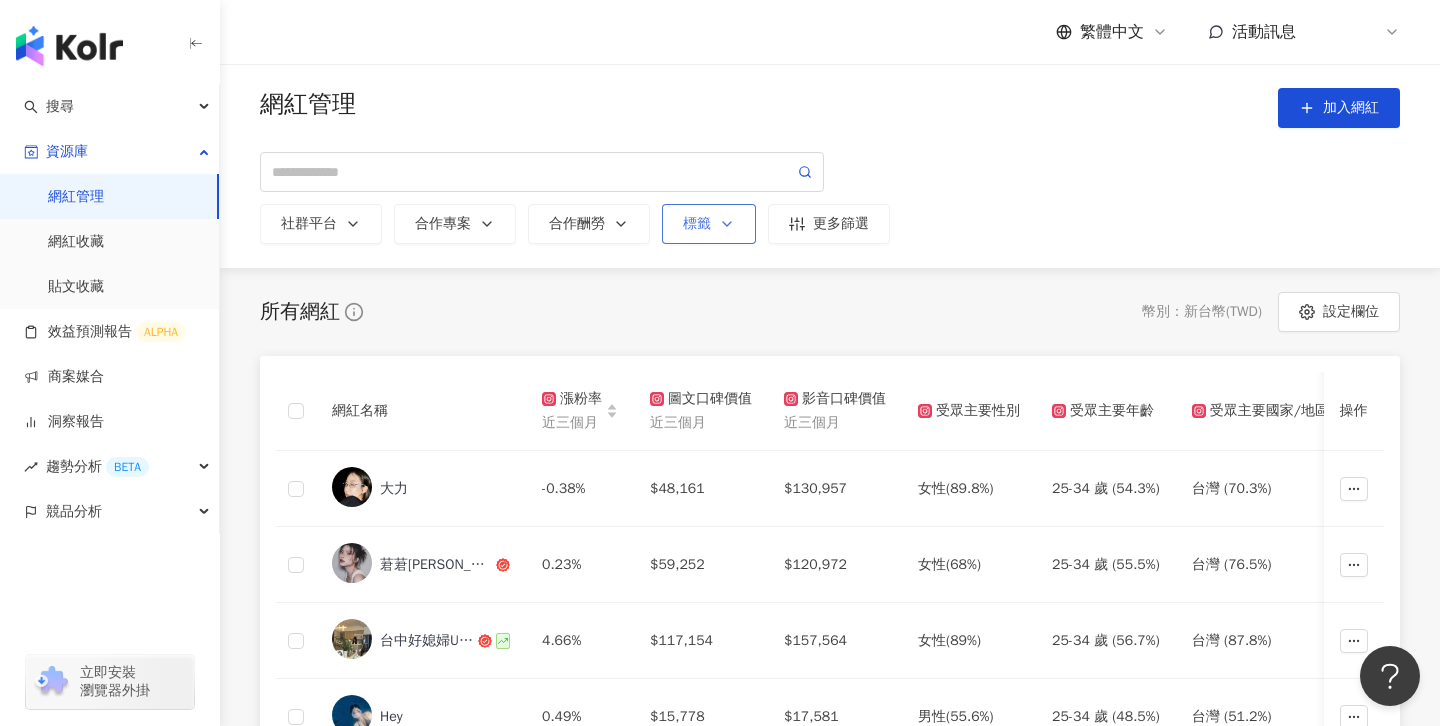 click on "標籤" at bounding box center [709, 224] 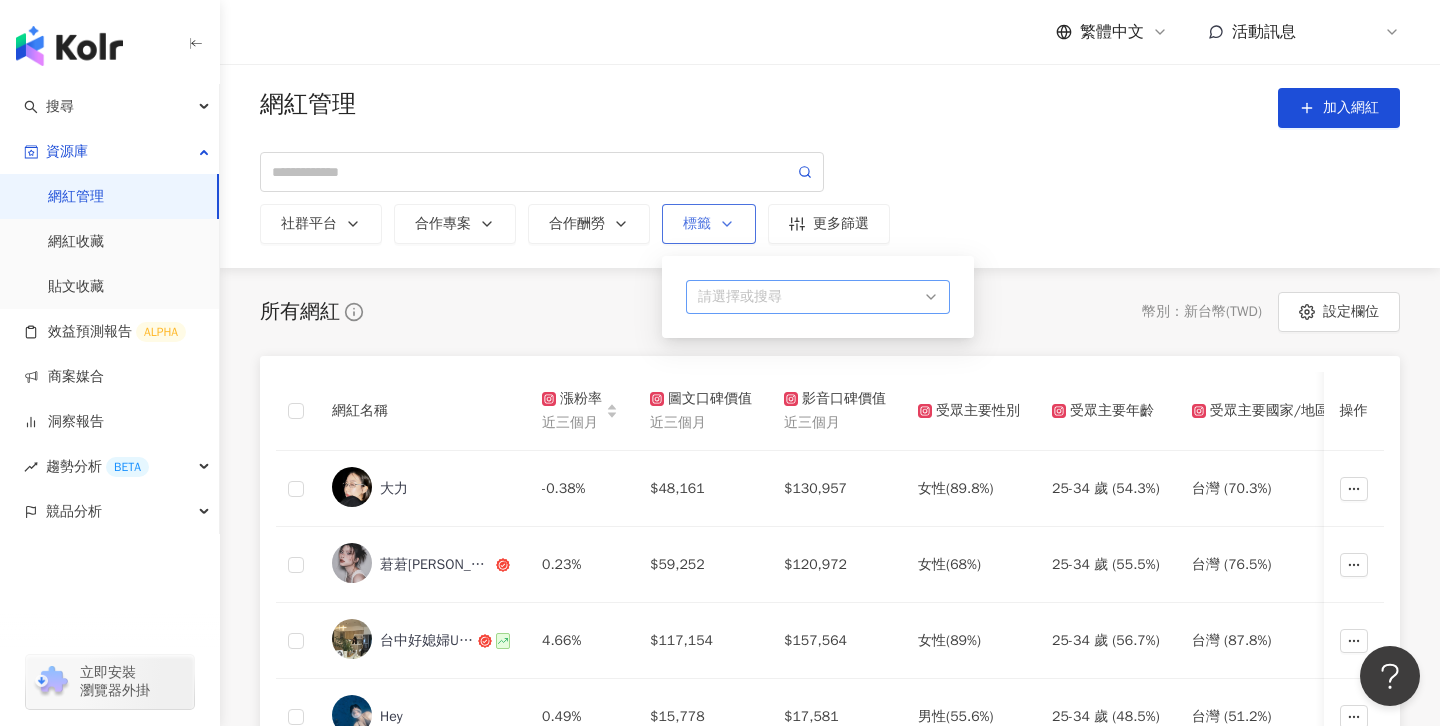 click on "請選擇或搜尋" at bounding box center [818, 297] 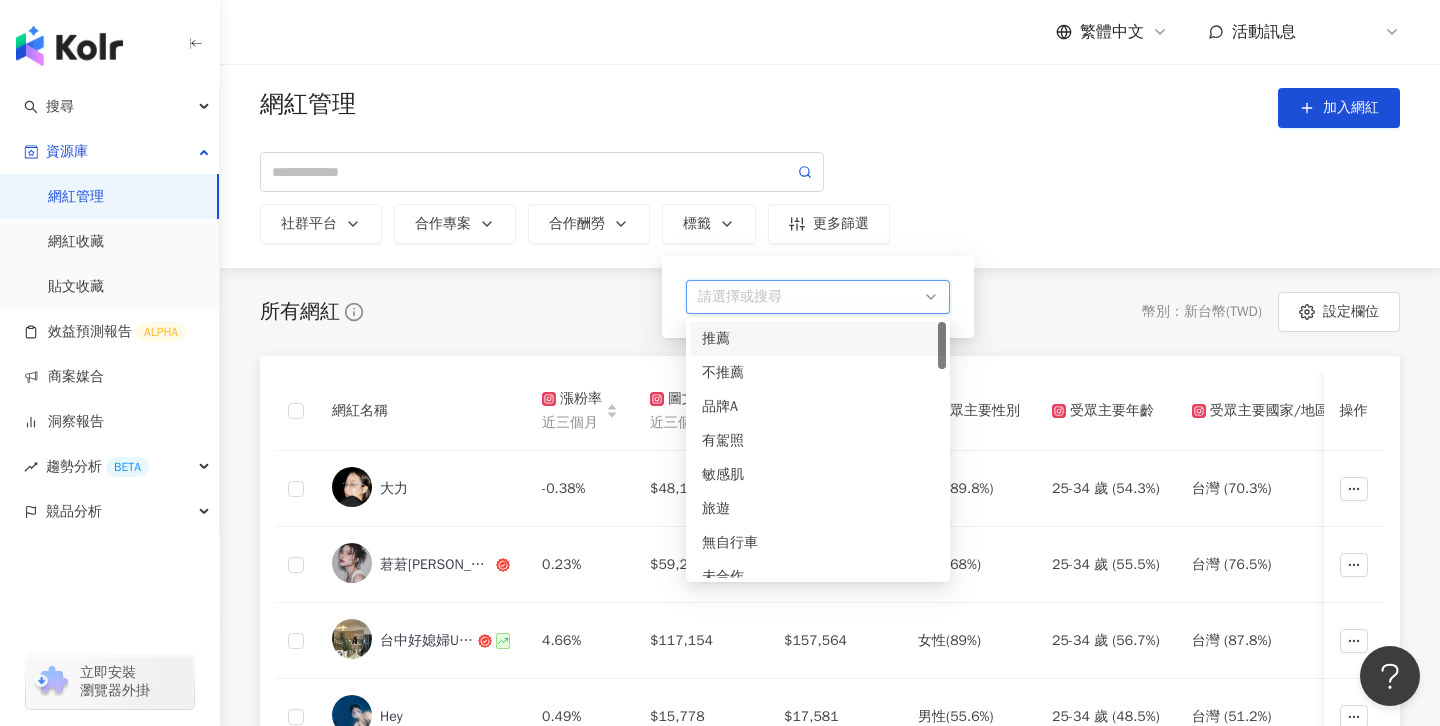 click on "推薦" at bounding box center [818, 339] 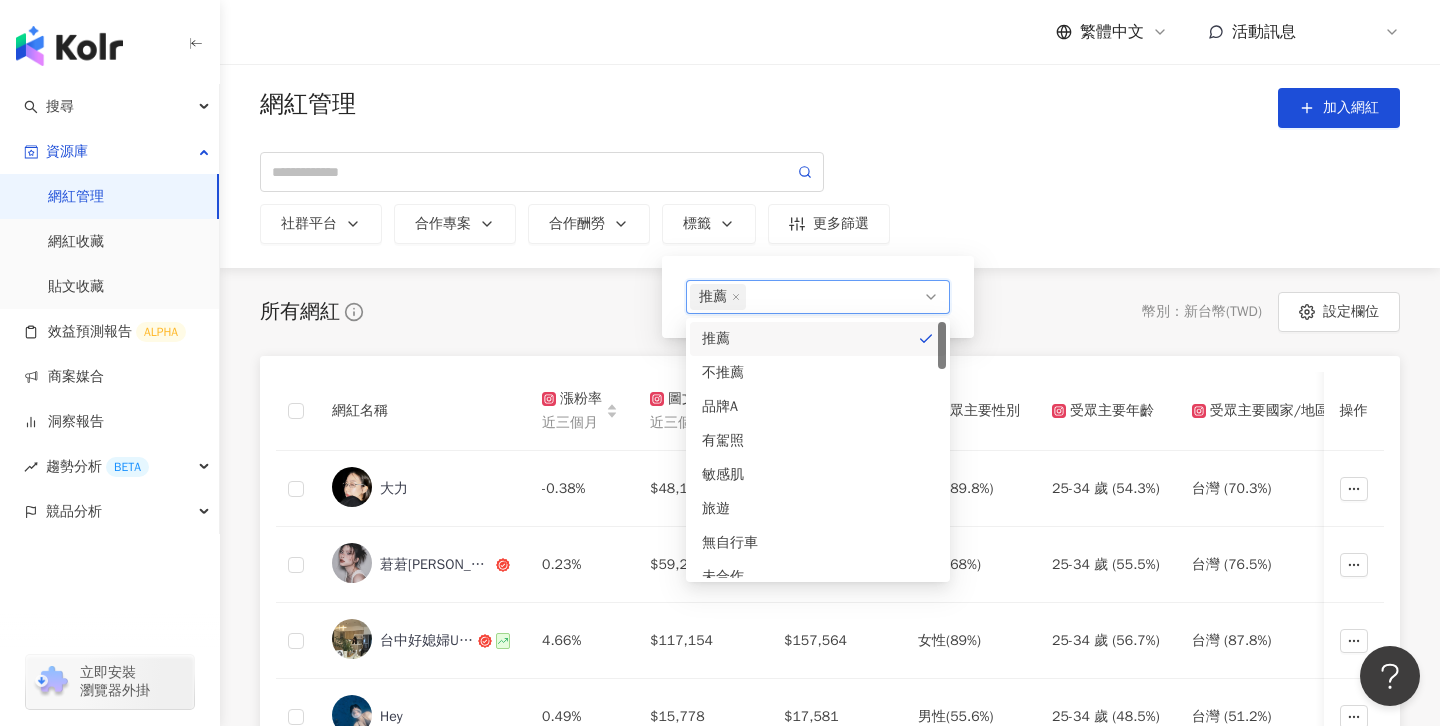 click on "社群平台 合作專案 合作酬勞 標籤 推薦   更多篩選" at bounding box center [830, 198] 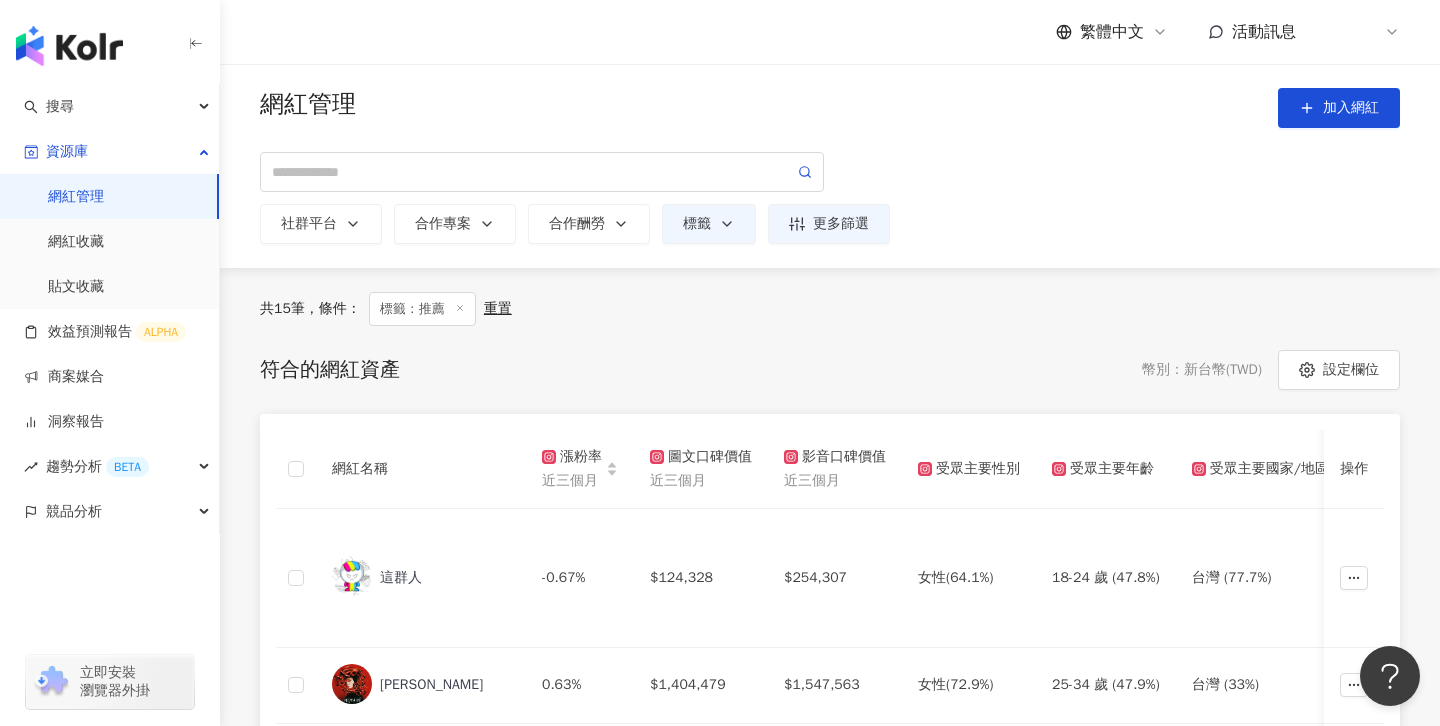scroll, scrollTop: 0, scrollLeft: 0, axis: both 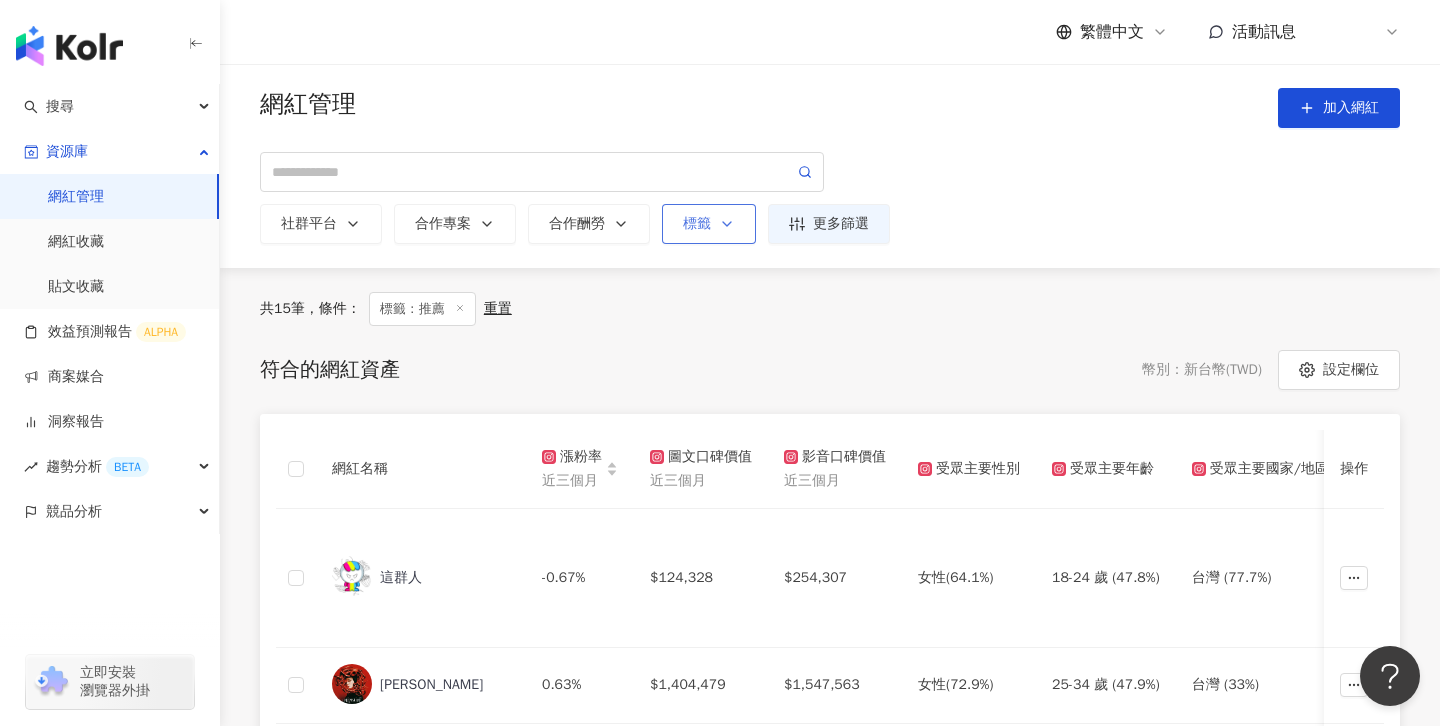 click on "標籤 推薦" at bounding box center [709, 224] 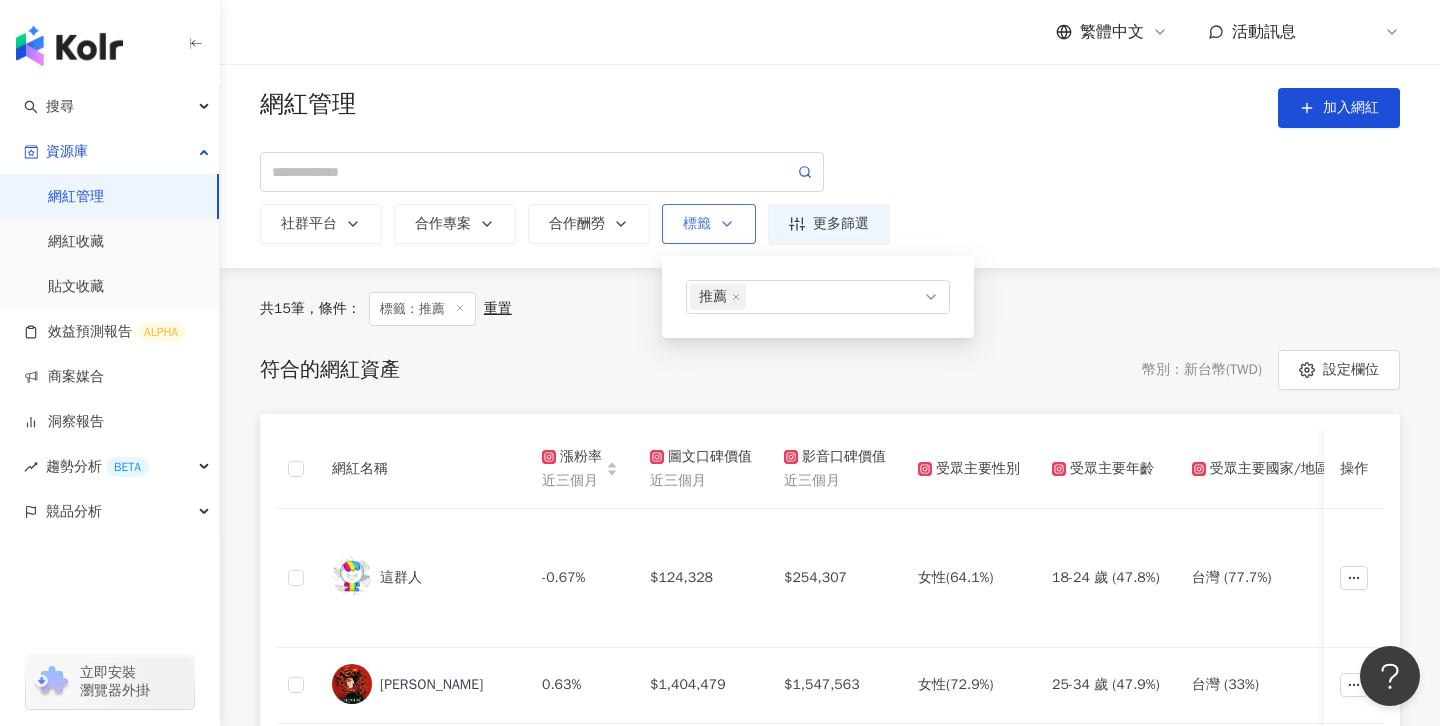 click on "標籤 推薦" at bounding box center [709, 224] 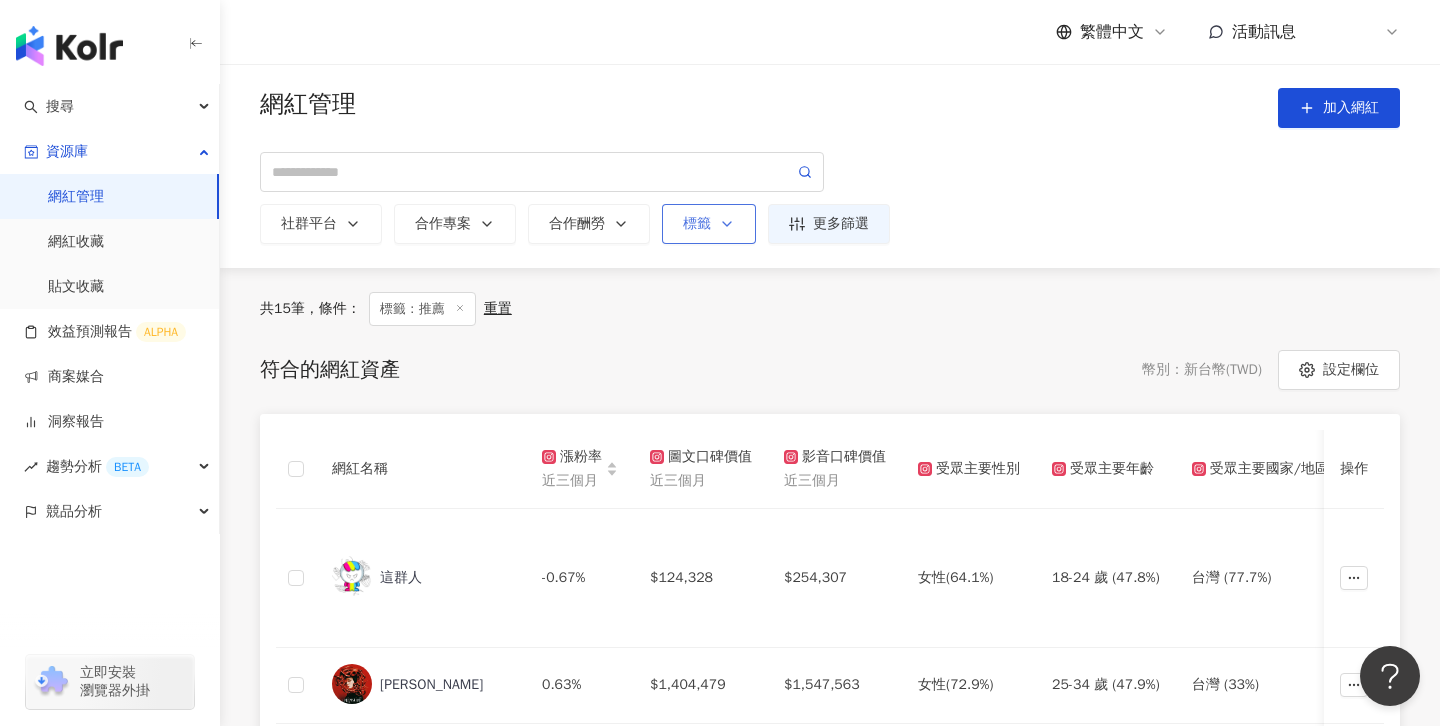 click 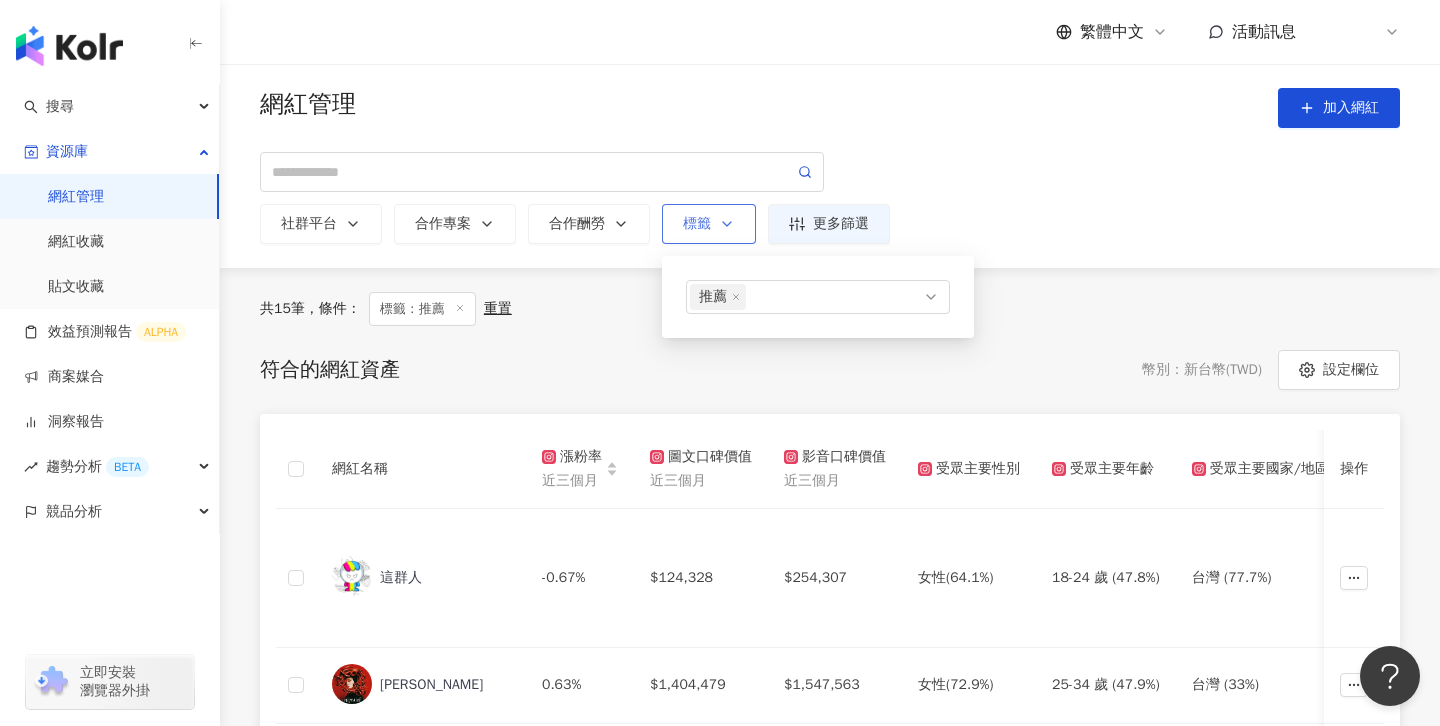click 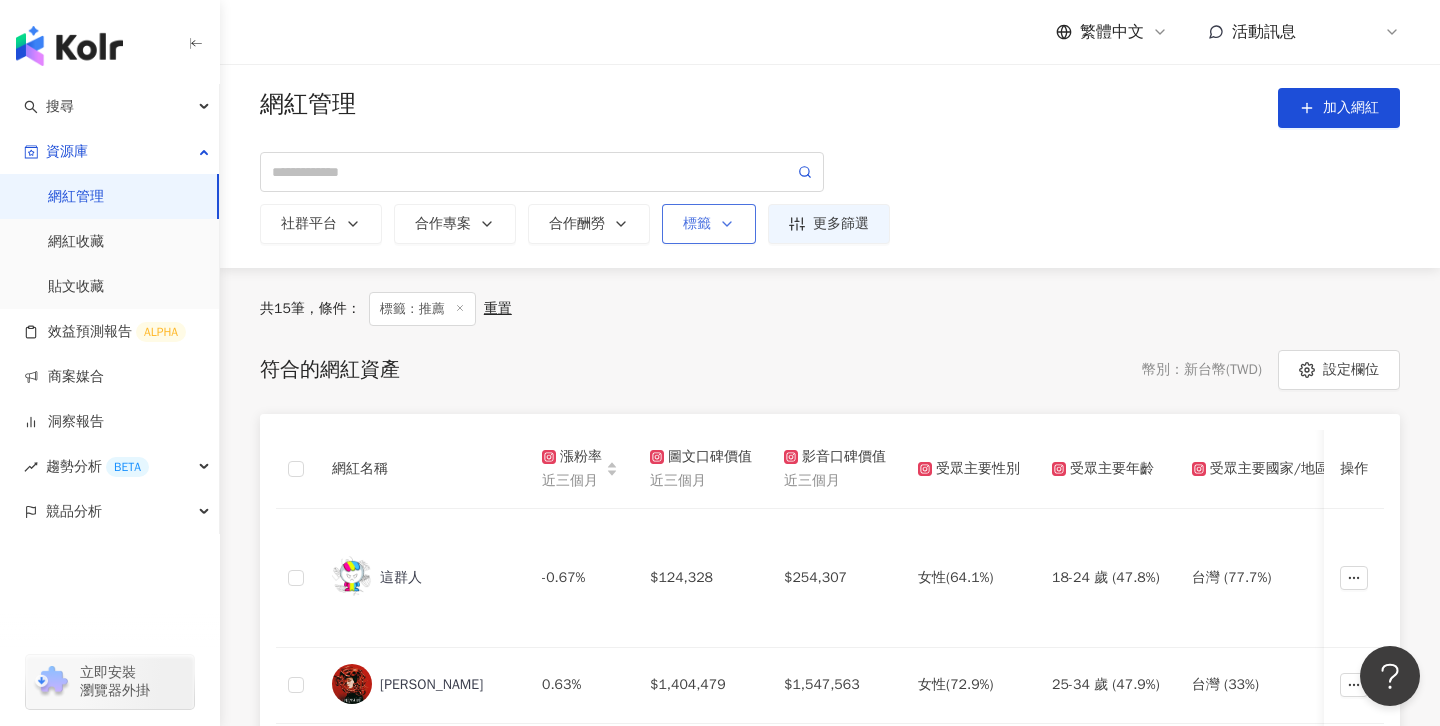 click 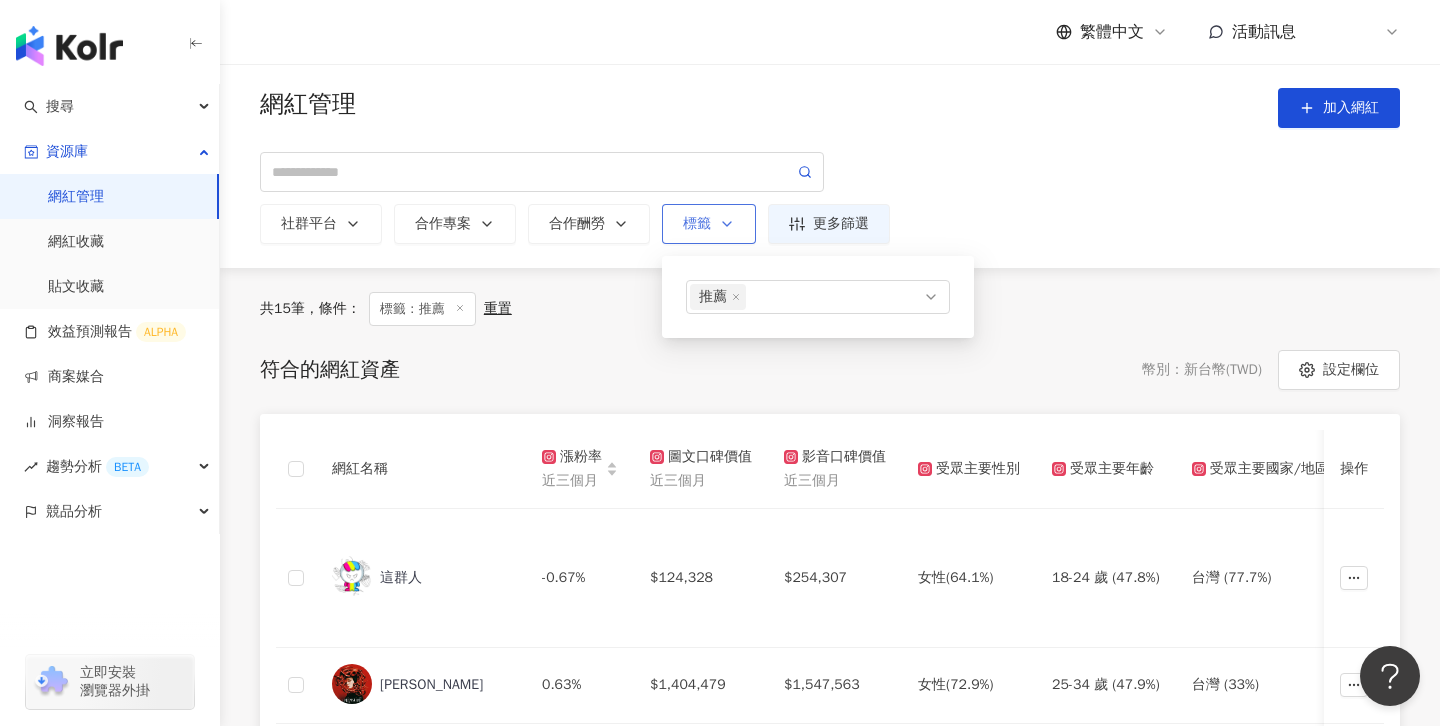 click 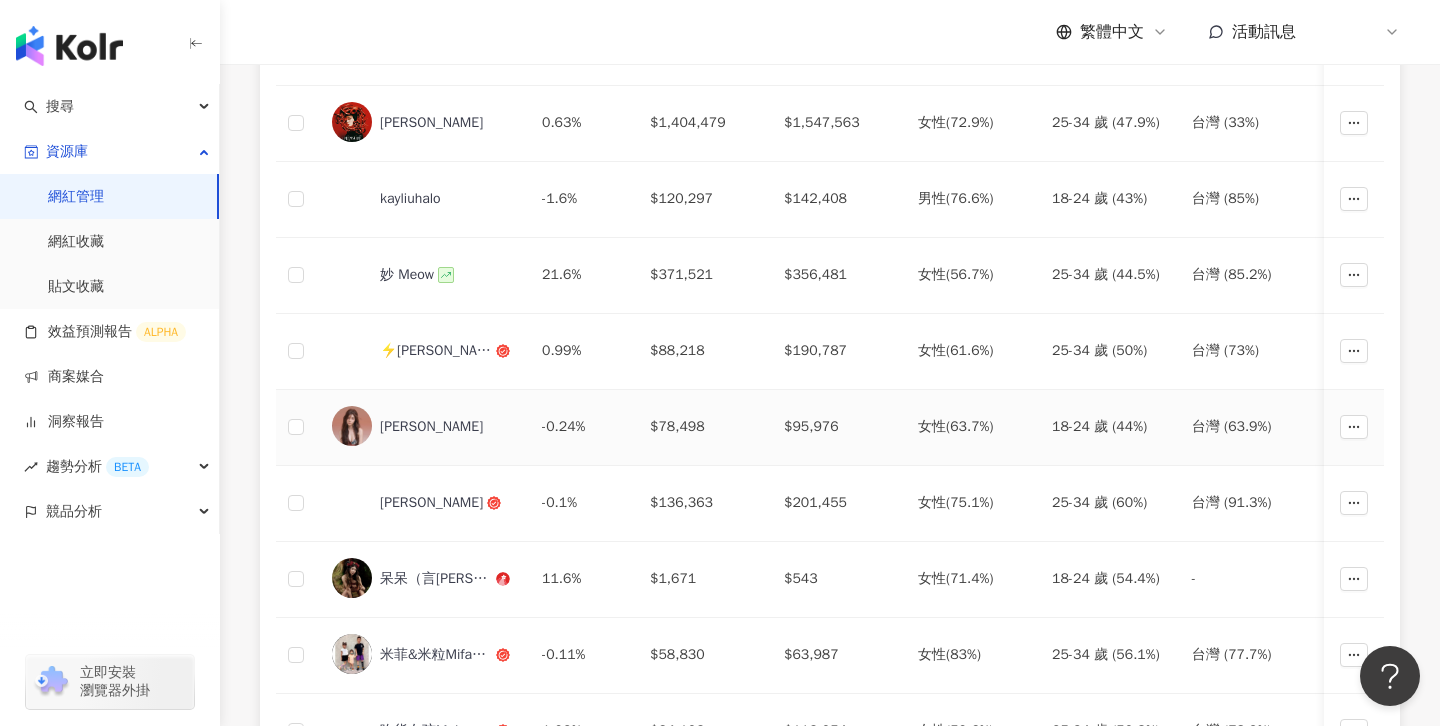 scroll, scrollTop: 584, scrollLeft: 0, axis: vertical 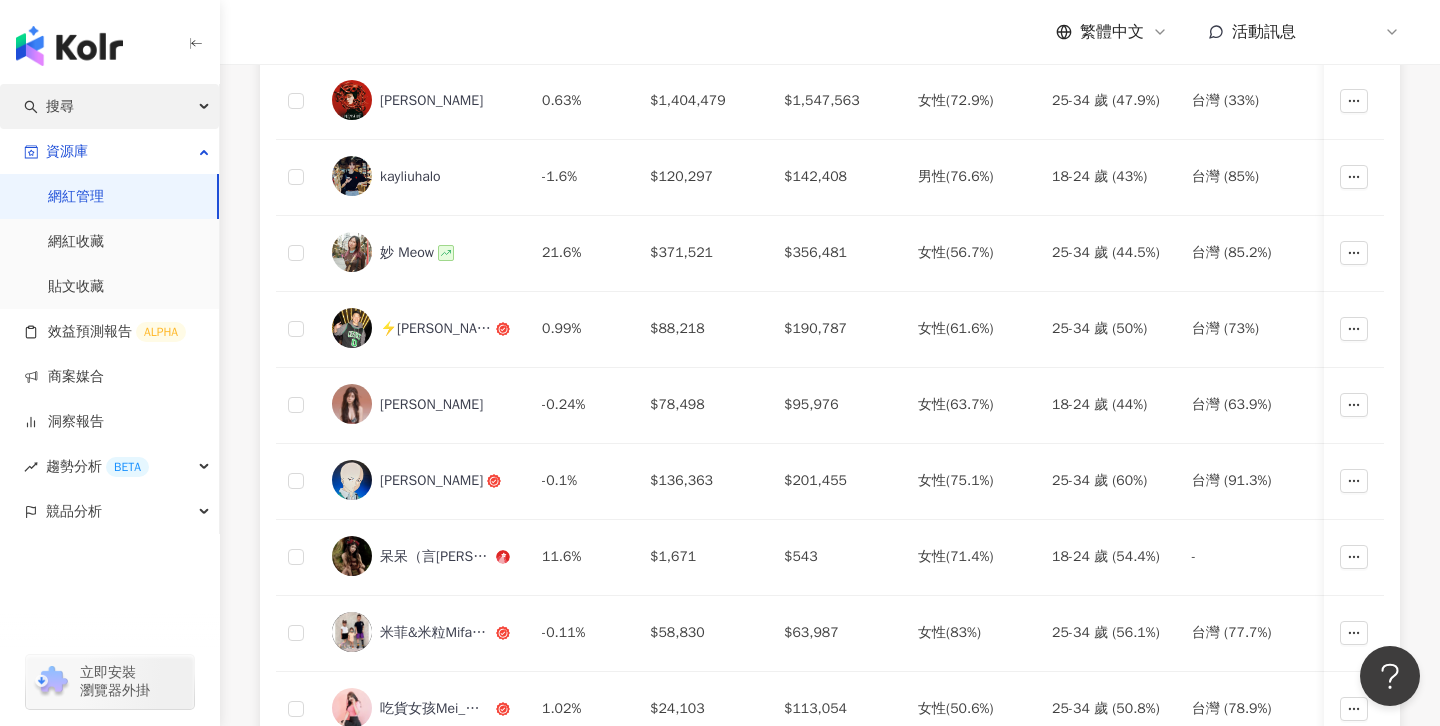 click on "搜尋" at bounding box center [109, 106] 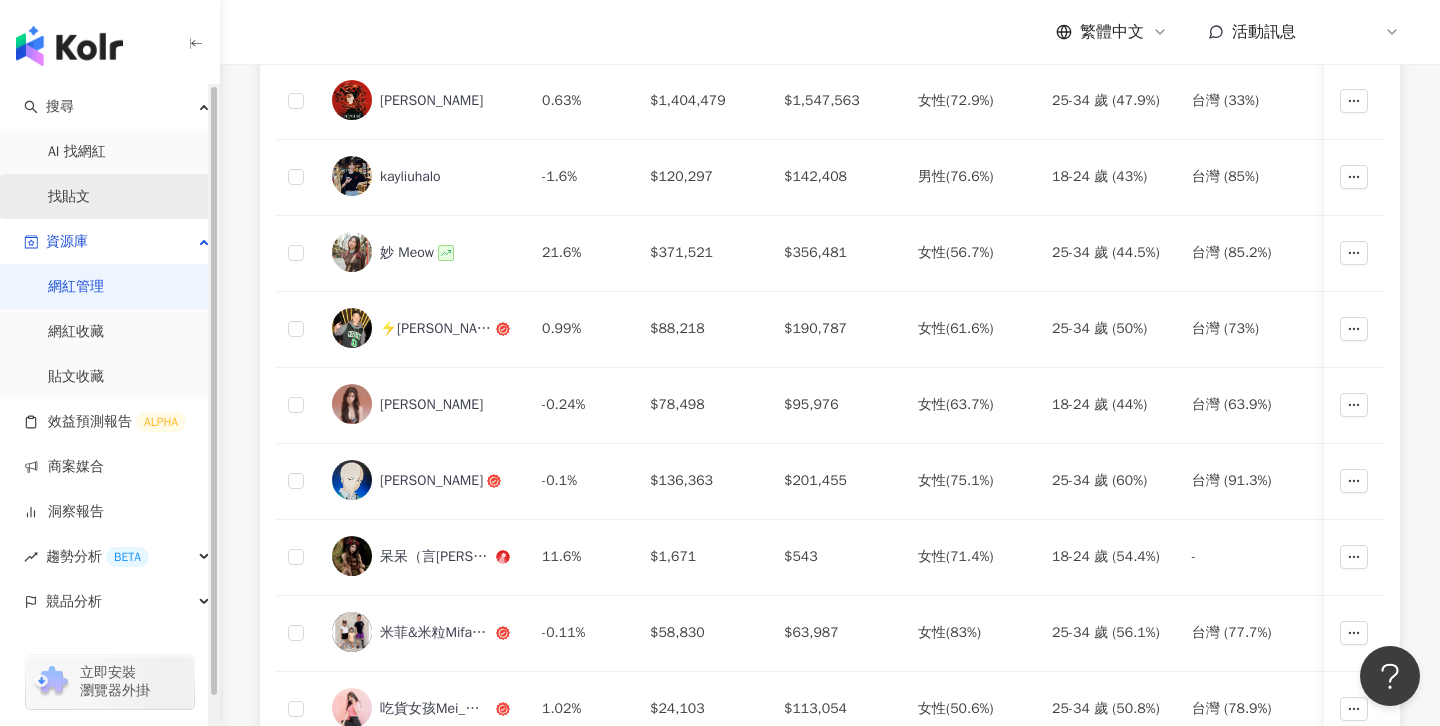 click on "找貼文" at bounding box center (69, 197) 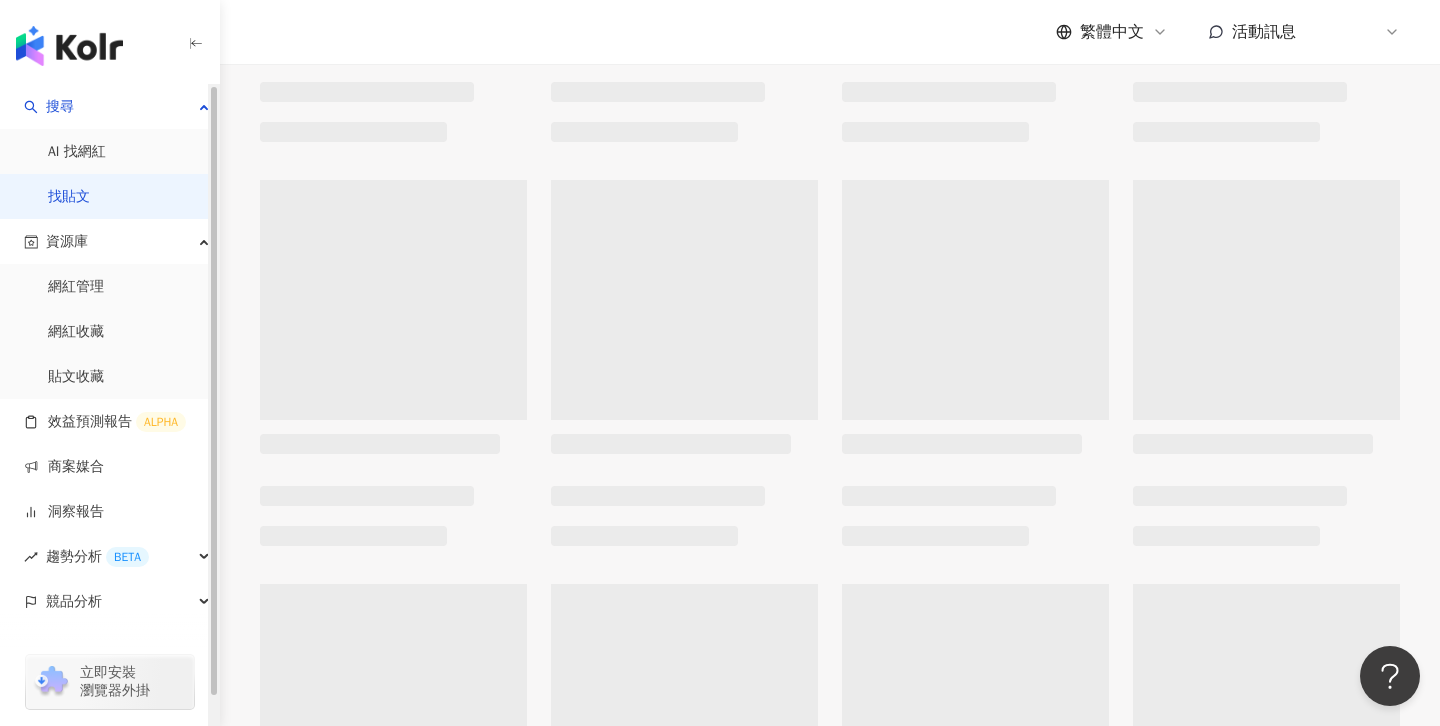 scroll, scrollTop: 0, scrollLeft: 0, axis: both 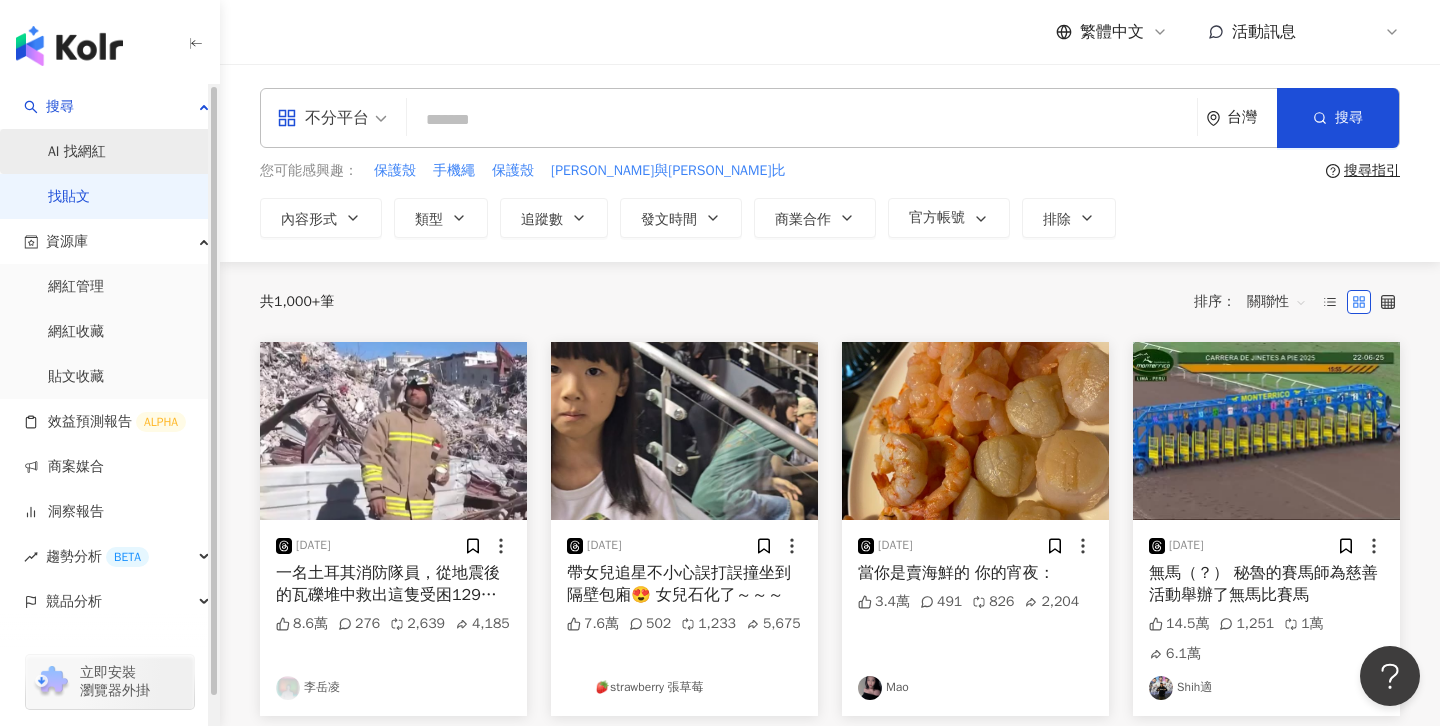 click on "AI 找網紅" at bounding box center [77, 152] 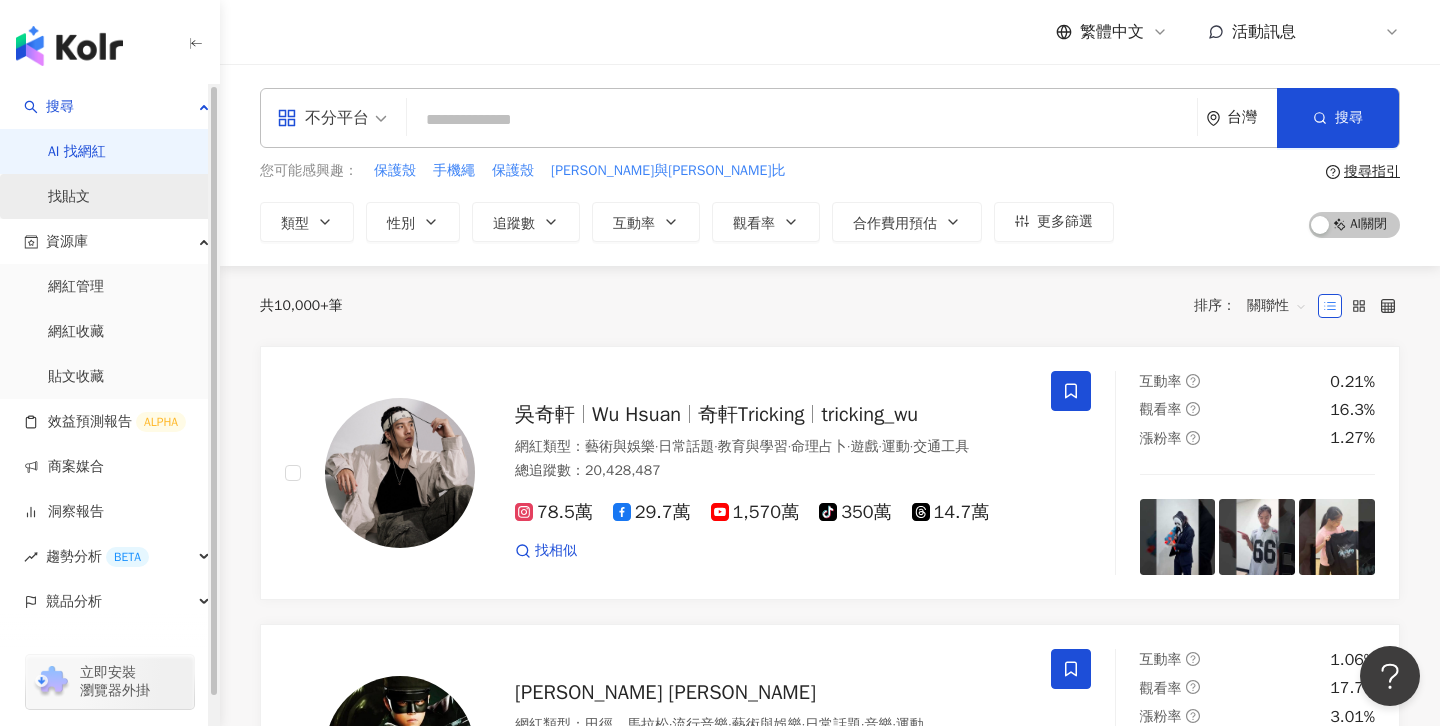 click on "找貼文" at bounding box center (69, 197) 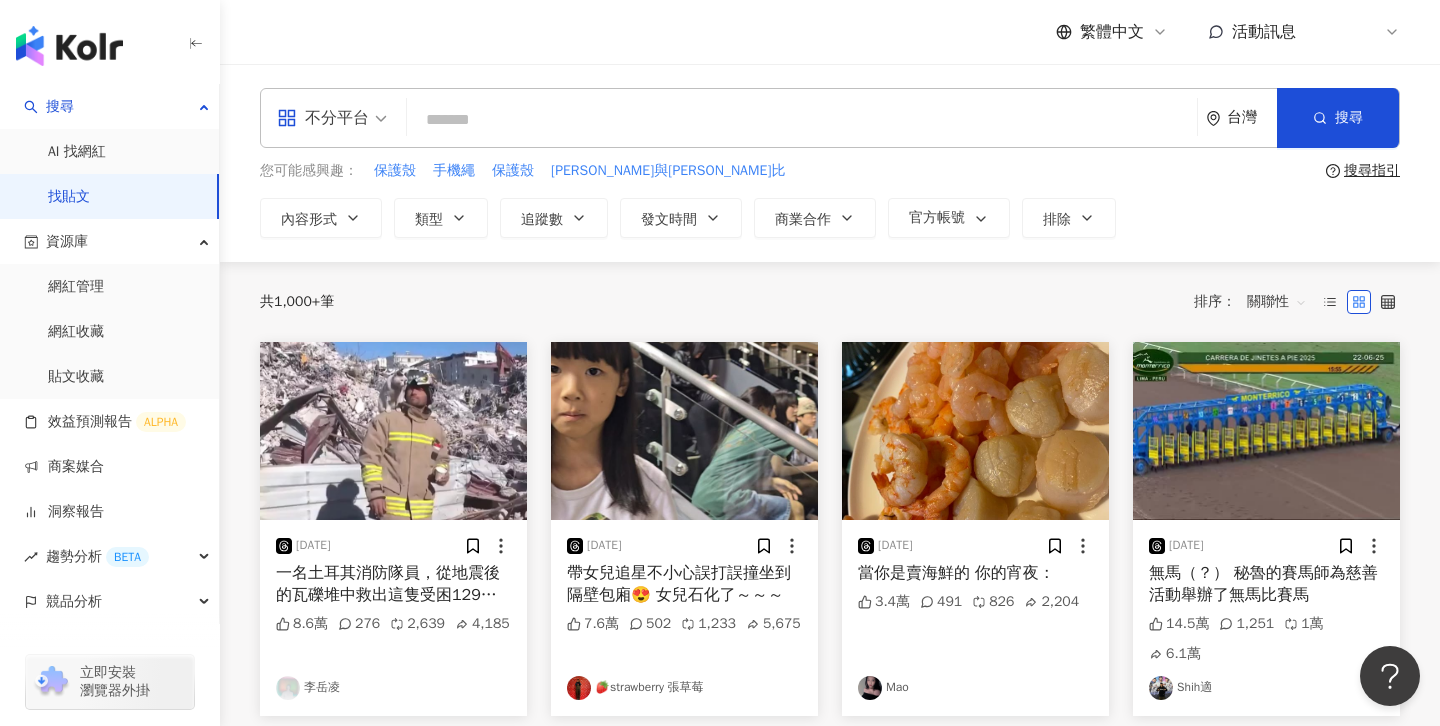 click at bounding box center (332, 105) 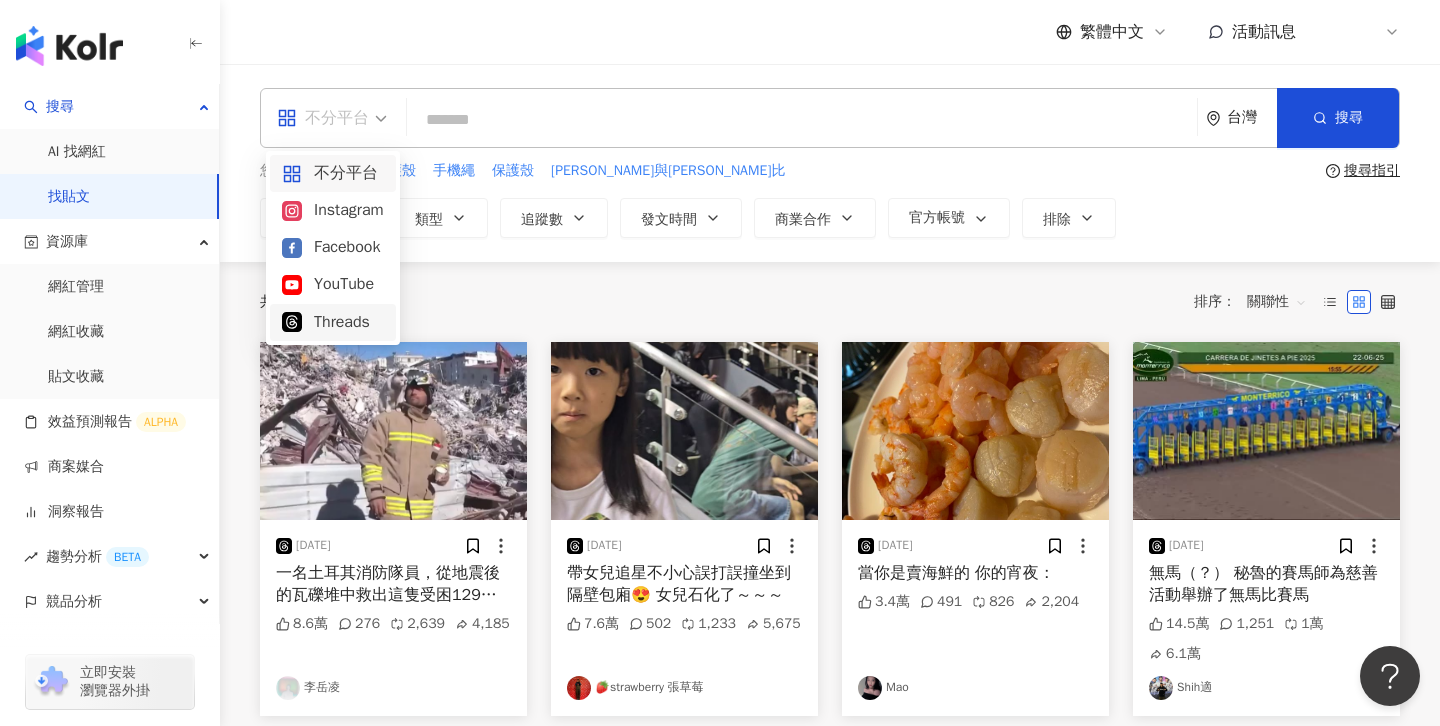 click on "Threads" at bounding box center [333, 322] 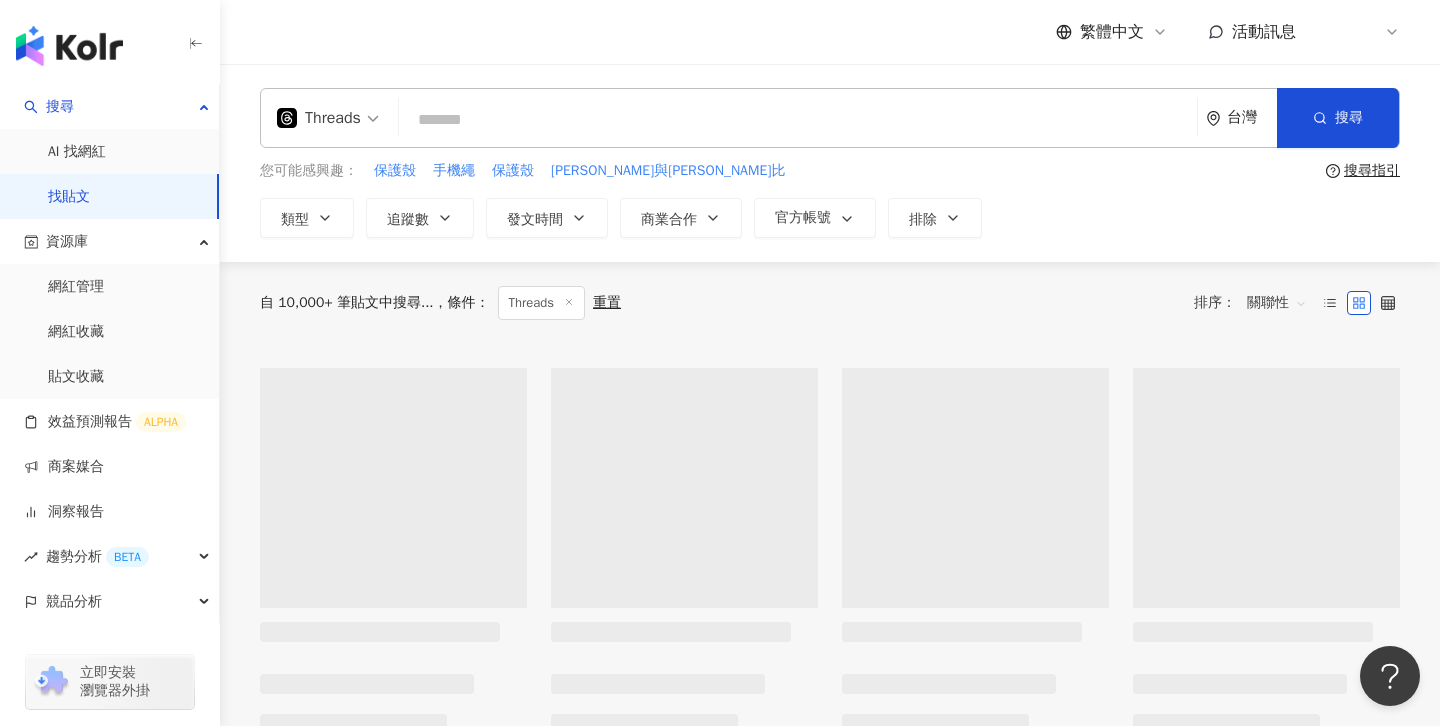 click on "自 10,000+ 筆貼文中搜尋... 條件 ： Threads 重置" at bounding box center (440, 303) 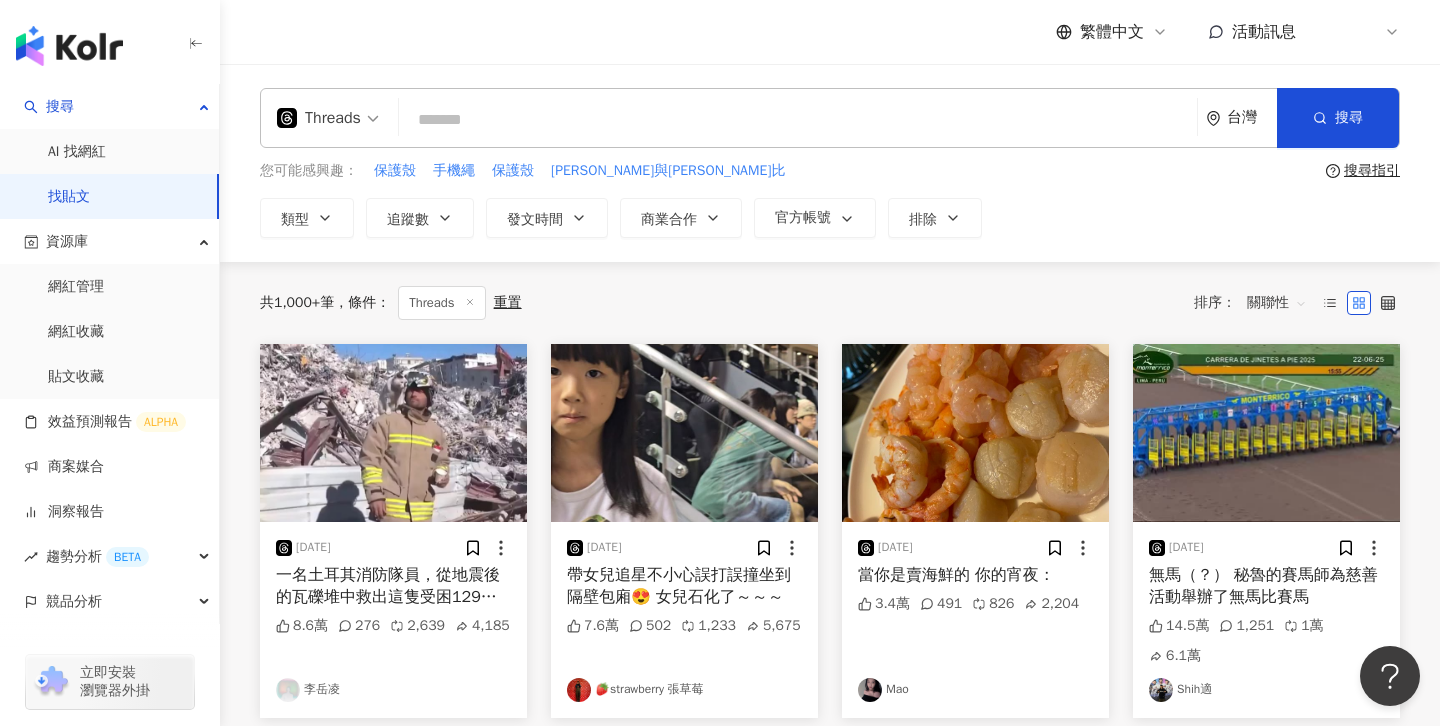 click at bounding box center [798, 119] 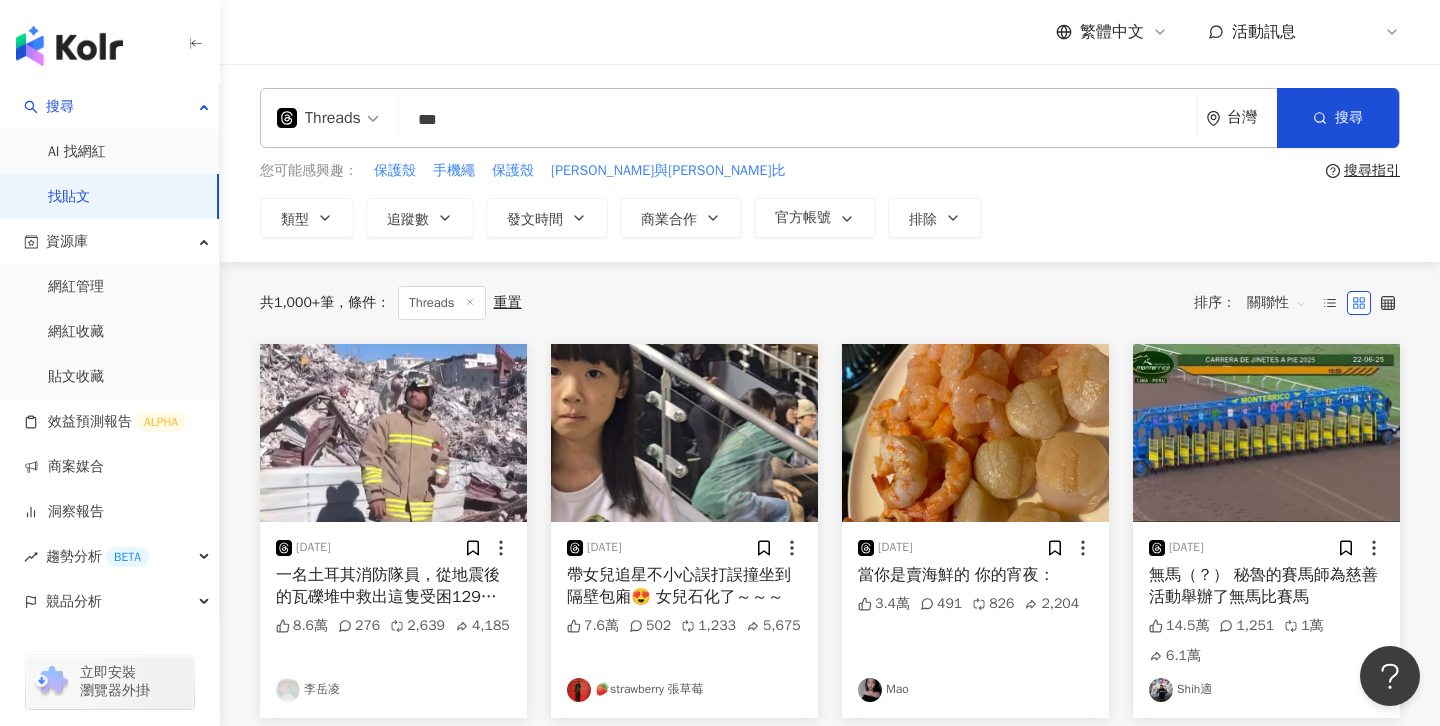 type on "***" 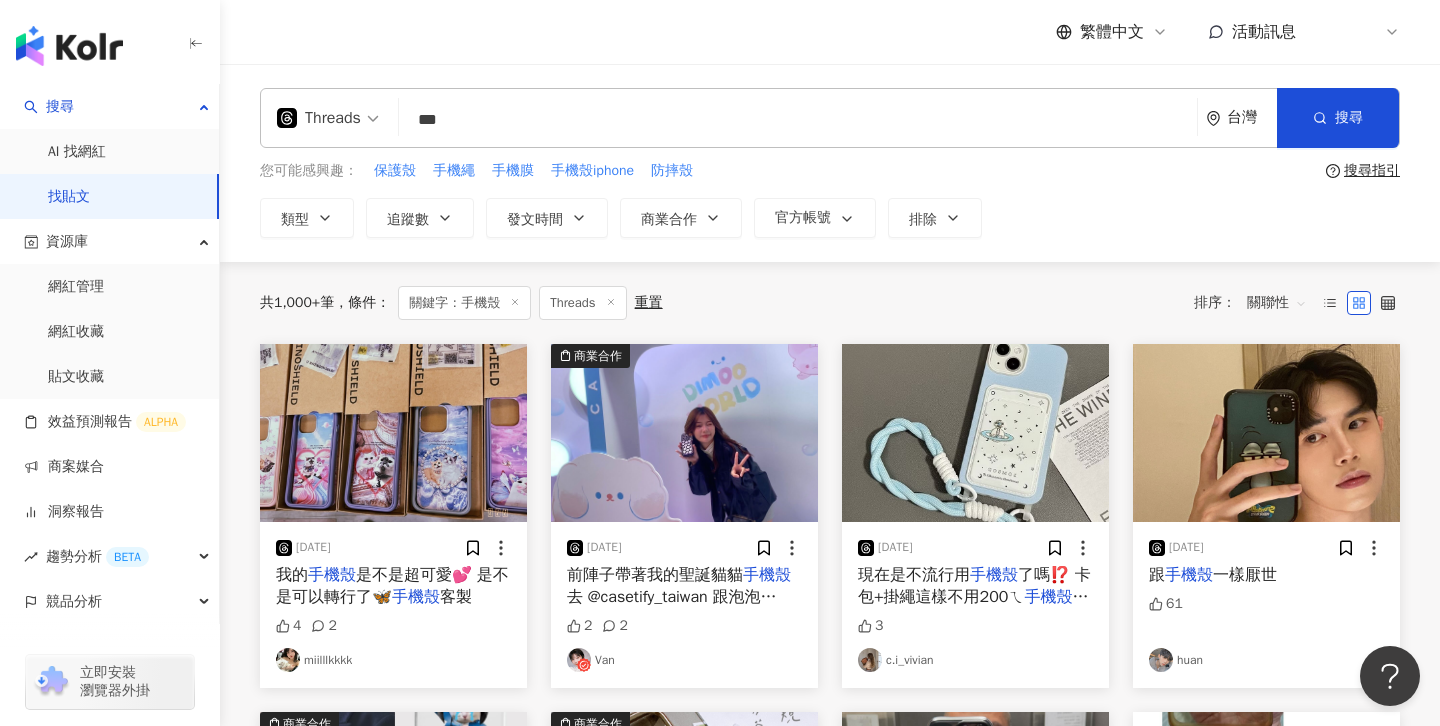 click on "關聯性" at bounding box center (1277, 303) 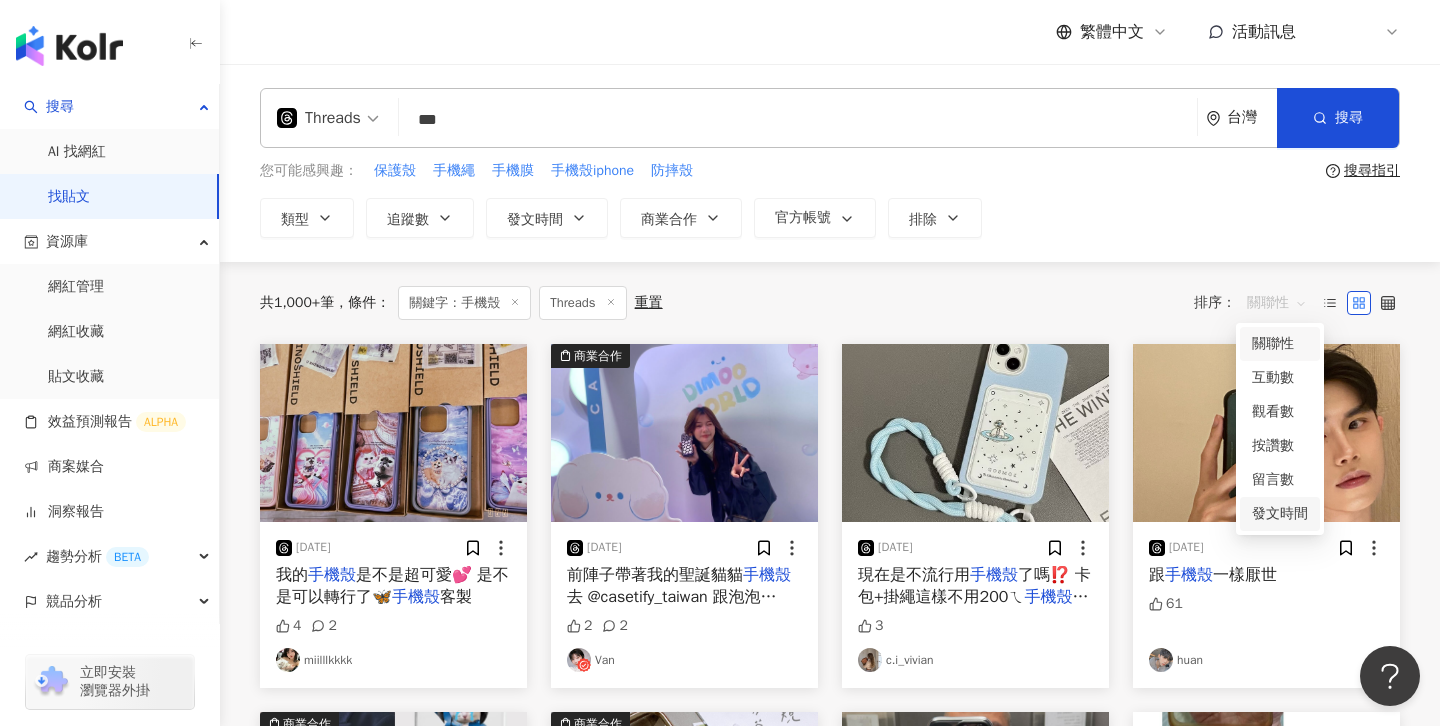 click on "發文時間" at bounding box center [1280, 514] 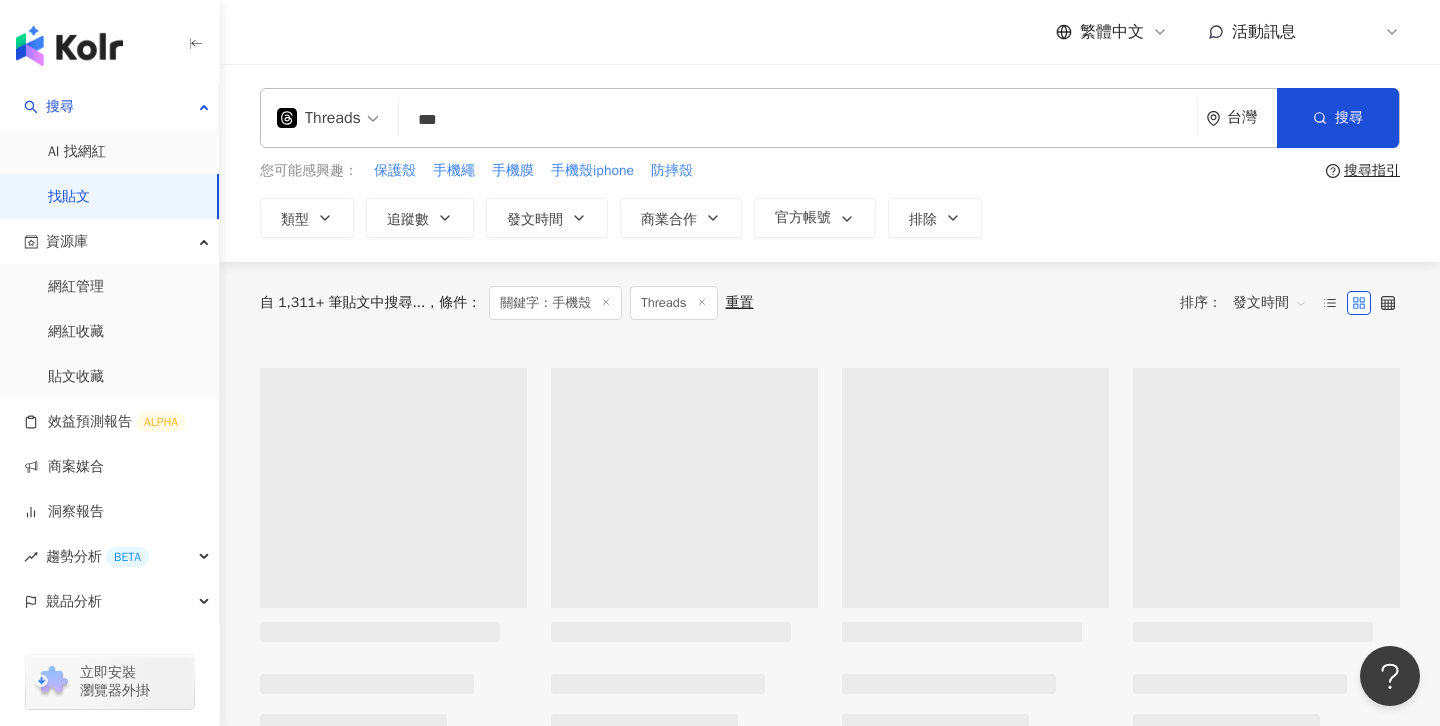 click on "自 1,311+ 筆貼文中搜尋... 條件 ： 關鍵字：手機殼 Threads 重置 排序： 發文時間 發文時間" at bounding box center [830, 303] 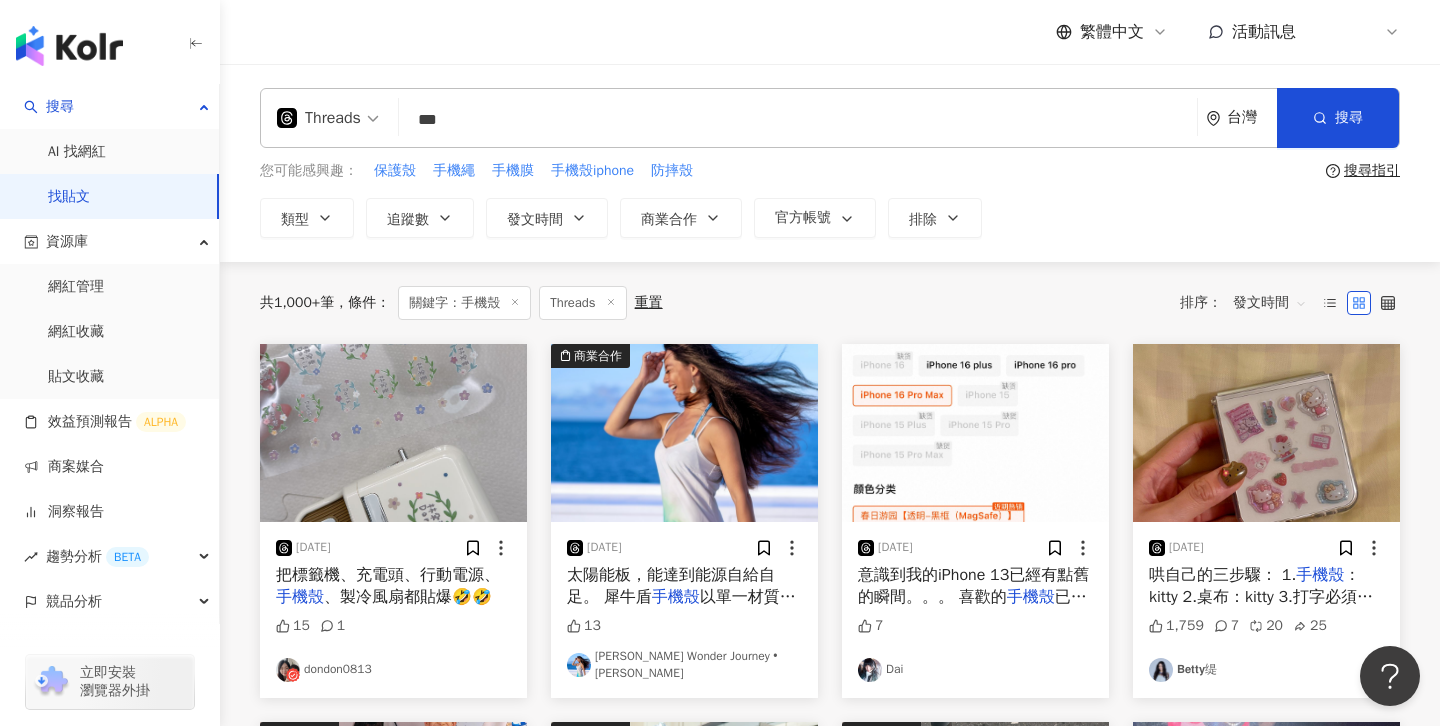click on "、製冷風扇都貼爆🤣🤣" at bounding box center [408, 597] 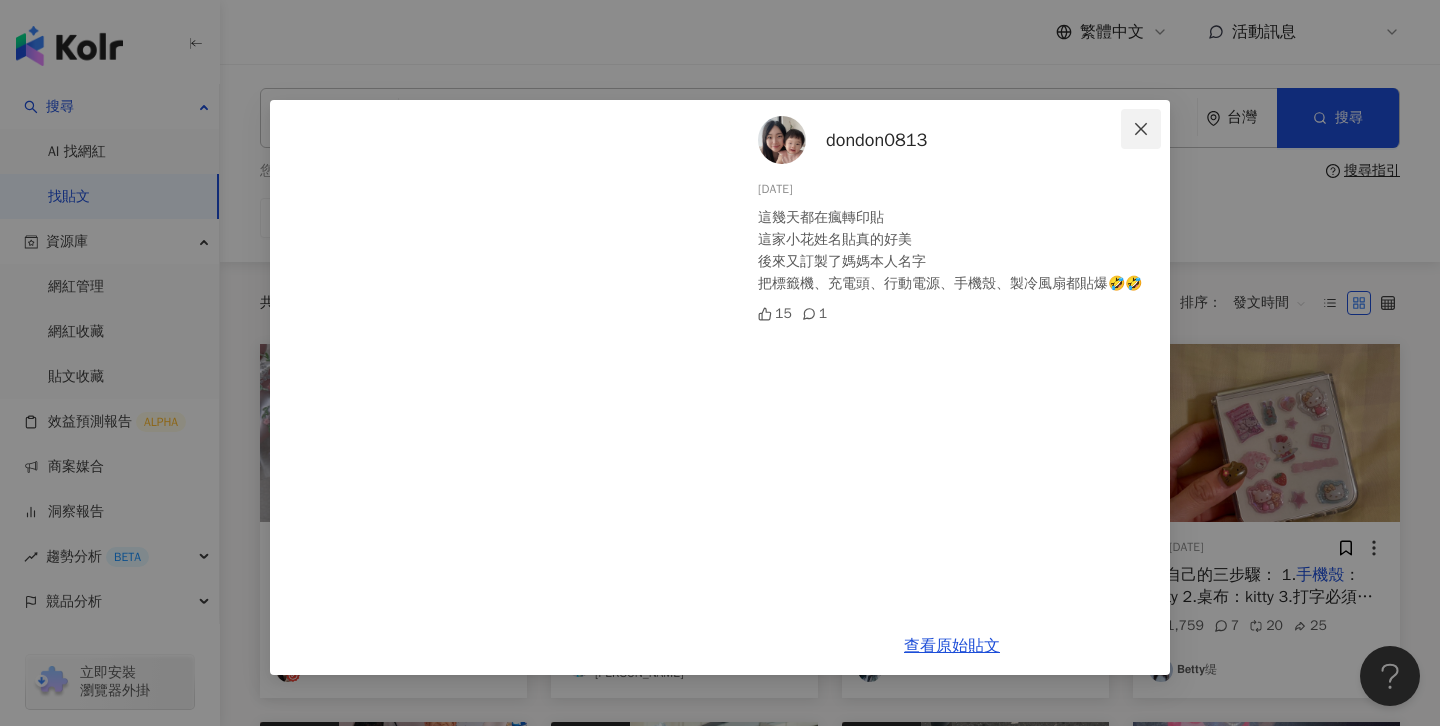 click 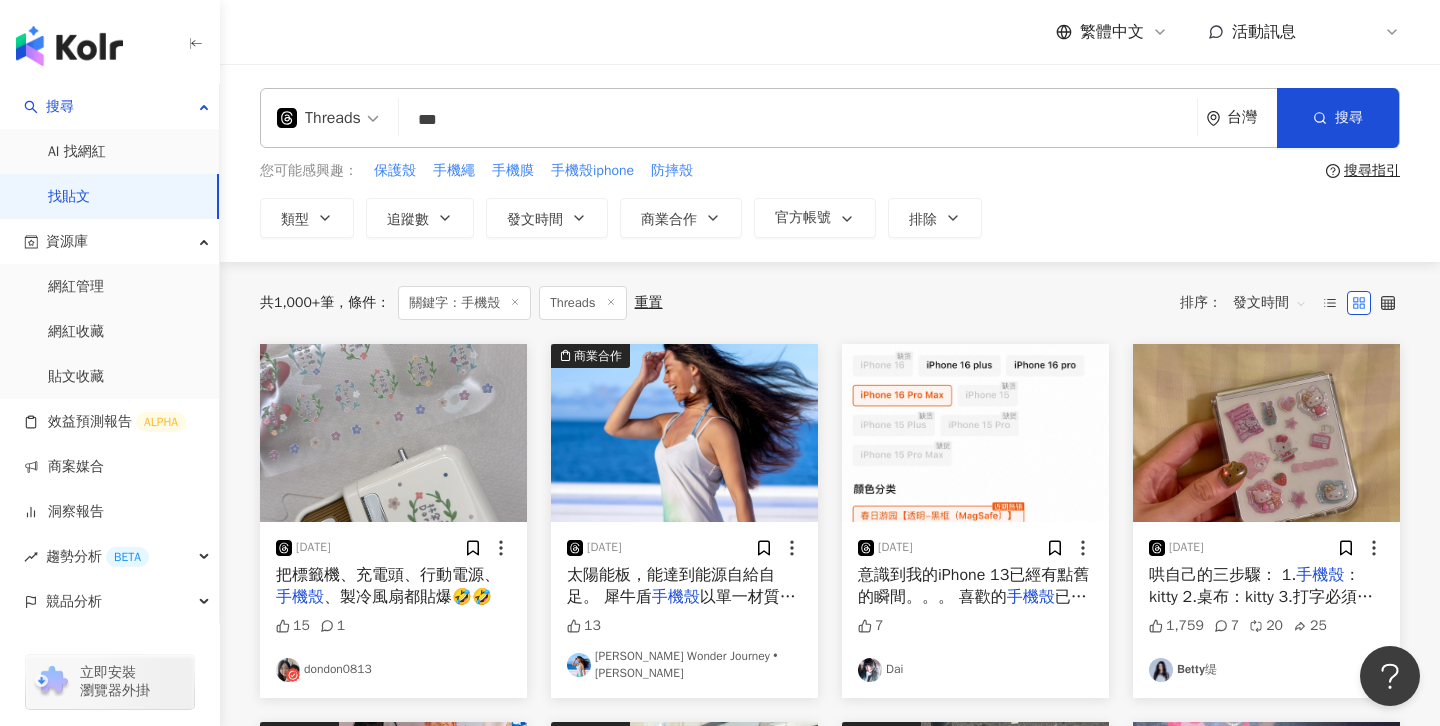 click on "繁體中文 活動訊息 K" at bounding box center [830, 32] 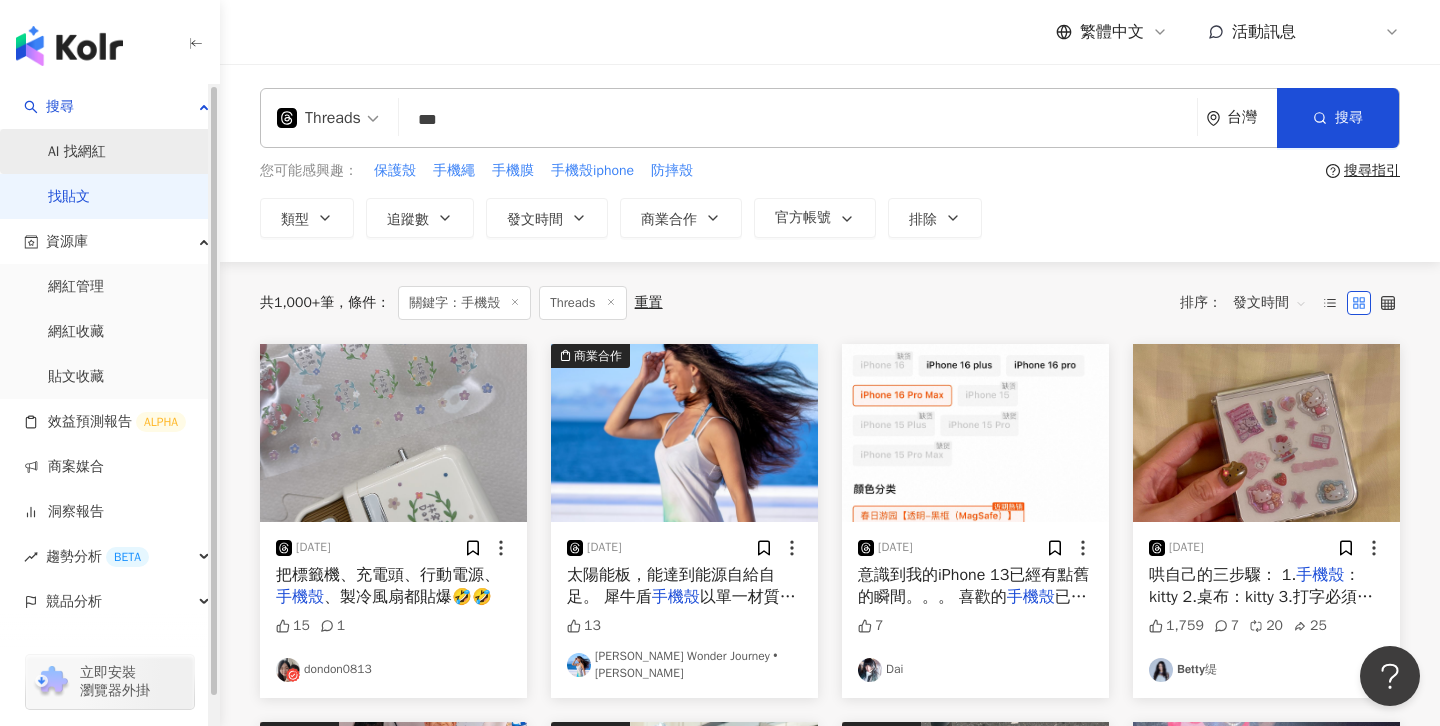 click on "AI 找網紅" at bounding box center [77, 152] 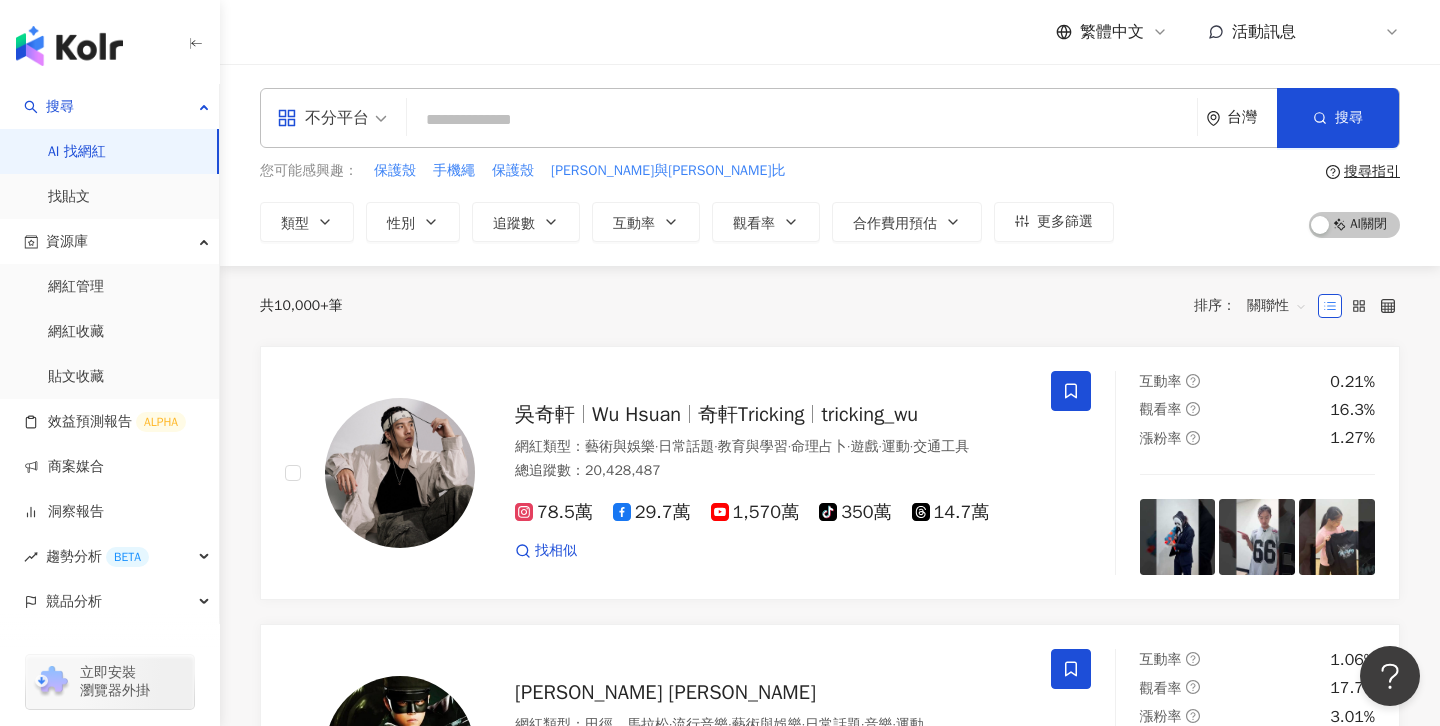 click on "K" at bounding box center [1356, 32] 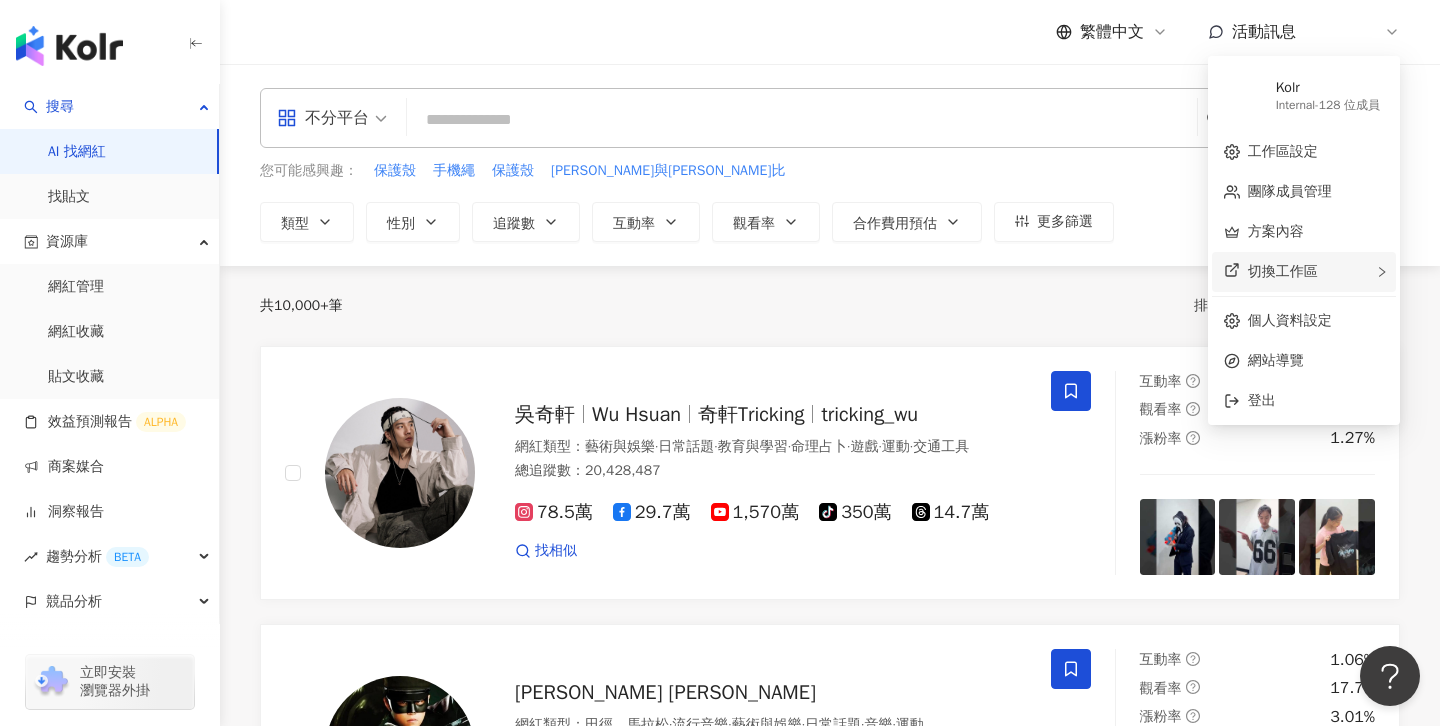 click on "切換工作區" at bounding box center [1304, 272] 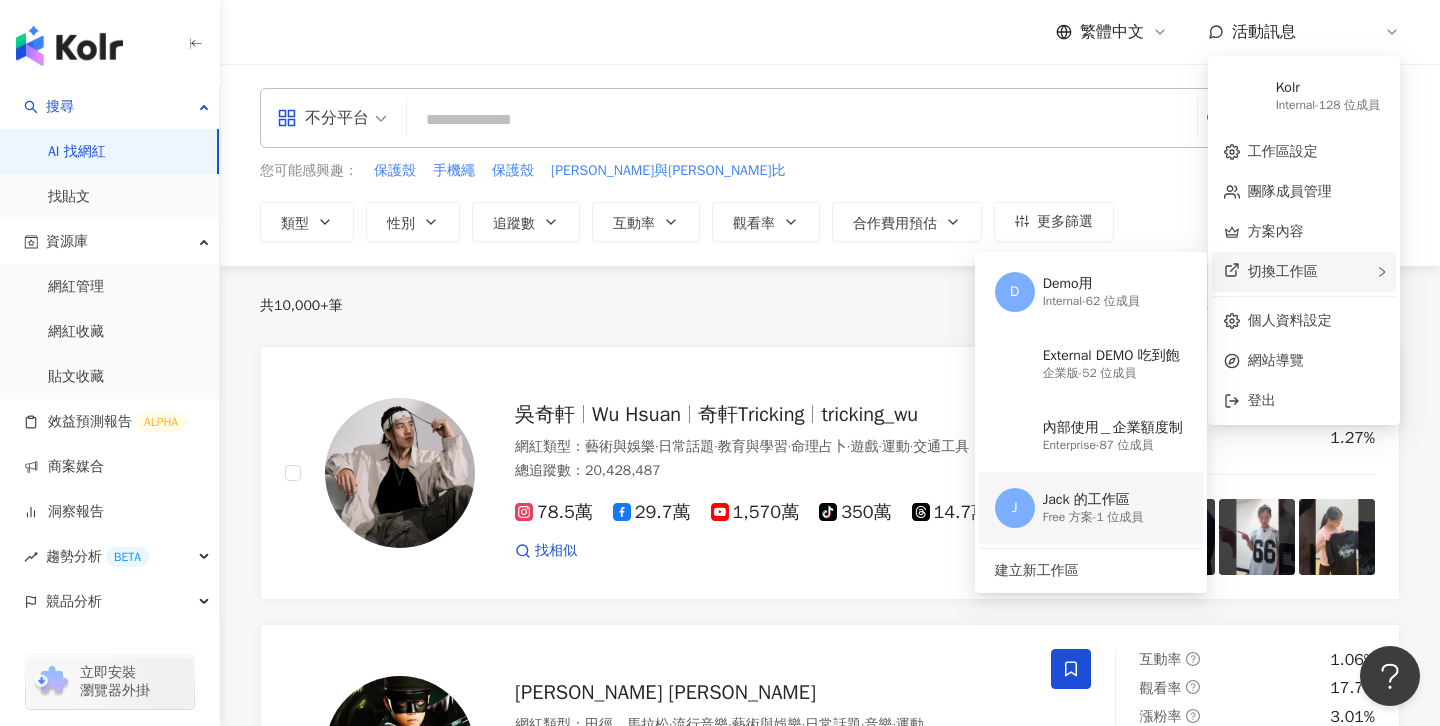click on "Jack 的工作區" at bounding box center [1093, 500] 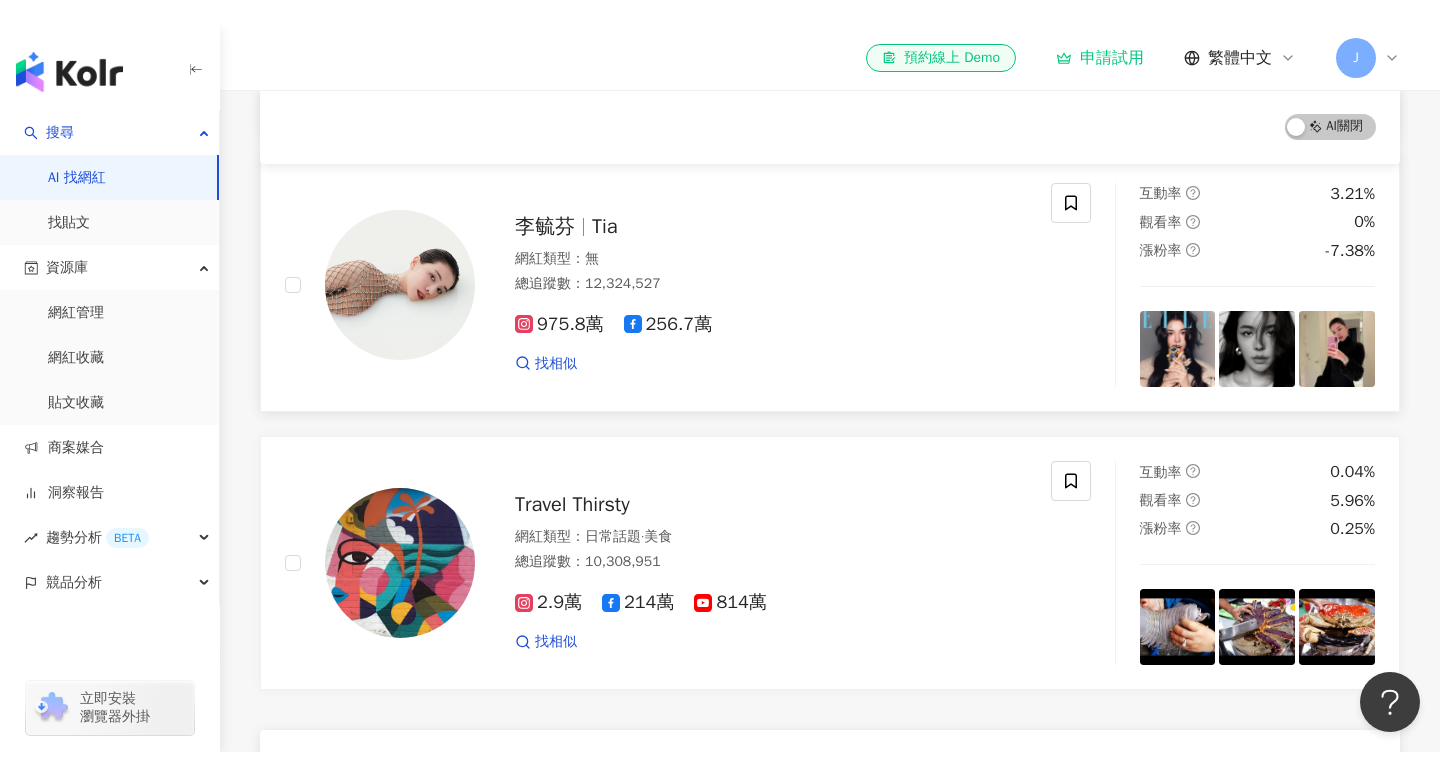 scroll, scrollTop: 782, scrollLeft: 0, axis: vertical 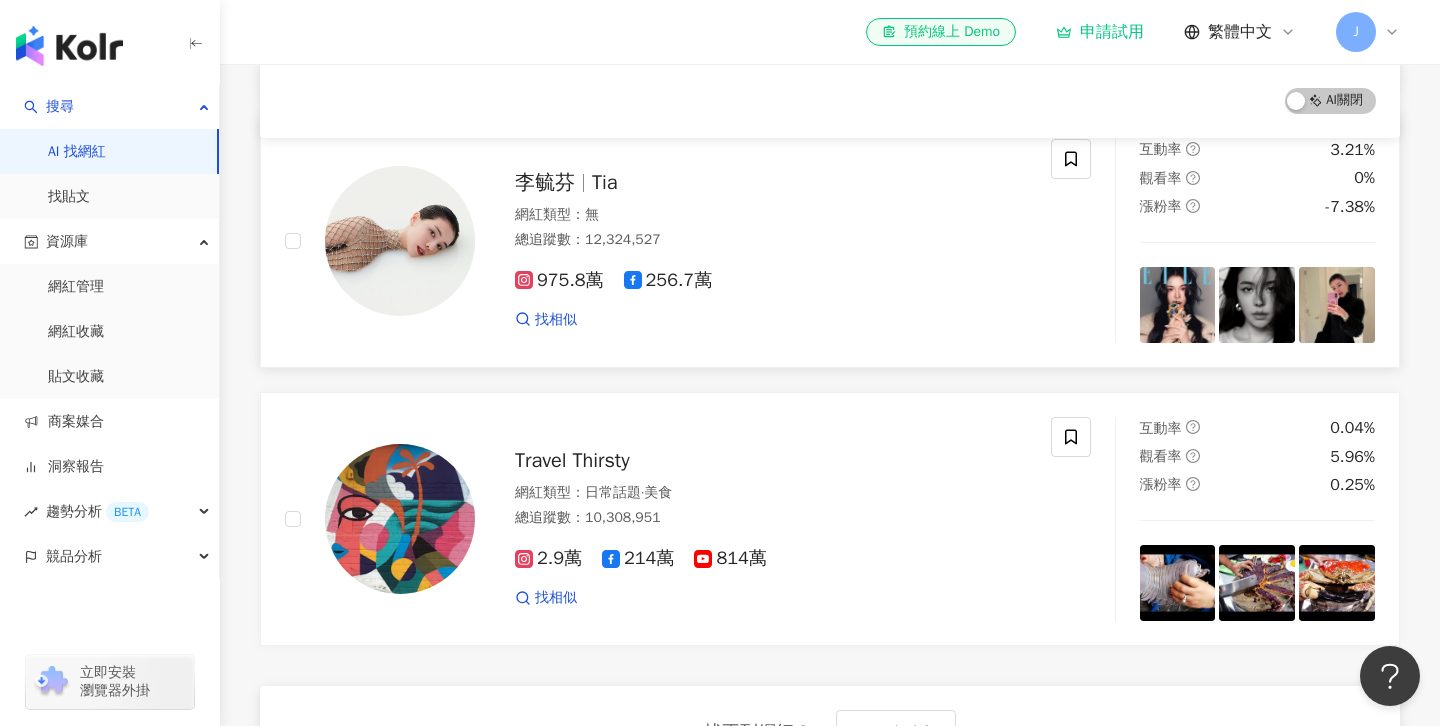 click on "李毓芬" at bounding box center (553, 182) 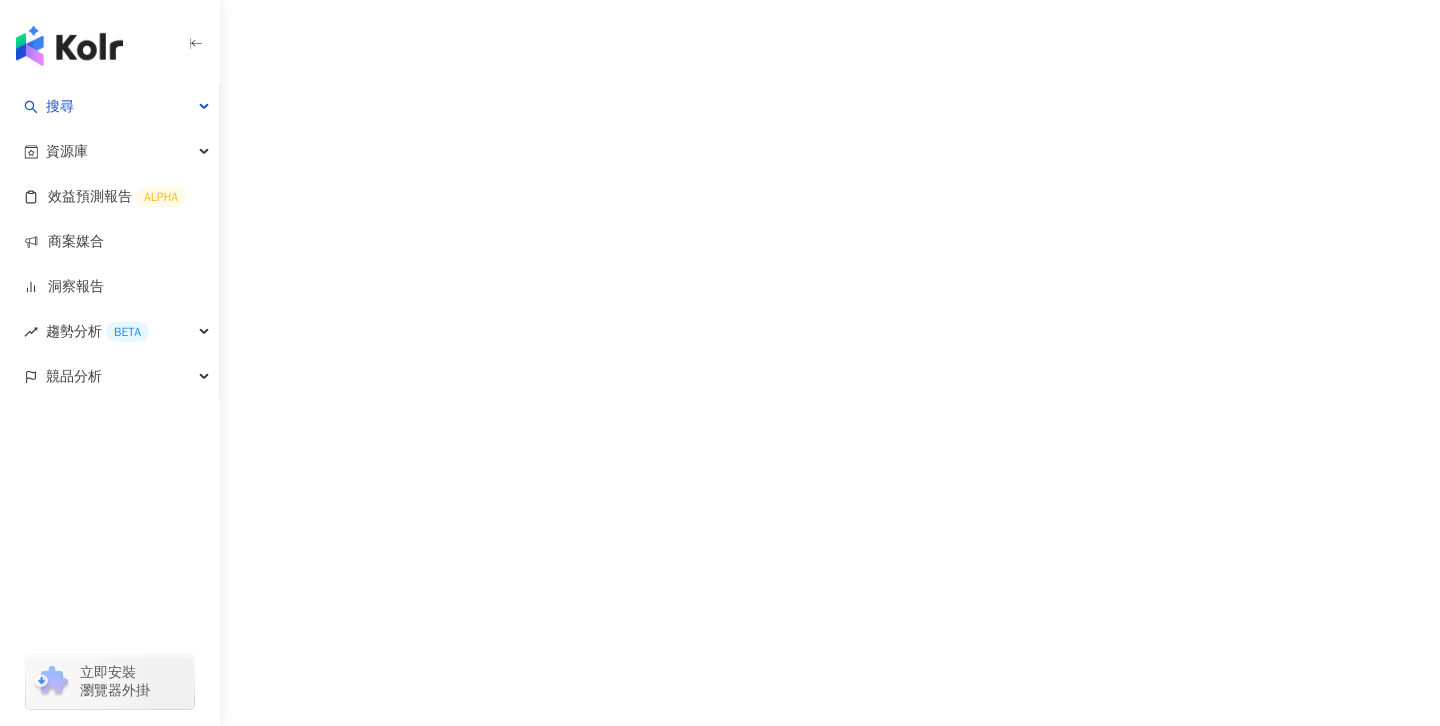 scroll, scrollTop: 0, scrollLeft: 0, axis: both 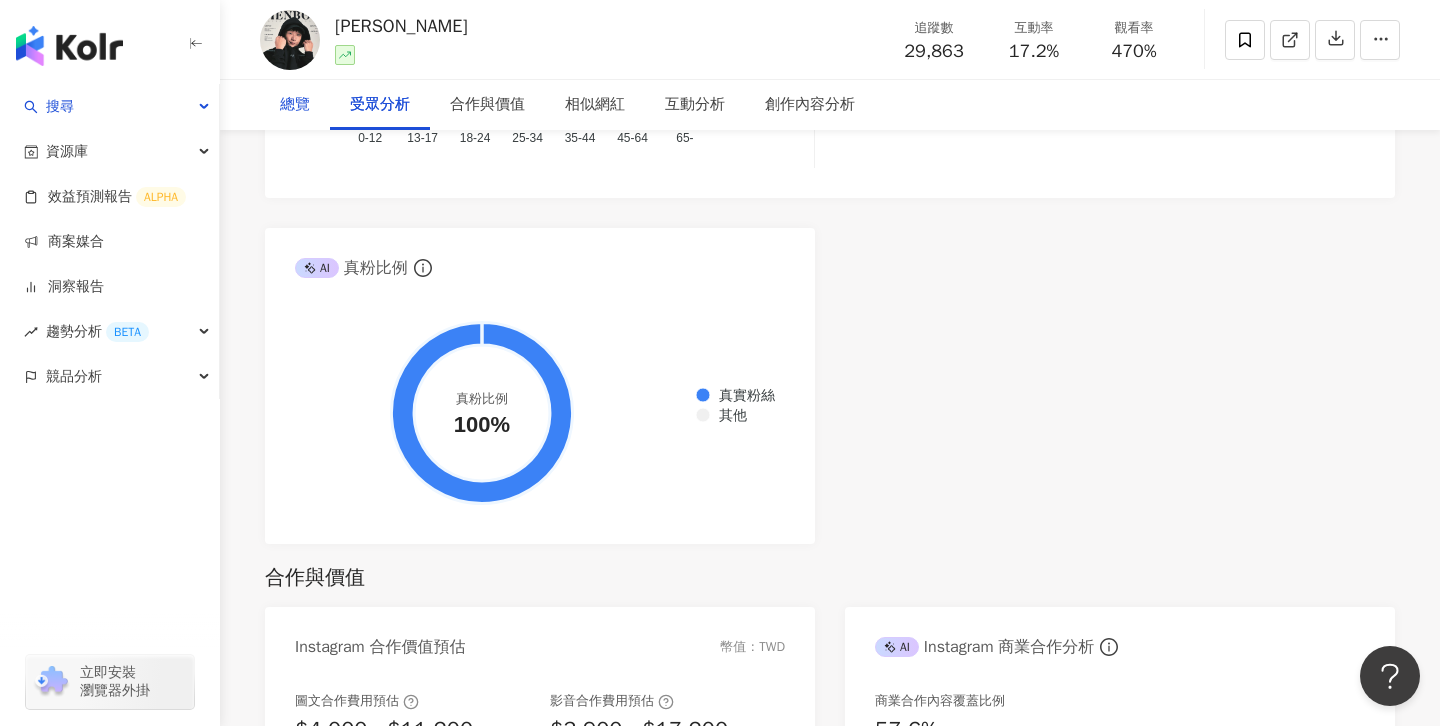 click on "總覽" at bounding box center [295, 105] 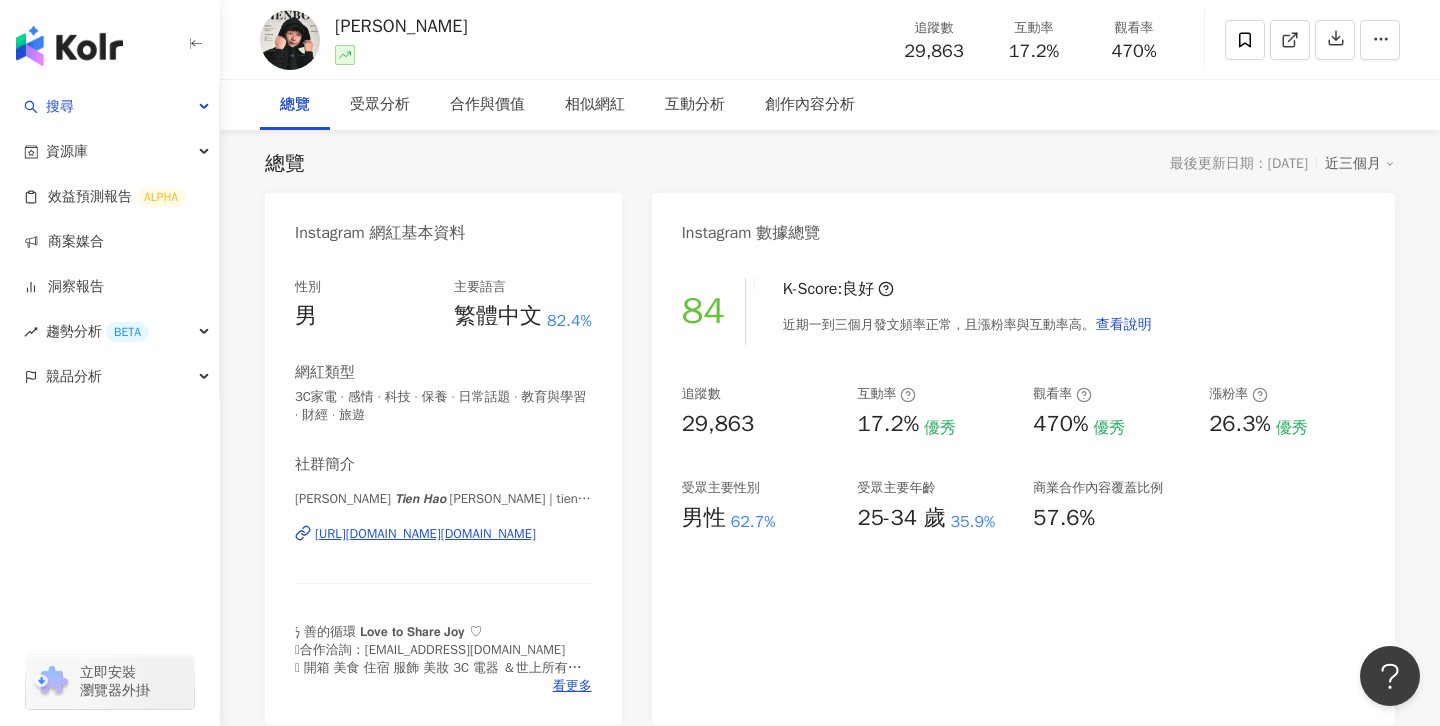 click on "總覽 最後更新日期：[DATE] 近三個月 Instagram 網紅基本資料 性別   男 主要語言   繁體中文 82.4% 網紅類型 3C家電 · 感情 · 科技 · 保養 · 日常話題 · 教育與學習 · 財經 · 旅遊 社群簡介 [PERSON_NAME] 𝙏𝙞𝙚𝙣 𝙃𝙖𝙤 [PERSON_NAME] | tienboy.ig [URL][DOMAIN_NAME][DOMAIN_NAME] ϟ 善的循環 𝗟𝗼𝘃𝗲 𝘁𝗼 𝗦𝗵𝗮𝗿𝗲 𝗝𝗼𝘆 ♡
𖠈合作洽詢：[EMAIL_ADDRESS][DOMAIN_NAME]
𖣏  開箱 美食 住宿 服飾 美妝 3C 電器 ＆世上所有酷東西 𐂂
𖠋 常抽獎＆拍有趣 𝐑𝐞𝐞𝐥𝐬  開箱x生活x探索  ｡ﾟ 看更多 Instagram 數據總覽 84 K-Score :   良好 近期一到三個月發文頻率正常，且漲粉率與互動率高。 查看說明 追蹤數   29,863 互動率   17.2% 優秀 觀看率   470% 優秀 漲粉率   26.3% 優秀 受眾主要性別   男性 62.7% 受眾主要年齡   25-34 歲 35.9% 商業合作內容覆蓋比例   57.6% AI Instagram 成效等級三大指標 0%" at bounding box center (830, 931) 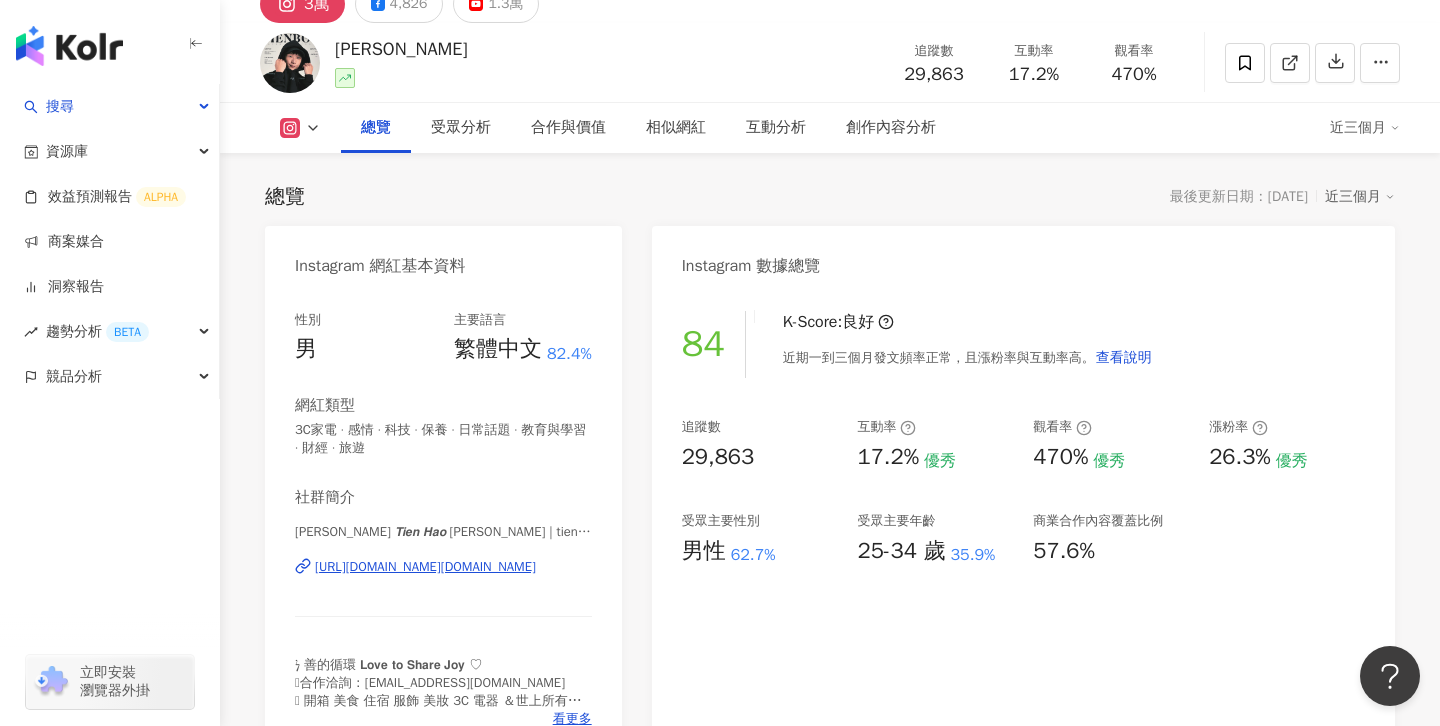 scroll, scrollTop: 100, scrollLeft: 0, axis: vertical 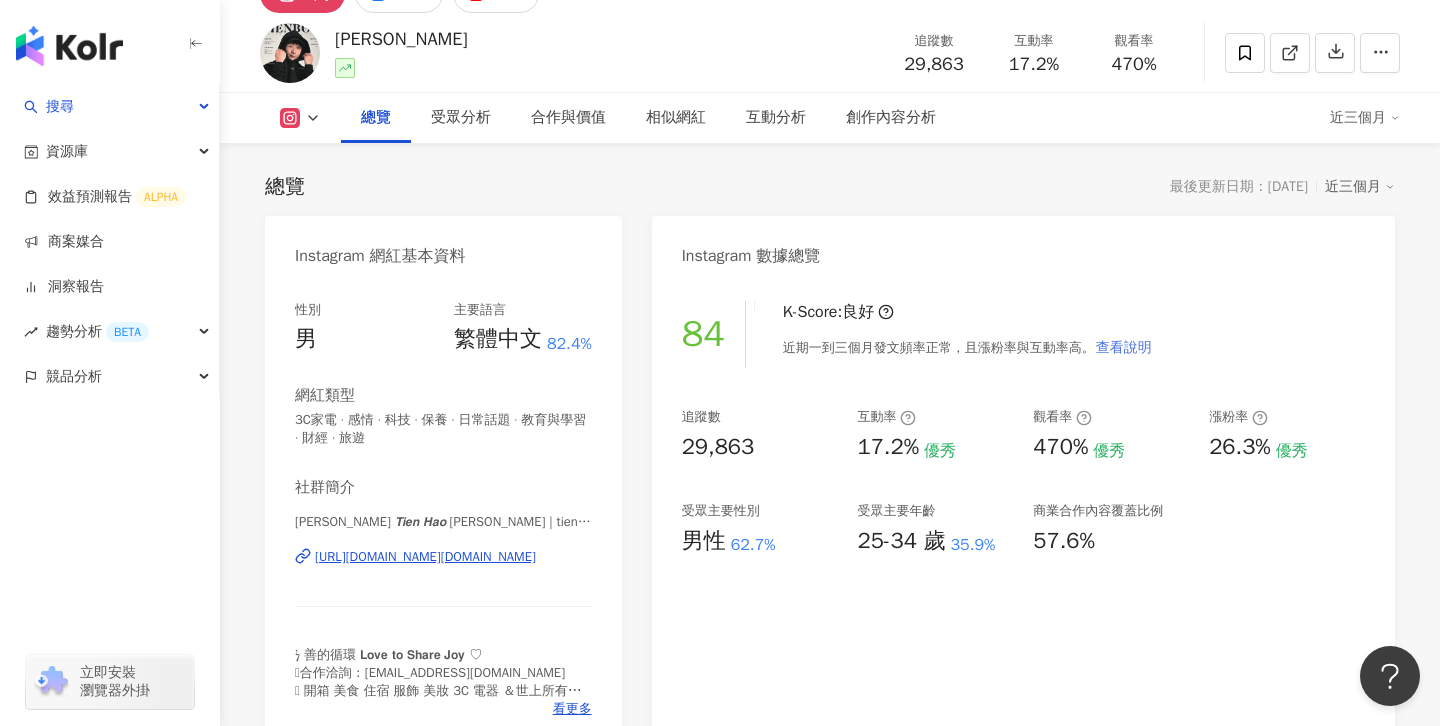 click on "查看說明" at bounding box center [1124, 348] 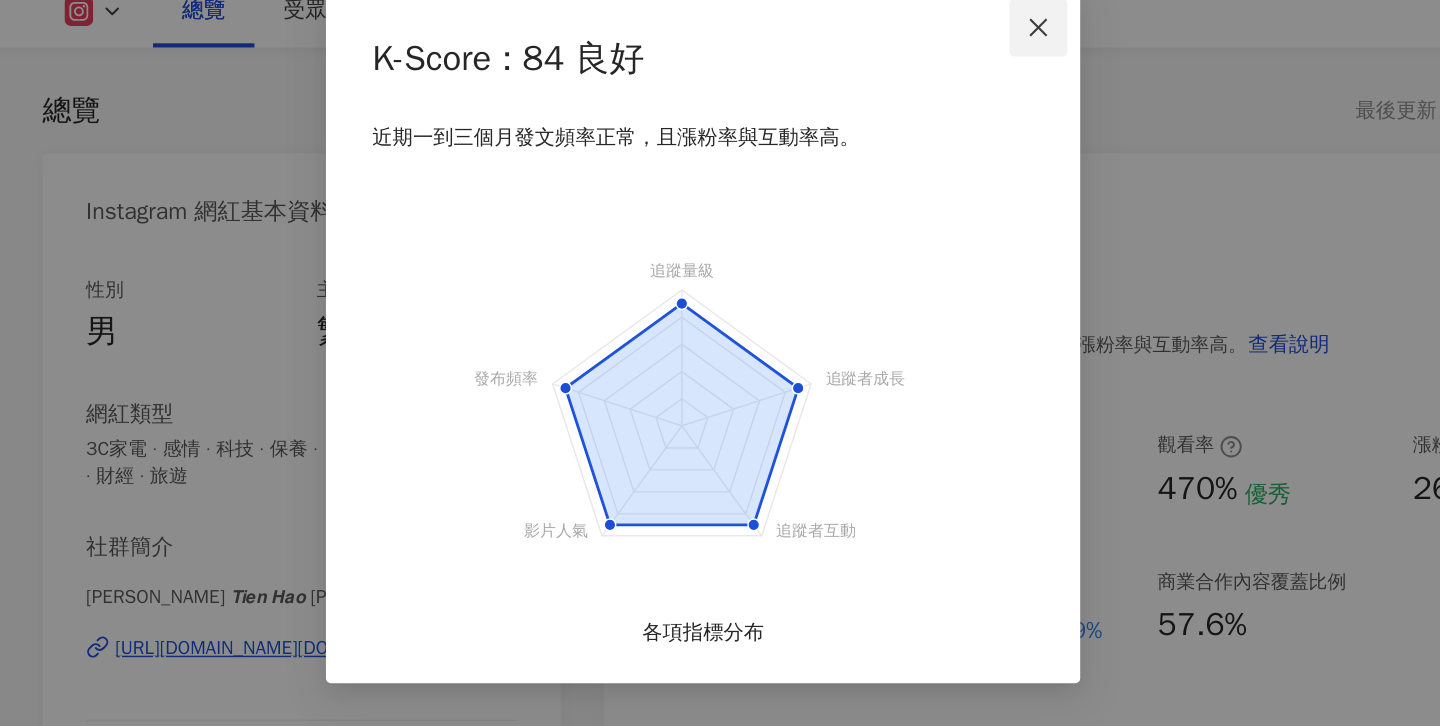click 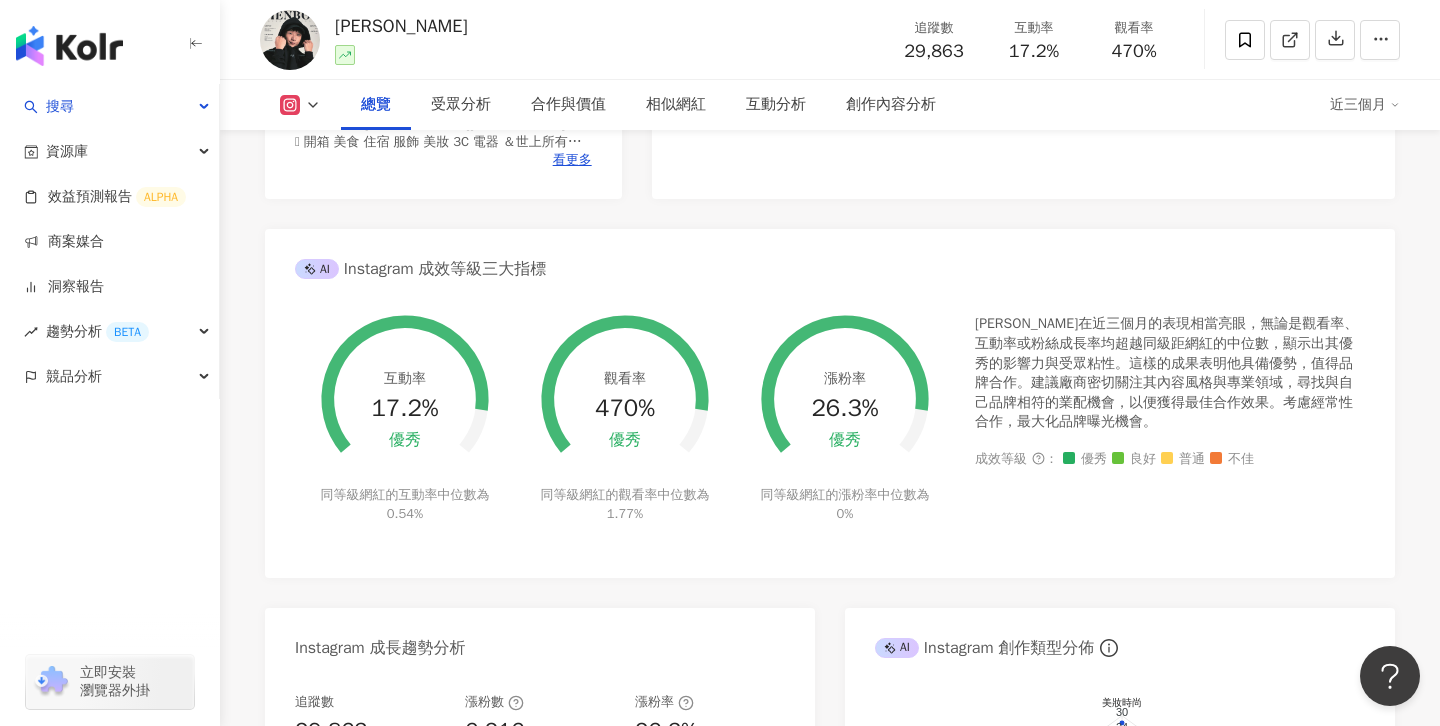 scroll, scrollTop: 698, scrollLeft: 0, axis: vertical 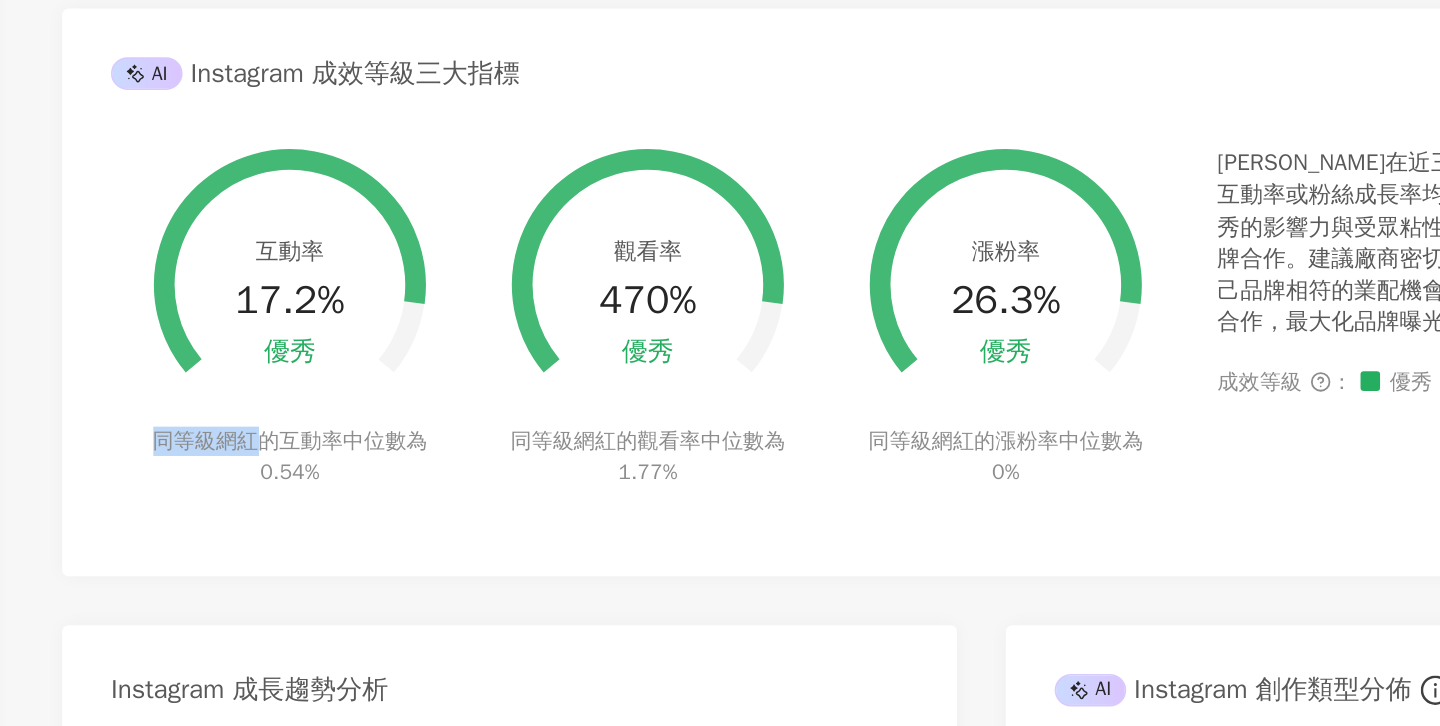 drag, startPoint x: 321, startPoint y: 445, endPoint x: 389, endPoint y: 450, distance: 68.18358 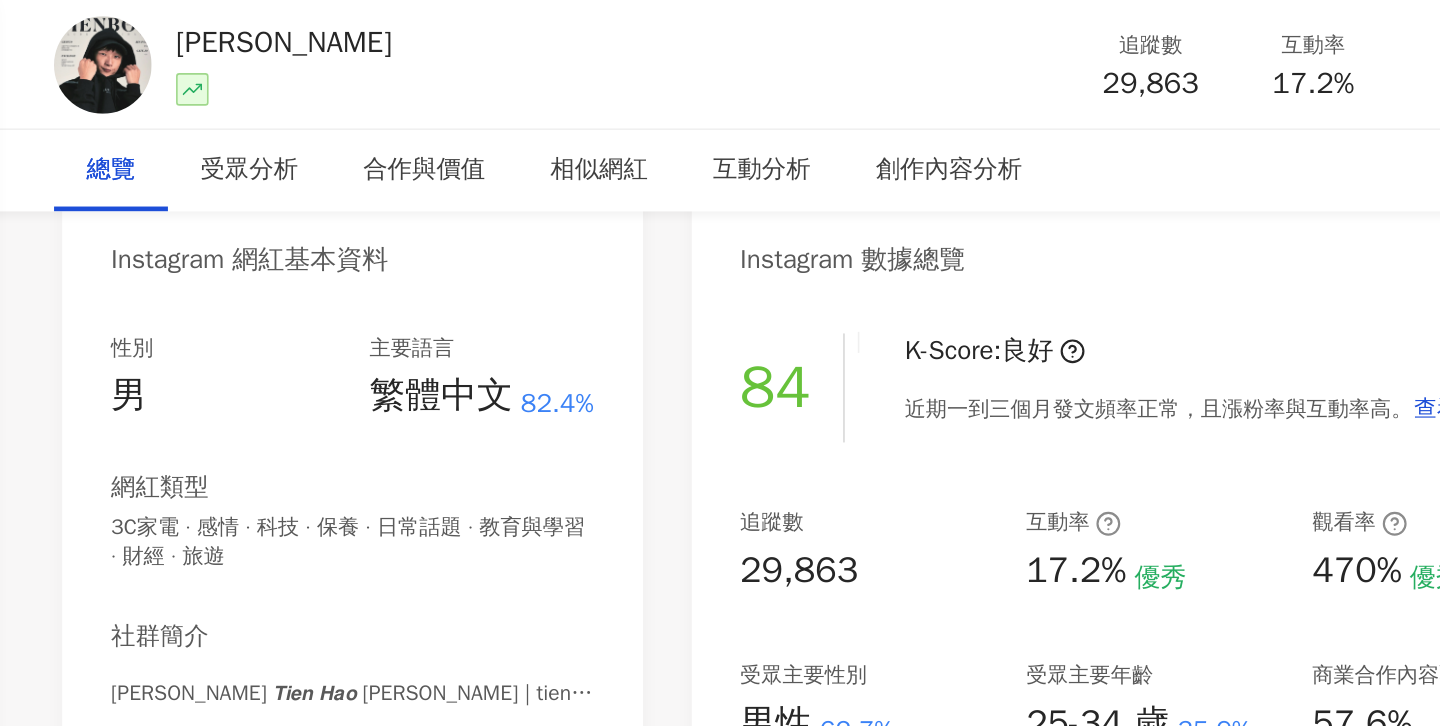 scroll, scrollTop: 0, scrollLeft: 0, axis: both 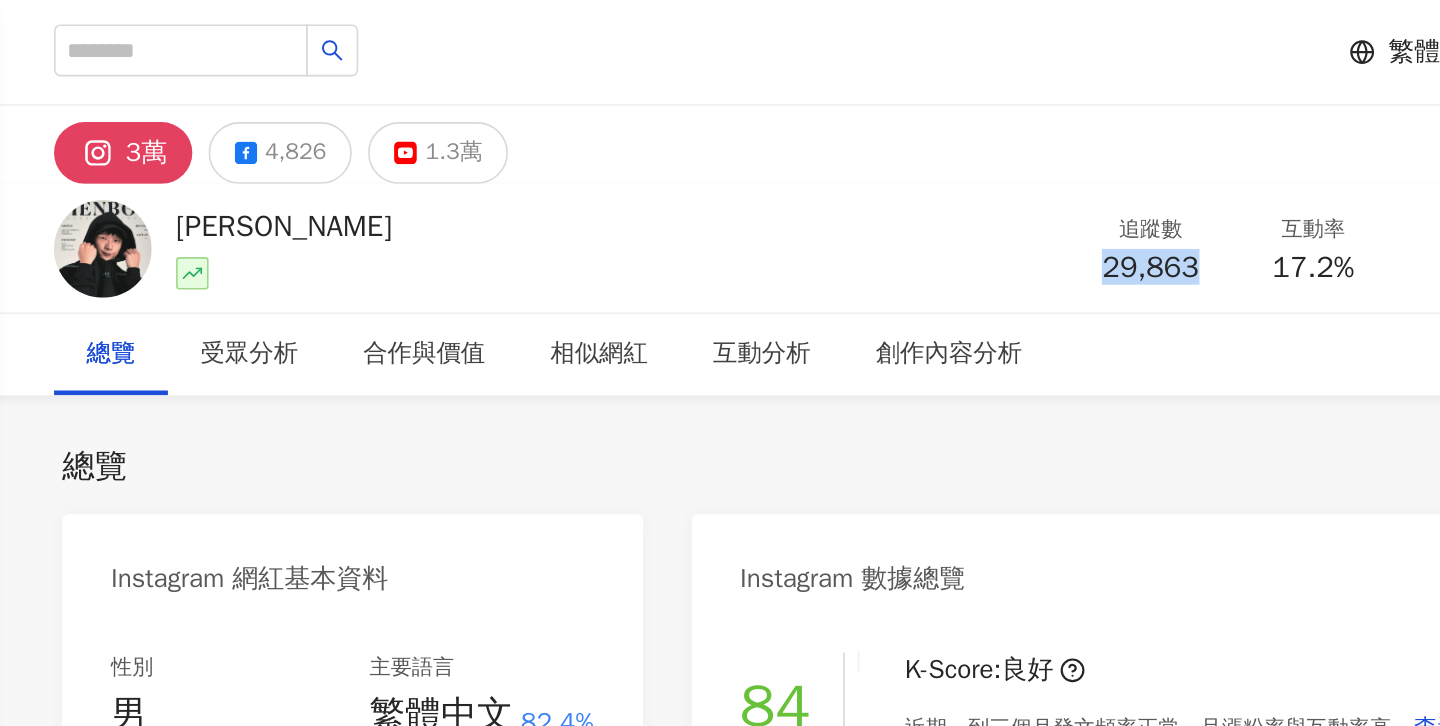 drag, startPoint x: 902, startPoint y: 164, endPoint x: 972, endPoint y: 161, distance: 70.064255 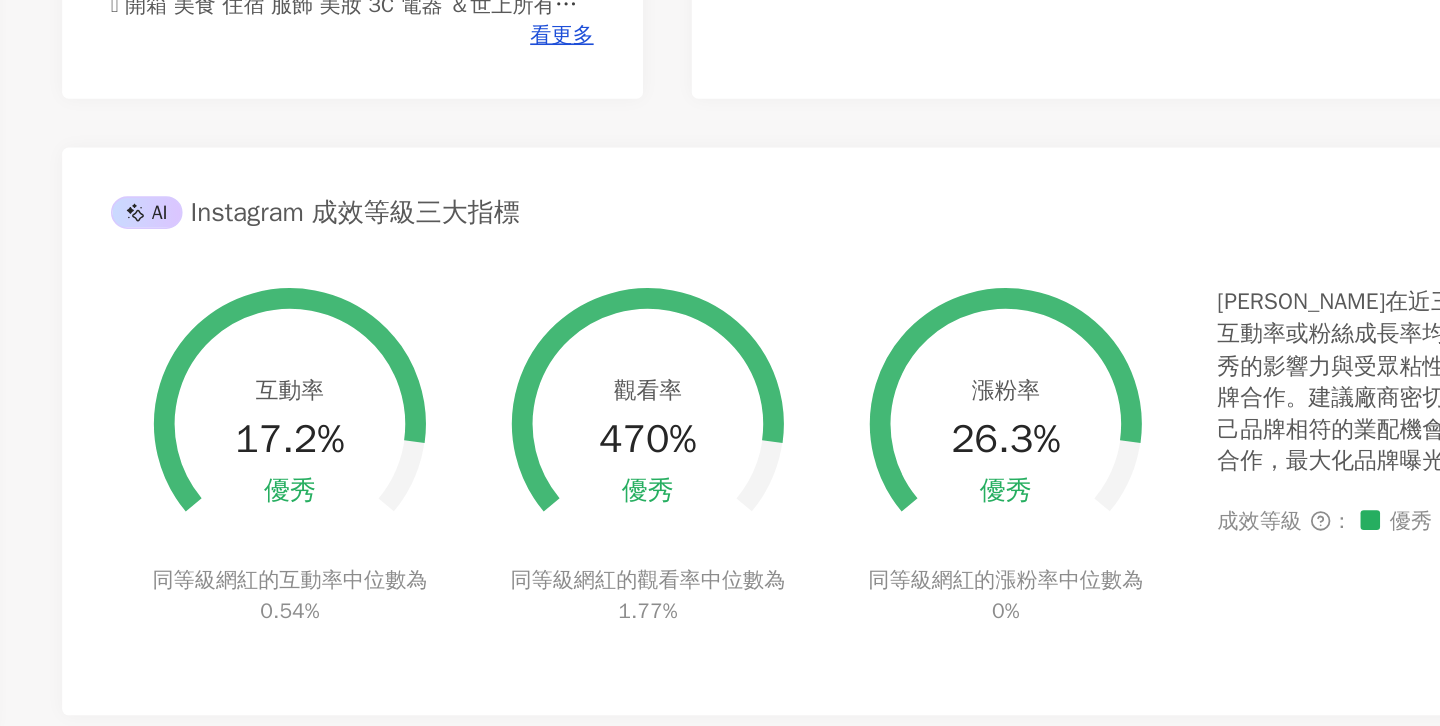 scroll, scrollTop: 516, scrollLeft: 0, axis: vertical 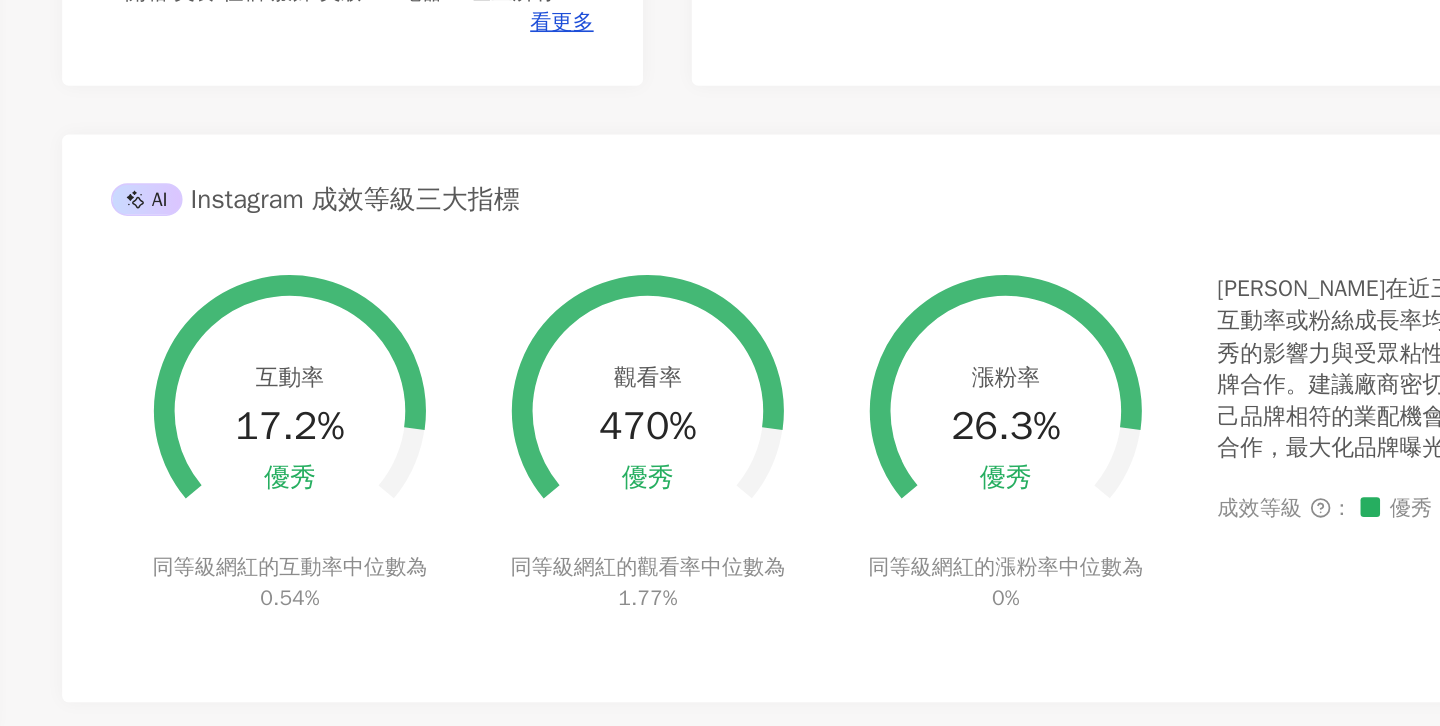 click on "同等級網紅的互動率中位數為  0.54%" at bounding box center [405, 637] 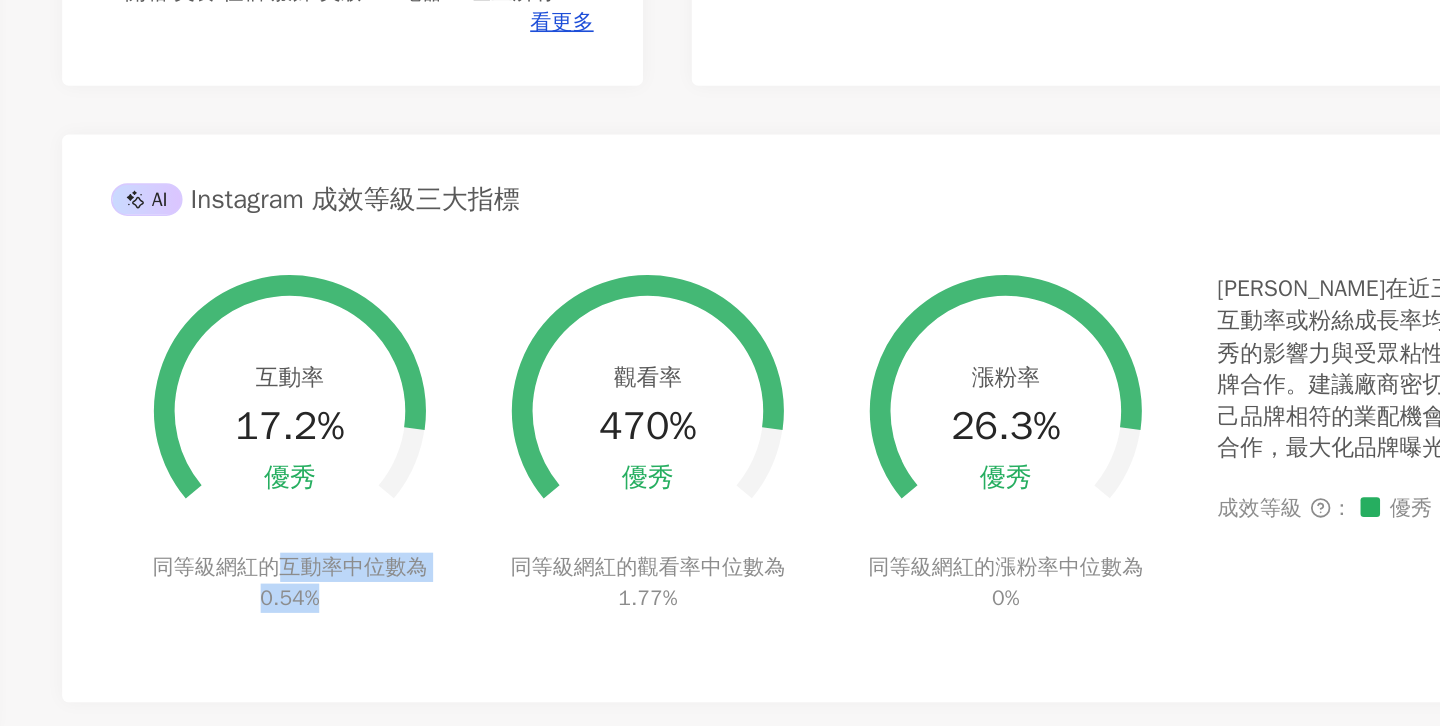 drag, startPoint x: 403, startPoint y: 626, endPoint x: 429, endPoint y: 648, distance: 34.058773 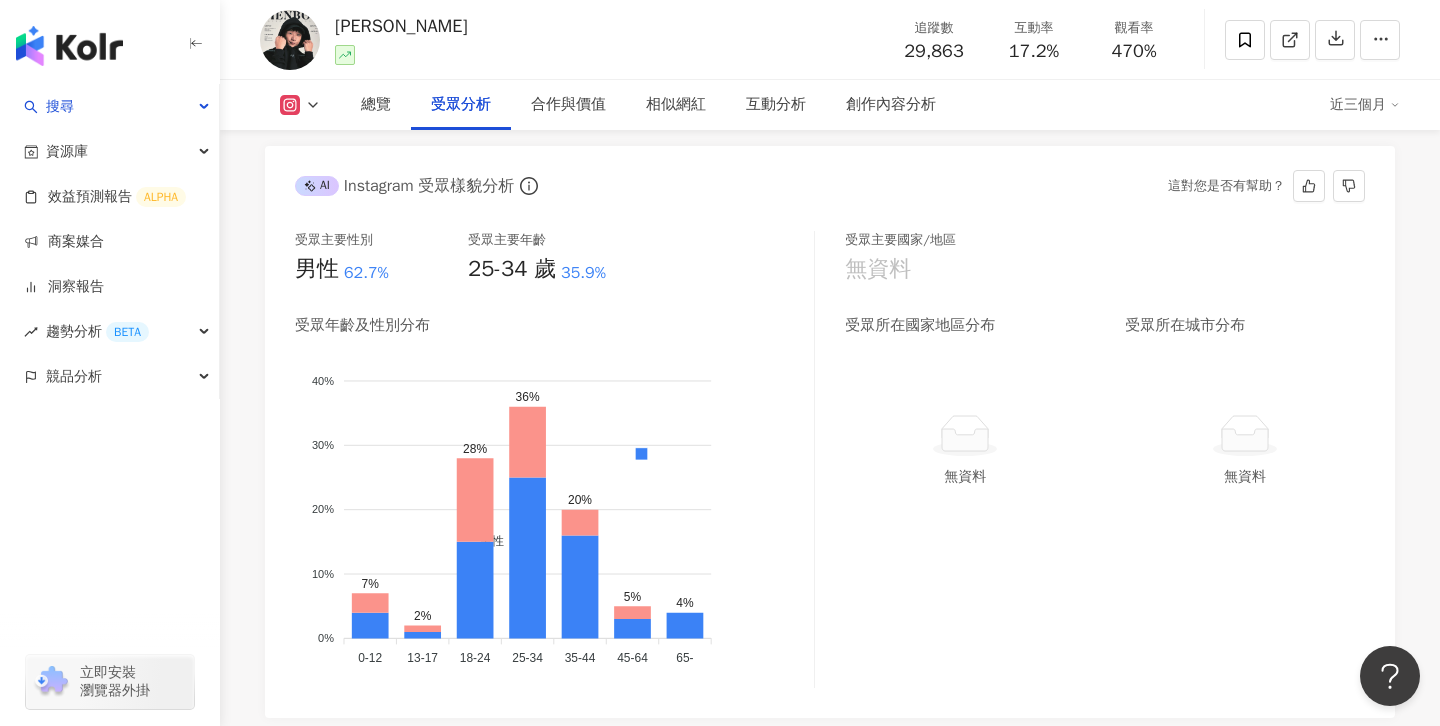 scroll, scrollTop: 1776, scrollLeft: 0, axis: vertical 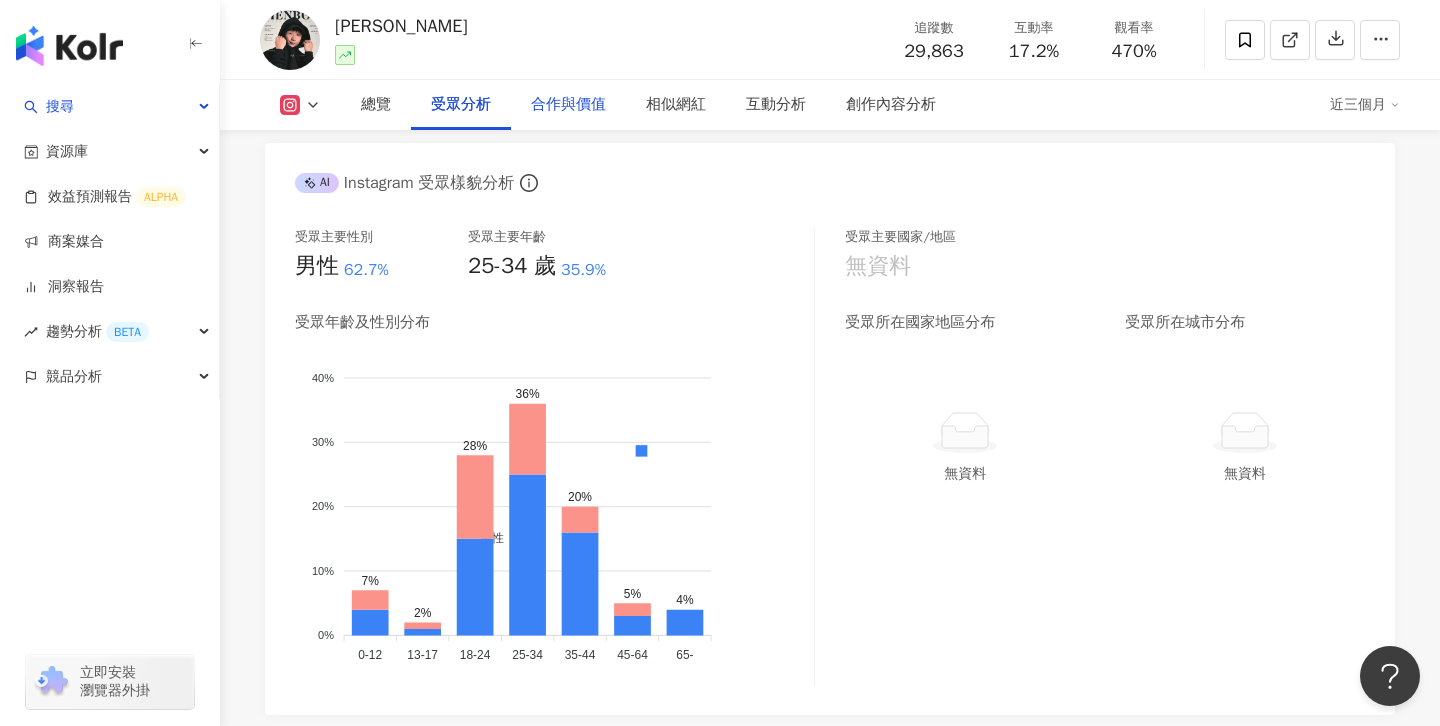click on "合作與價值" at bounding box center [568, 105] 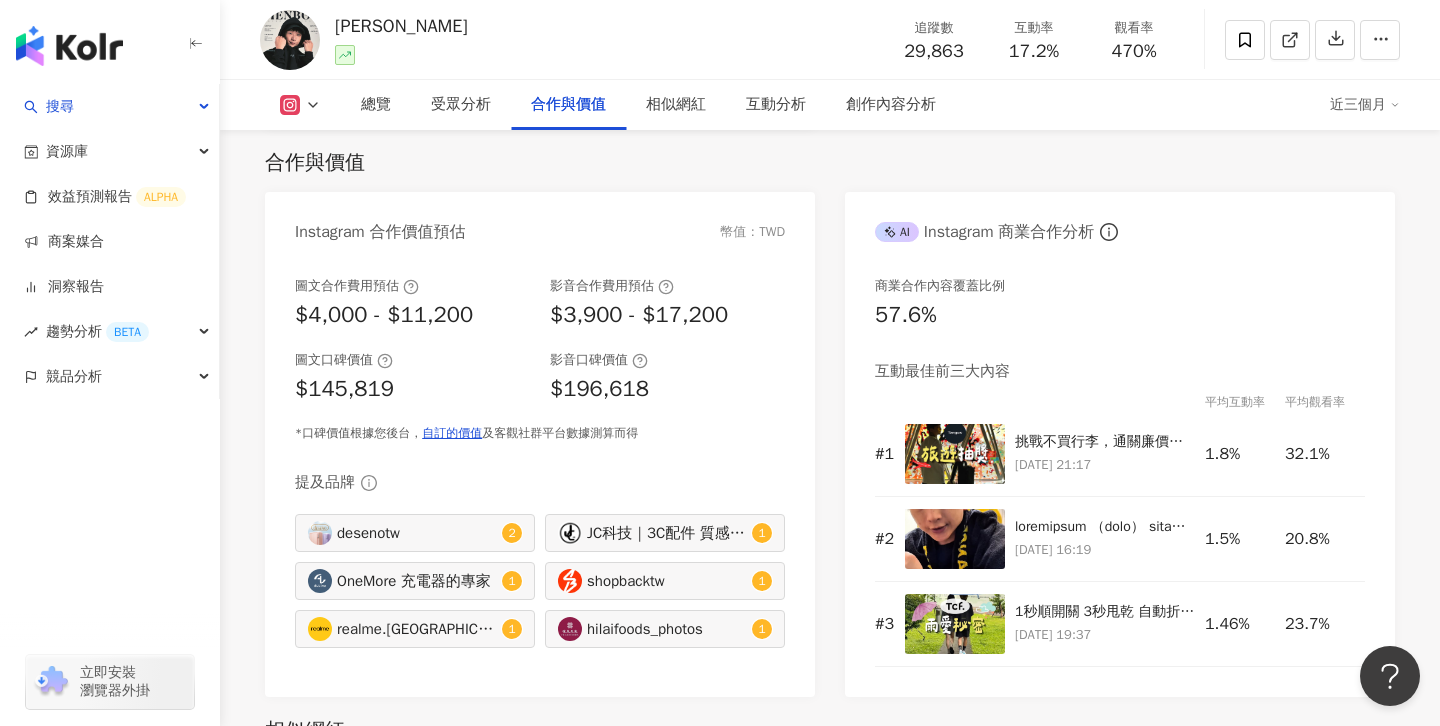 scroll, scrollTop: 2764, scrollLeft: 0, axis: vertical 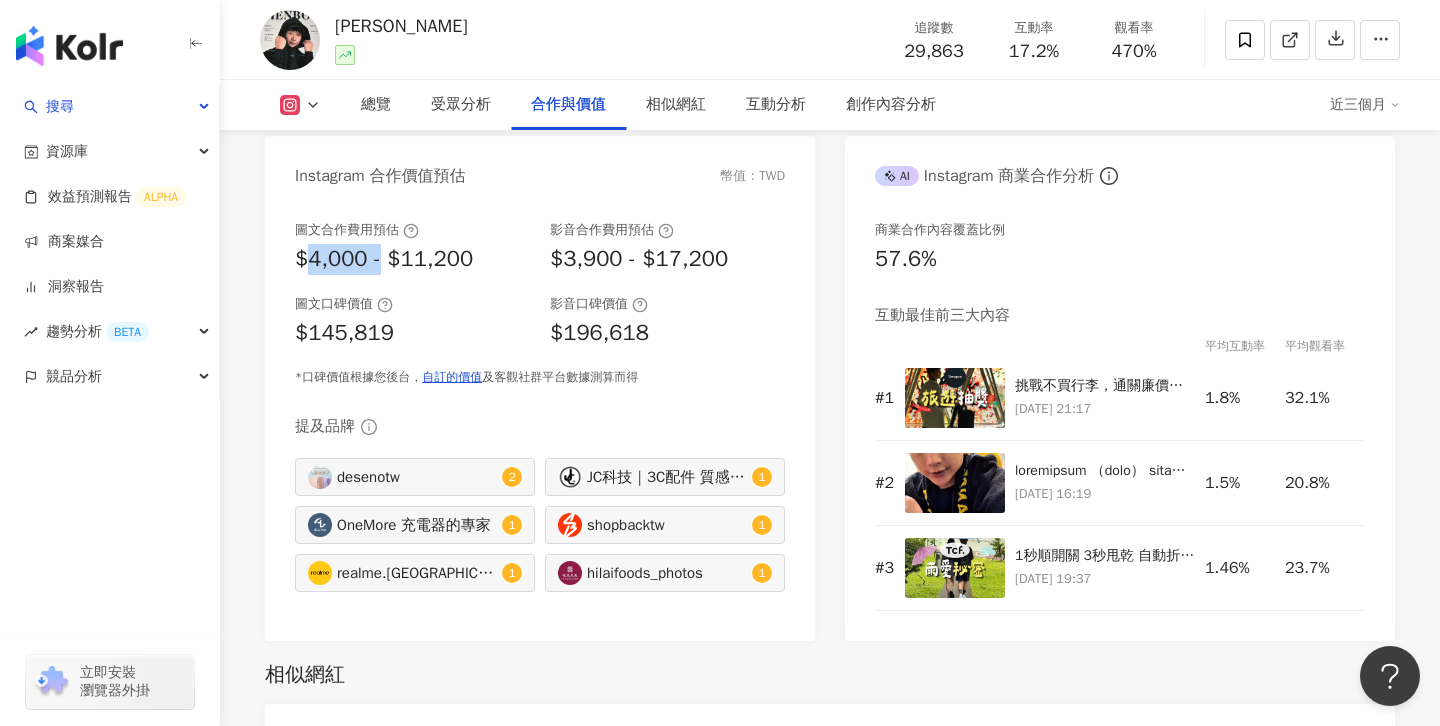 drag, startPoint x: 311, startPoint y: 267, endPoint x: 382, endPoint y: 270, distance: 71.063354 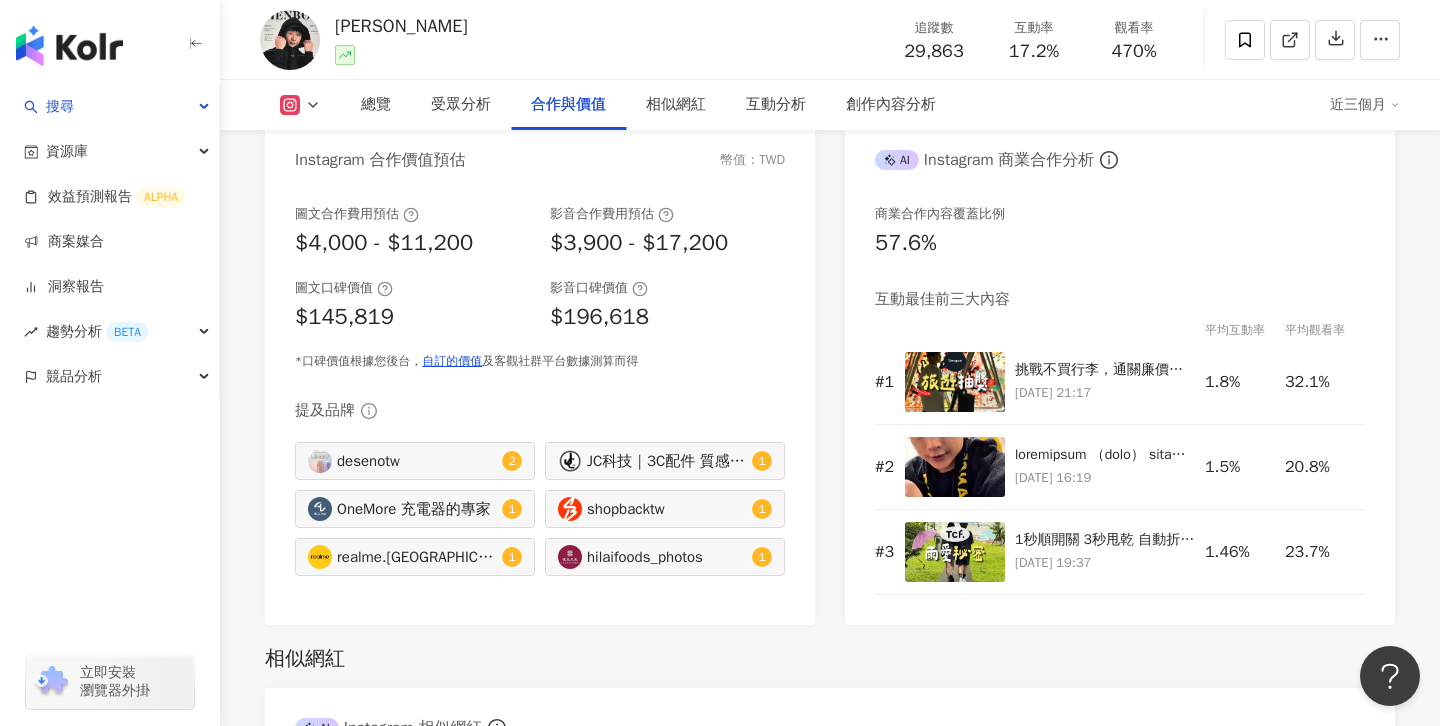 scroll, scrollTop: 2779, scrollLeft: 0, axis: vertical 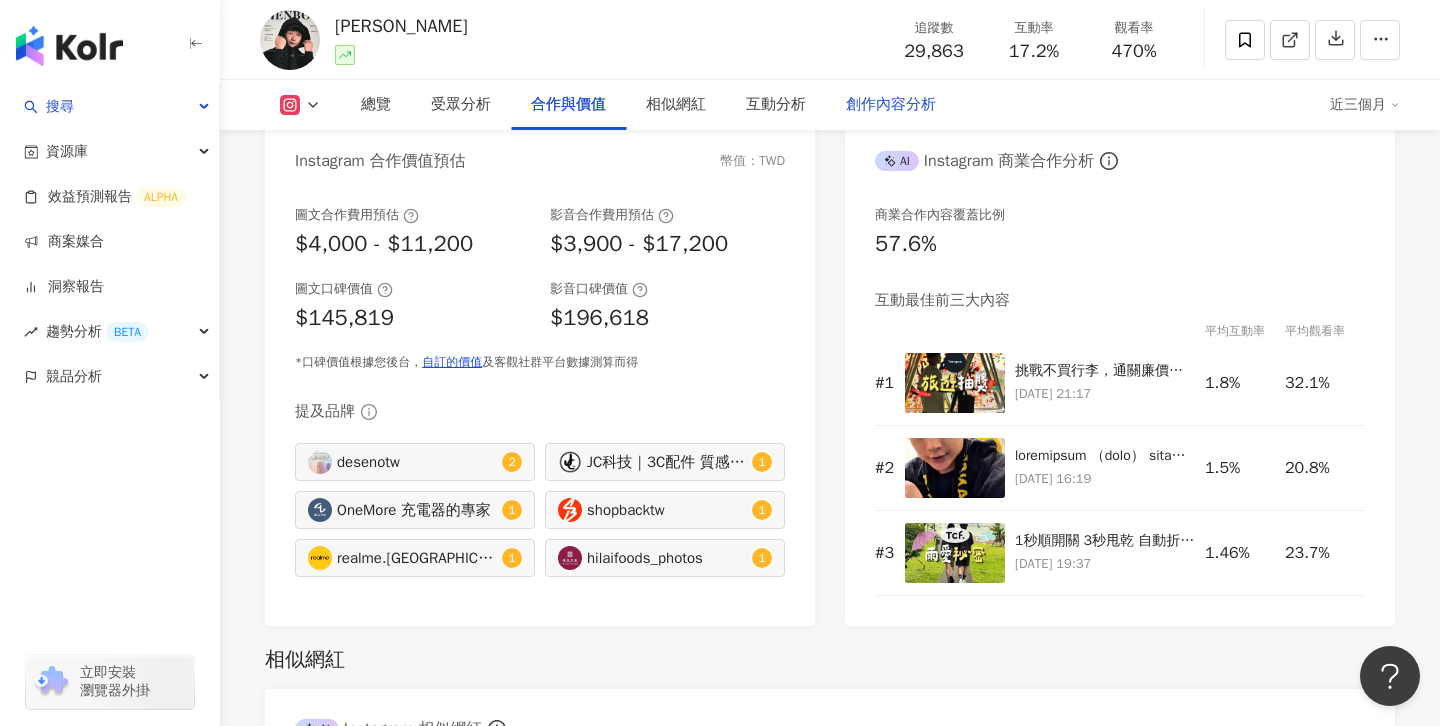 click on "創作內容分析" at bounding box center (891, 105) 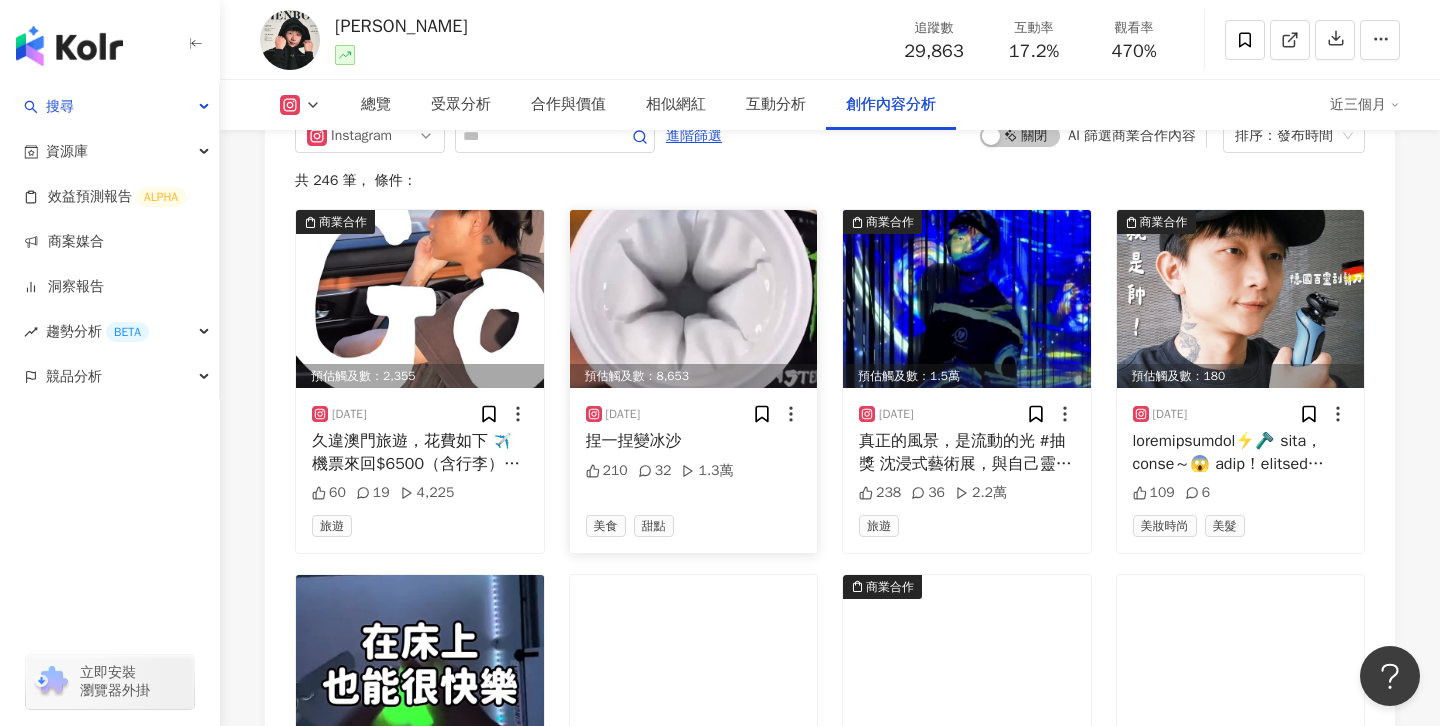 scroll, scrollTop: 6168, scrollLeft: 0, axis: vertical 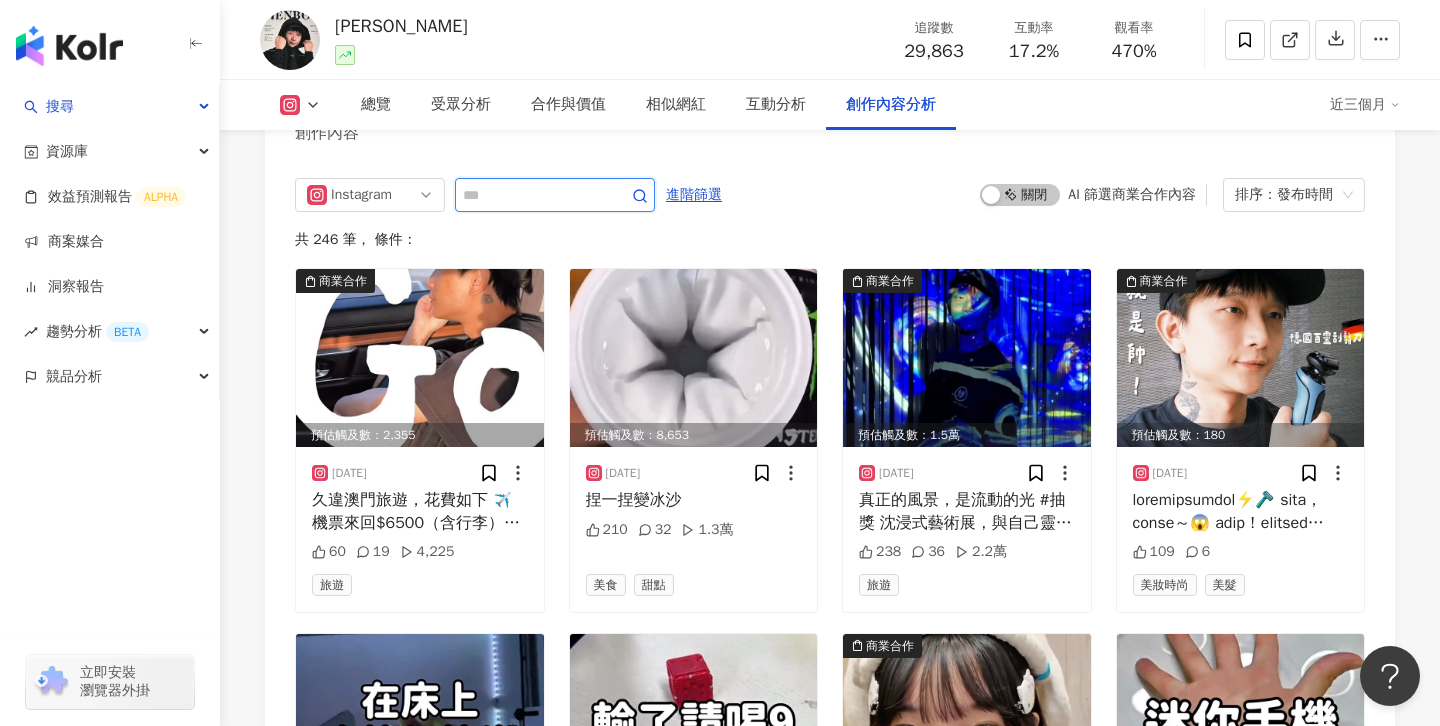 click at bounding box center (533, 195) 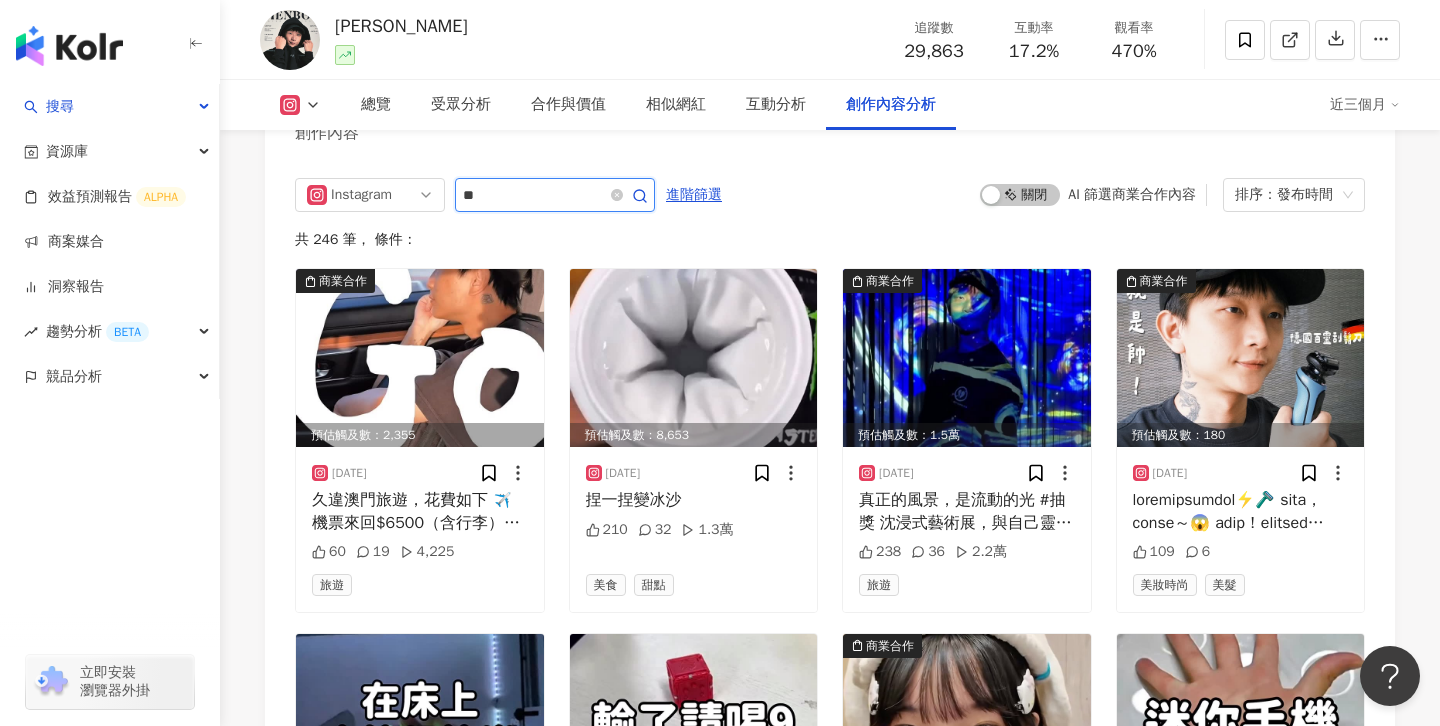 type on "*" 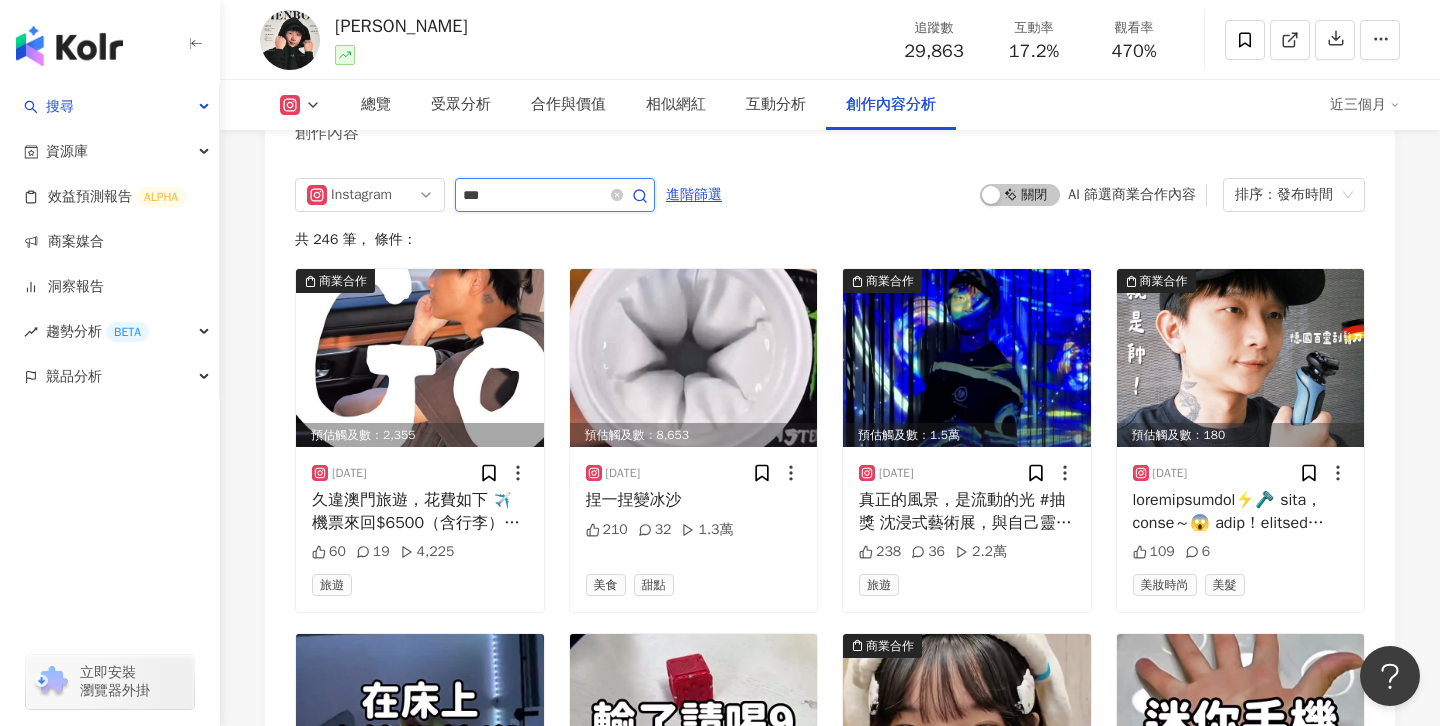 type on "***" 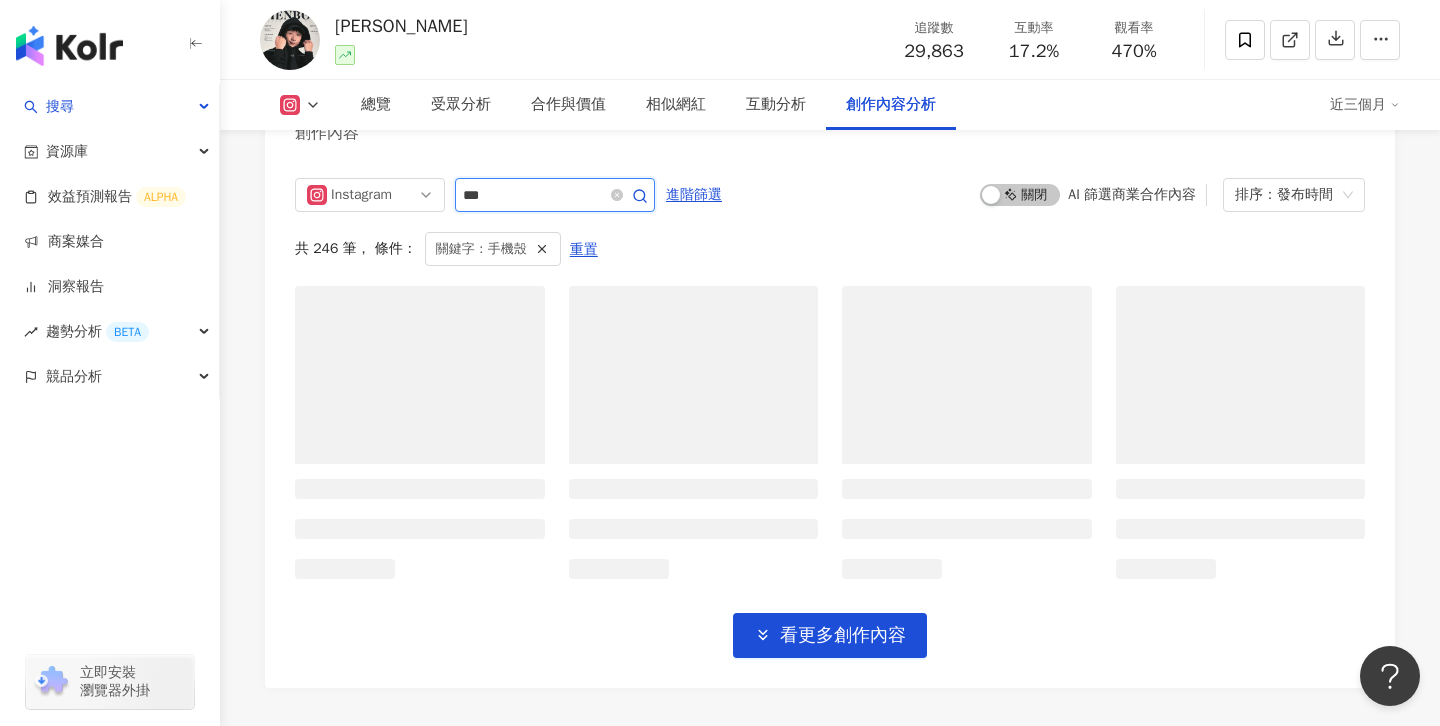 scroll, scrollTop: 6131, scrollLeft: 0, axis: vertical 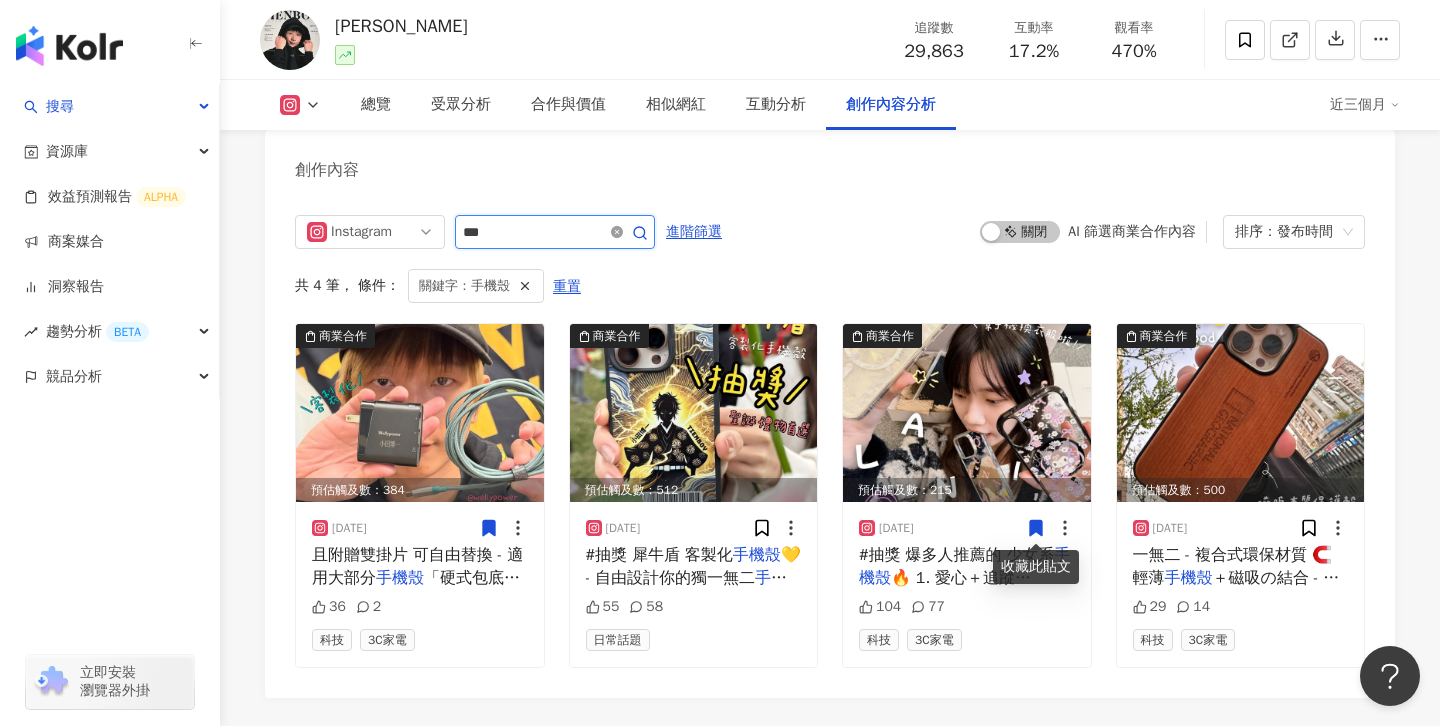 click 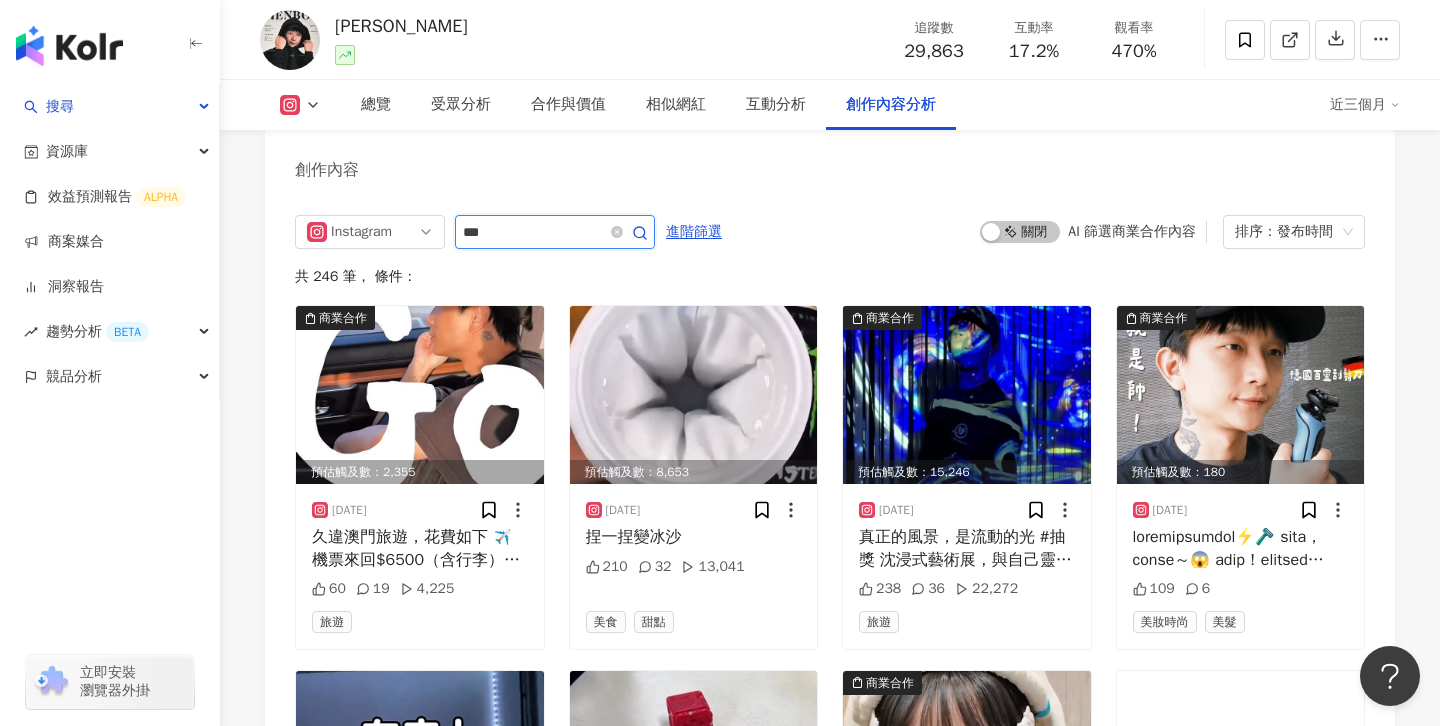 type 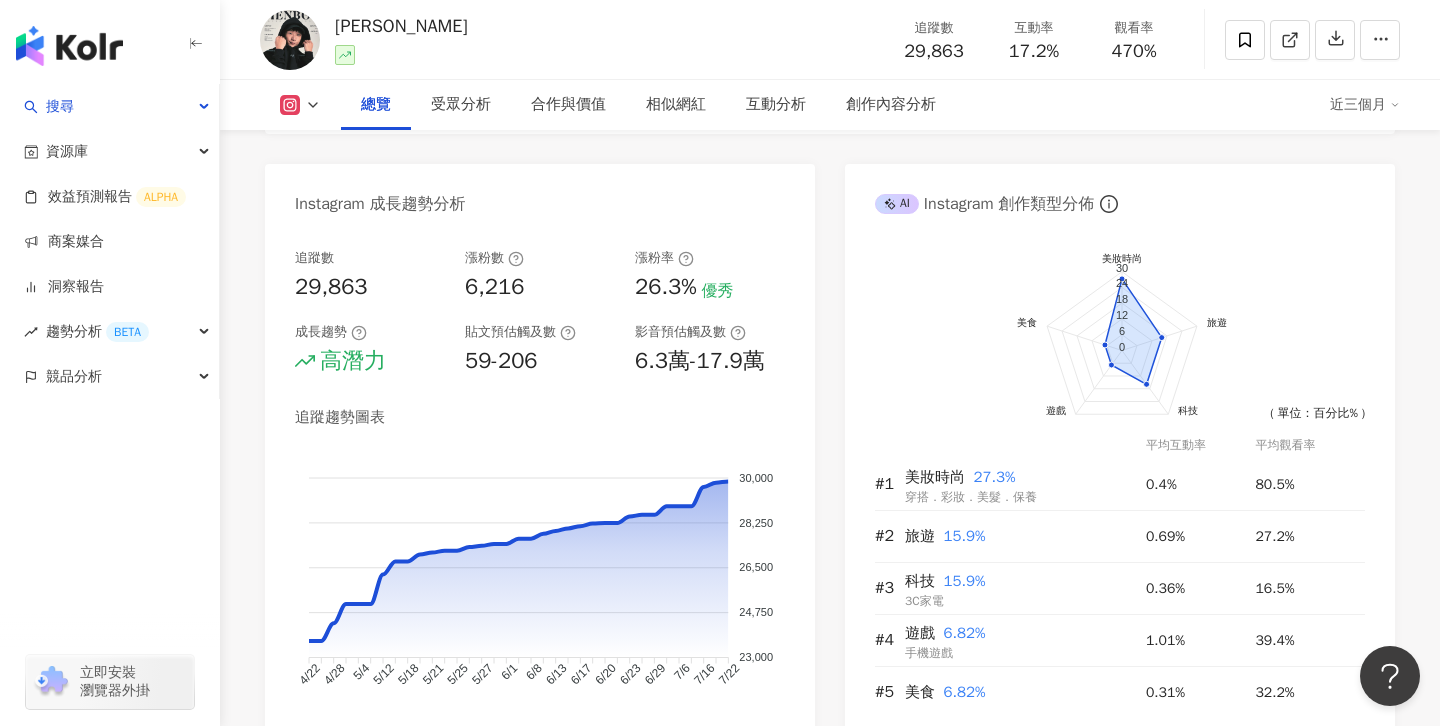 scroll, scrollTop: 1183, scrollLeft: 0, axis: vertical 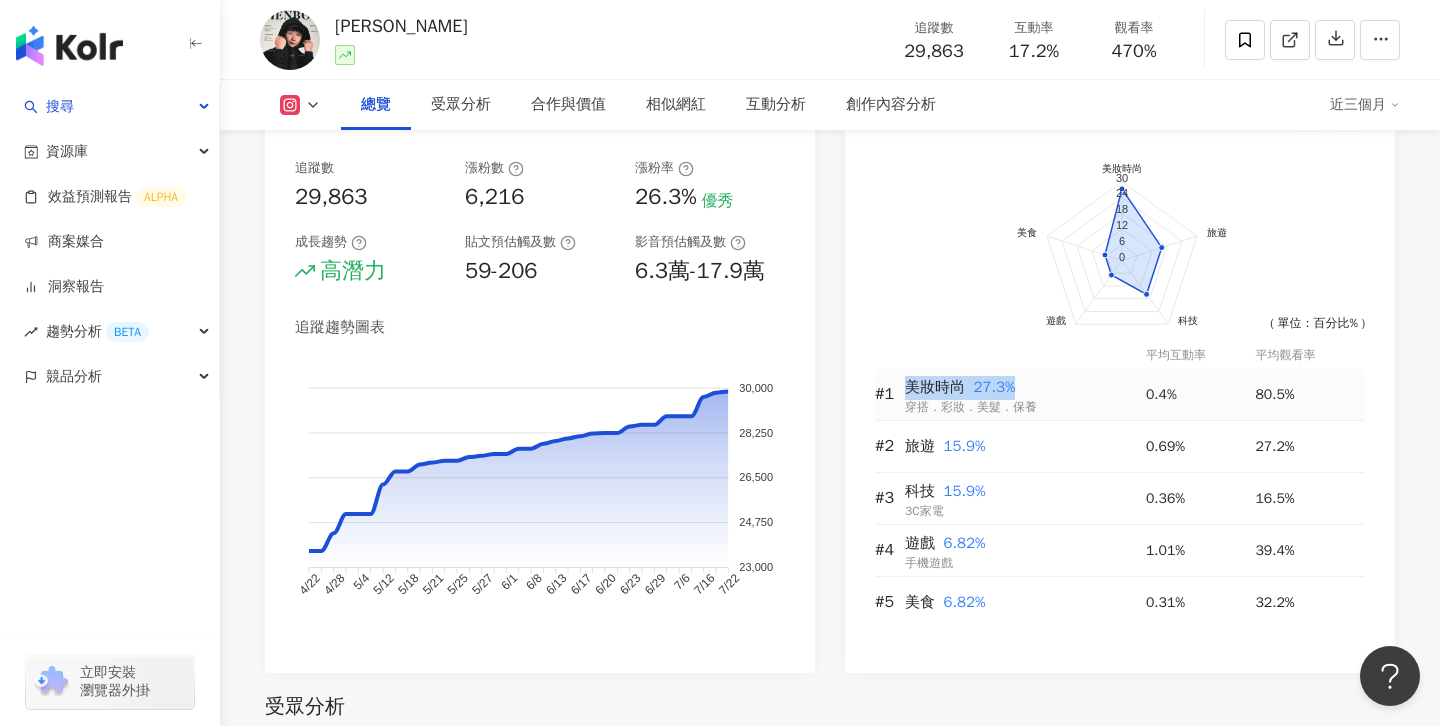 drag, startPoint x: 911, startPoint y: 393, endPoint x: 1033, endPoint y: 390, distance: 122.03688 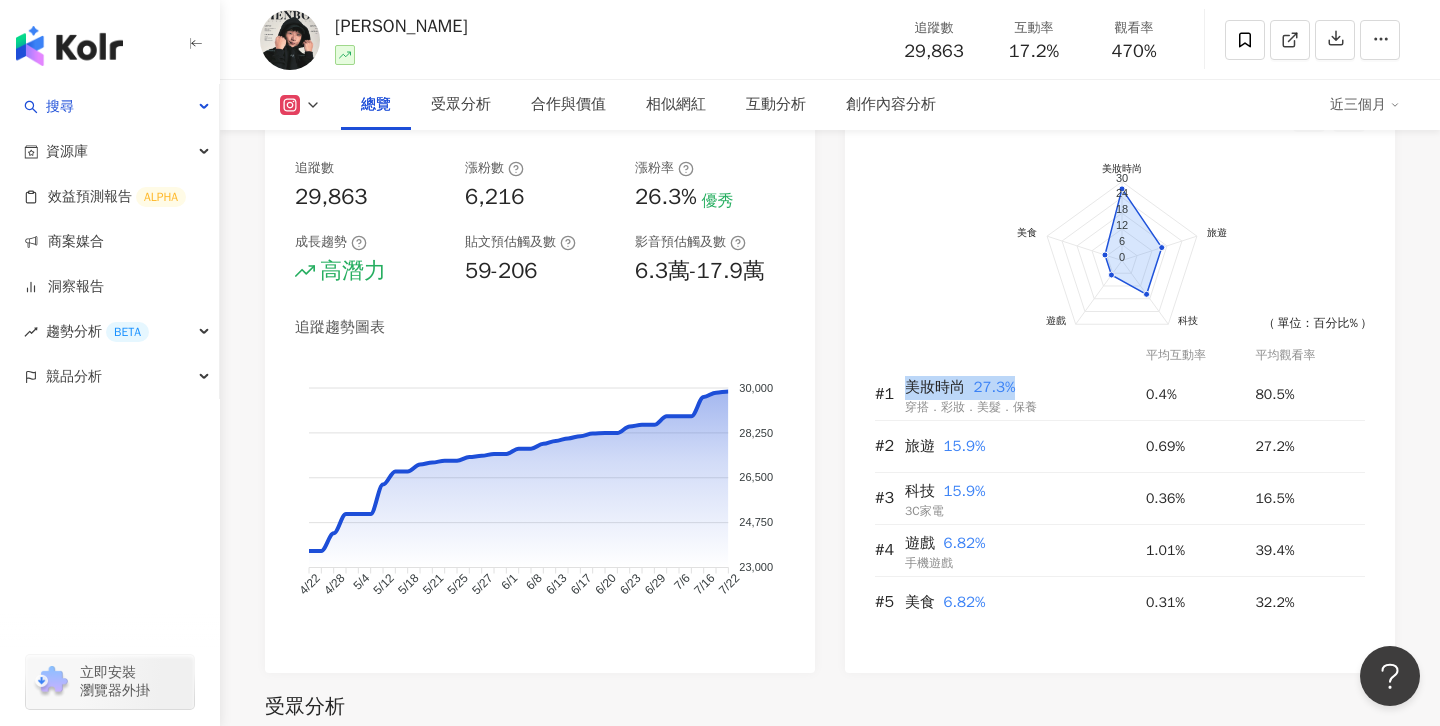 click 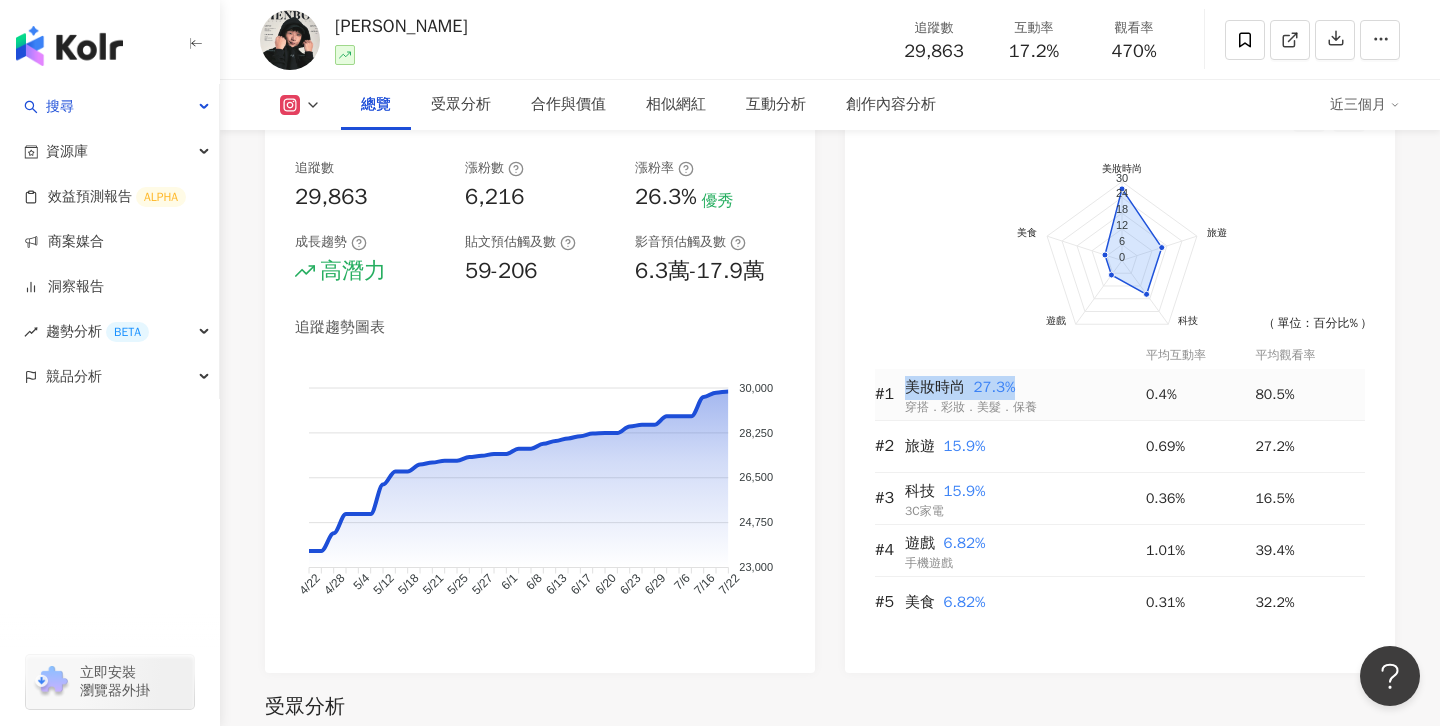 click on "#1" at bounding box center [890, 395] 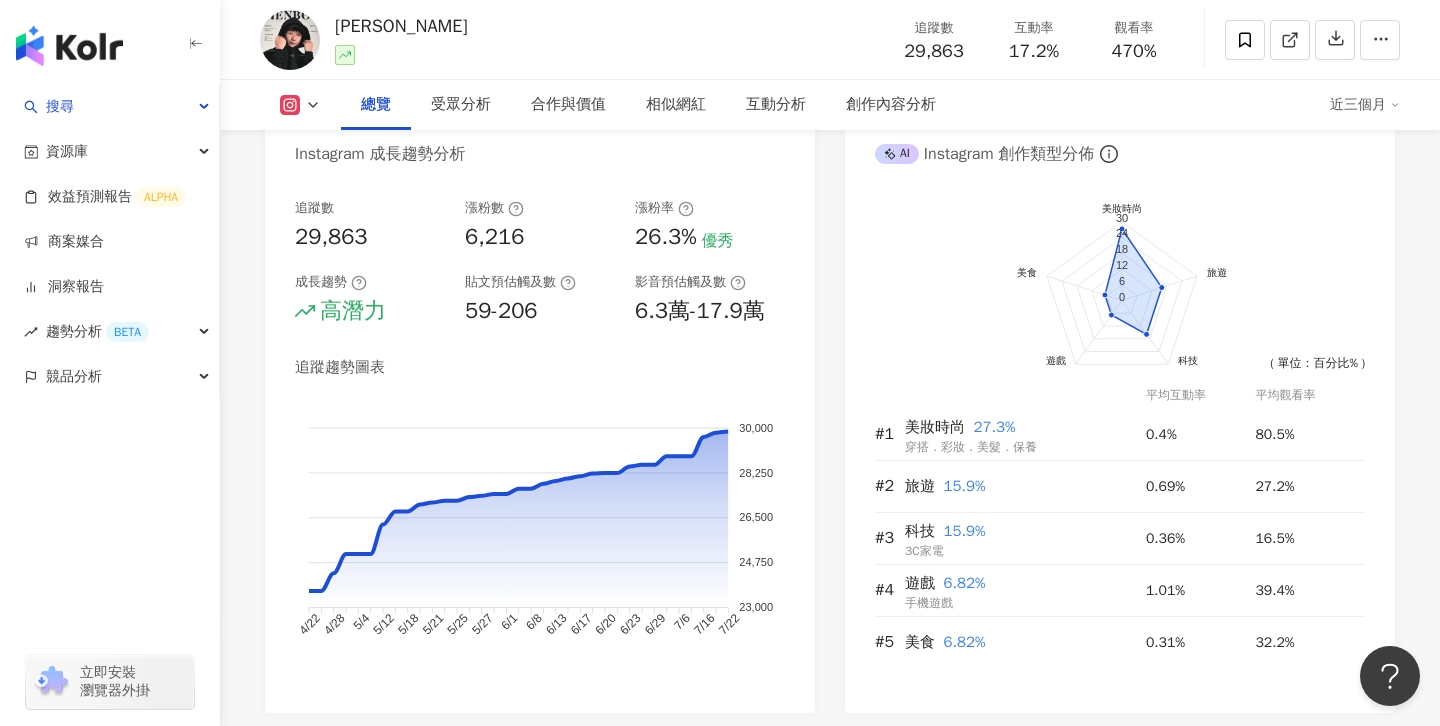scroll, scrollTop: 1142, scrollLeft: 0, axis: vertical 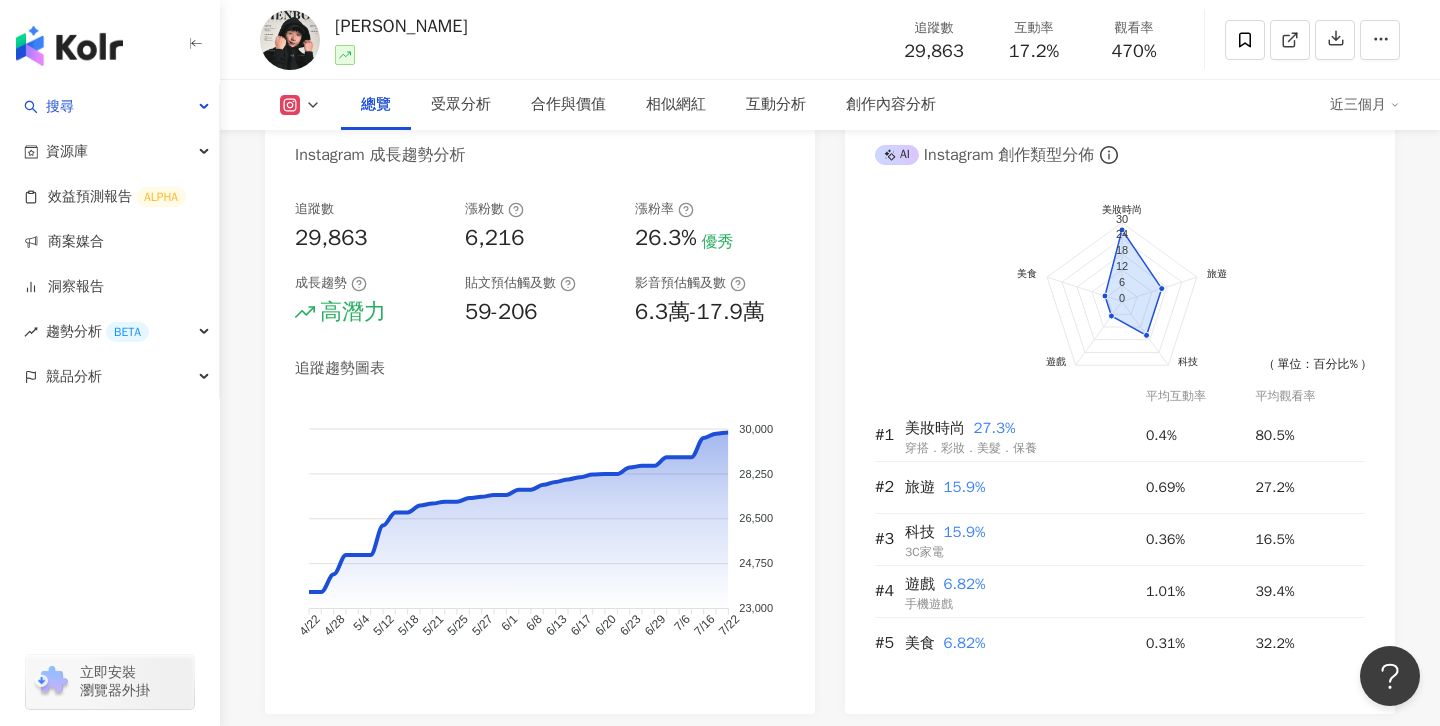 click on "總覽 最後更新日期：2025/7/22 近三個月 Instagram 網紅基本資料 性別   男 主要語言   繁體中文 82.4% 網紅類型 3C家電 · 感情 · 科技 · 保養 · 日常話題 · 教育與學習 · 財經 · 旅遊 社群簡介 小田博一 𝙏𝙞𝙚𝙣 𝙃𝙖𝙤 𝘾𝙝𝙚𝙣 | tienboy.ig https://www.instagram.com/tienboy.ig/ ϟ 善的循環 𝗟𝗼𝘃𝗲 𝘁𝗼 𝗦𝗵𝗮𝗿𝗲 𝗝𝗼𝘆 ♡
𖠈合作洽詢：tienleo810507@gmail.com
𖣏  開箱 美食 住宿 服飾 美妝 3C 電器 ＆世上所有酷東西 𐂂
𖠋 常抽獎＆拍有趣 𝐑𝐞𝐞𝐥𝐬  開箱x生活x探索  ｡ﾟ 看更多 Instagram 數據總覽 84 K-Score :   良好 近期一到三個月發文頻率正常，且漲粉率與互動率高。 查看說明 追蹤數   29,863 互動率   17.2% 優秀 觀看率   470% 優秀 漲粉率   26.3% 優秀 受眾主要性別   男性 62.7% 受眾主要年齡   25-34 歲 35.9% 商業合作內容覆蓋比例   57.6% AI Instagram 成效等級三大指標 0%" at bounding box center [830, 2782] 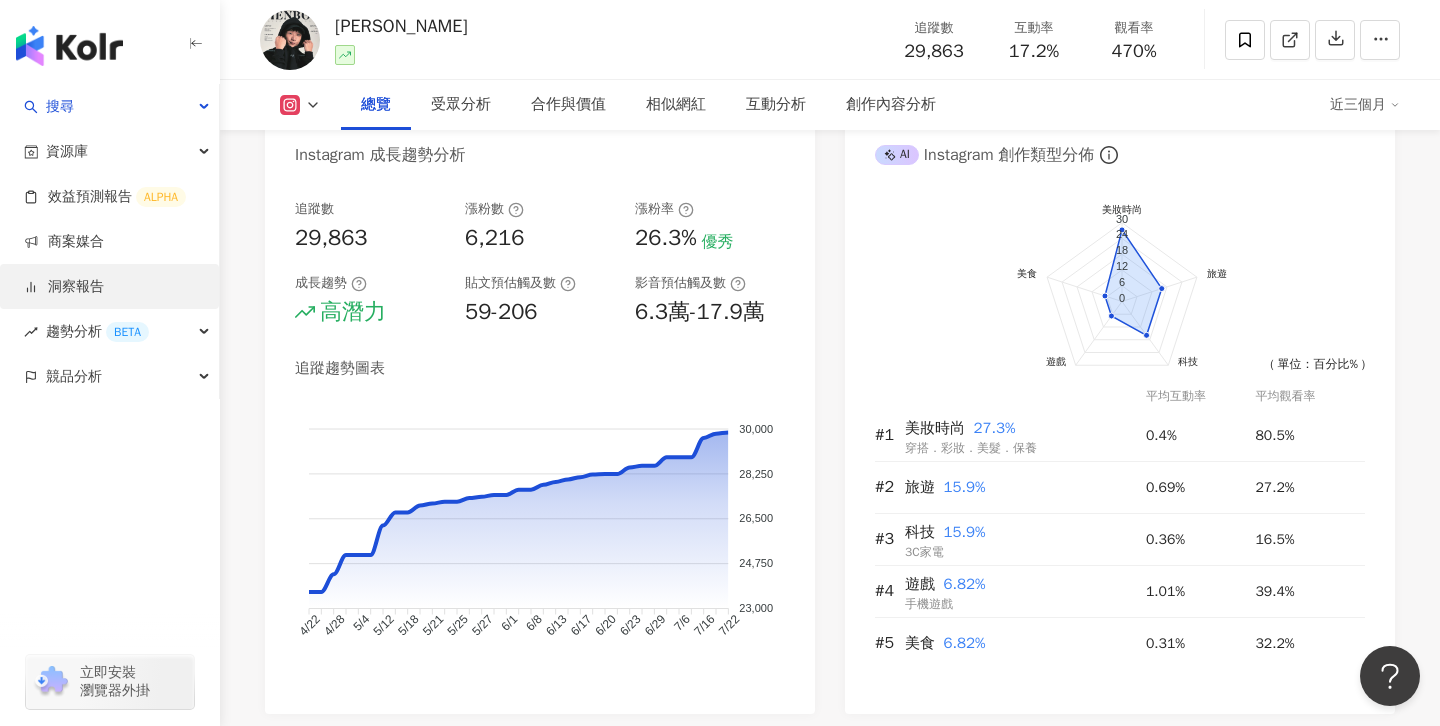 click on "洞察報告" at bounding box center [64, 287] 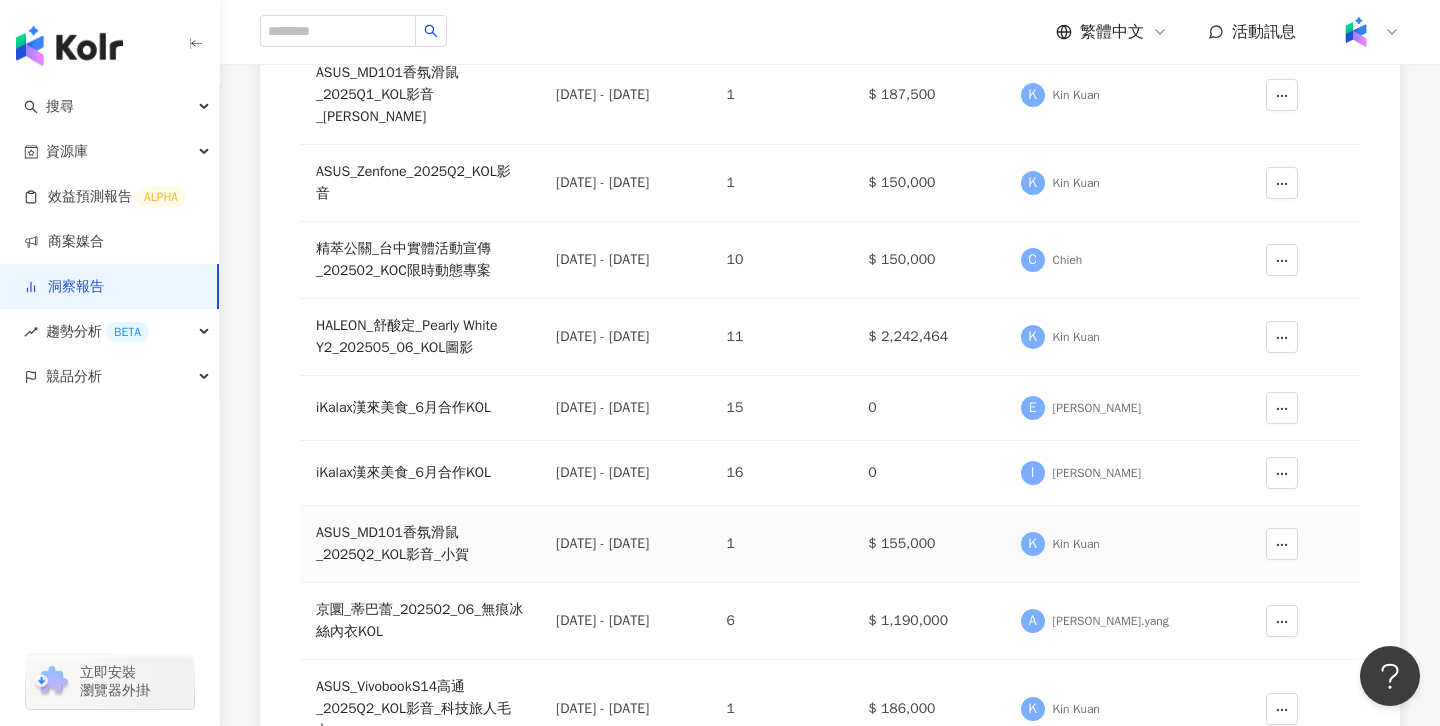 scroll, scrollTop: 753, scrollLeft: 0, axis: vertical 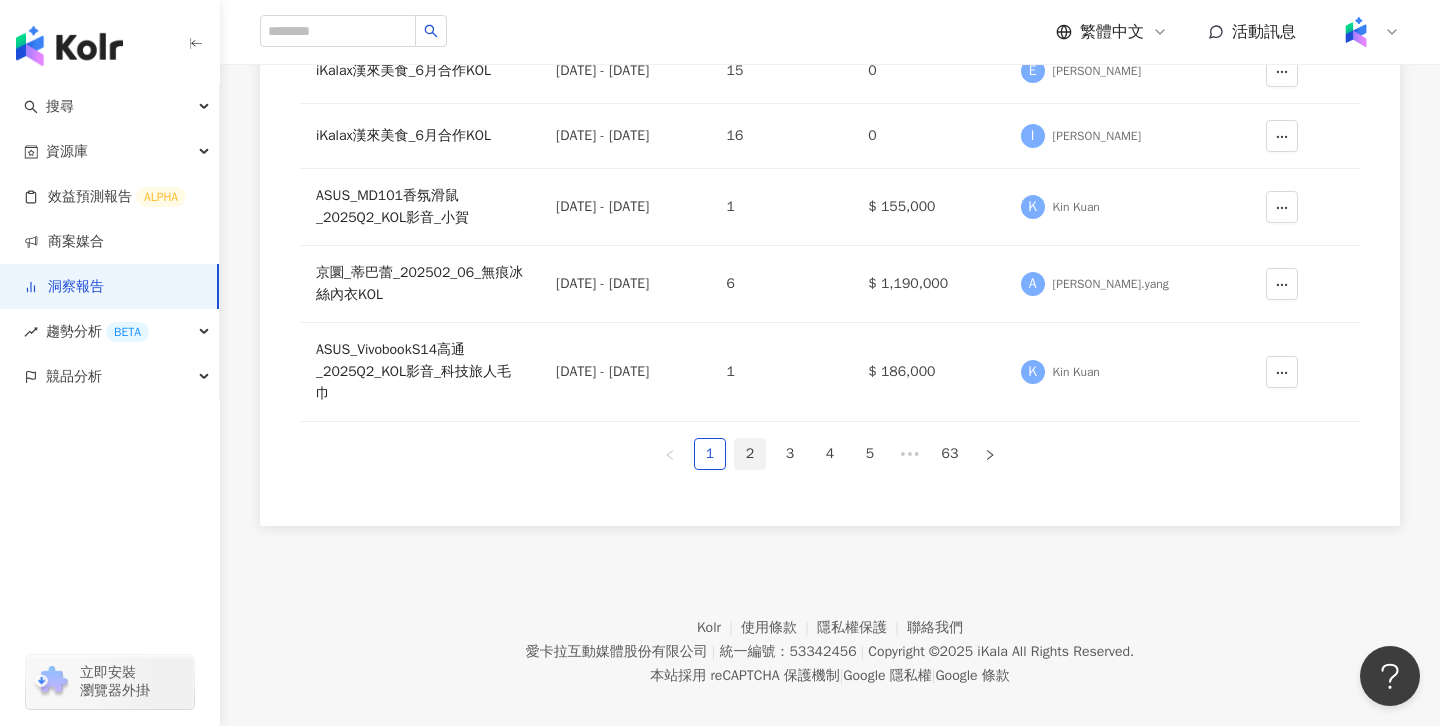 click on "2" at bounding box center [750, 454] 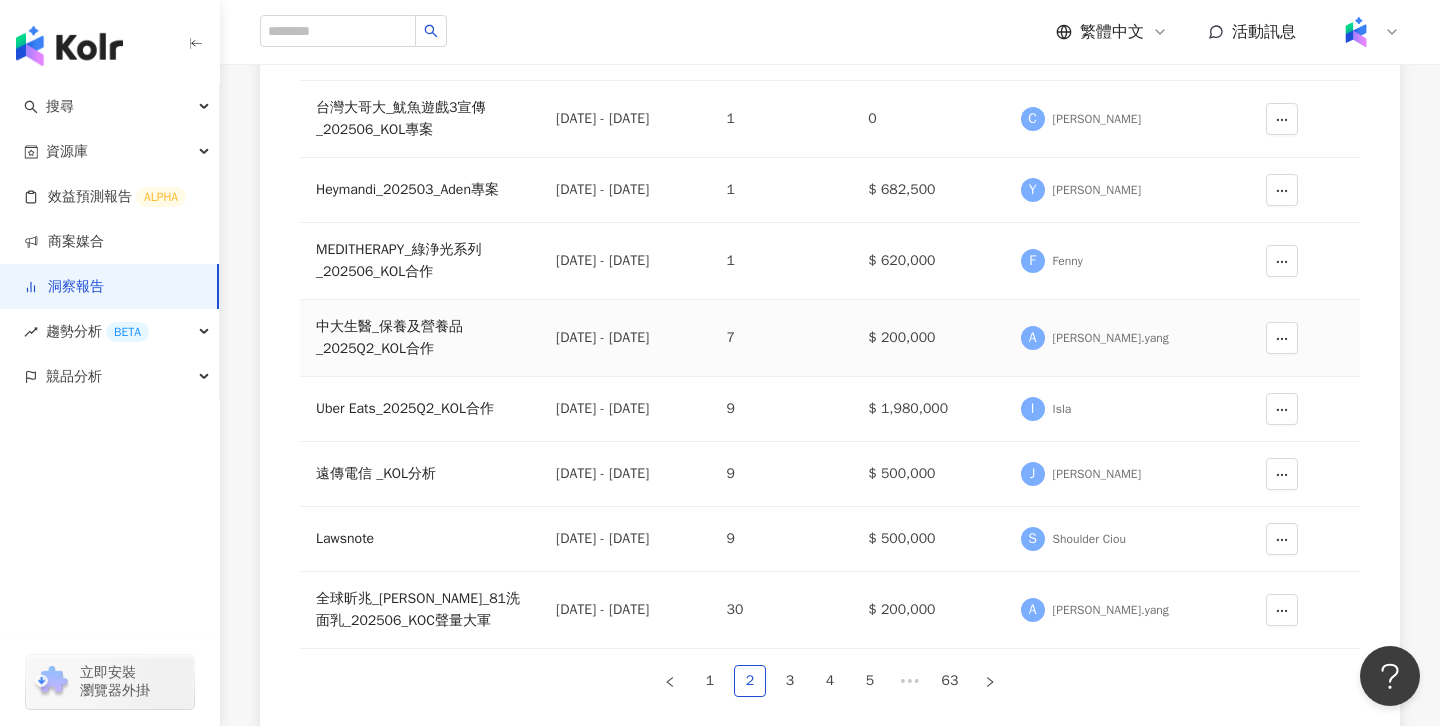scroll, scrollTop: 474, scrollLeft: 0, axis: vertical 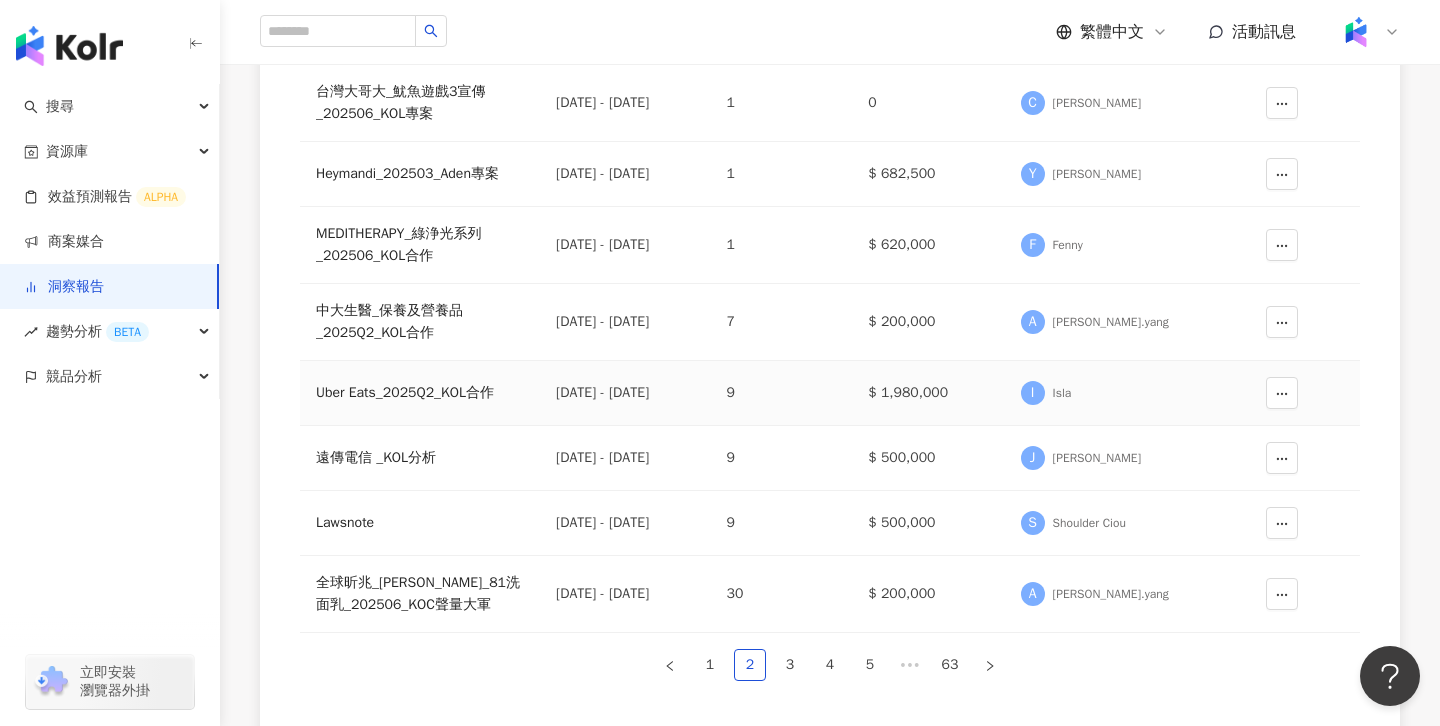 click on "Uber Eats_2025Q2_KOL合作" at bounding box center [420, 393] 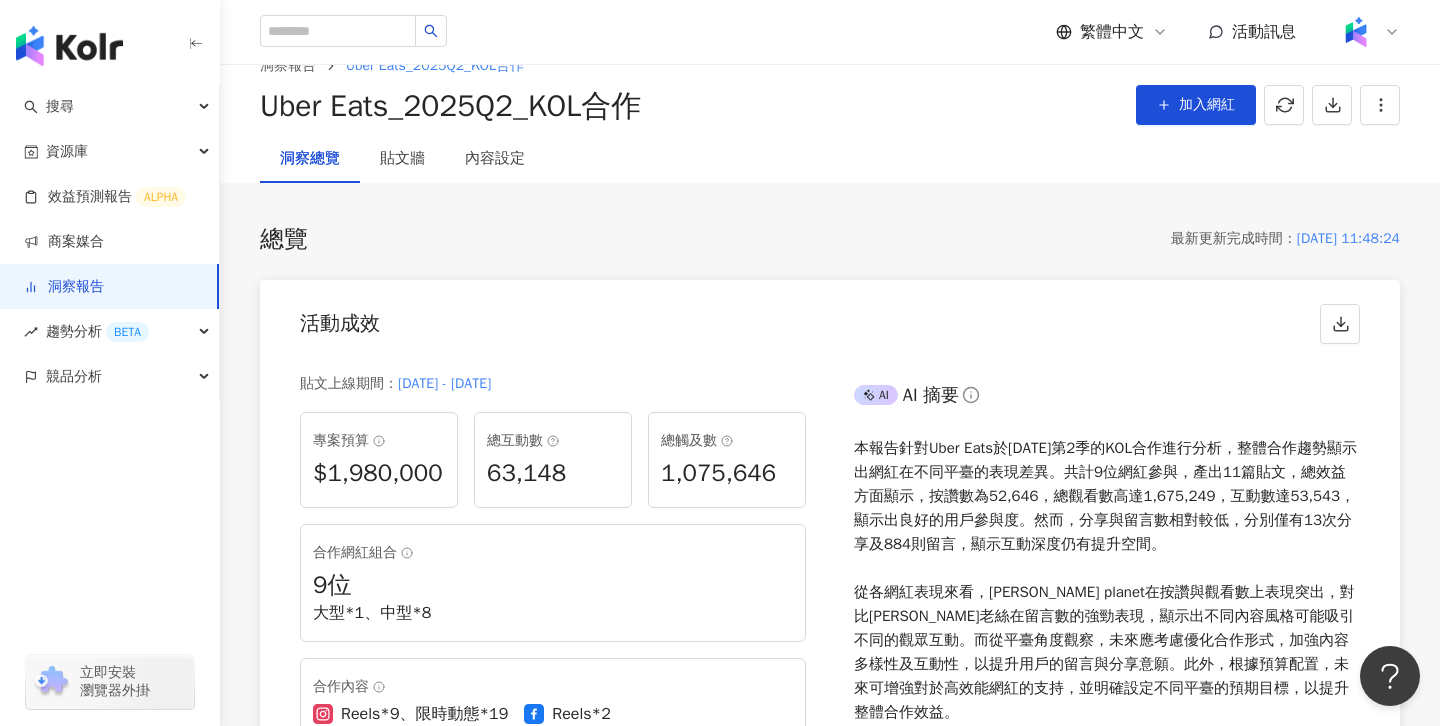 scroll, scrollTop: 3, scrollLeft: 0, axis: vertical 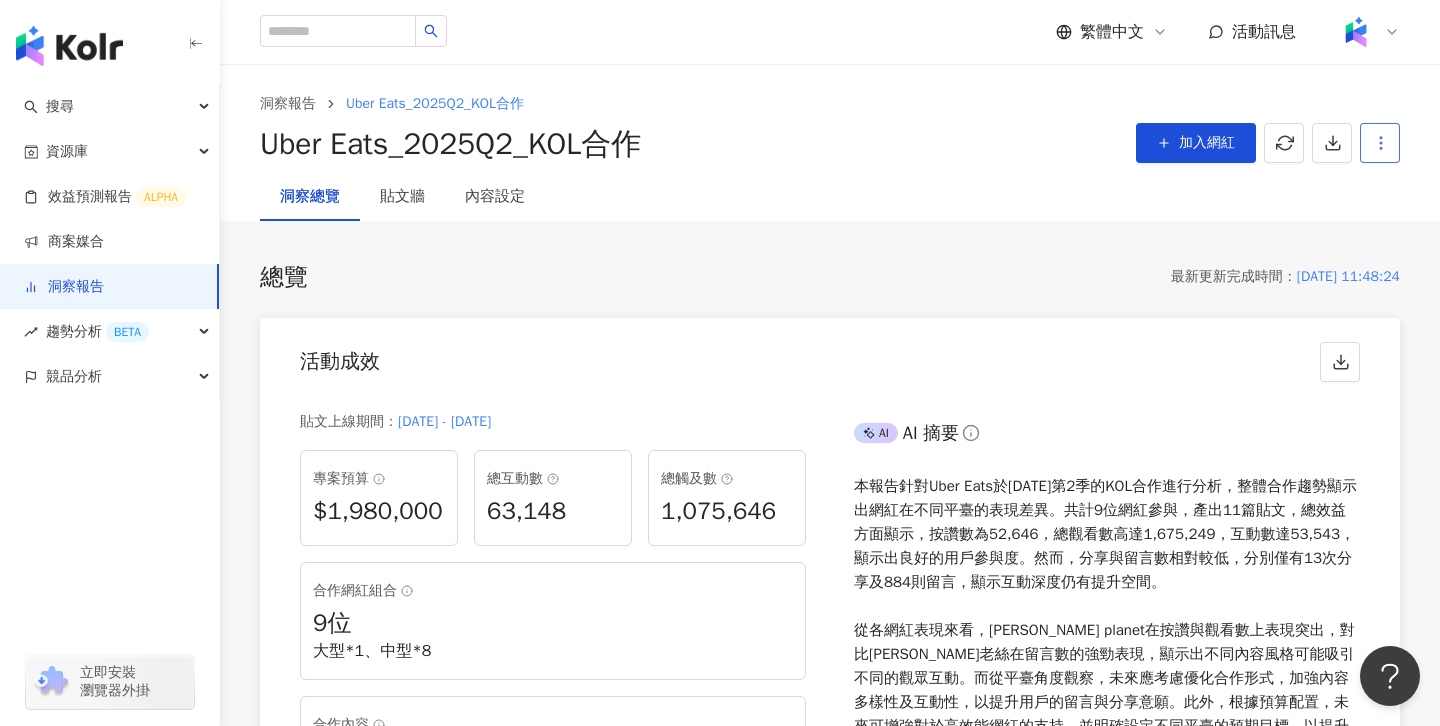 click 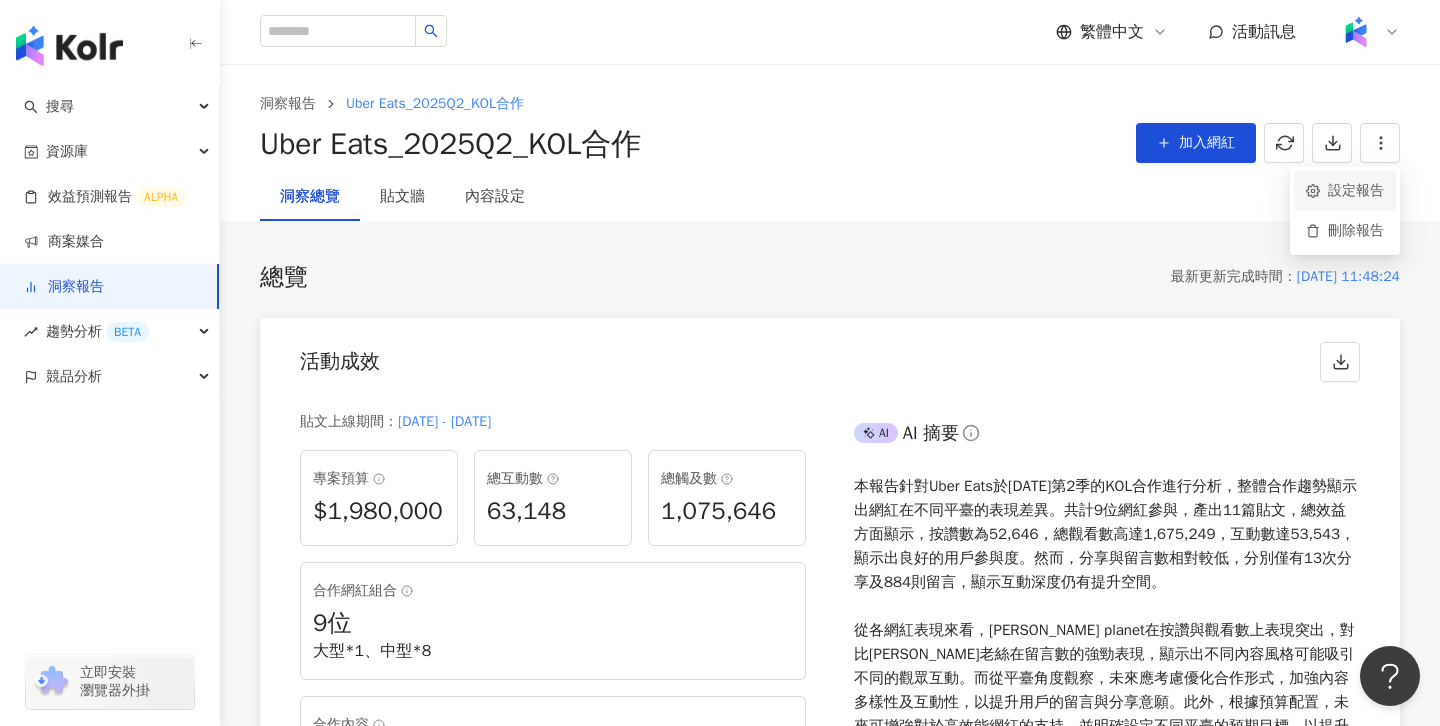 click on "設定報告" at bounding box center [1345, 191] 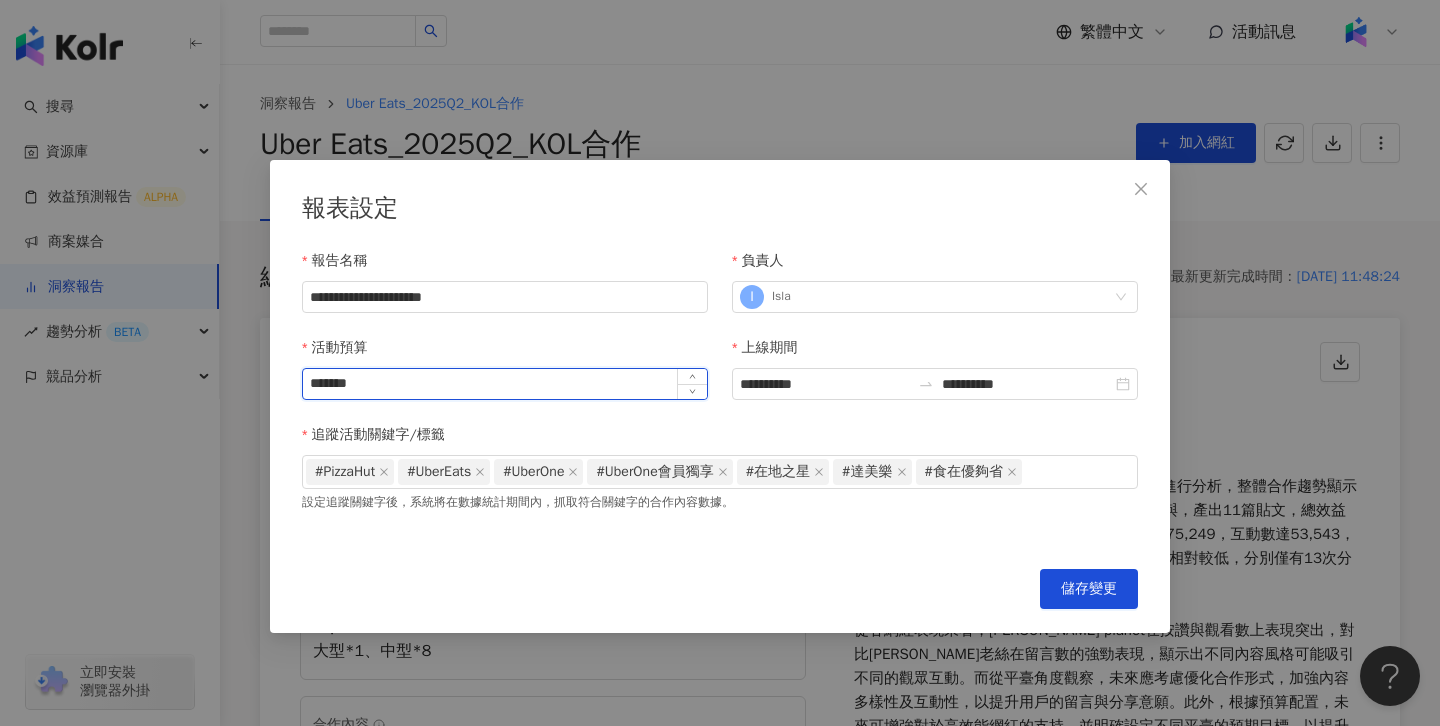 click on "*******" at bounding box center (505, 384) 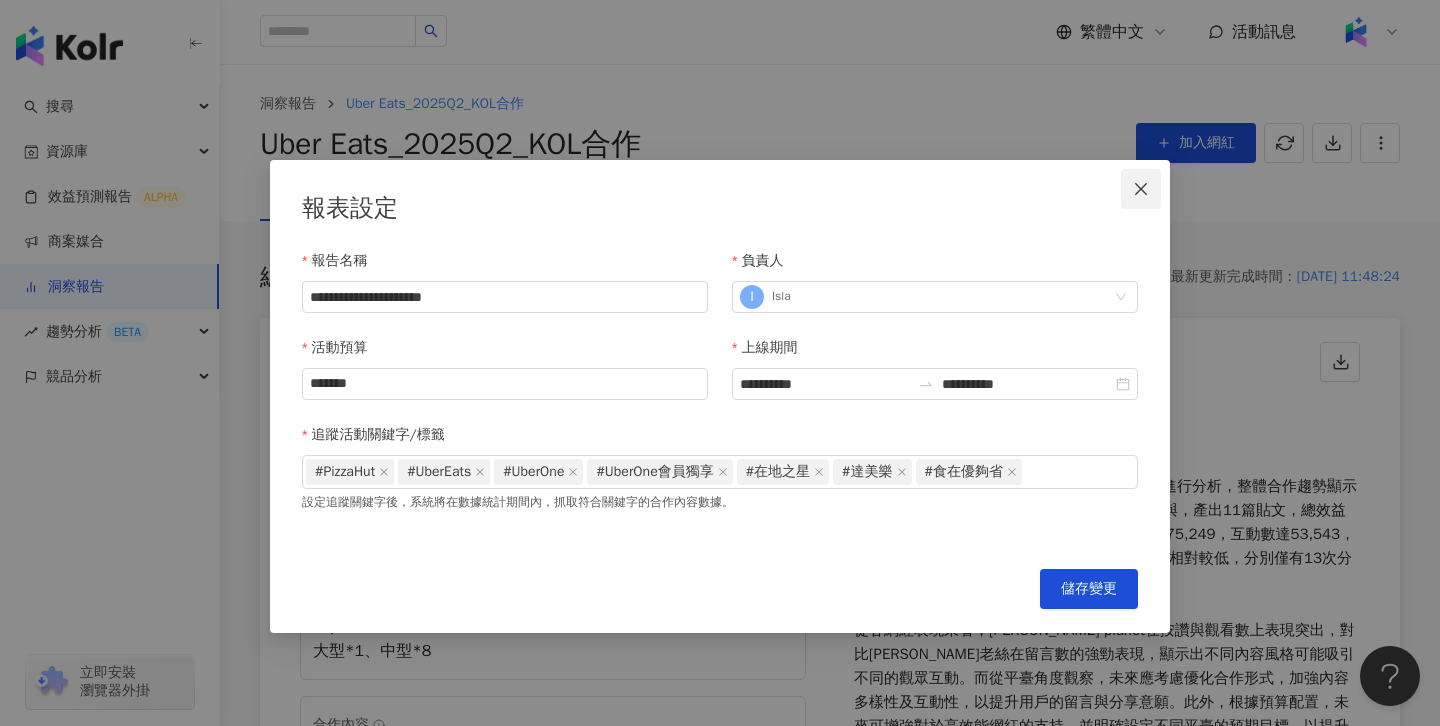 click 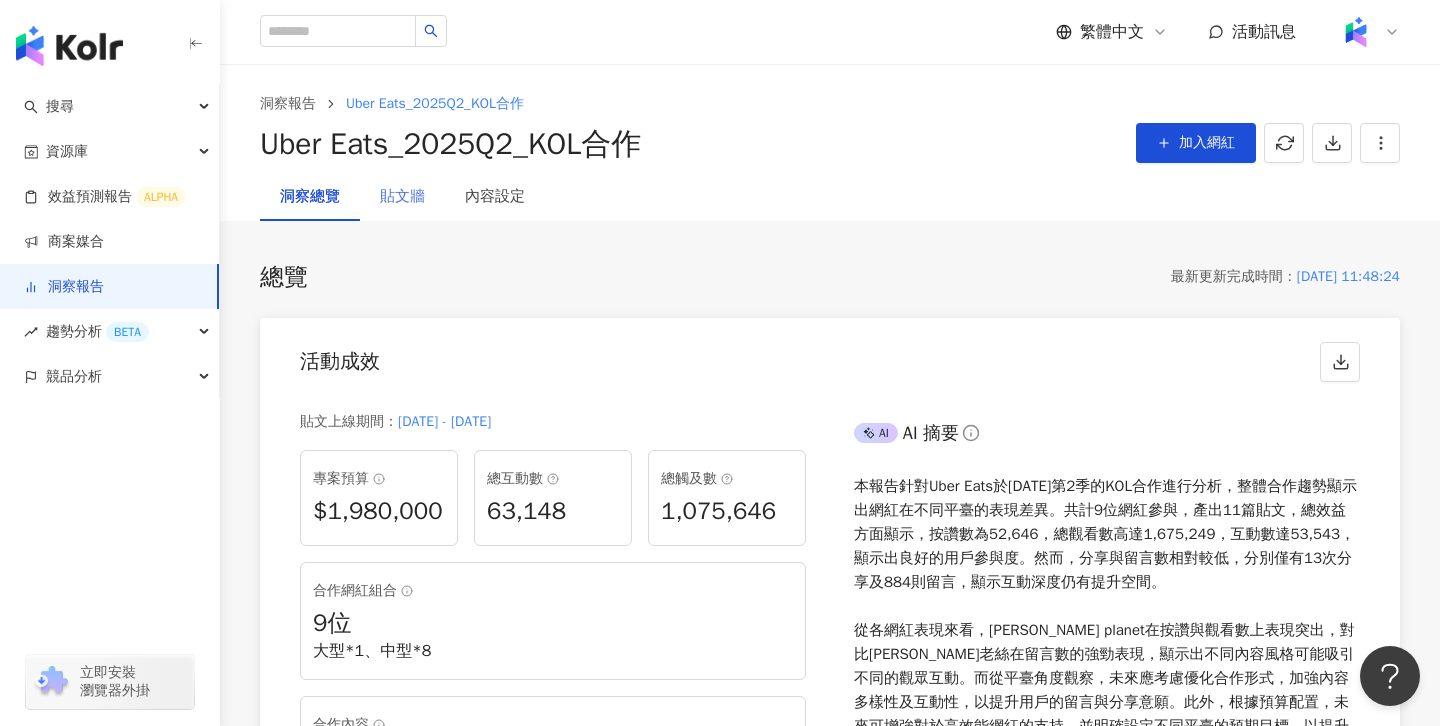 click on "貼文牆" at bounding box center (402, 197) 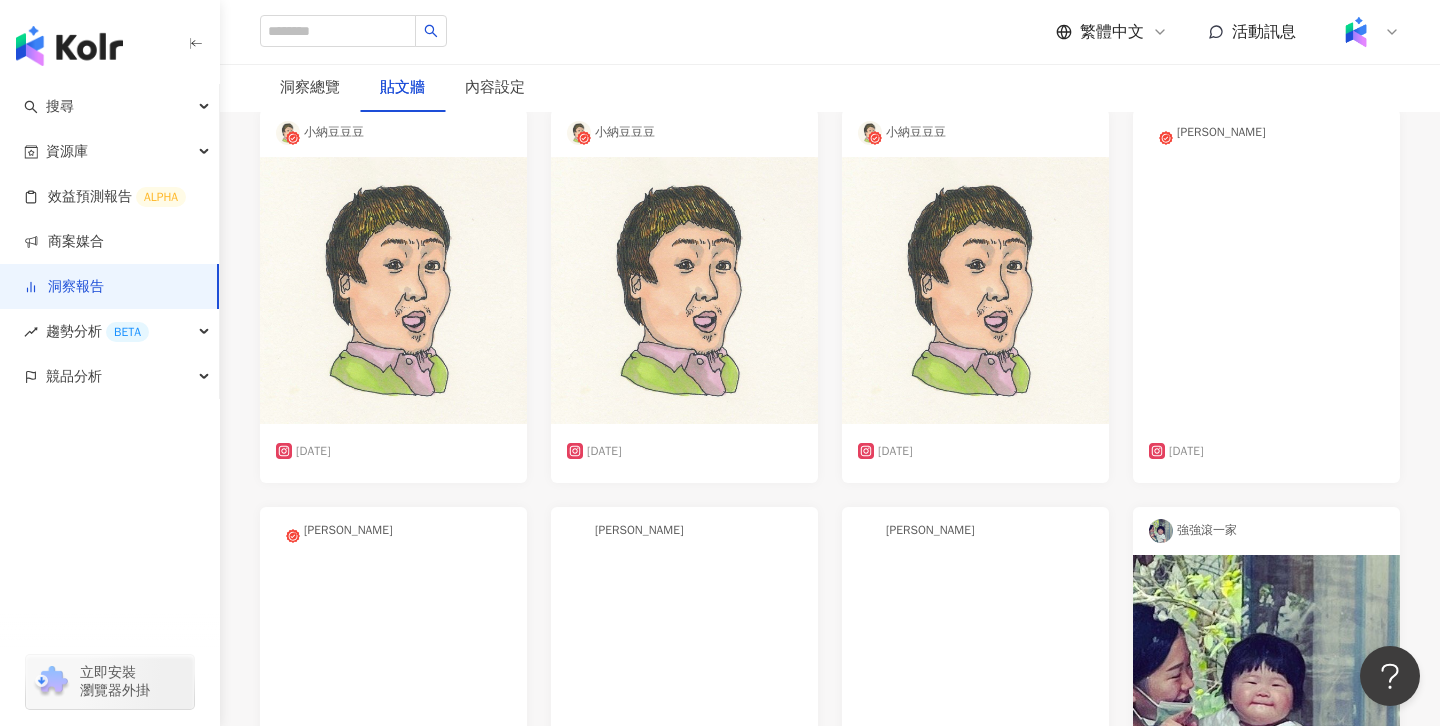 scroll, scrollTop: 0, scrollLeft: 0, axis: both 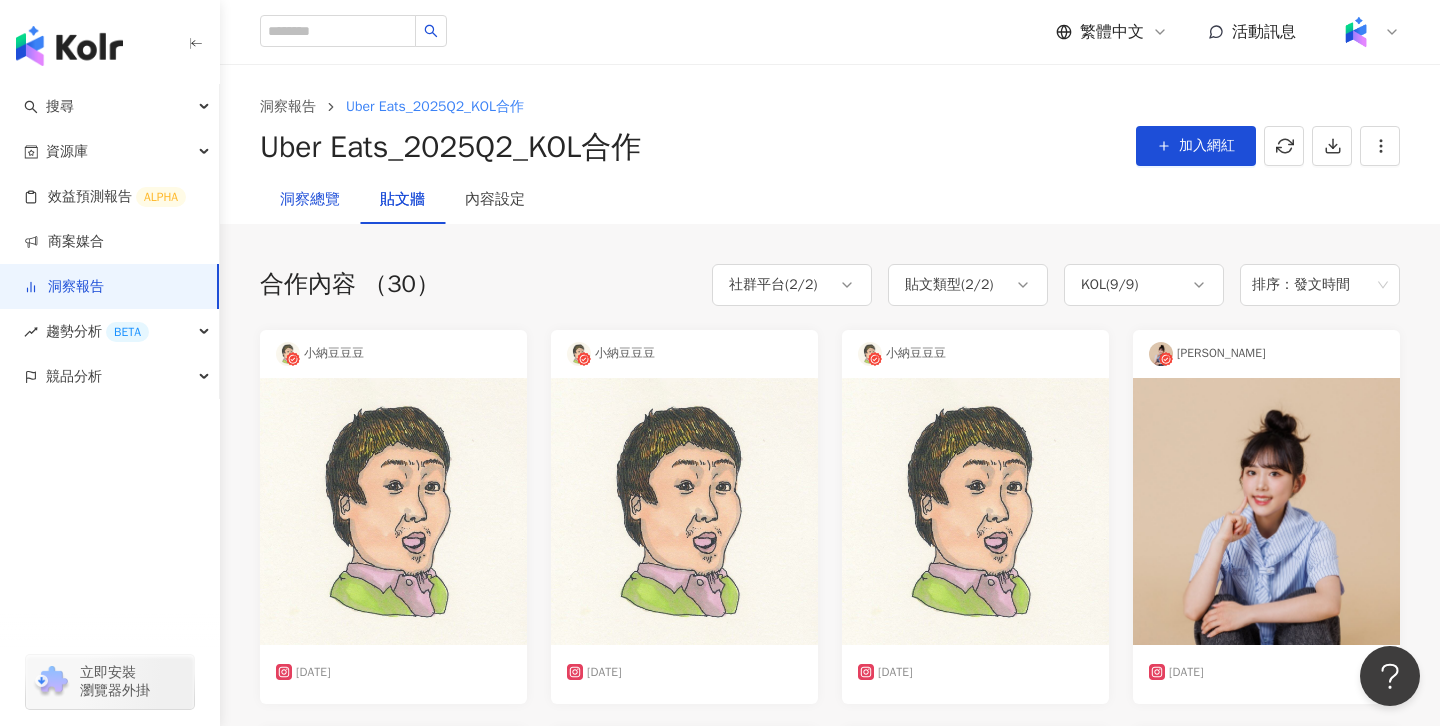 click on "洞察總覽" at bounding box center [310, 200] 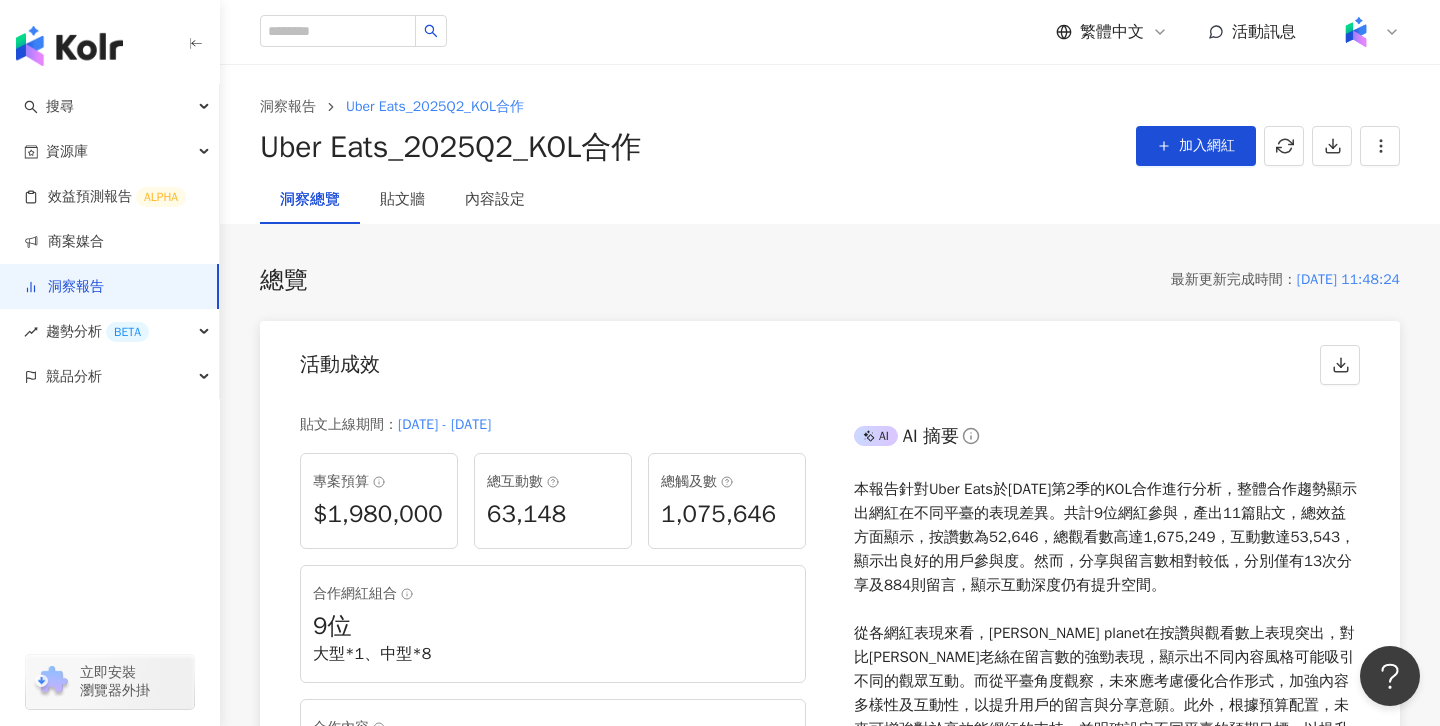 scroll, scrollTop: 207, scrollLeft: 0, axis: vertical 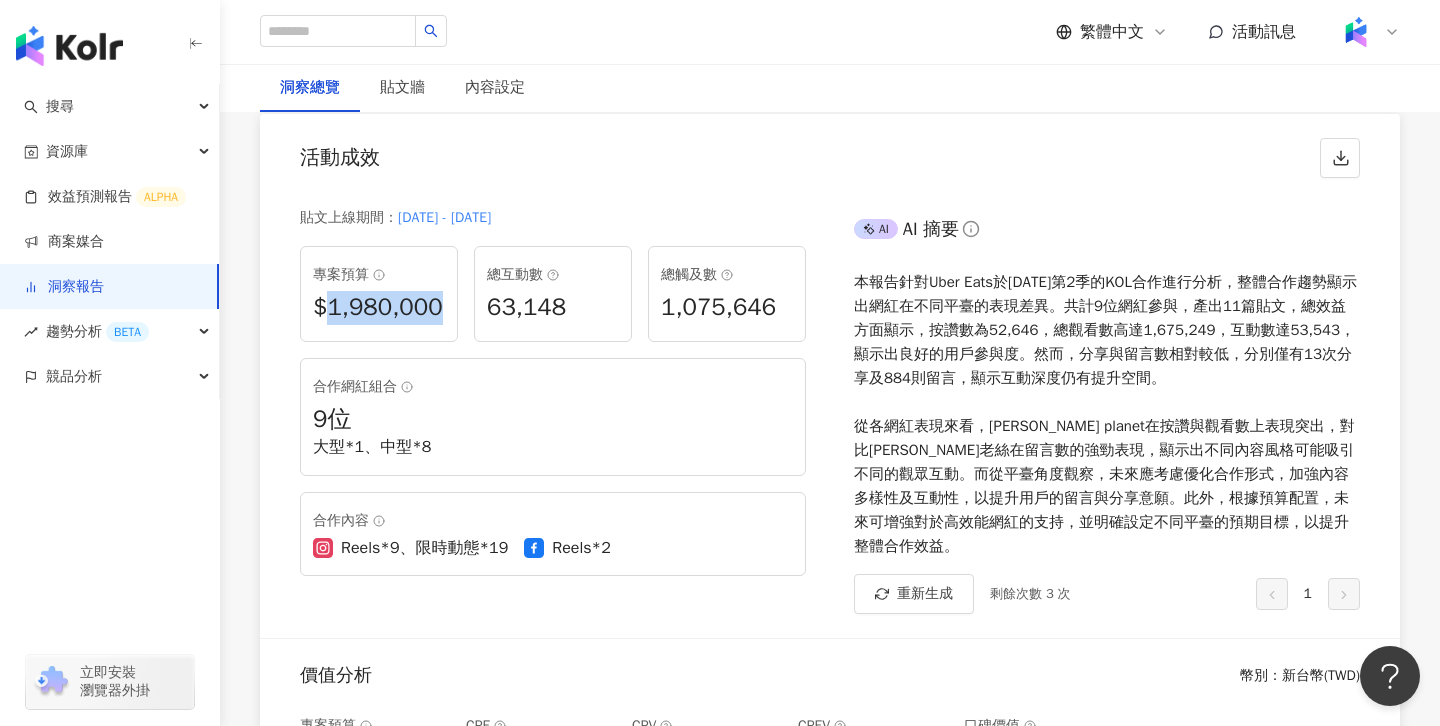 drag, startPoint x: 329, startPoint y: 308, endPoint x: 446, endPoint y: 299, distance: 117.34564 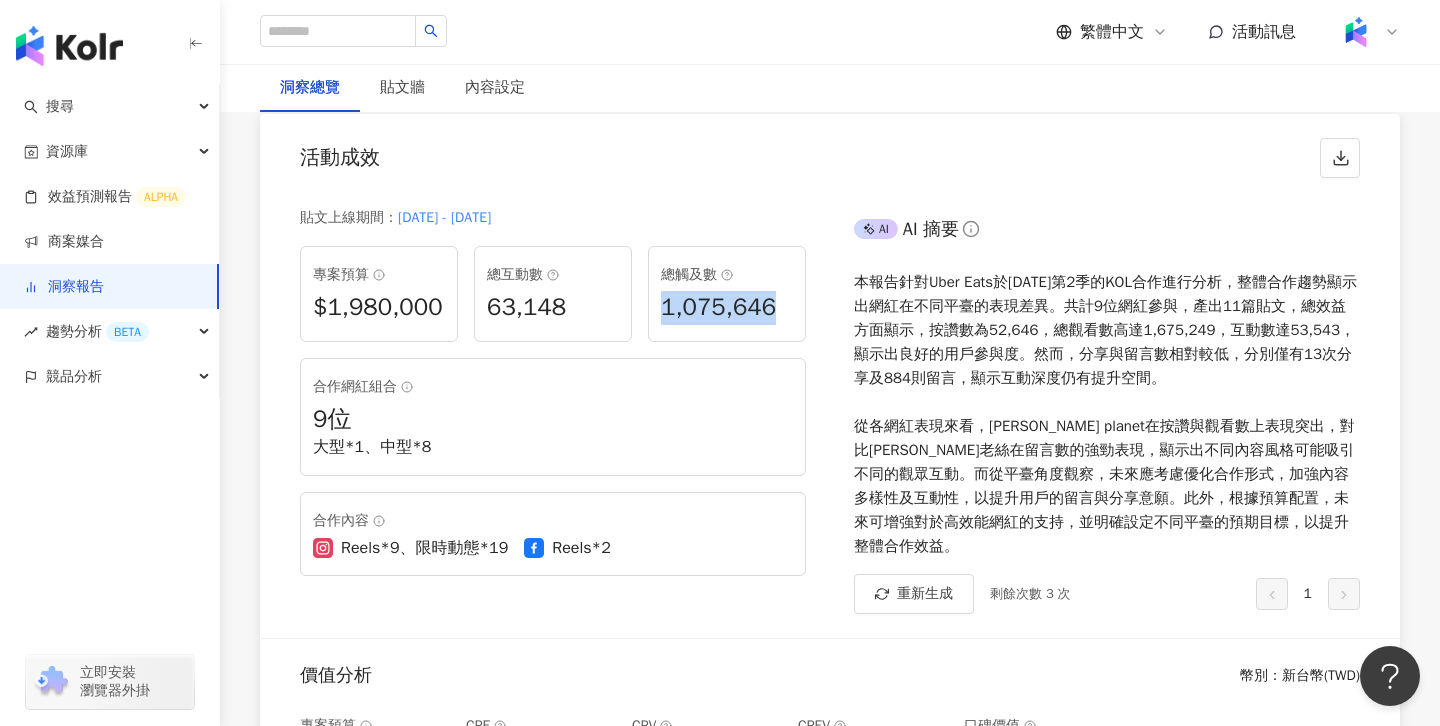drag, startPoint x: 664, startPoint y: 309, endPoint x: 782, endPoint y: 306, distance: 118.03813 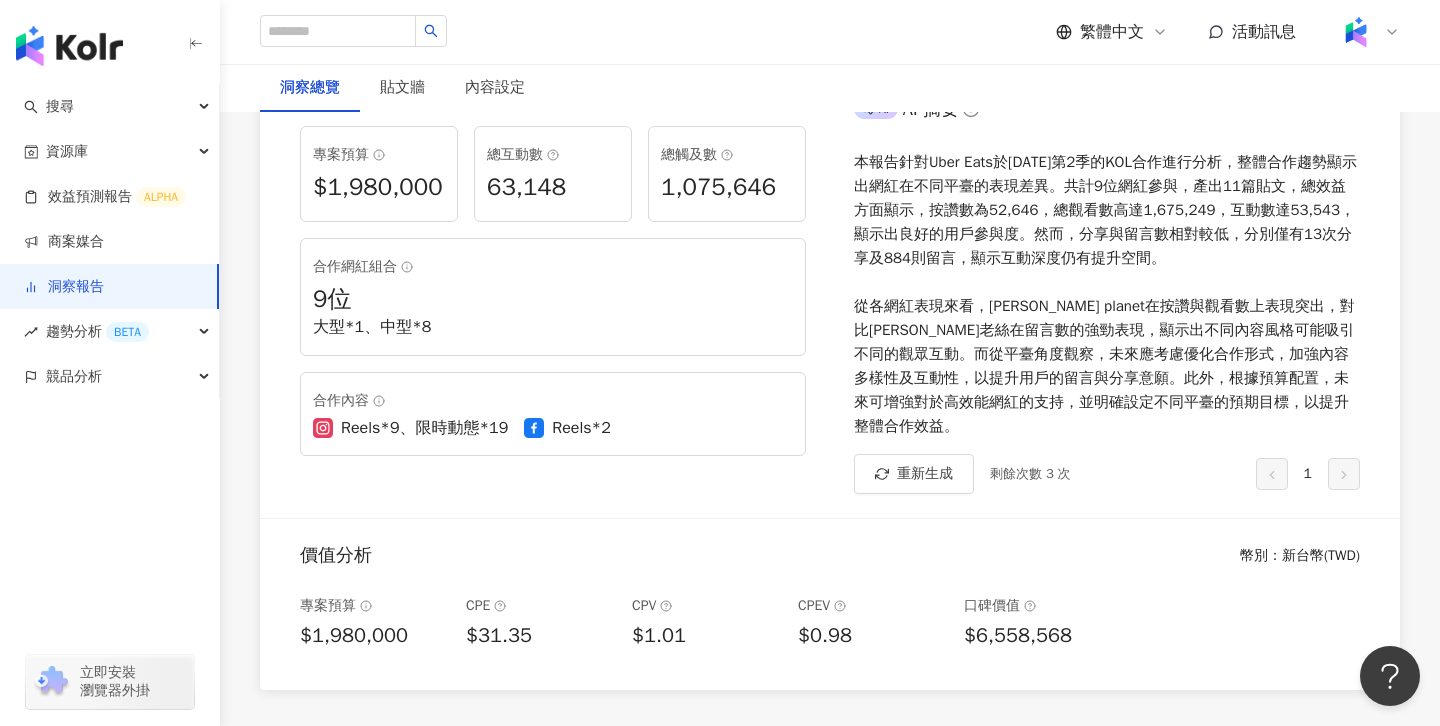 scroll, scrollTop: 342, scrollLeft: 0, axis: vertical 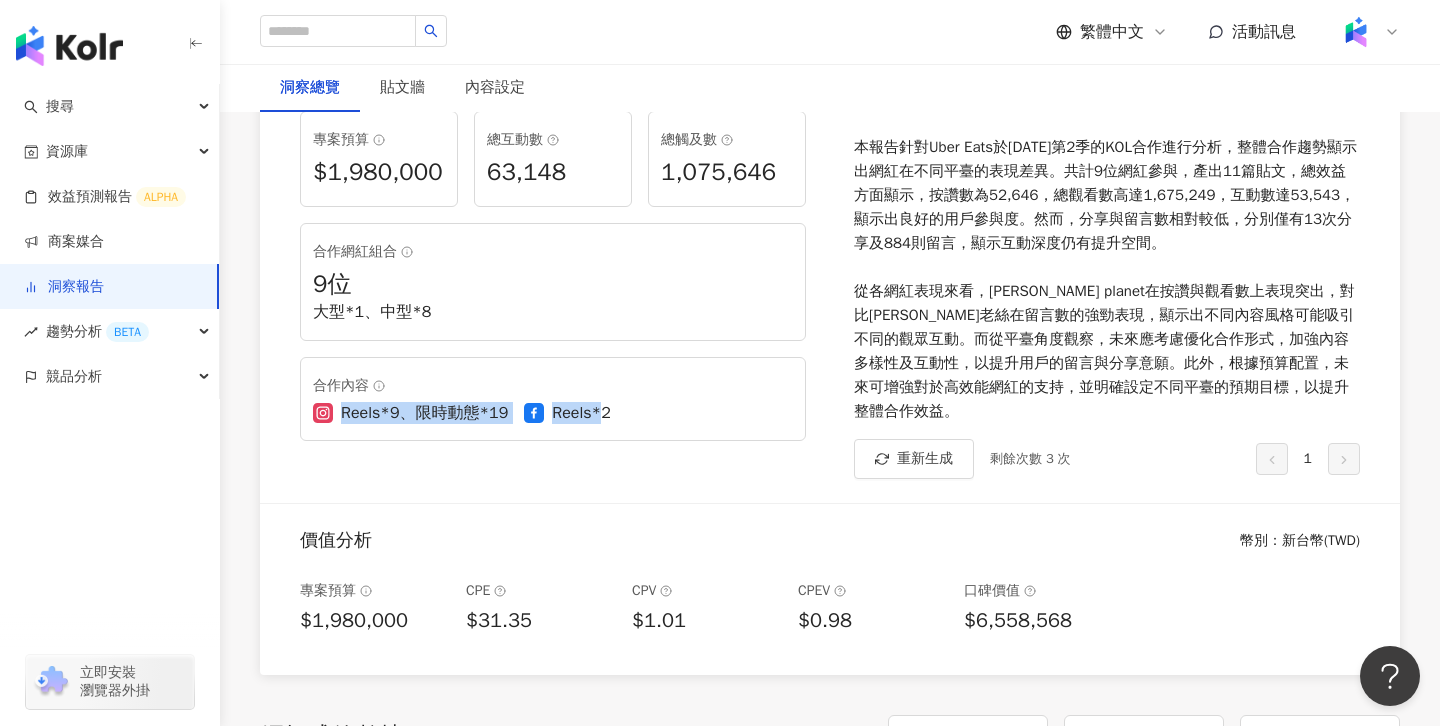 drag, startPoint x: 341, startPoint y: 416, endPoint x: 599, endPoint y: 419, distance: 258.01746 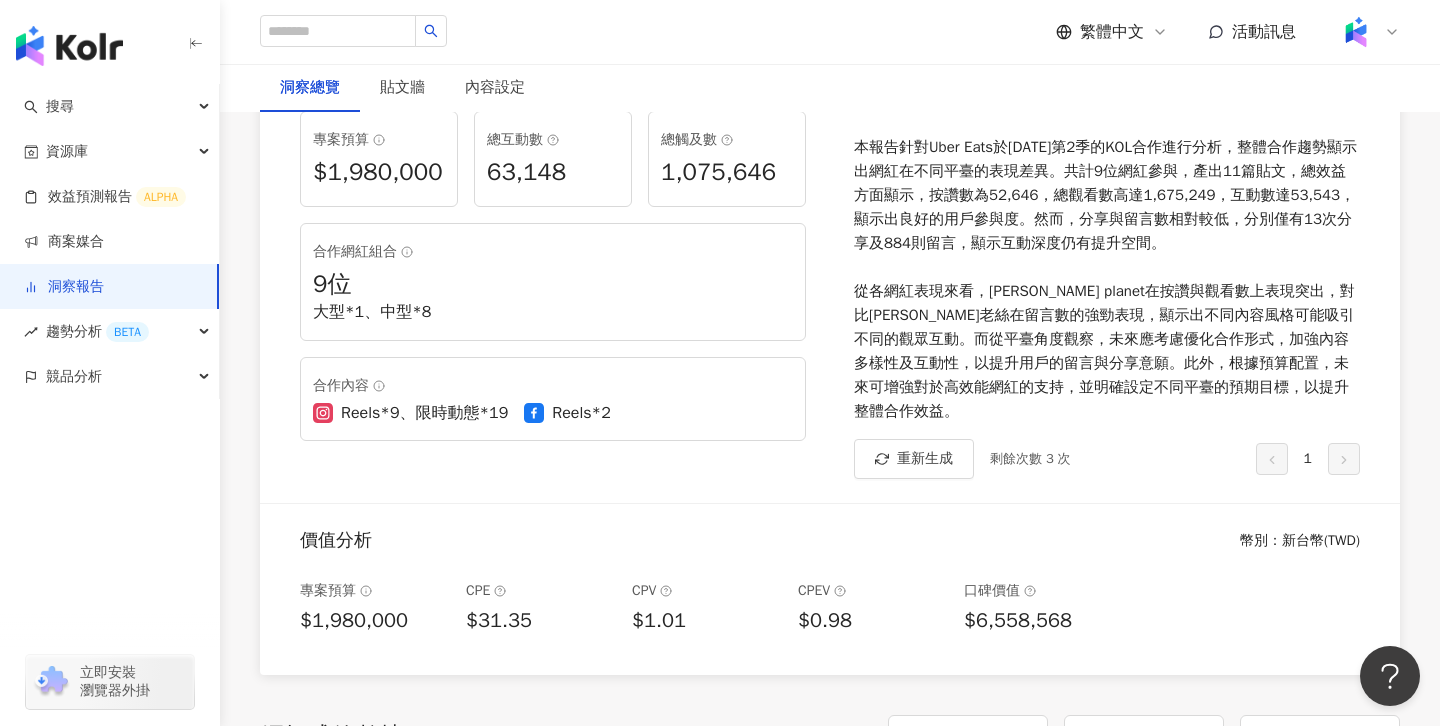 click on "Reels*2" at bounding box center [581, 413] 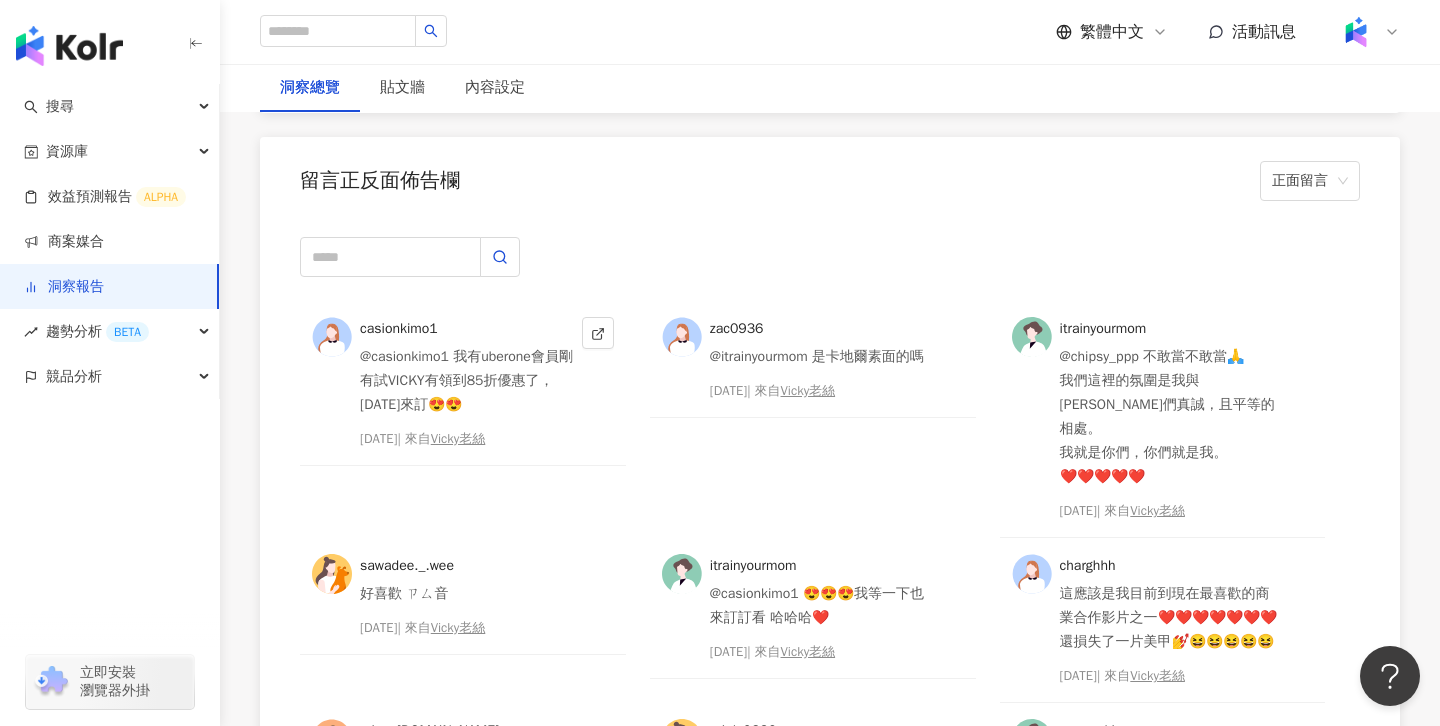 scroll, scrollTop: 5222, scrollLeft: 0, axis: vertical 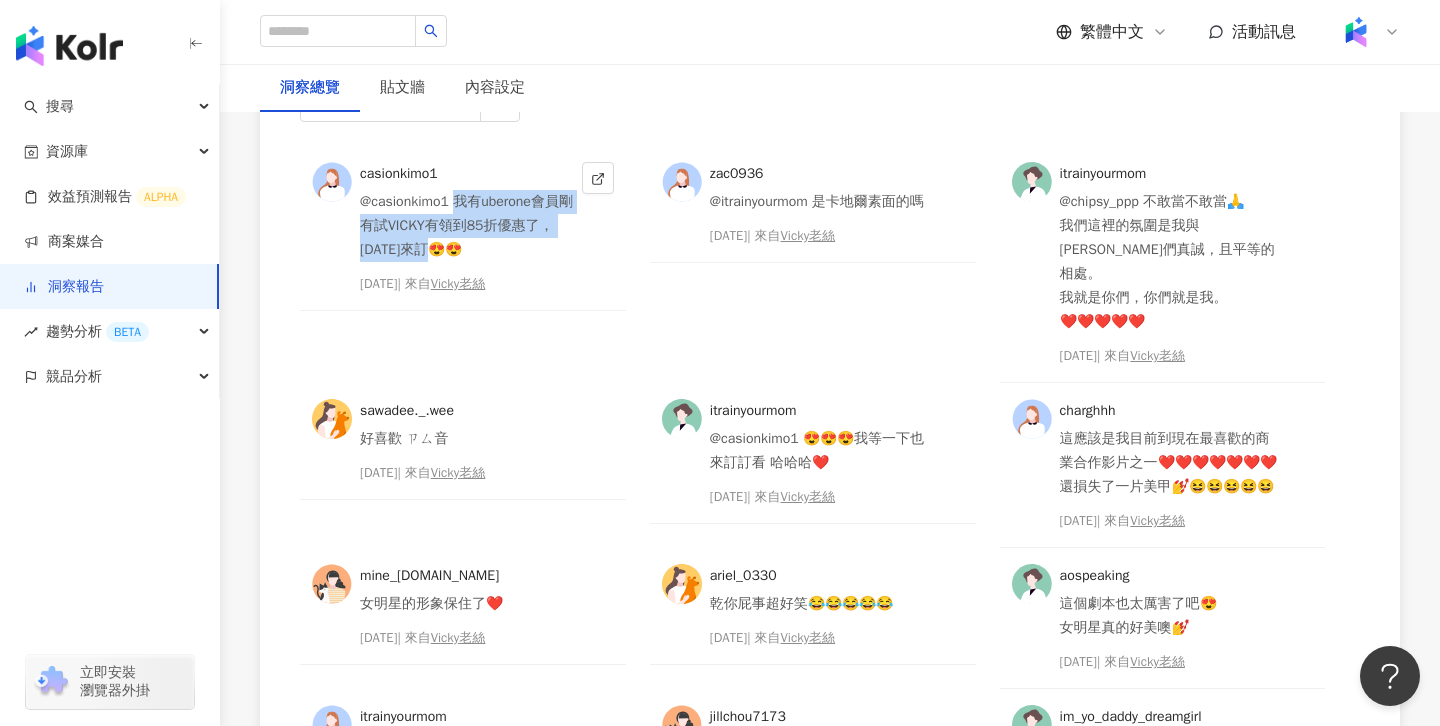 drag, startPoint x: 458, startPoint y: 195, endPoint x: 481, endPoint y: 247, distance: 56.859474 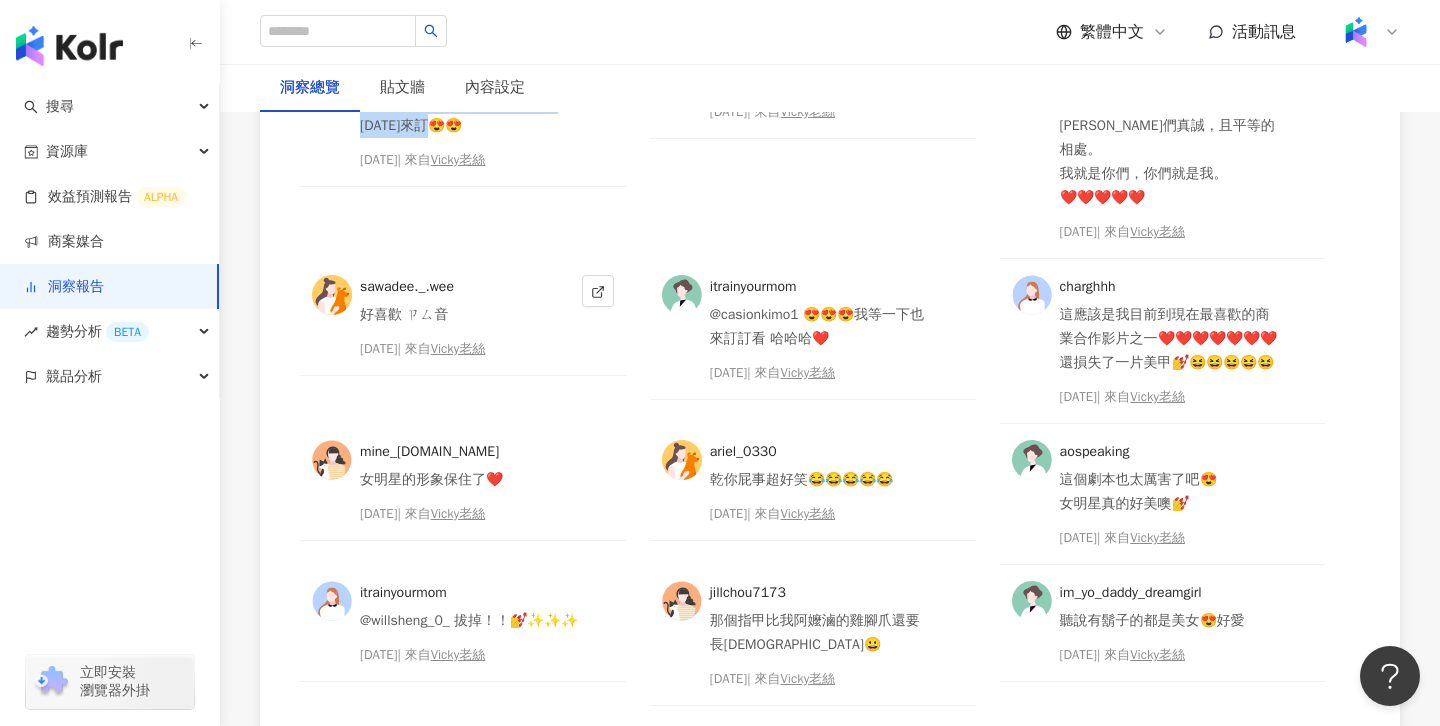 scroll, scrollTop: 5360, scrollLeft: 0, axis: vertical 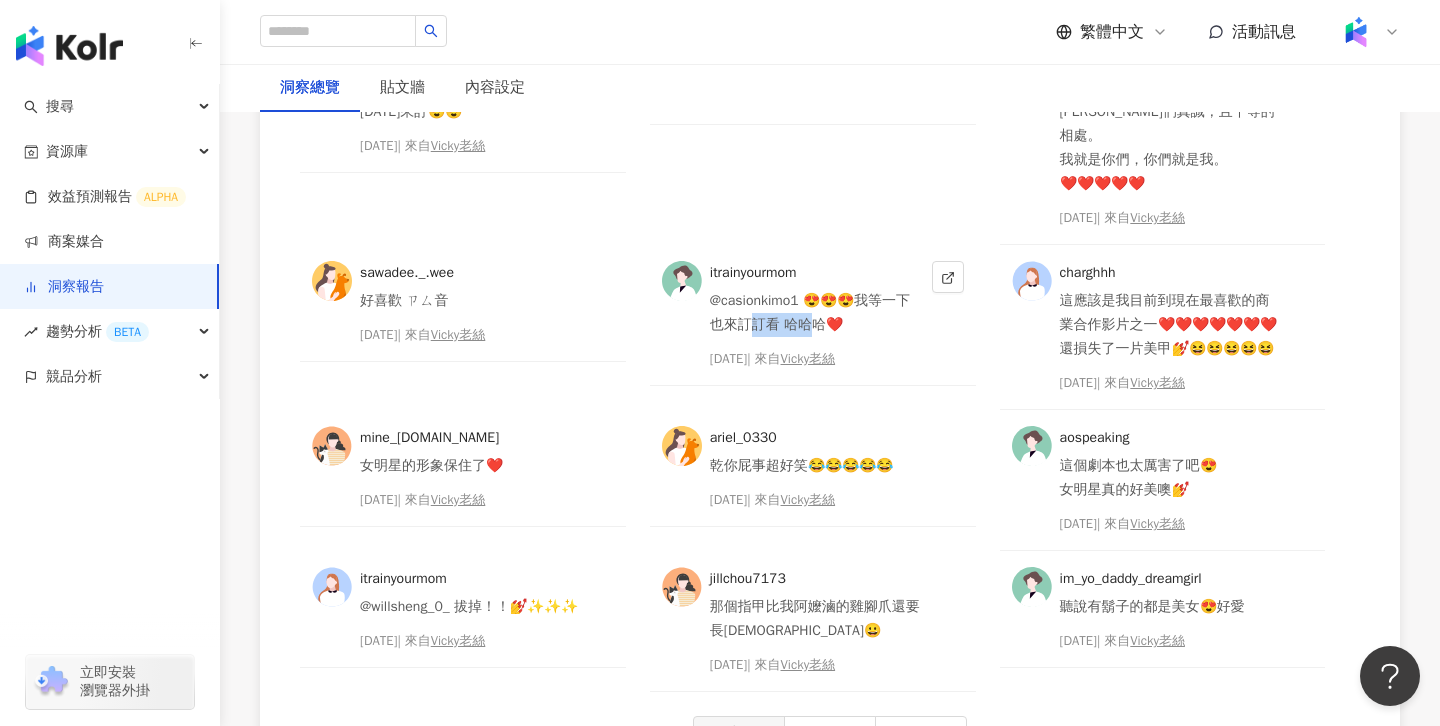 drag, startPoint x: 741, startPoint y: 303, endPoint x: 794, endPoint y: 306, distance: 53.08484 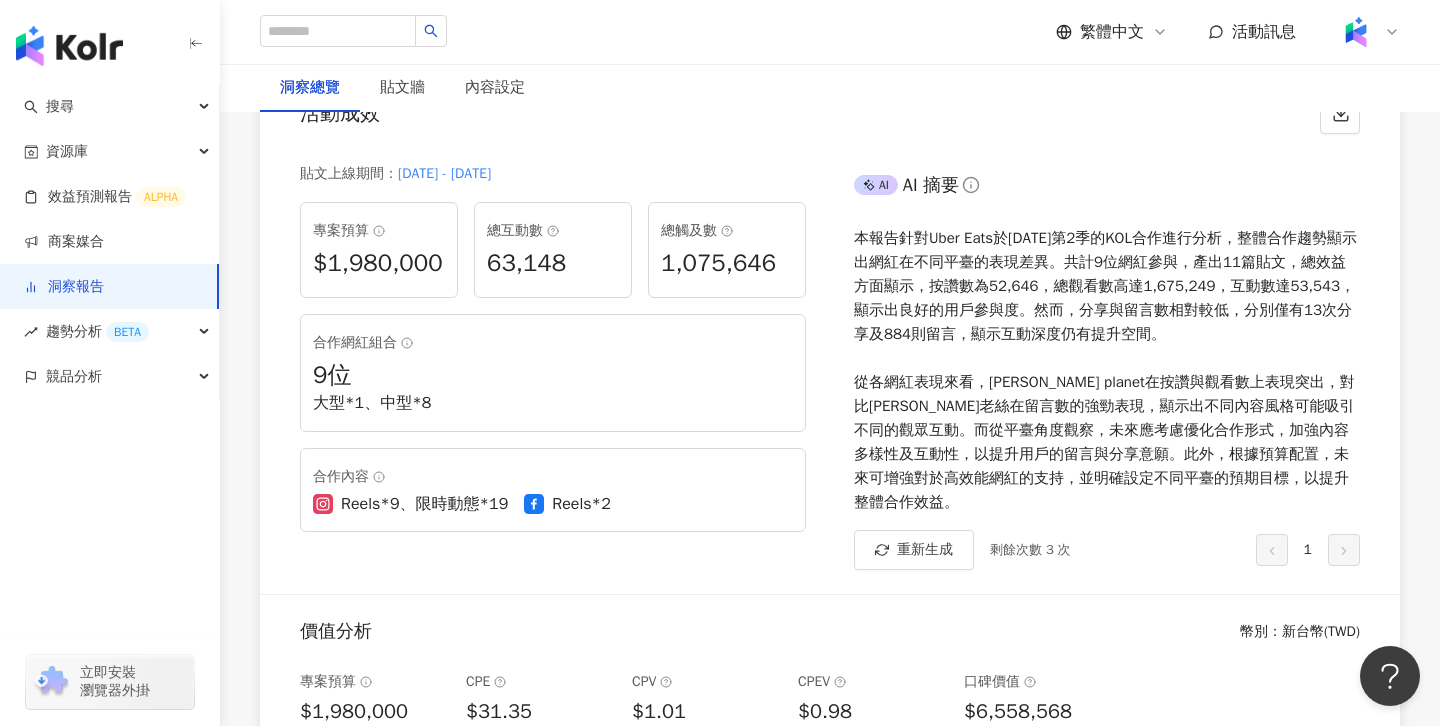 scroll, scrollTop: 0, scrollLeft: 0, axis: both 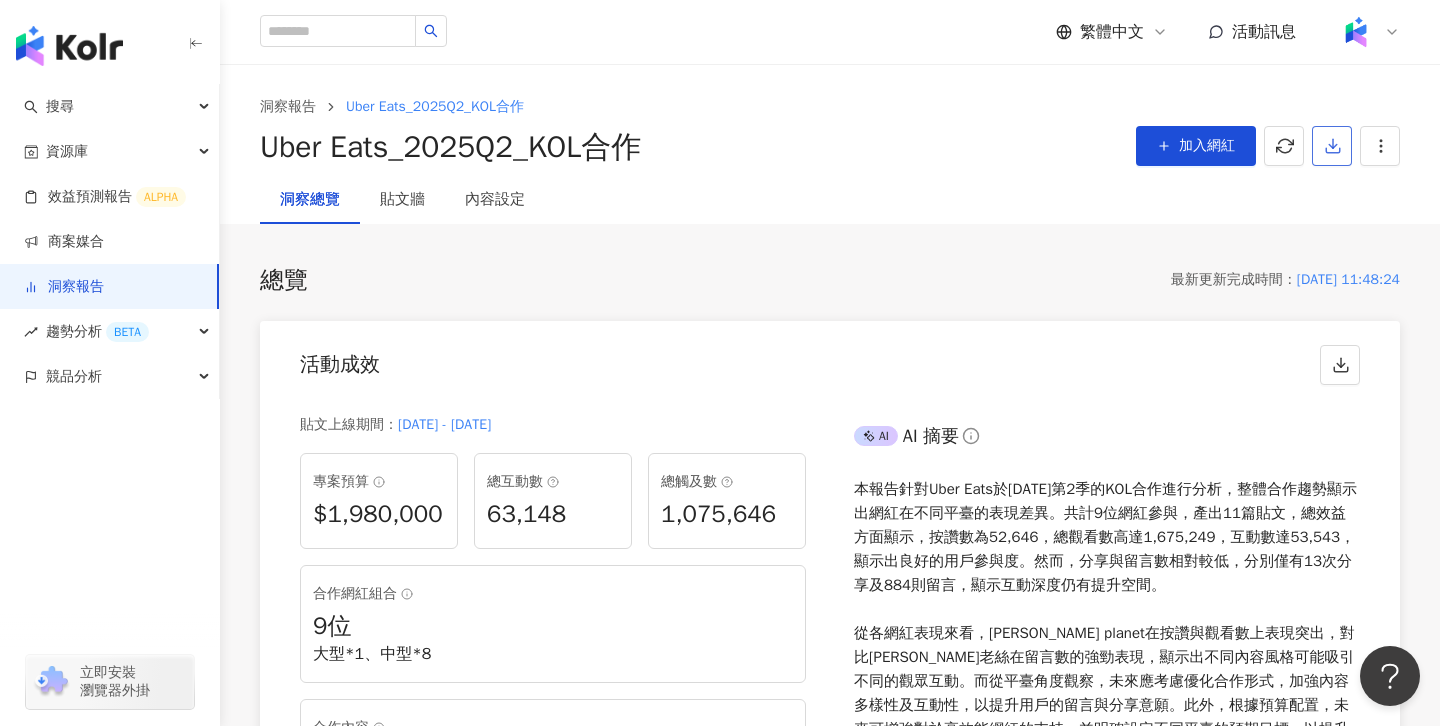 click 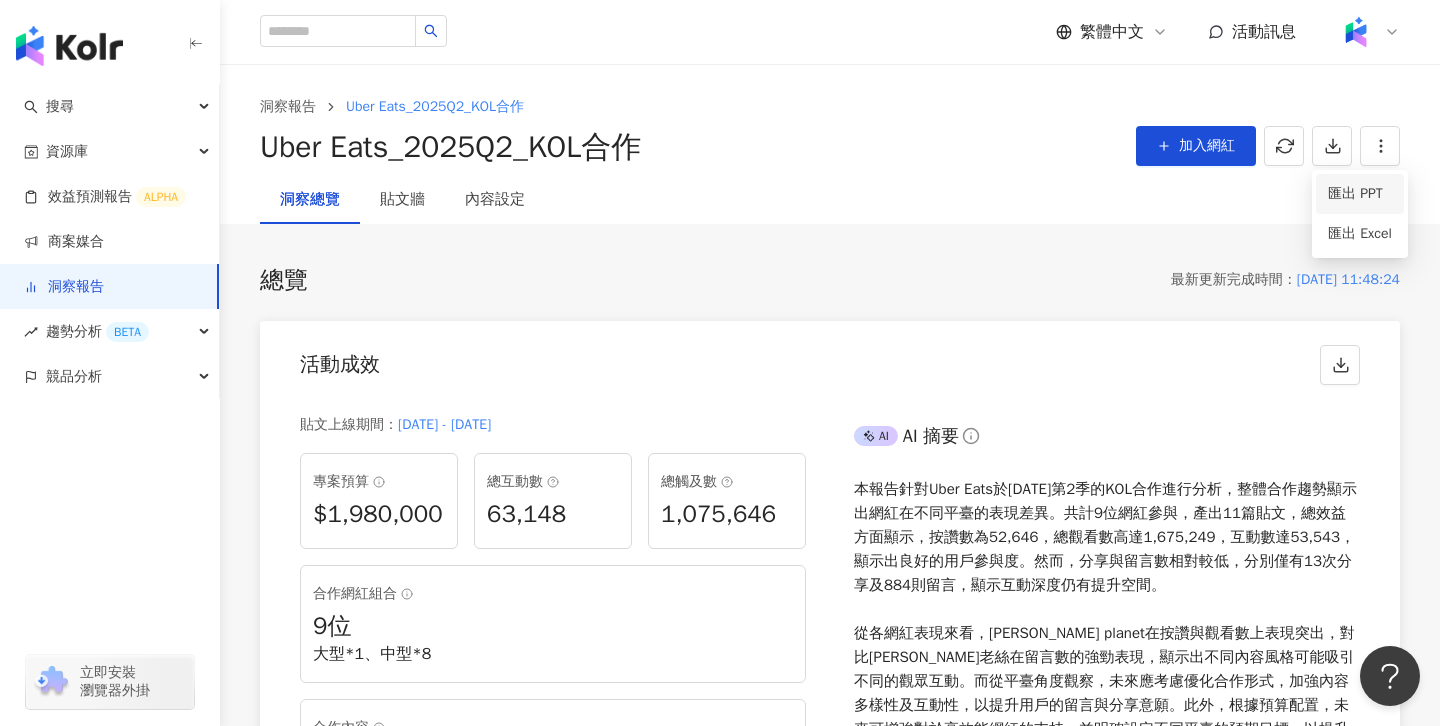 click on "匯出 PPT" at bounding box center [1360, 194] 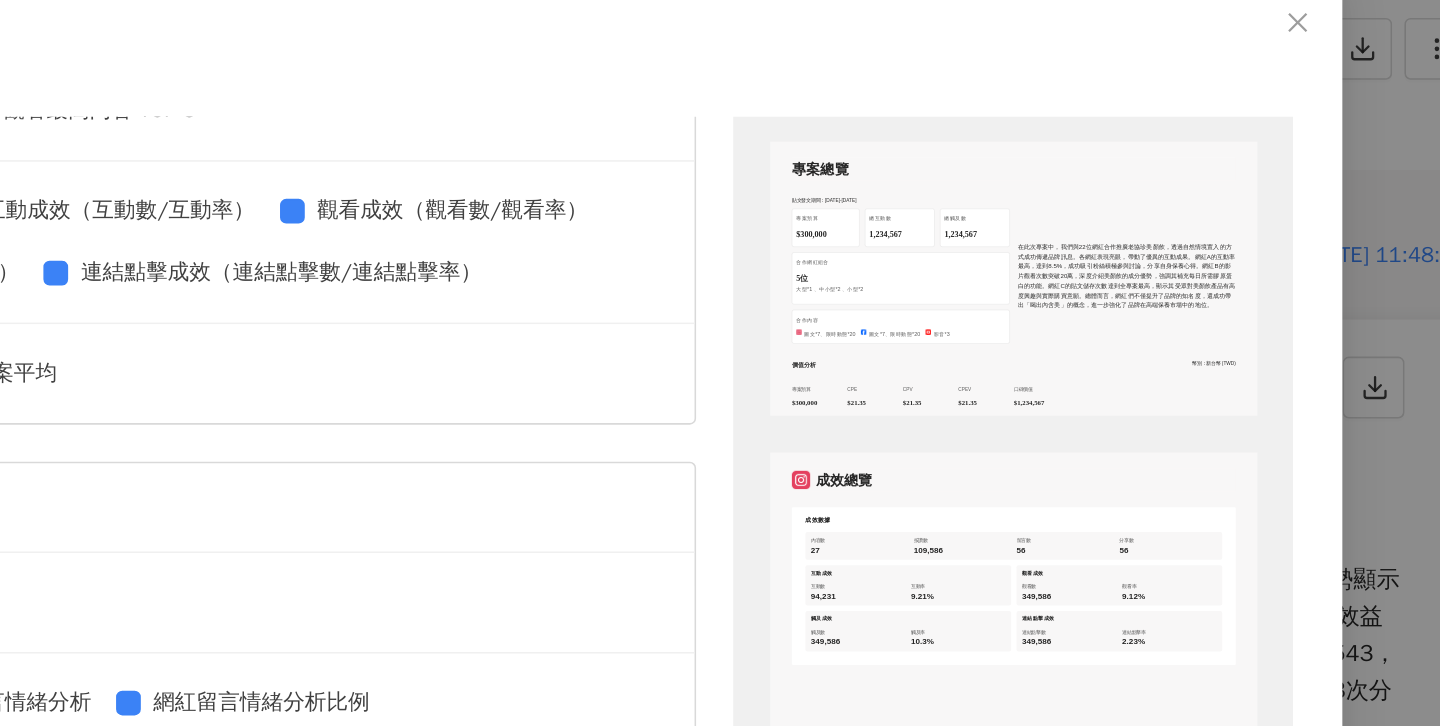 scroll, scrollTop: 459, scrollLeft: 0, axis: vertical 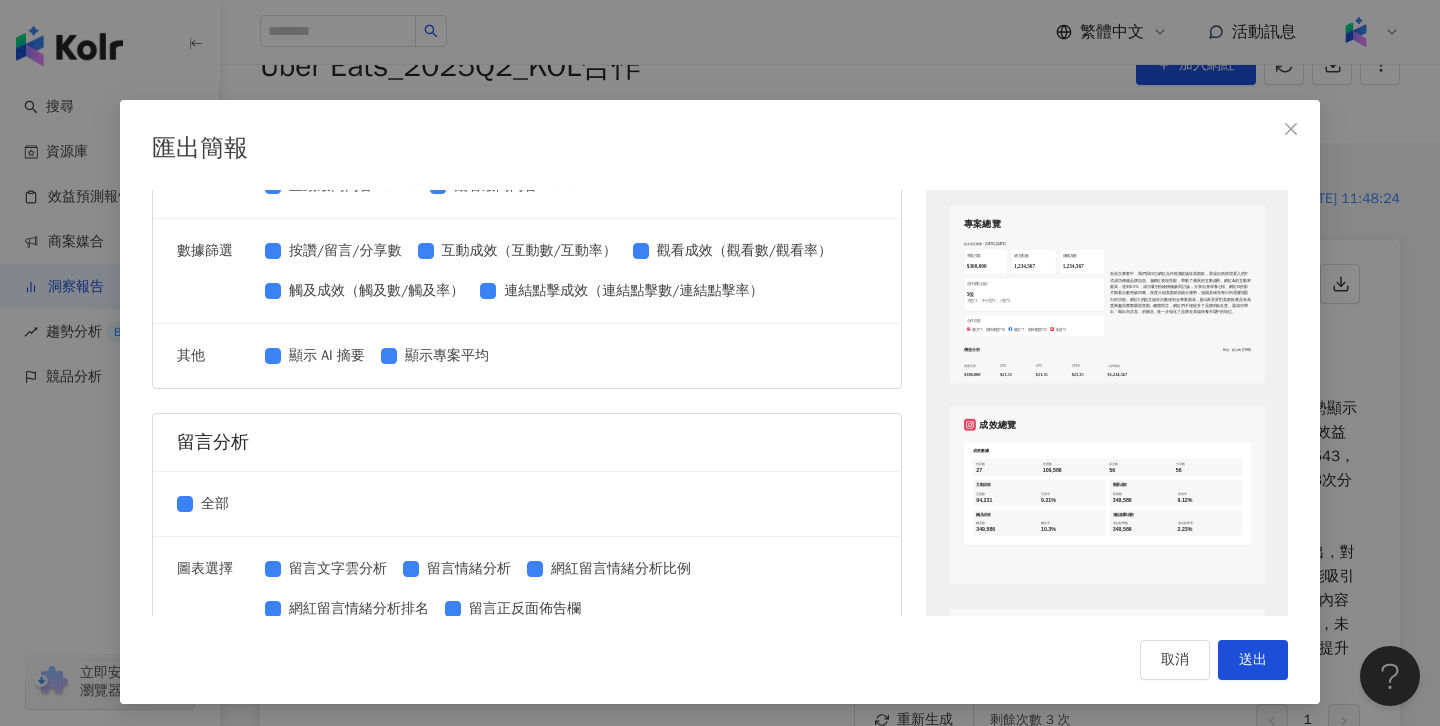 click on "匯出簡報 請選擇您欲匯出的項目 整體設定 全部 顯示平台 Instagram Facebook Youtube 自訂平台 網紅成效分析 全部 圖表選擇 網紅成效排行 網紅類型表現排行 網紅粉絲區間表現分析 互動最高內容 TOP 5 觀看最高內容 TOP 5 數據篩選 按讚/留言/分享數 互動成效（互動數/互動率） 觀看成效（觀看數/觀看率） 觸及成效（觸及數/觸及率） 連結點擊成效（連結點擊數/連結點擊率） 其他 顯示 AI 摘要 顯示專案平均 留言分析 全部 圖表選擇 留言文字雲分析 留言情緒分析 網紅留言情緒分析比例 網紅留言情緒分析排名 留言正反面佈告欄 其他 顯示 AI 摘要 所有合作內容 全部 圖表選擇 數據成效列表 各網紅上線內容截圖 數據篩選 按讚/留言/分享數 互動成效（互動數/互動率） 觀看成效（觀看數/觀看率） 觸及成效（觸及數/觸及率） 連結點擊成效（連結點擊數/連結點擊率） 預覽樣式 01" at bounding box center [720, 402] 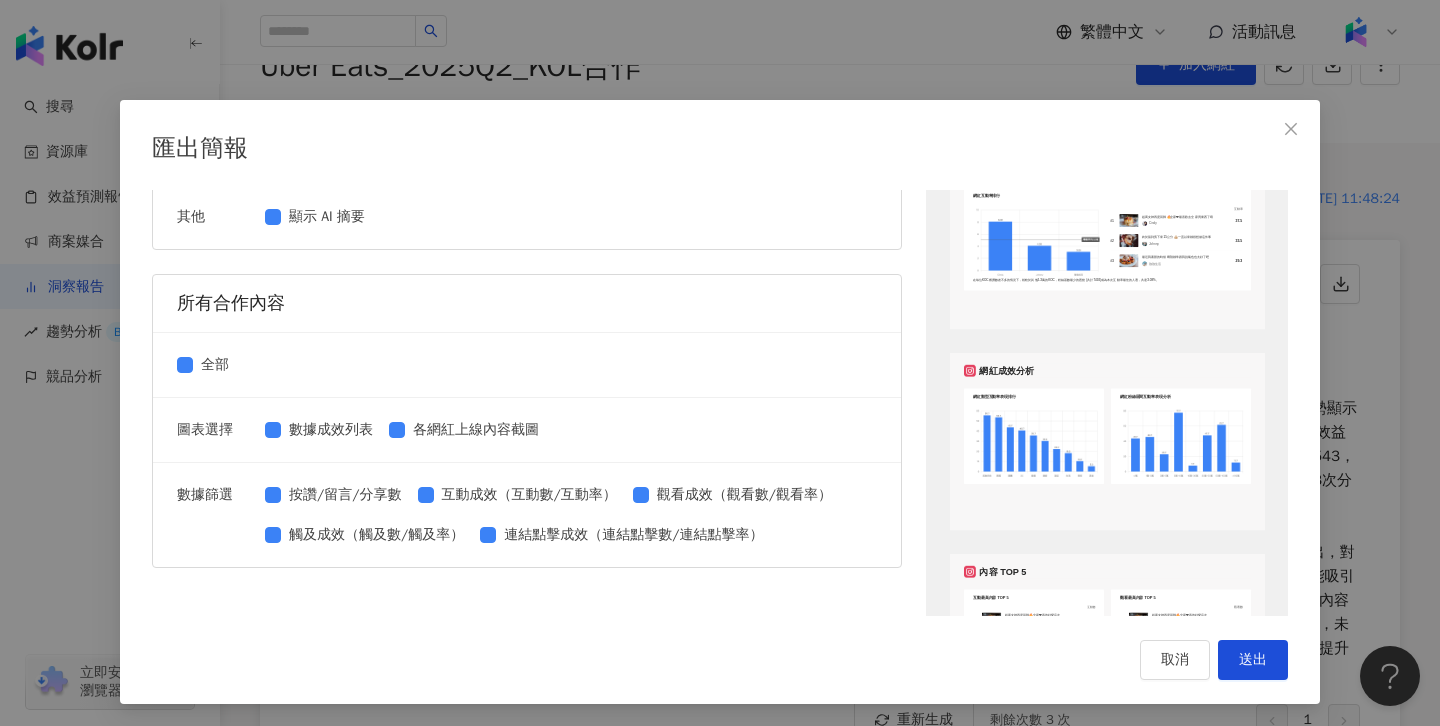 scroll, scrollTop: 1038, scrollLeft: 0, axis: vertical 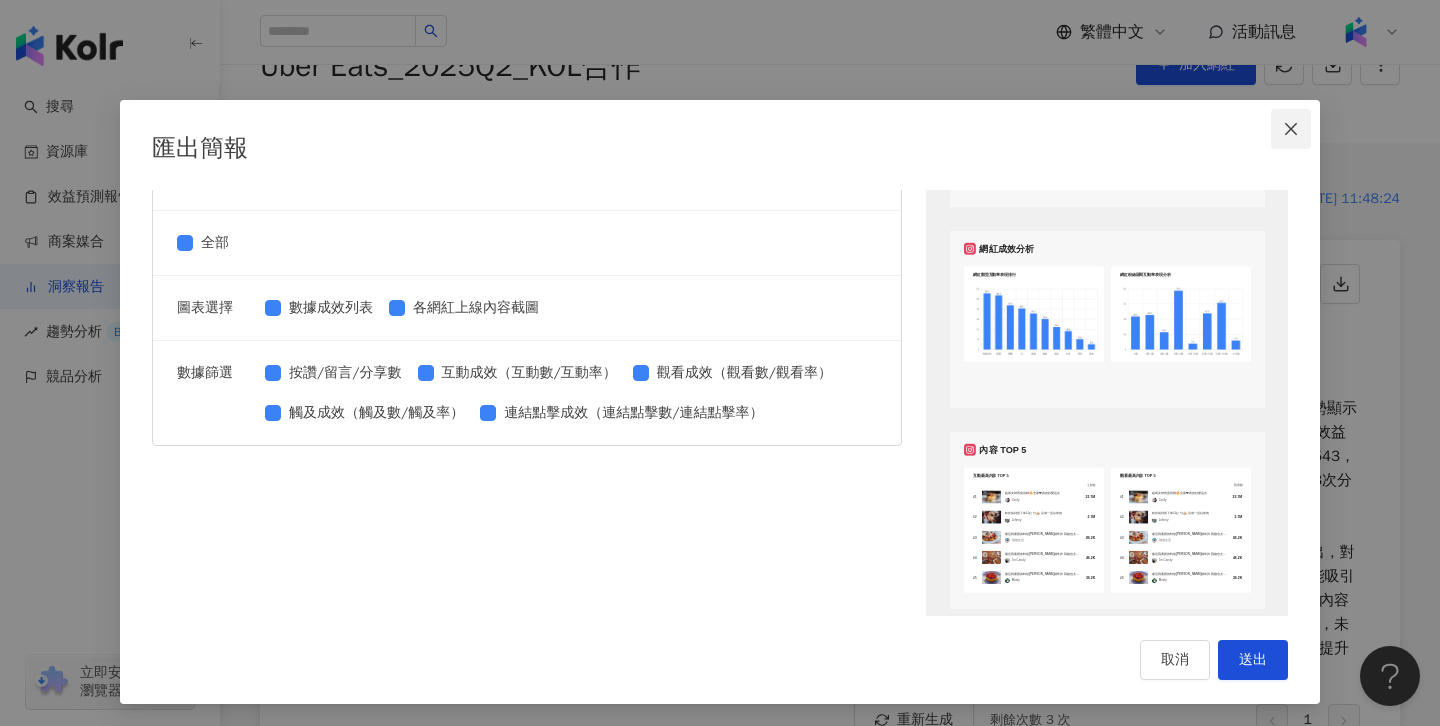click 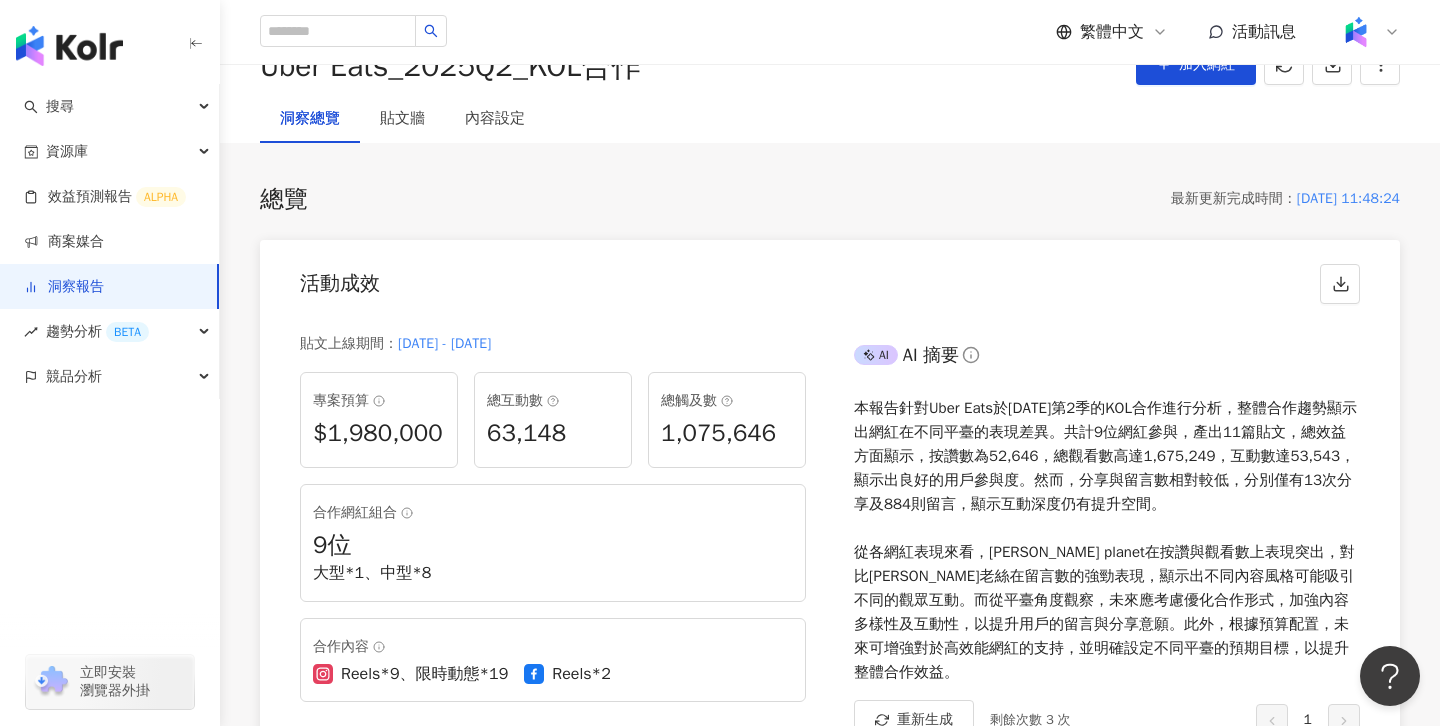 scroll, scrollTop: 0, scrollLeft: 0, axis: both 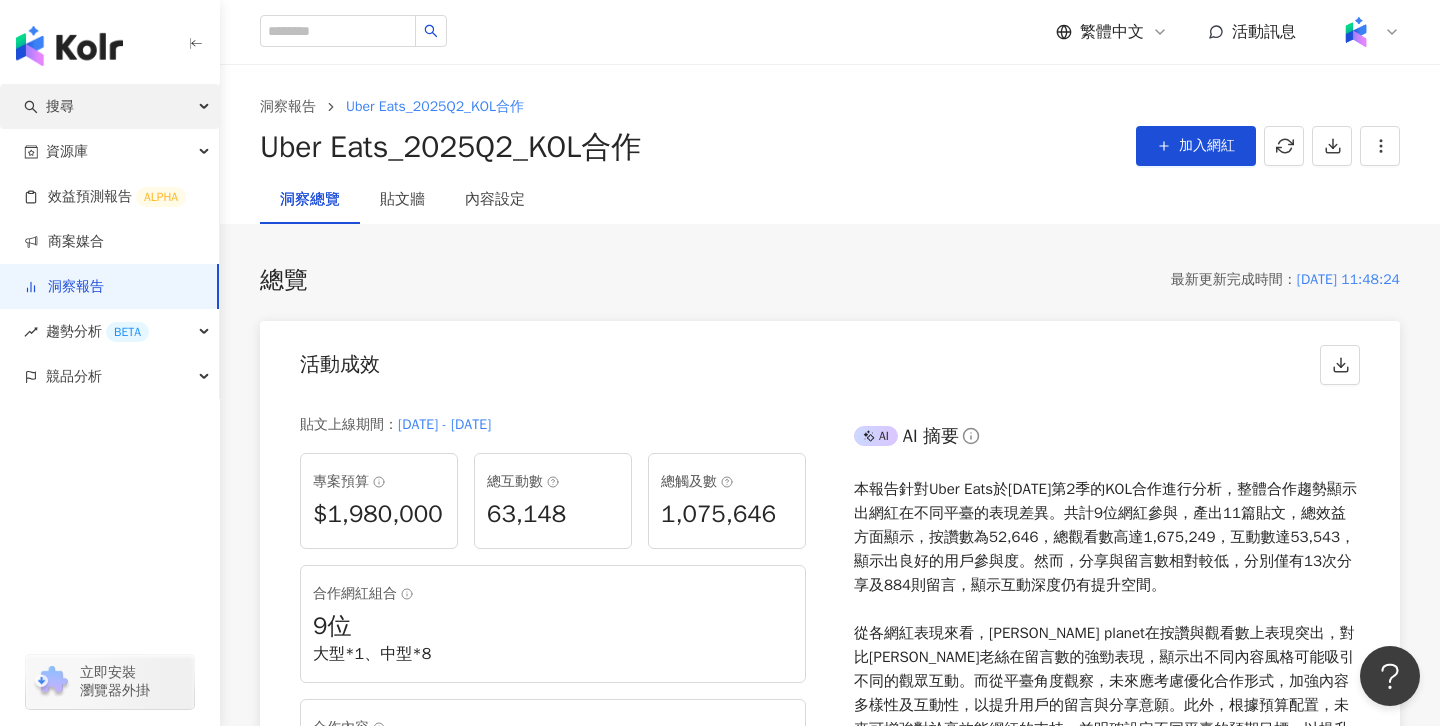 click on "搜尋" at bounding box center (109, 106) 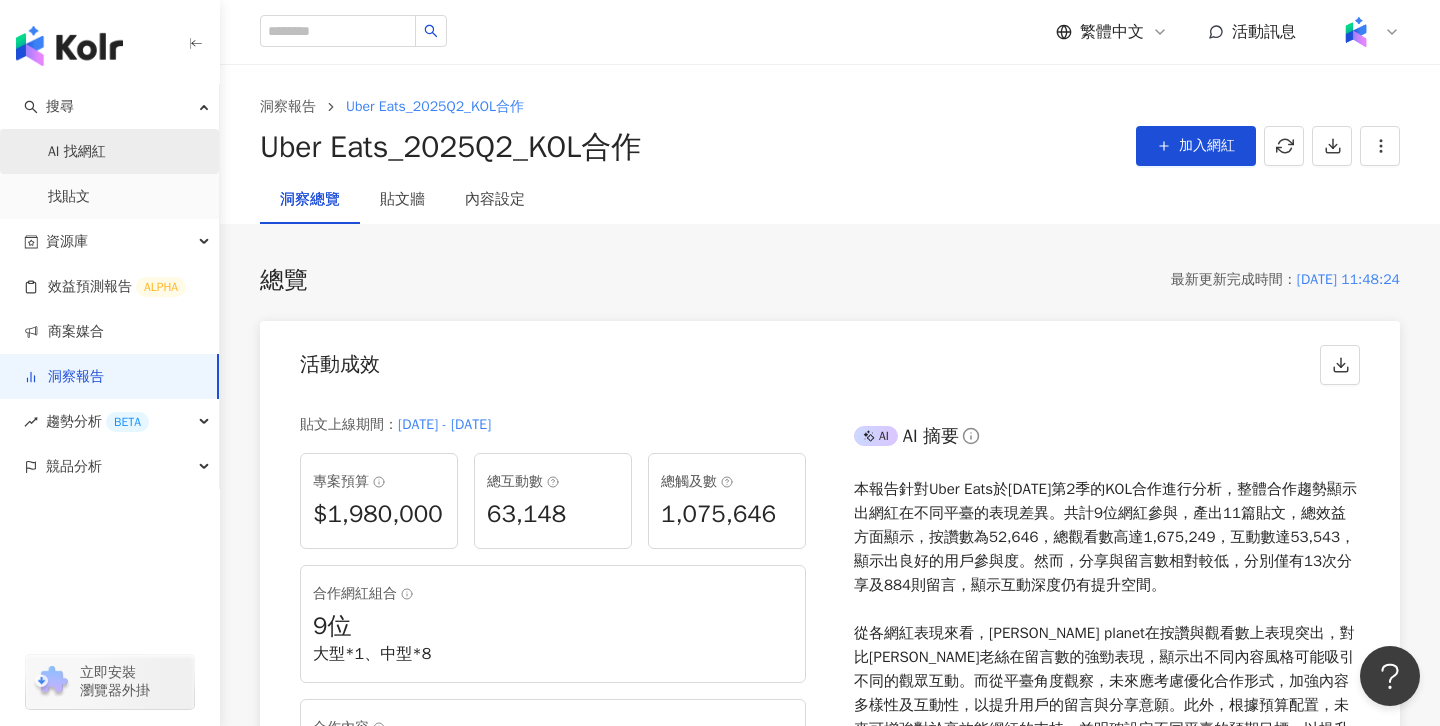 click on "AI 找網紅" at bounding box center (77, 152) 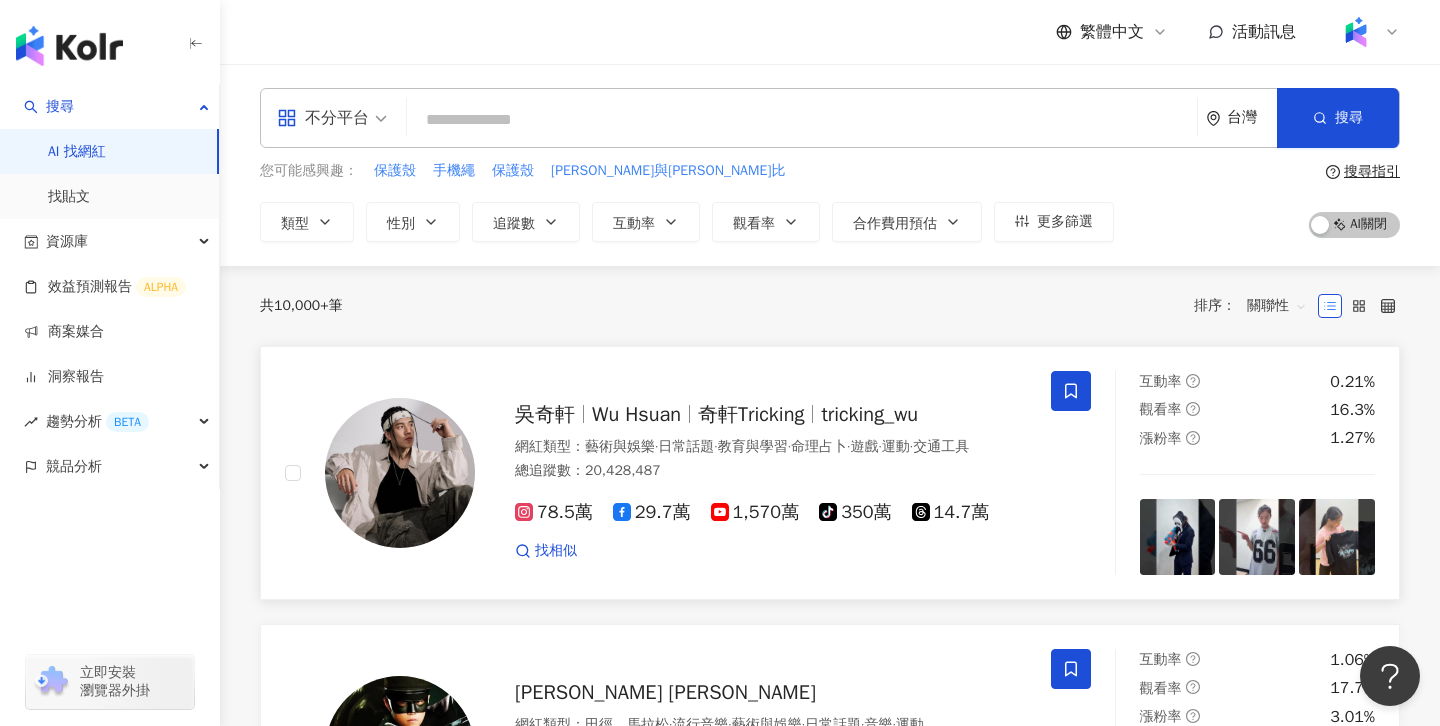 click on "吳奇軒" at bounding box center (545, 414) 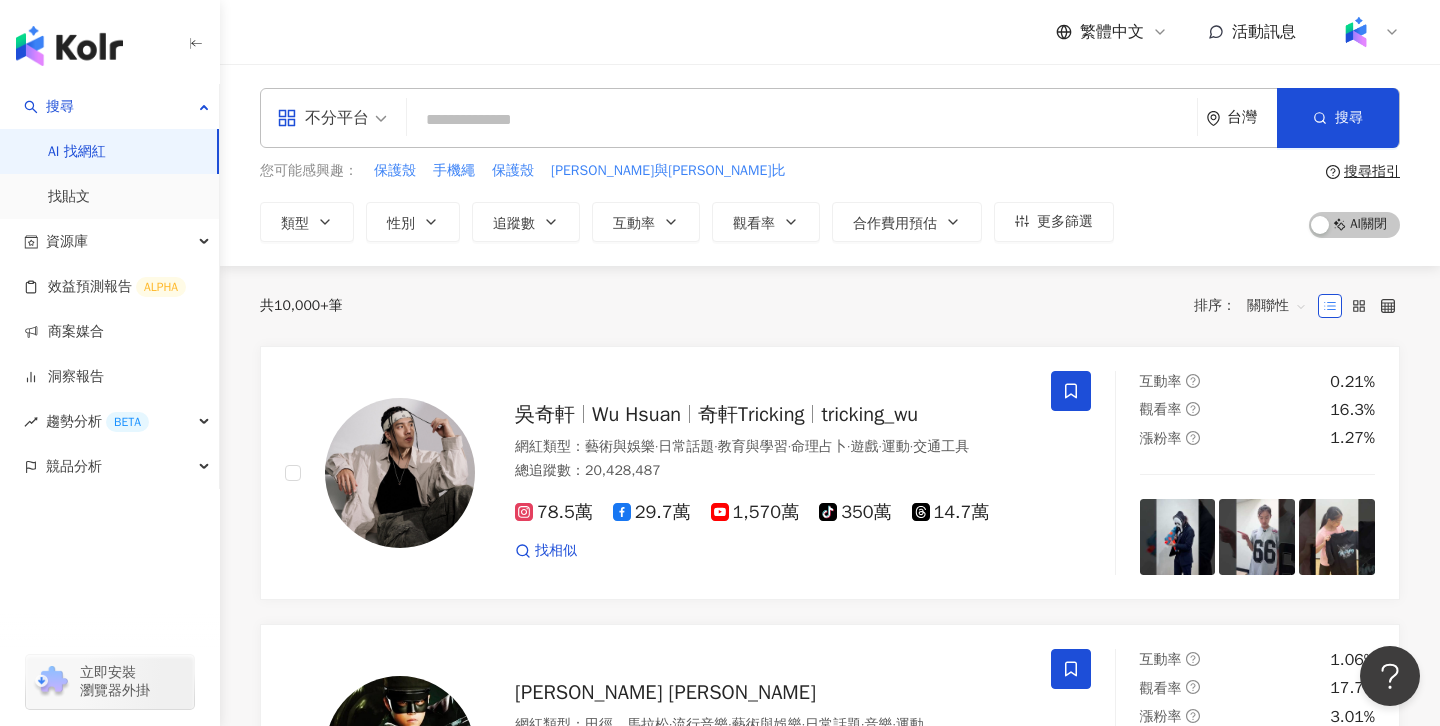 click on "繁體中文 活動訊息" at bounding box center [830, 32] 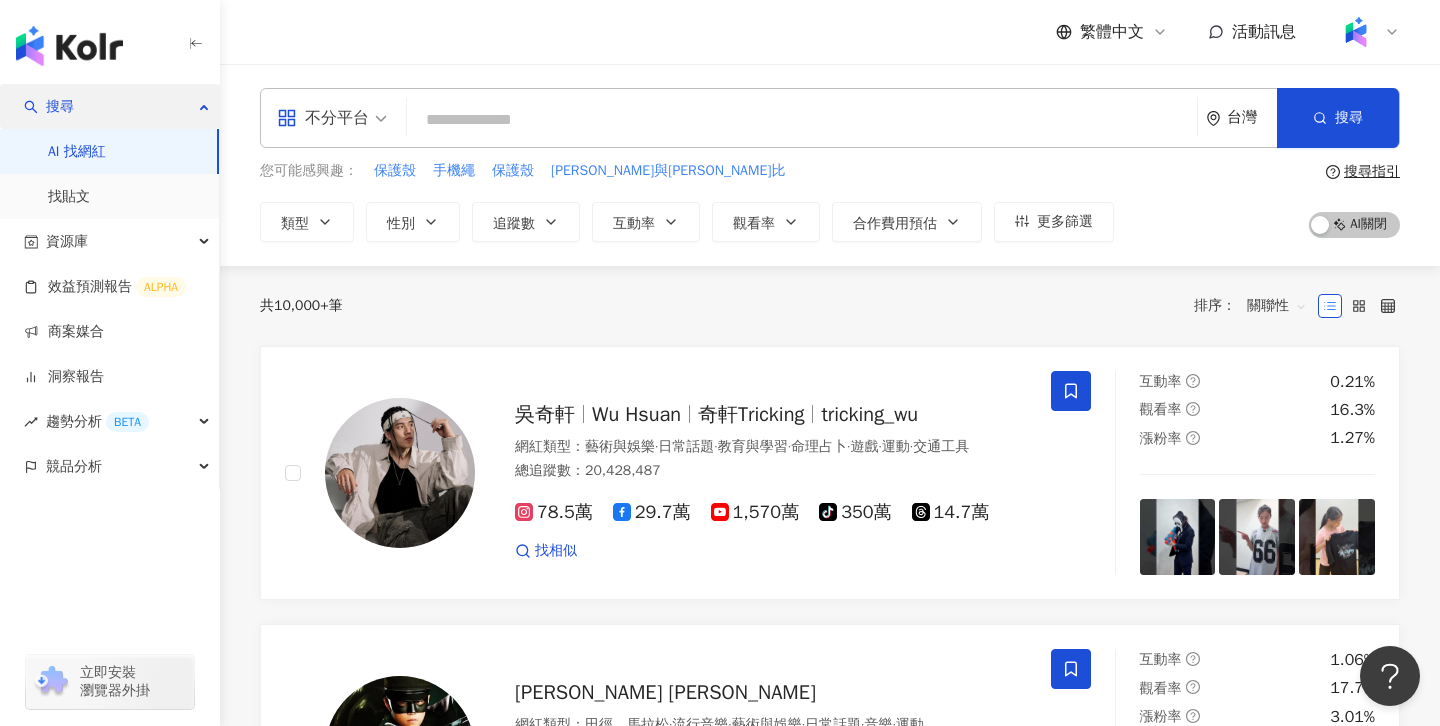 click on "搜尋" at bounding box center [109, 106] 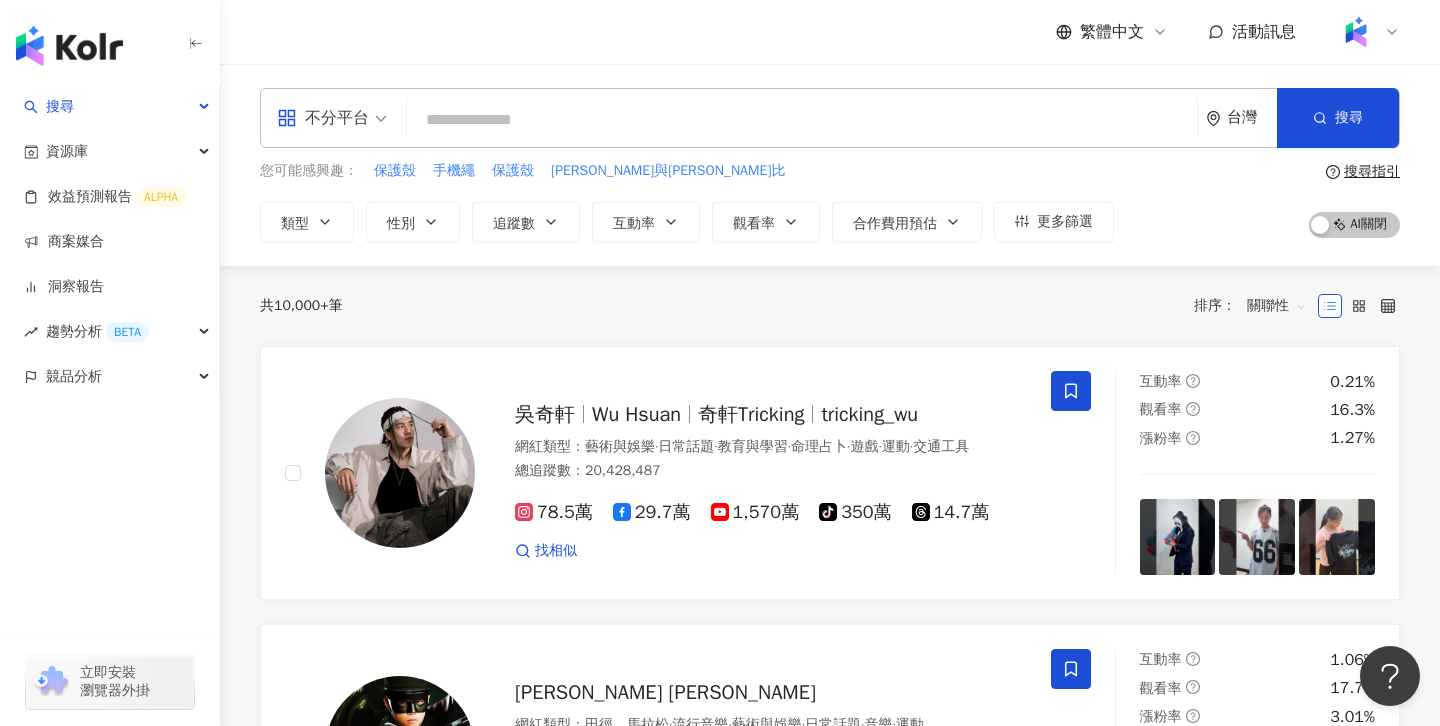 click on "繁體中文 活動訊息" at bounding box center [830, 32] 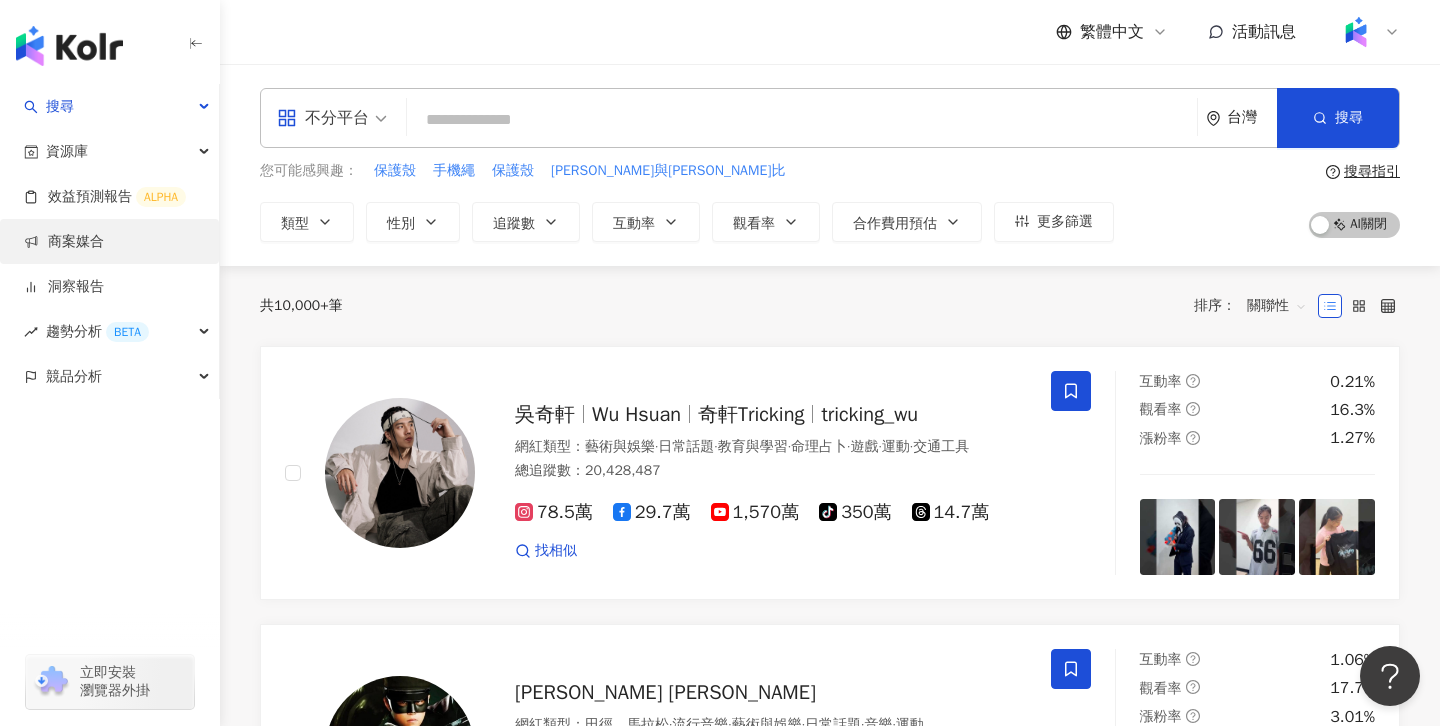 click on "商案媒合" at bounding box center (64, 242) 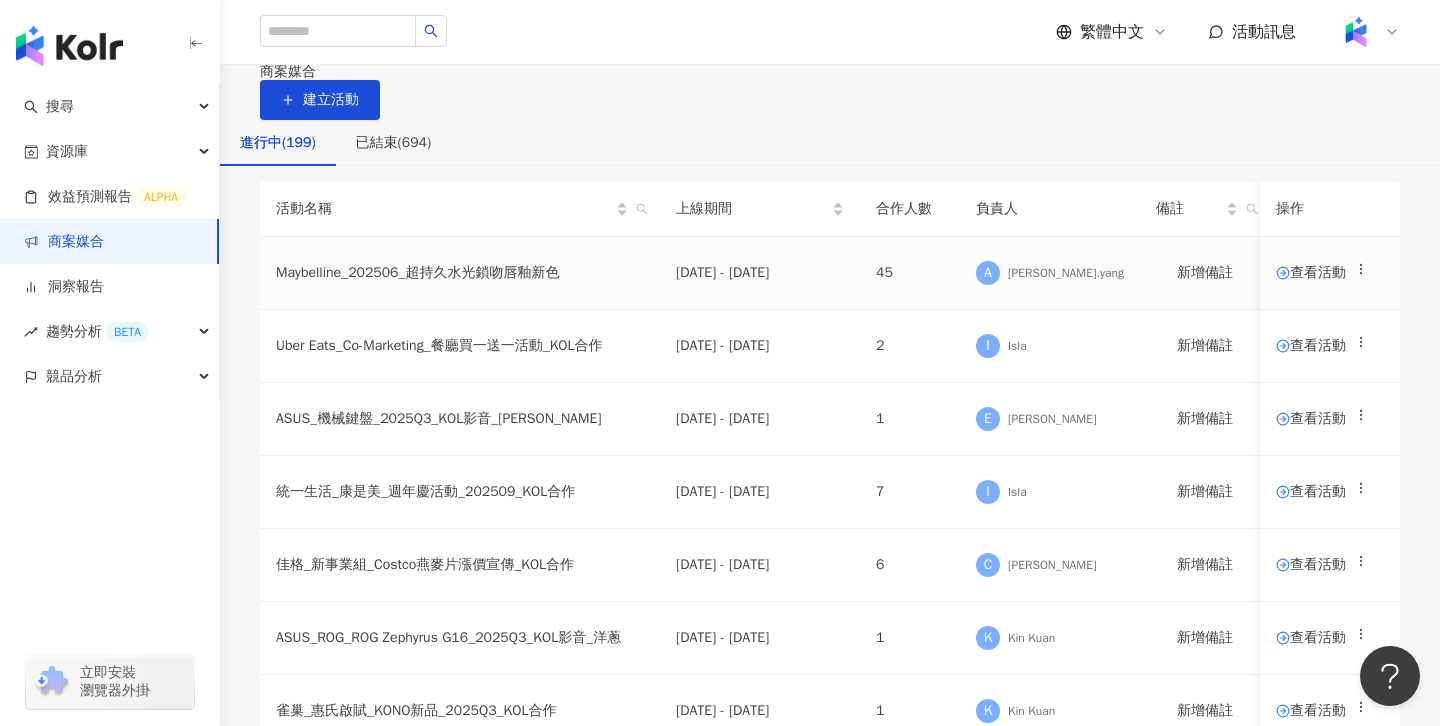click on "查看活動" at bounding box center (1330, 273) 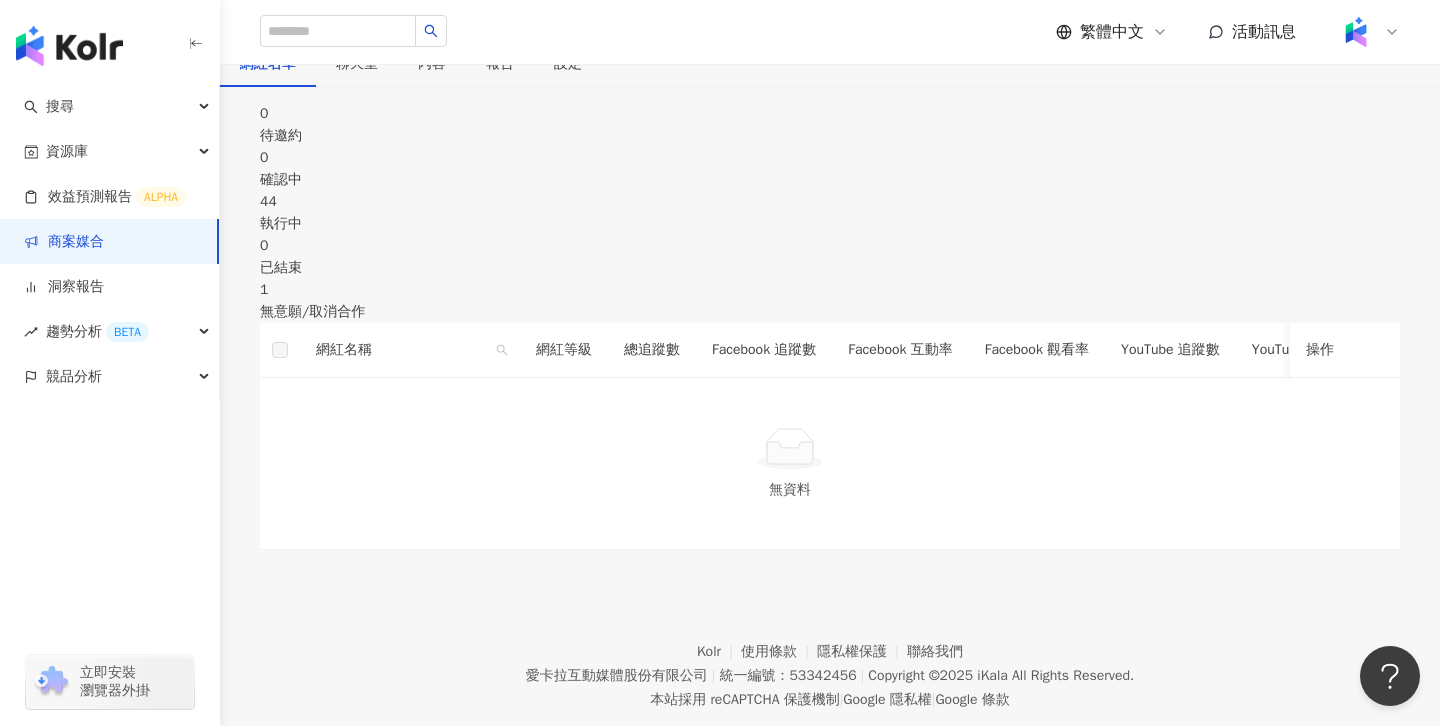 scroll, scrollTop: 326, scrollLeft: 0, axis: vertical 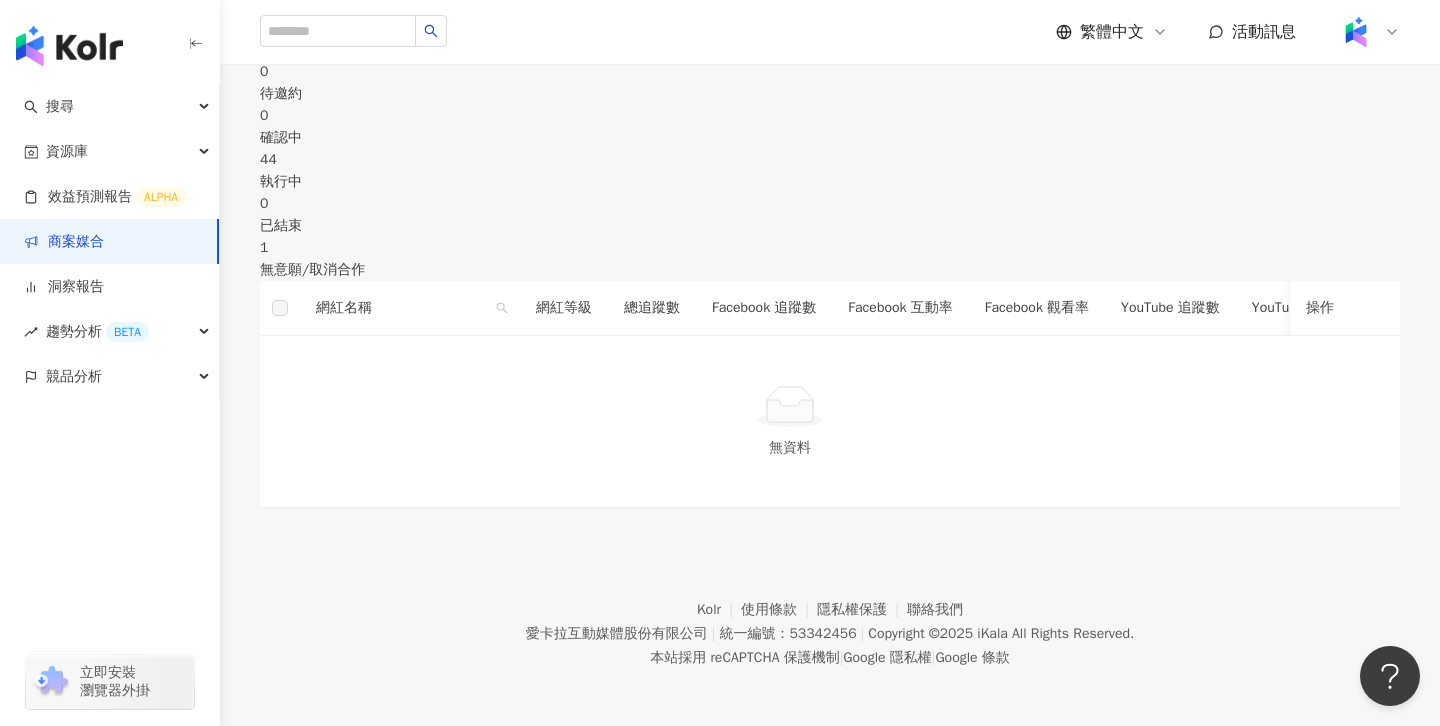 click on "聊天室" at bounding box center (357, 22) 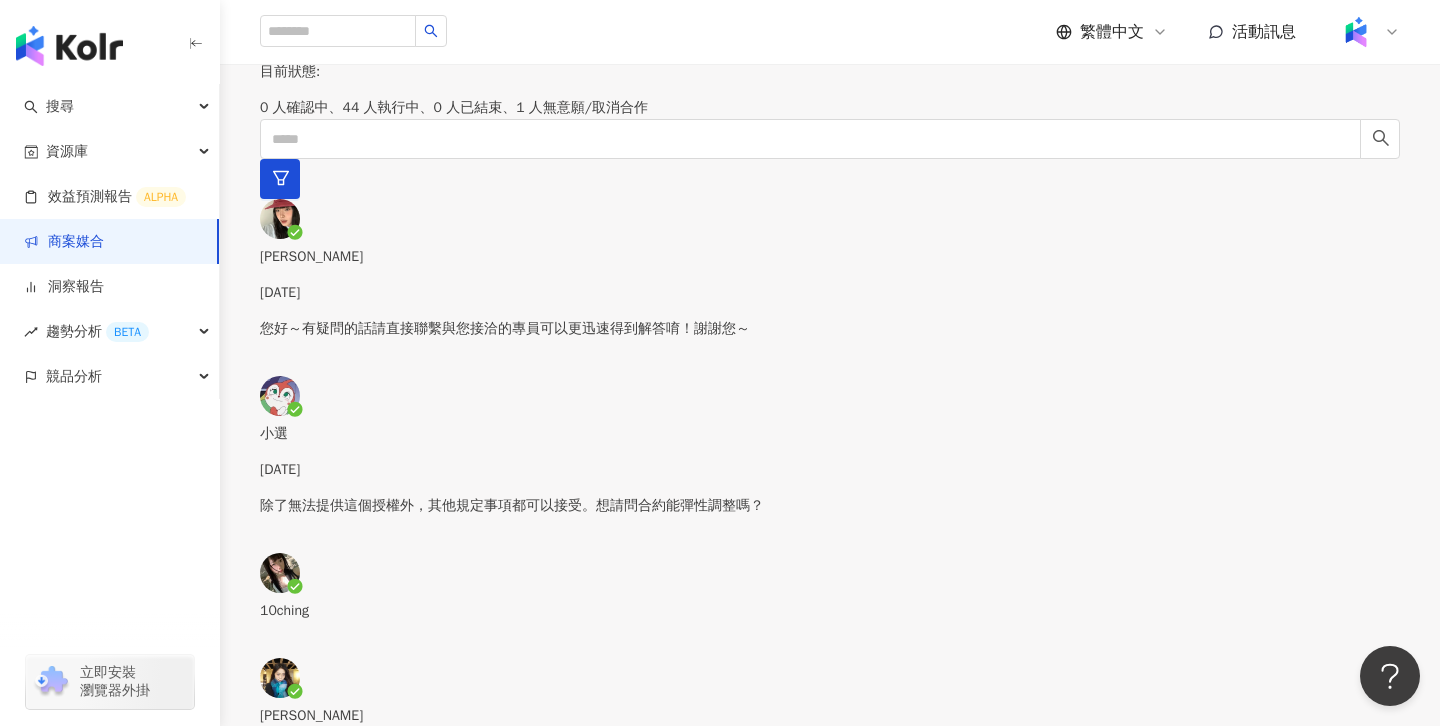 scroll, scrollTop: 83, scrollLeft: 0, axis: vertical 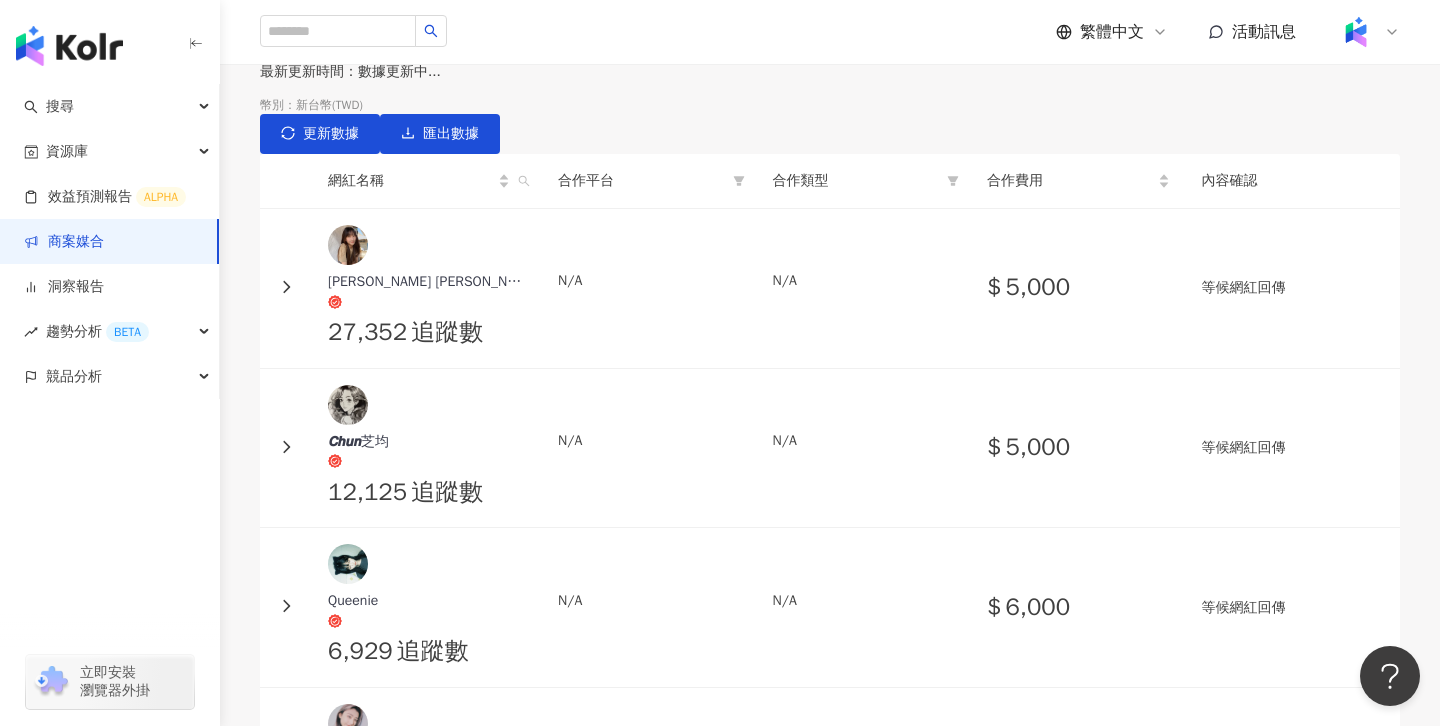 click on "報告" at bounding box center [500, 22] 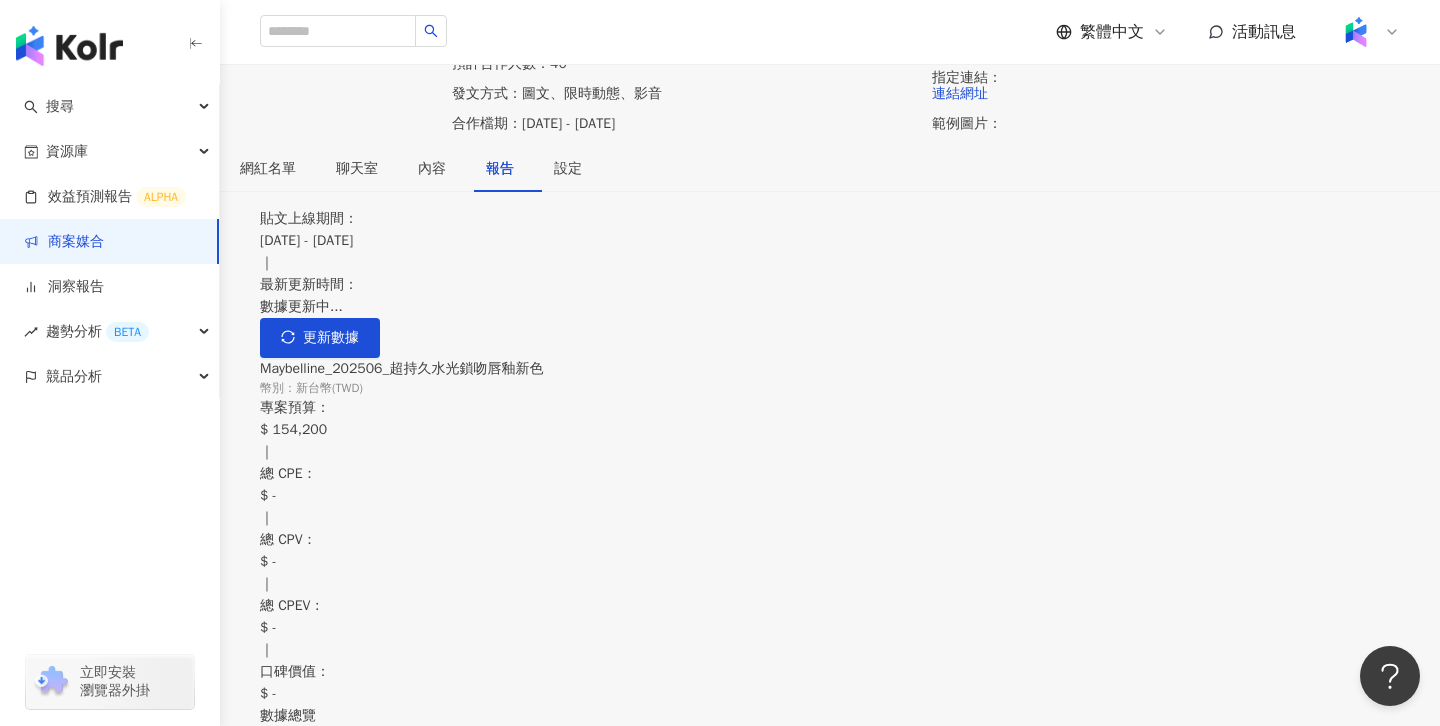 scroll, scrollTop: 168, scrollLeft: 0, axis: vertical 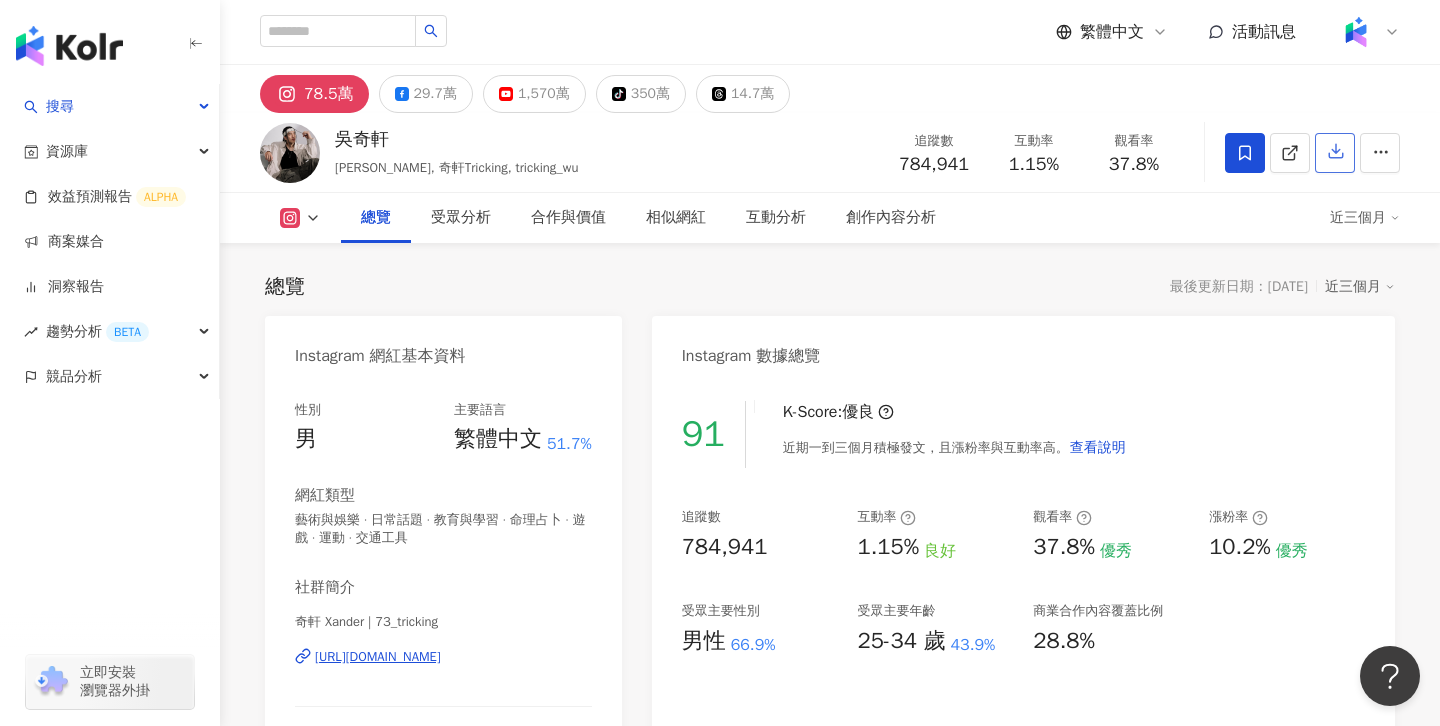 click at bounding box center [1335, 153] 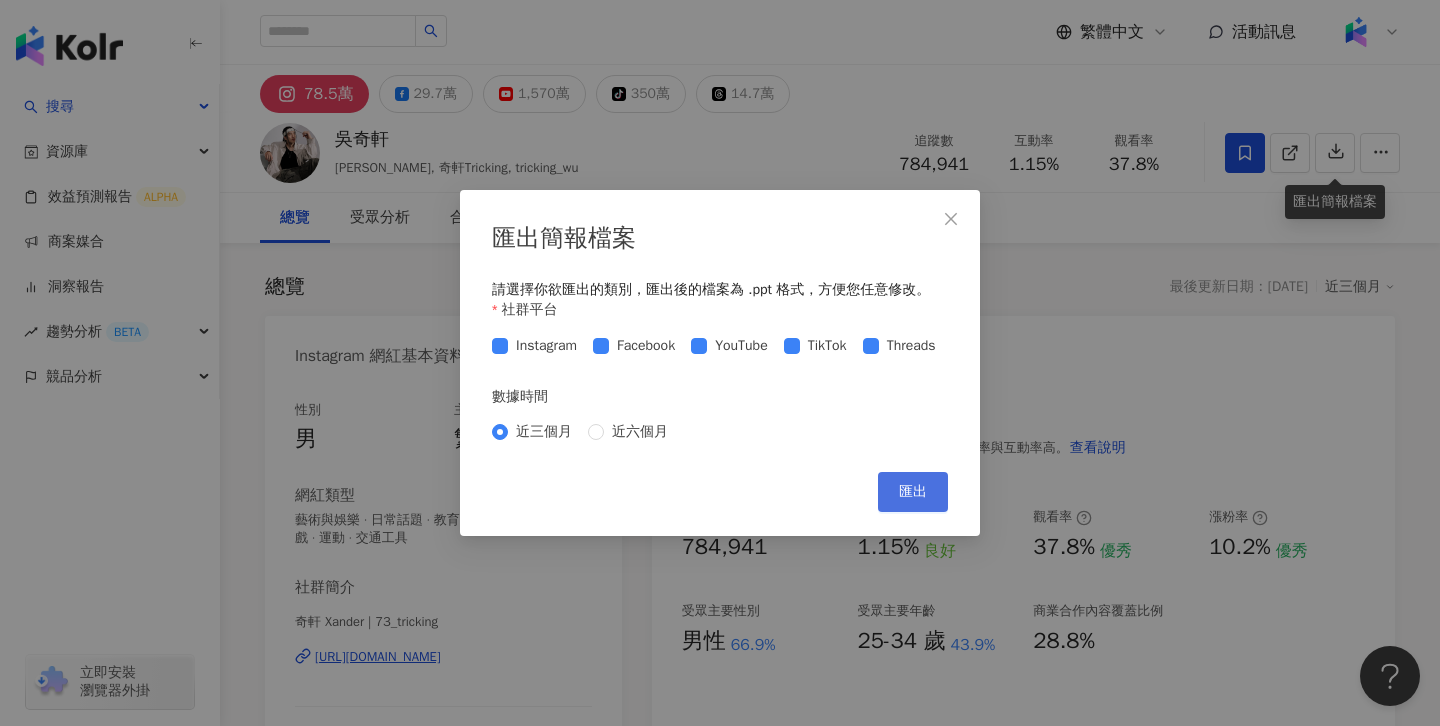 click on "匯出" at bounding box center (913, 492) 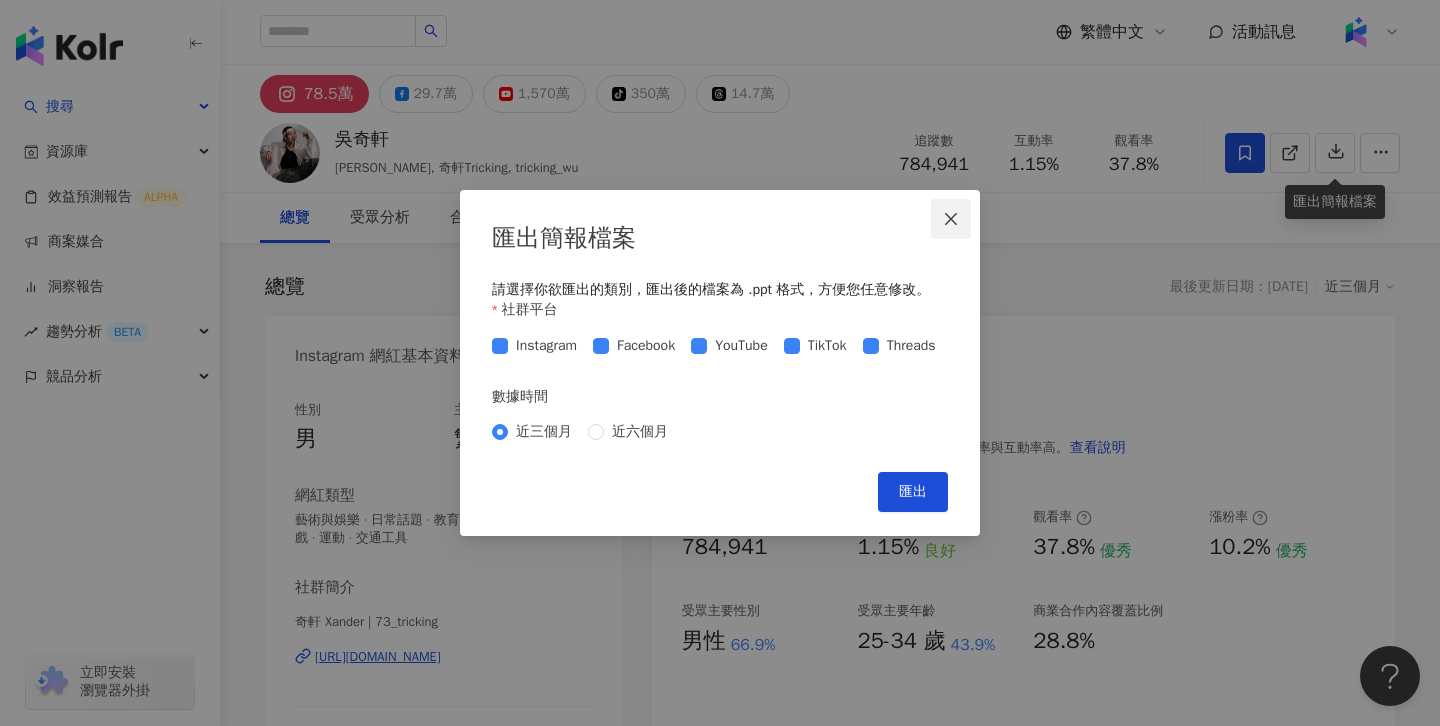 click at bounding box center [951, 219] 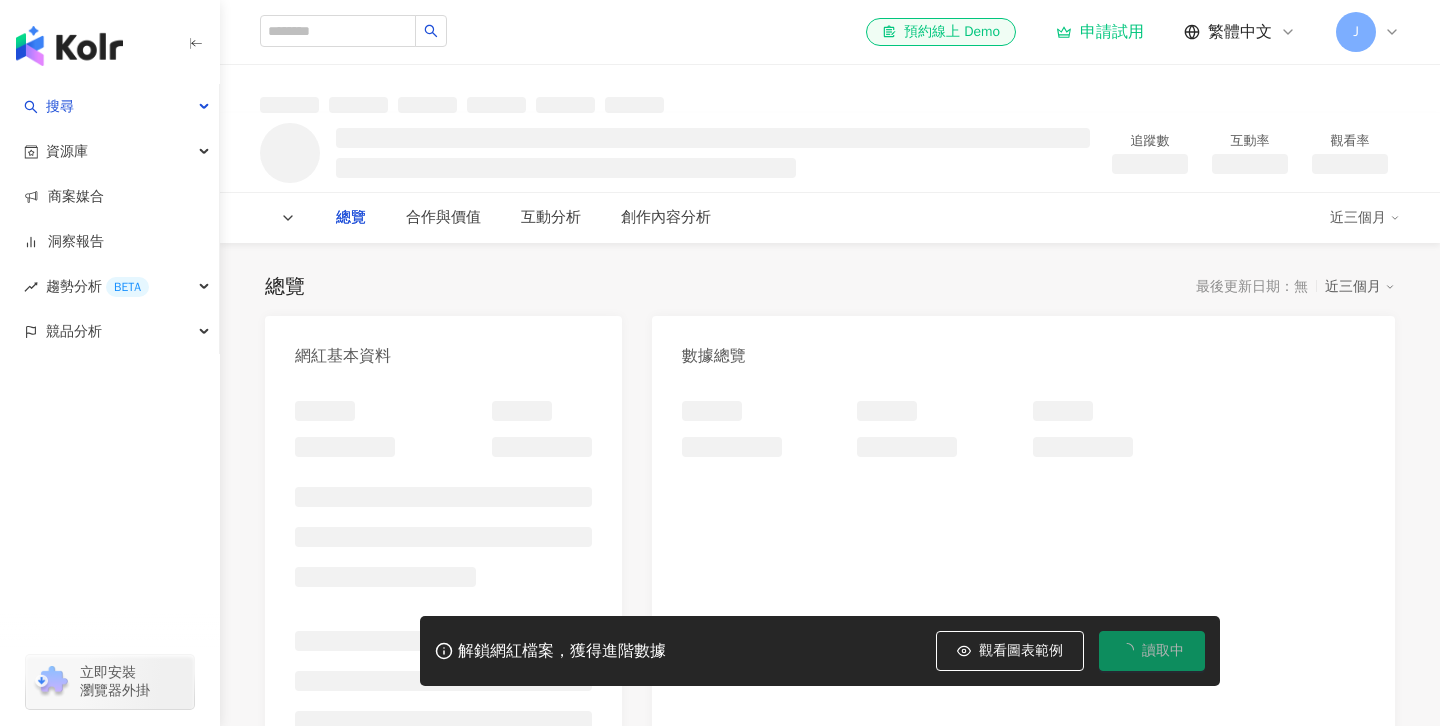 scroll, scrollTop: 0, scrollLeft: 0, axis: both 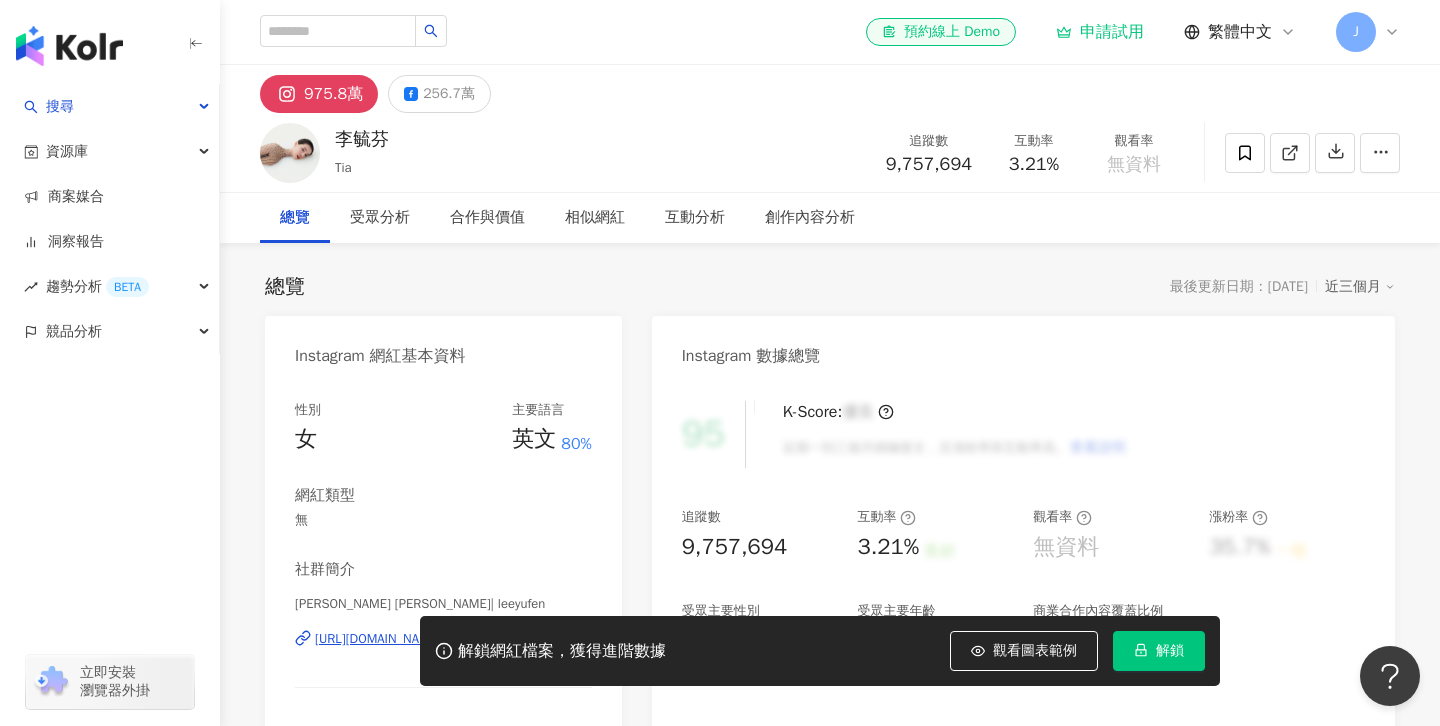 click on "J" at bounding box center (1368, 32) 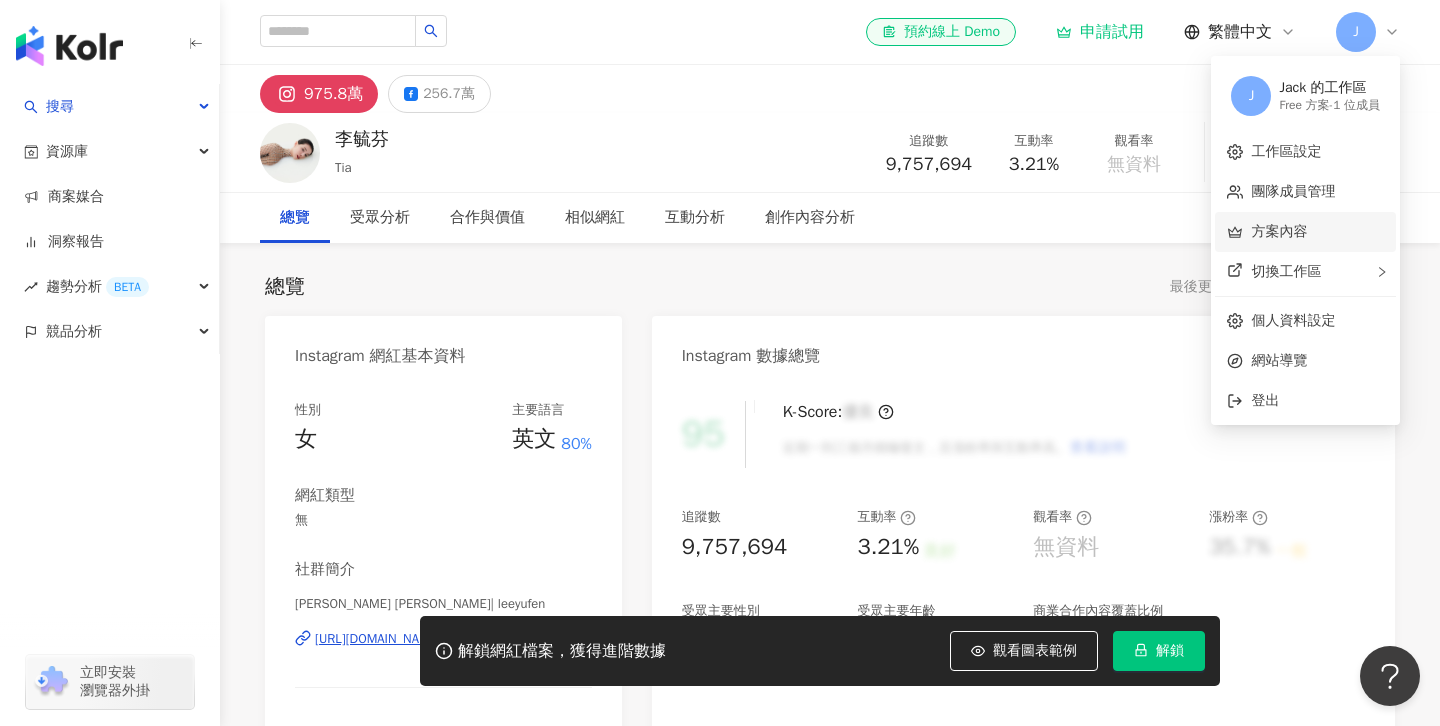 click on "方案內容" at bounding box center (1279, 231) 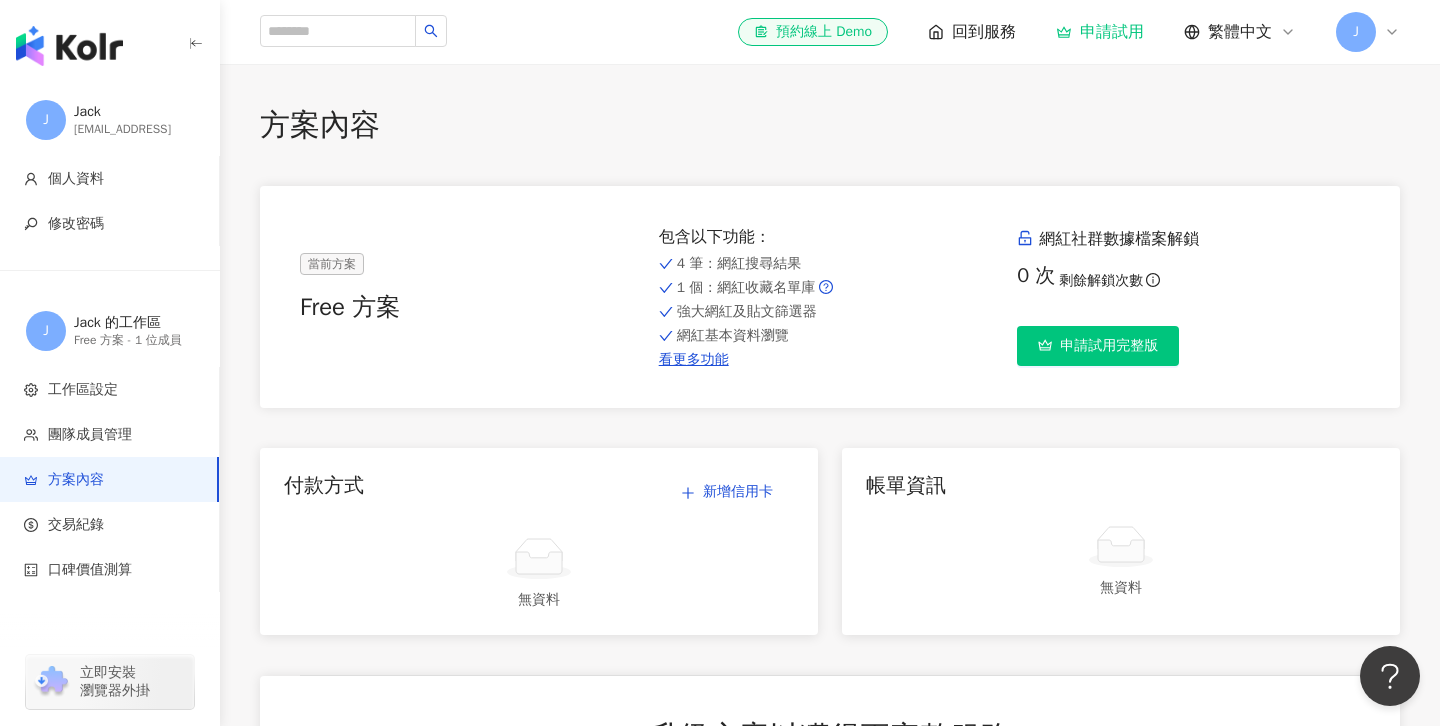 click on "J" at bounding box center (1356, 32) 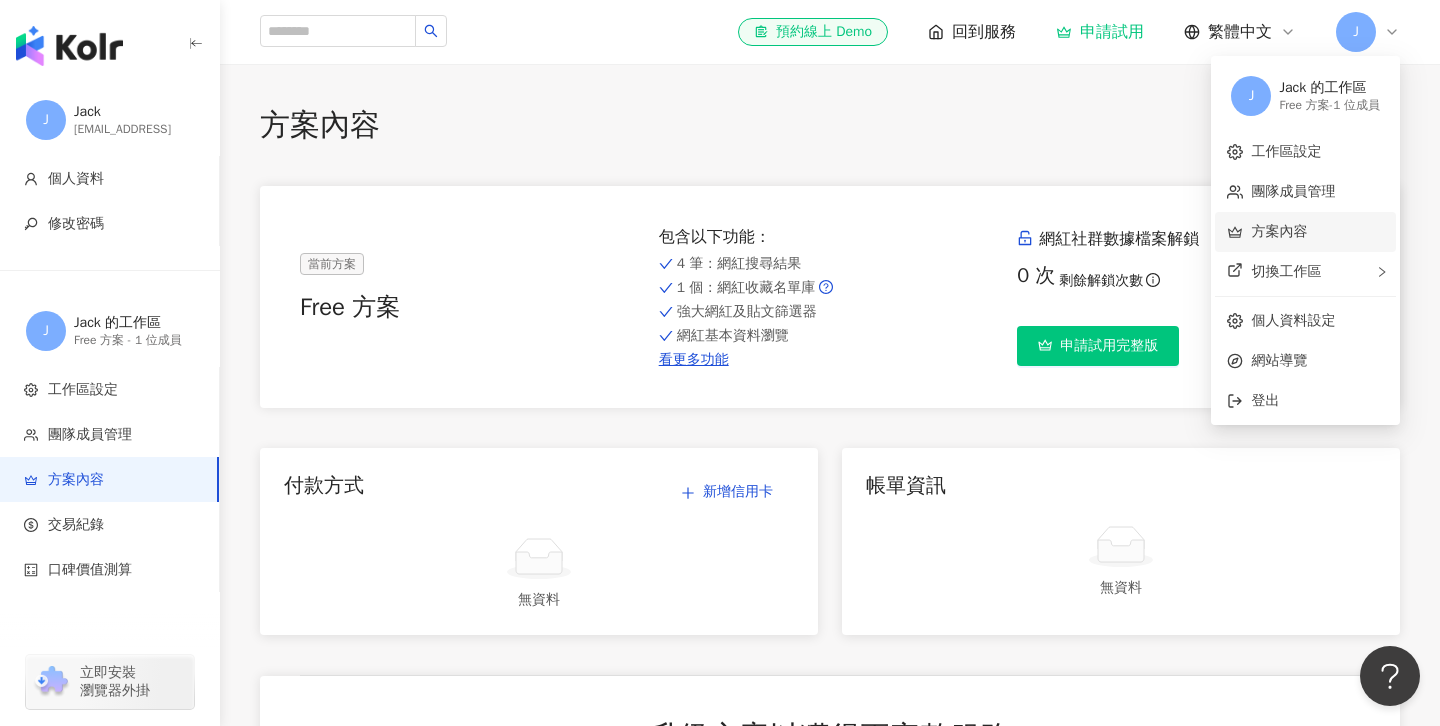 click on "方案內容" at bounding box center [1279, 231] 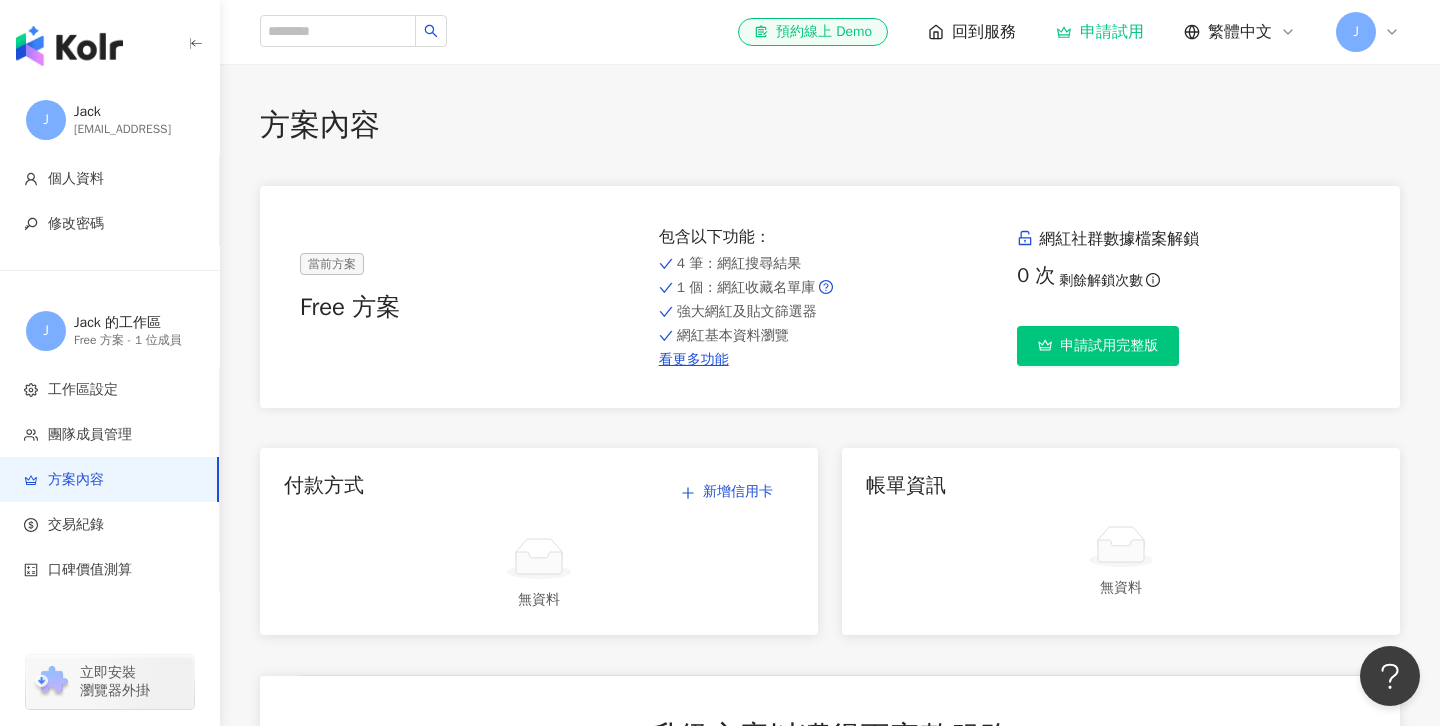 click on "J" at bounding box center [1356, 32] 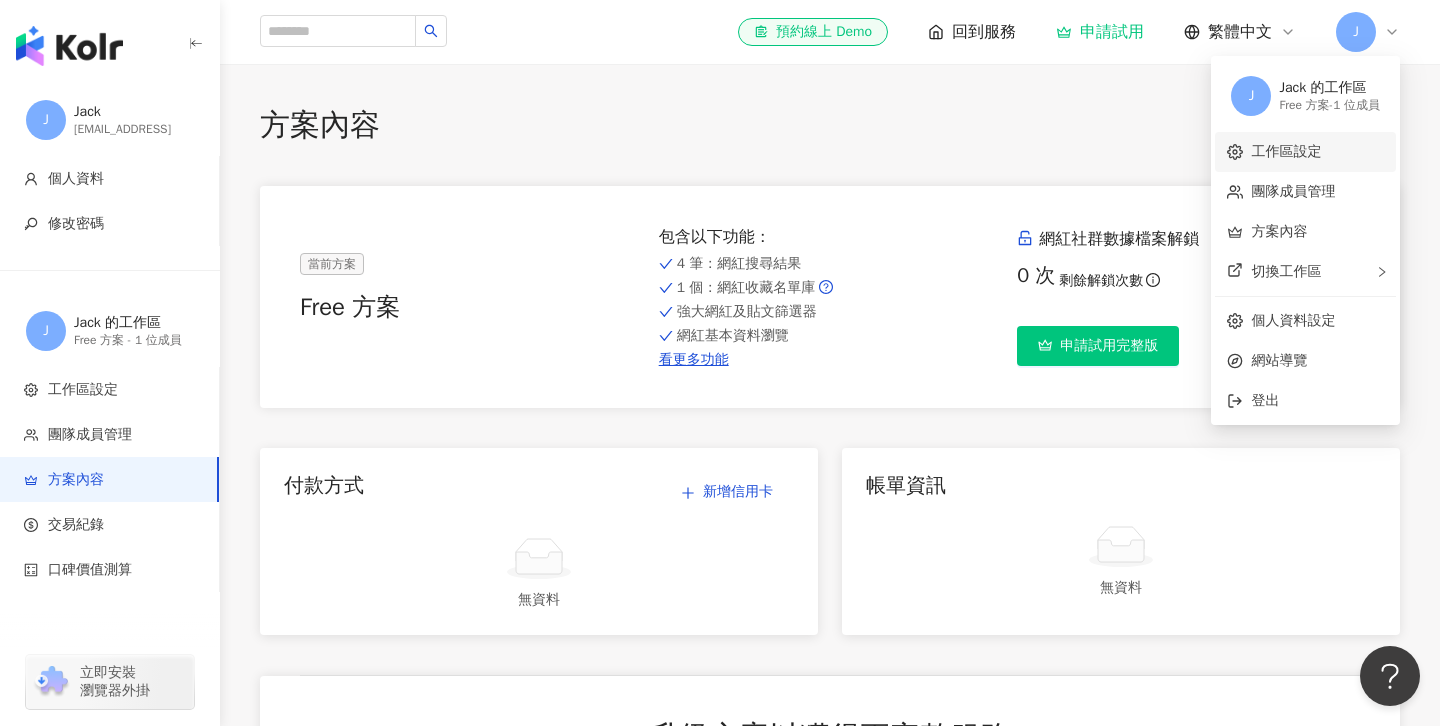 click on "工作區設定" at bounding box center (1286, 151) 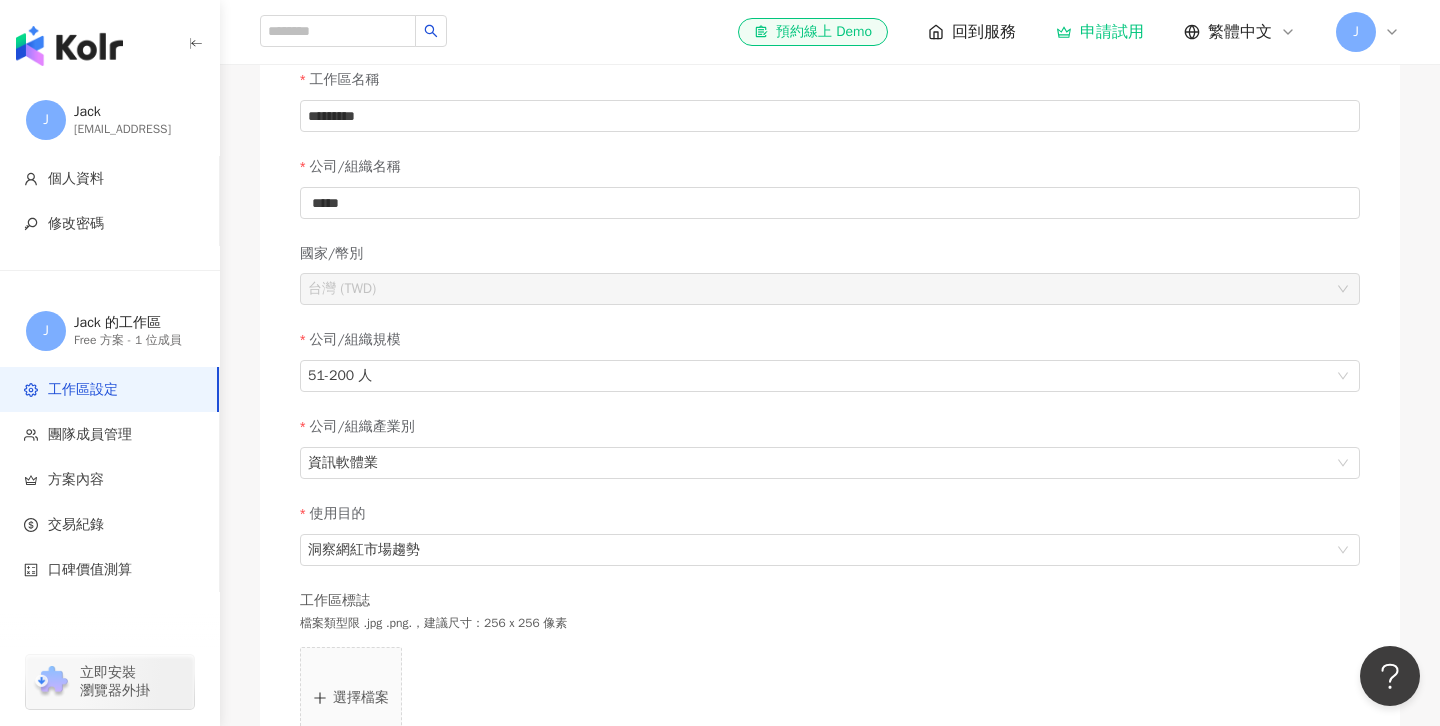 scroll, scrollTop: 0, scrollLeft: 0, axis: both 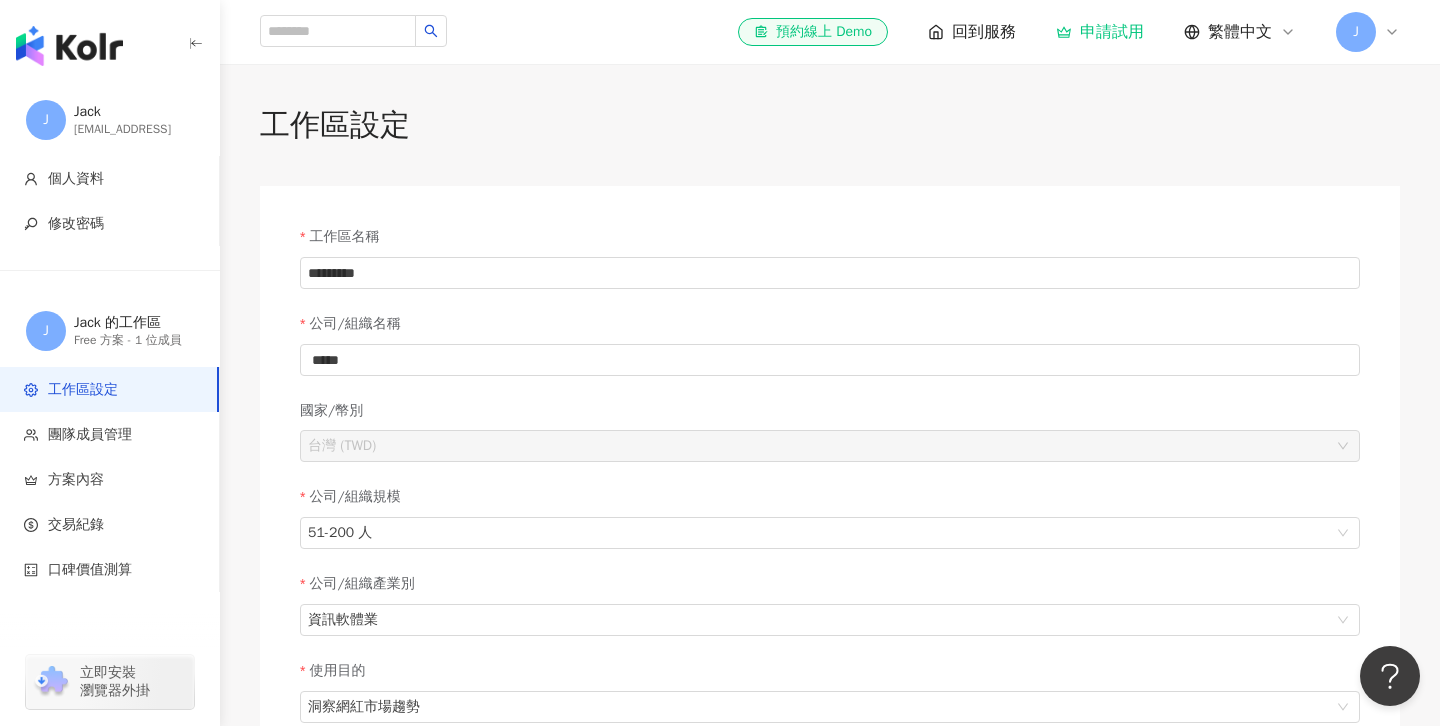 click on "J" at bounding box center (1356, 32) 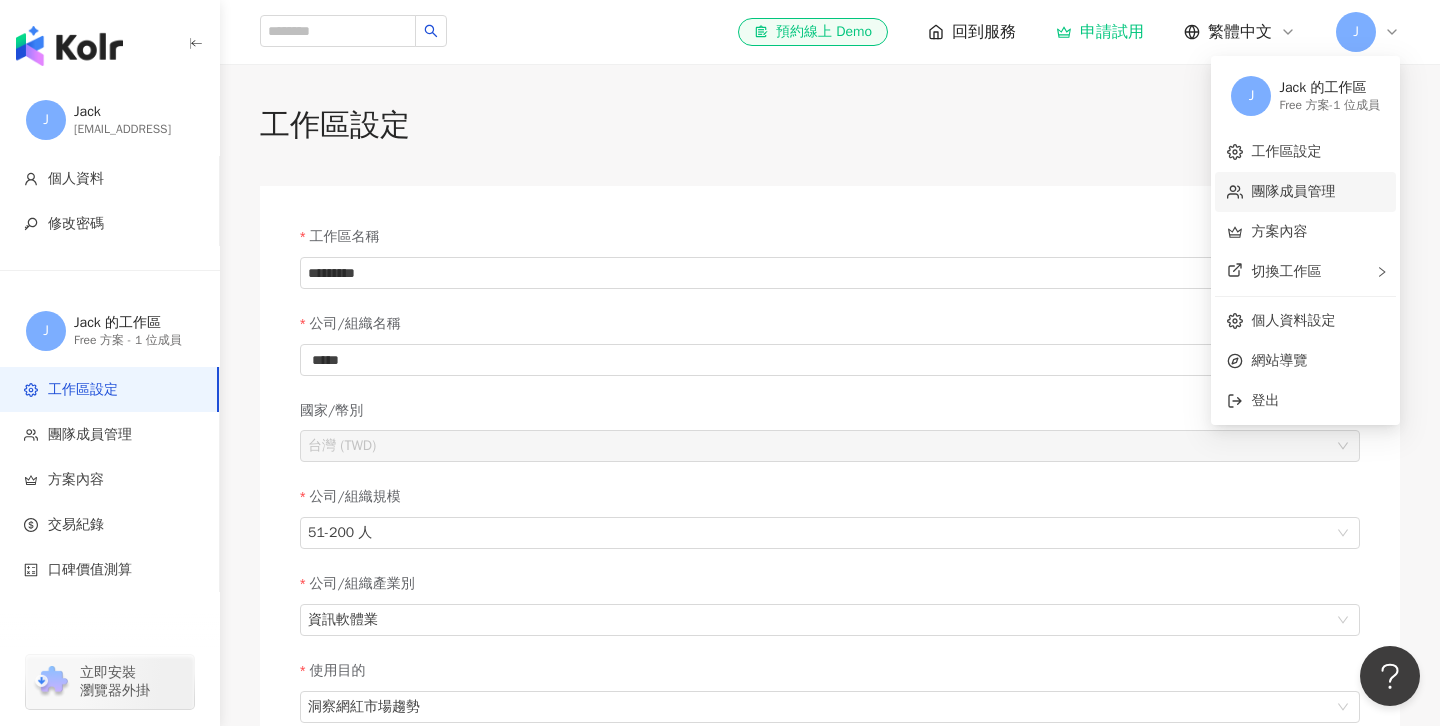 click on "團隊成員管理" at bounding box center [1293, 191] 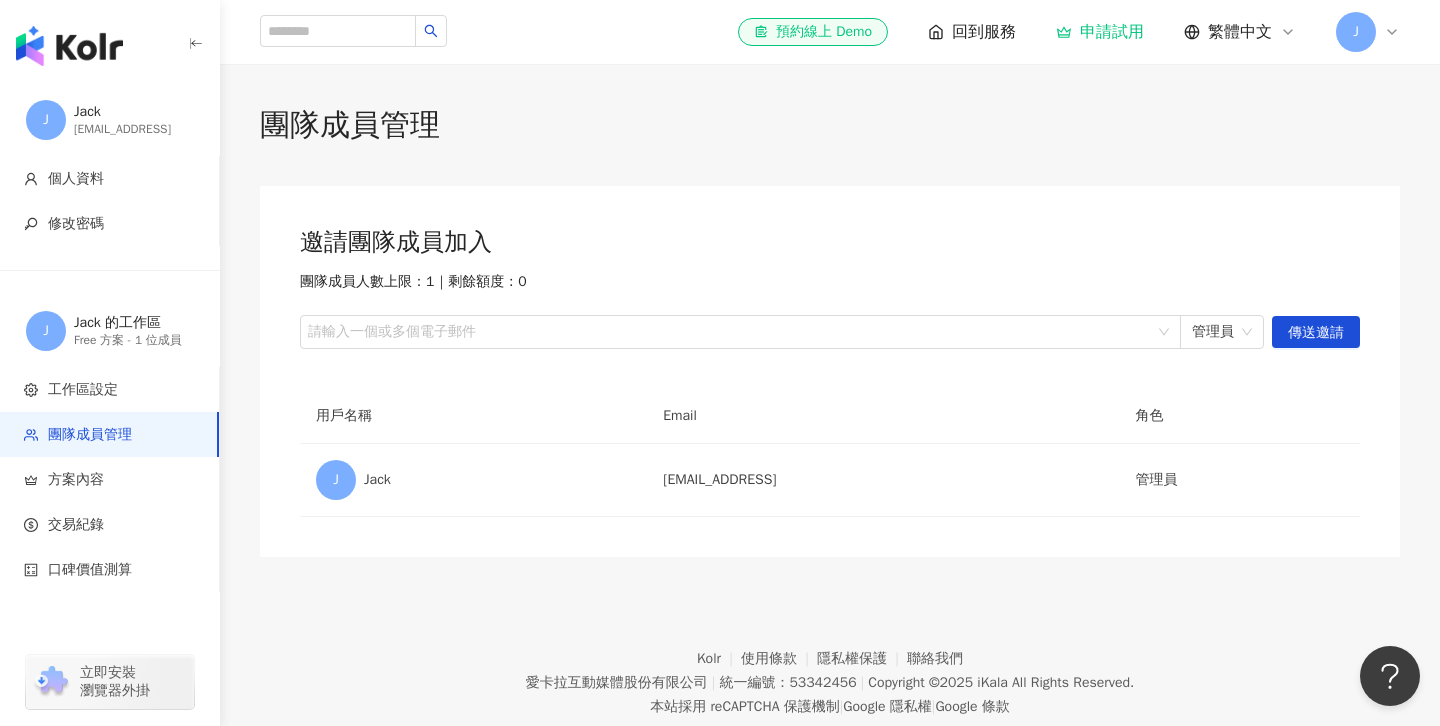 scroll, scrollTop: 92, scrollLeft: 0, axis: vertical 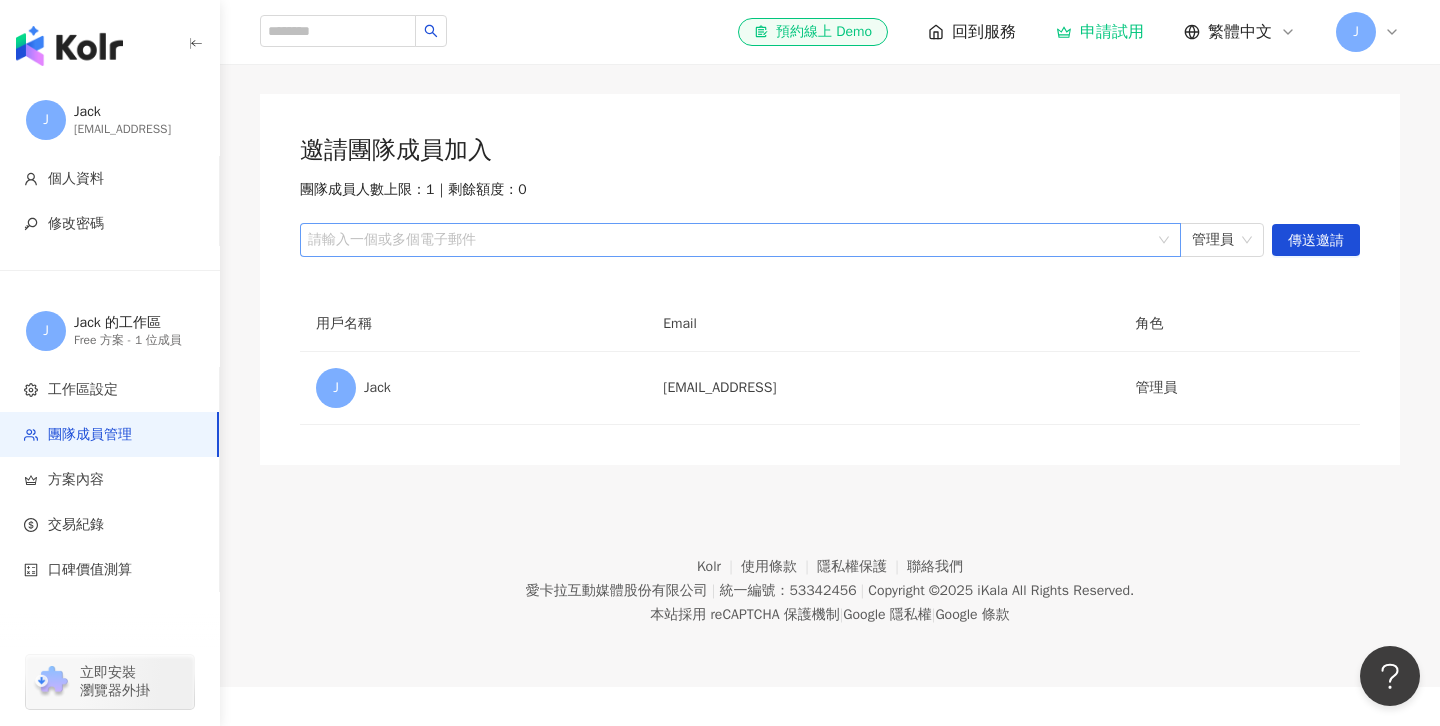 click at bounding box center [730, 240] 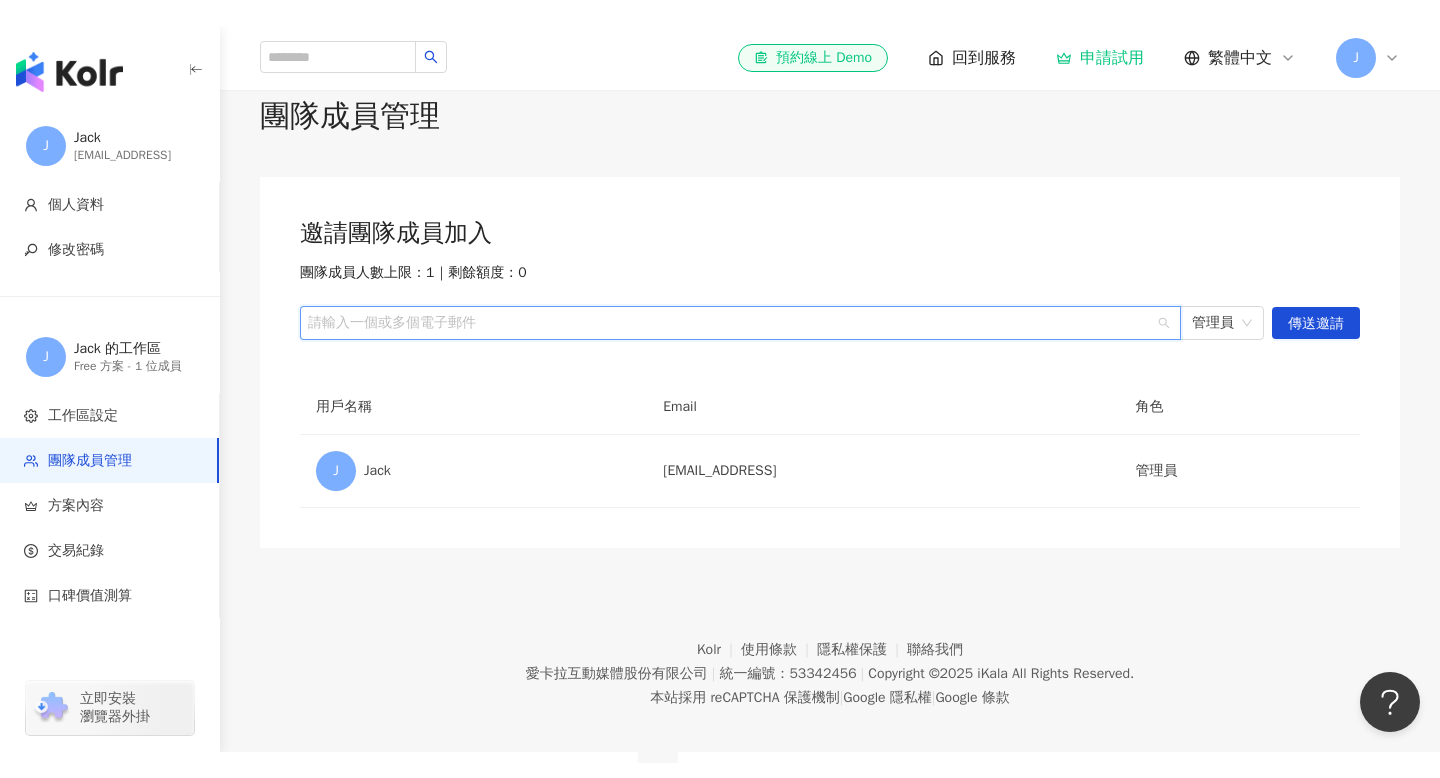 scroll, scrollTop: 33, scrollLeft: 0, axis: vertical 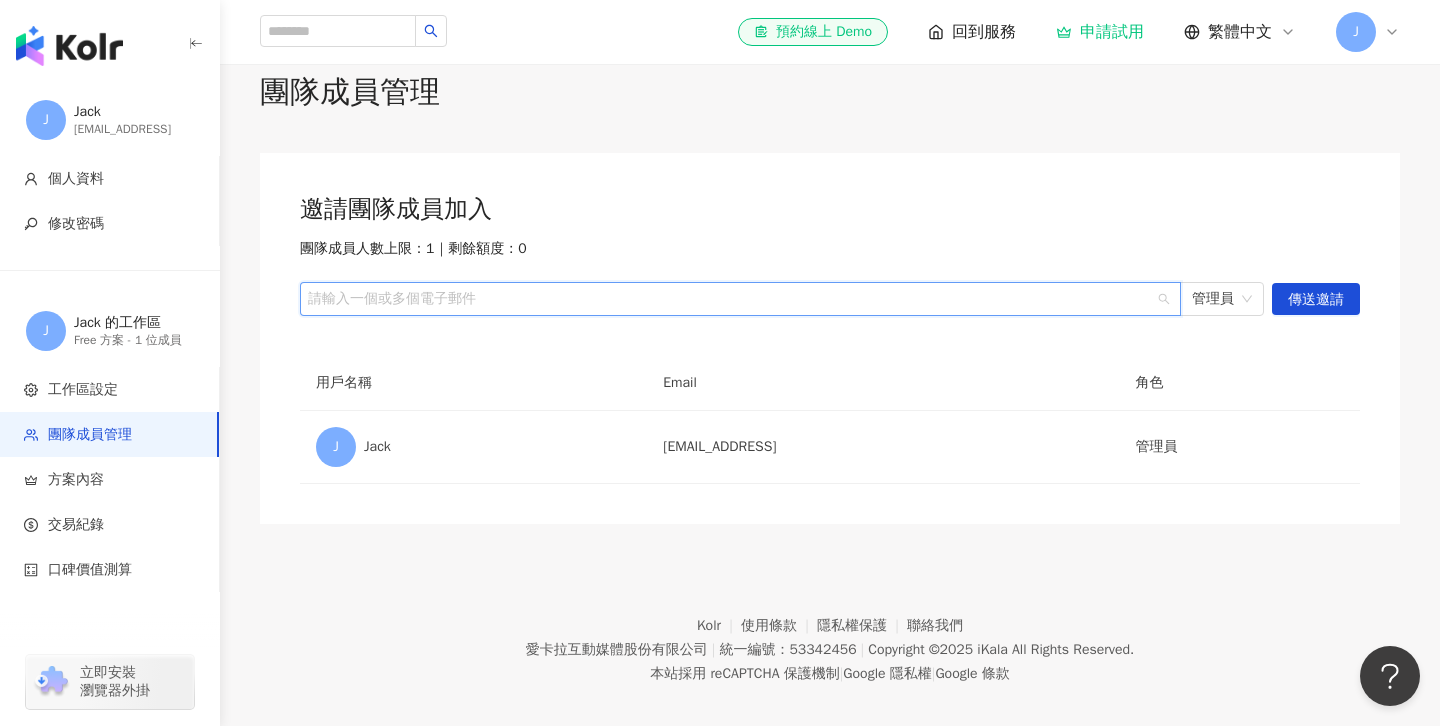 click at bounding box center (730, 299) 